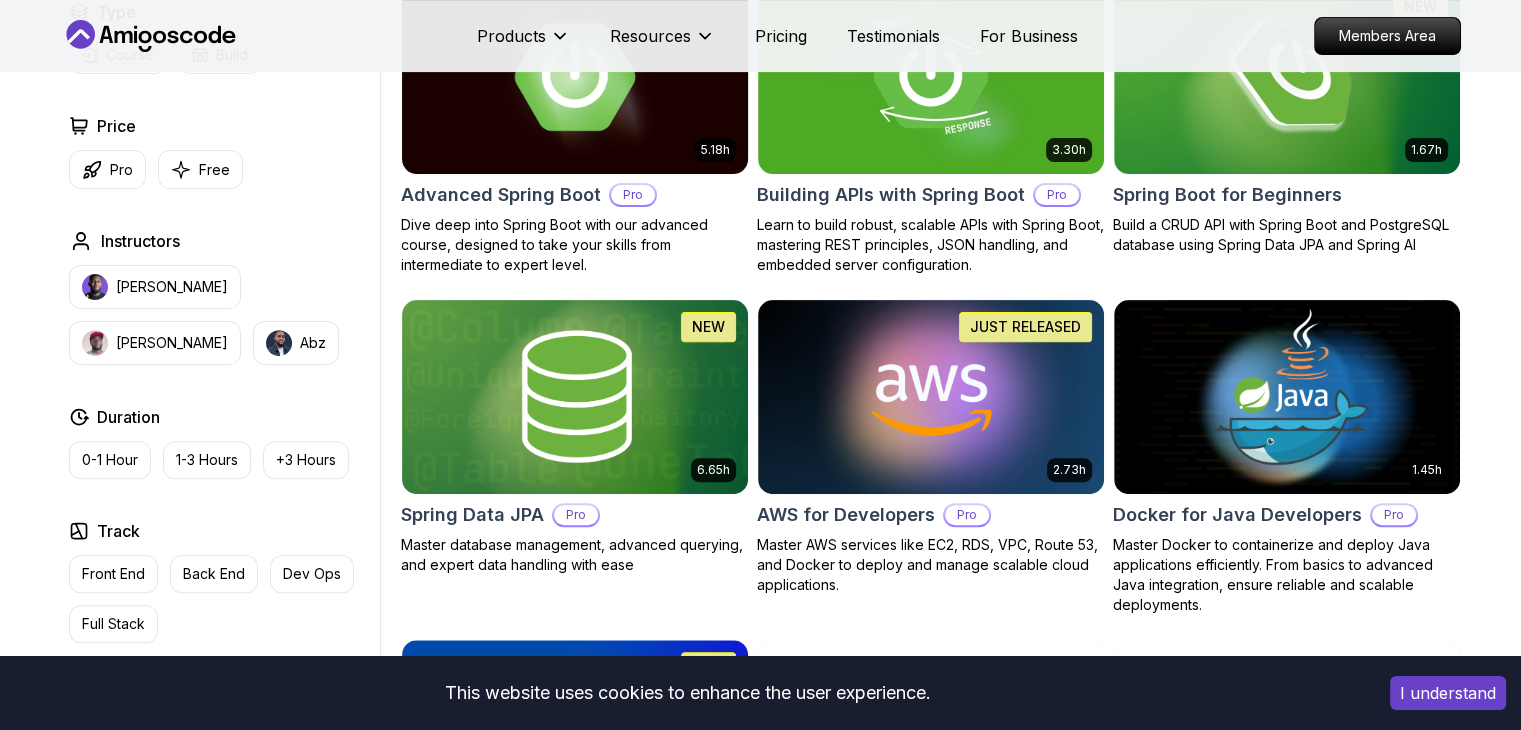 scroll, scrollTop: 0, scrollLeft: 0, axis: both 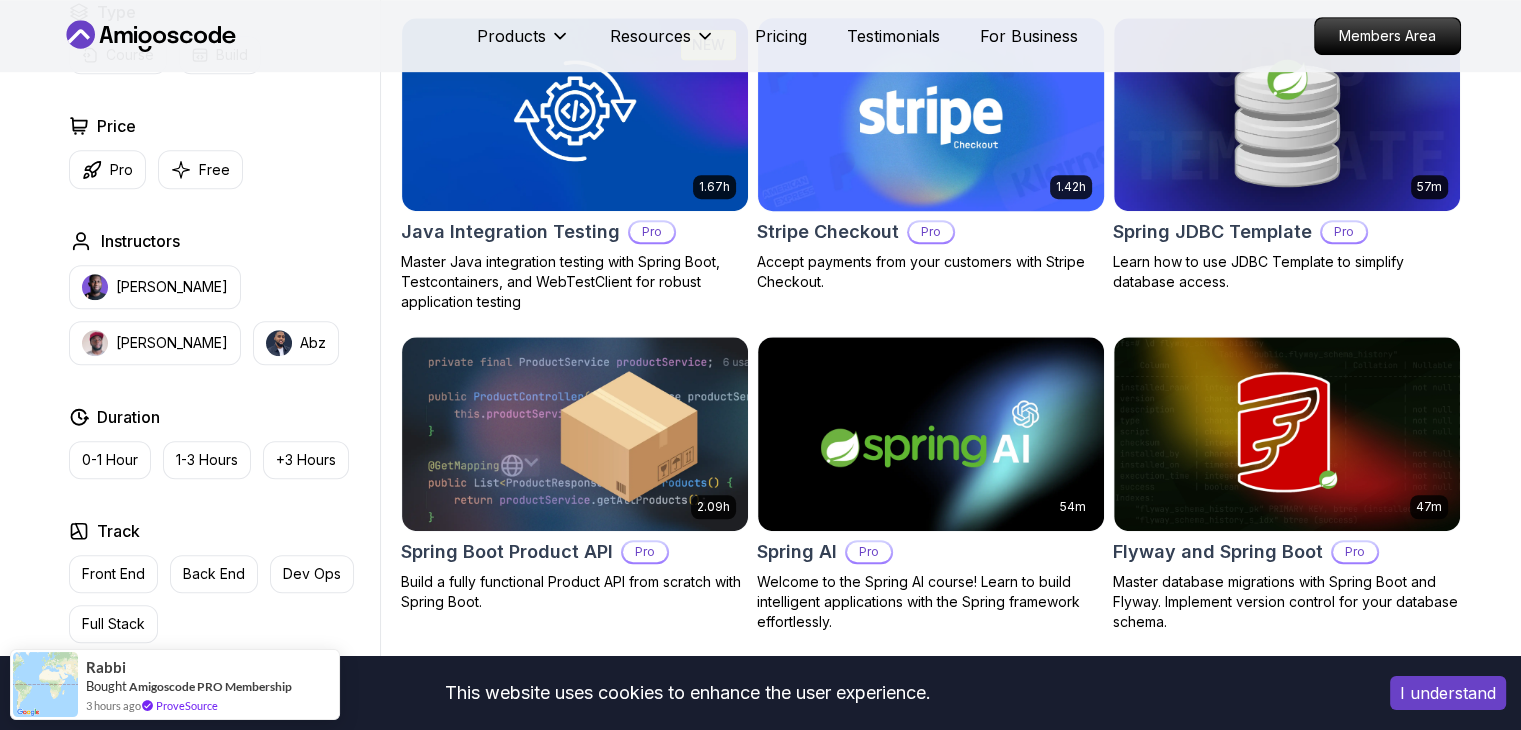 click on "This website uses cookies to enhance the user experience. I understand Products Resources Pricing Testimonials For Business Members Area Products Resources Pricing Testimonials For Business Members Area spring-boot Spring Boot Courses for Building Scalable Java Applications Learn to build production-grade Java applications using Spring Boot. Includes REST APIs, database integration, testing, and deployment. Filters Filters Type Course Build Price Pro Free Instructors [PERSON_NAME] [PERSON_NAME] Duration 0-1 Hour 1-3 Hours +3 Hours Track Front End Back End Dev Ops Full Stack Level Junior Mid-level Senior 5.18h Advanced Spring Boot Pro Dive deep into Spring Boot with our advanced course, designed to take your skills from intermediate to expert level. 3.30h Building APIs with Spring Boot Pro Learn to build robust, scalable APIs with Spring Boot, mastering REST principles, JSON handling, and embedded server configuration. 1.67h NEW Spring Boot for Beginners 6.65h NEW Spring Data JPA Pro 2.73h JUST RELEASED Pro 1.45h" at bounding box center [760, 390] 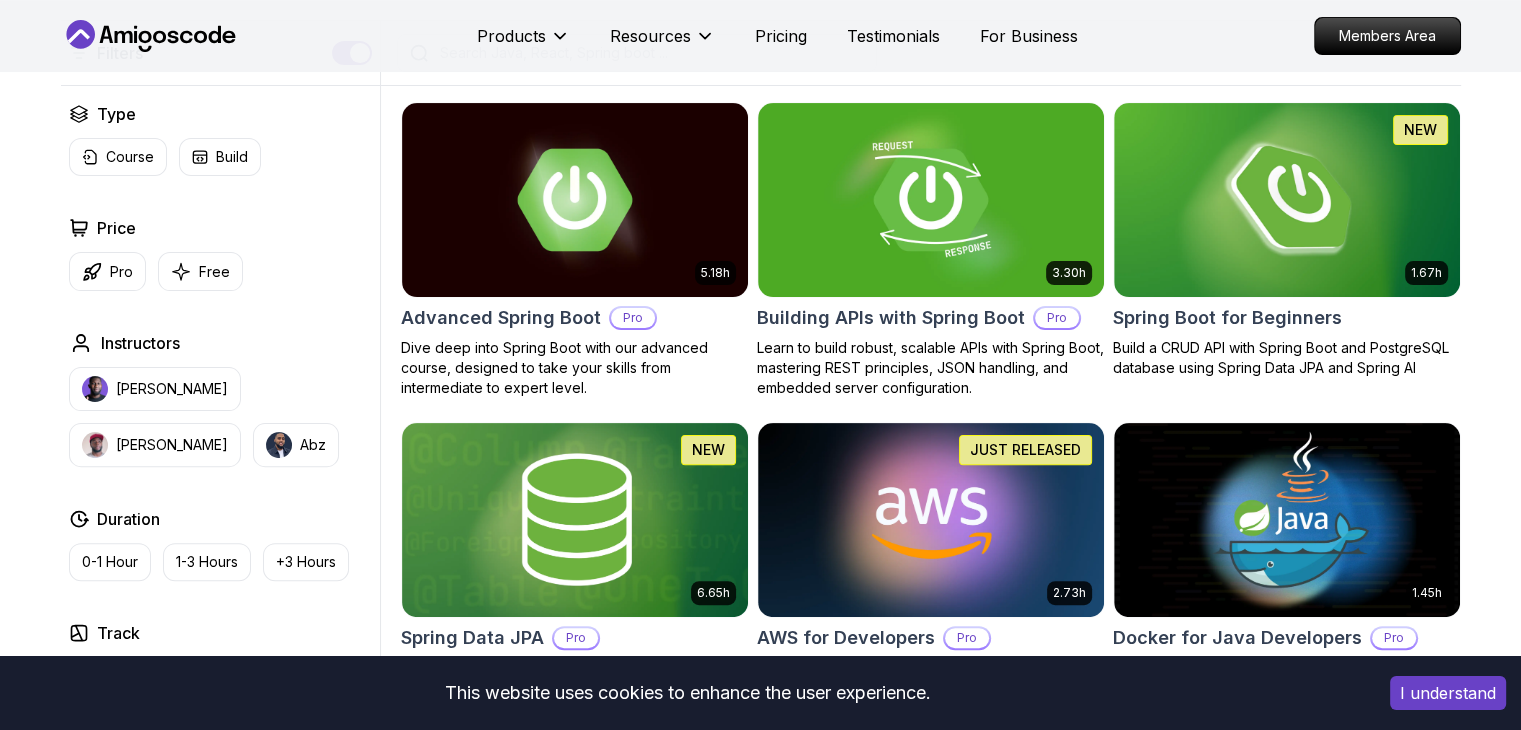 scroll, scrollTop: 506, scrollLeft: 0, axis: vertical 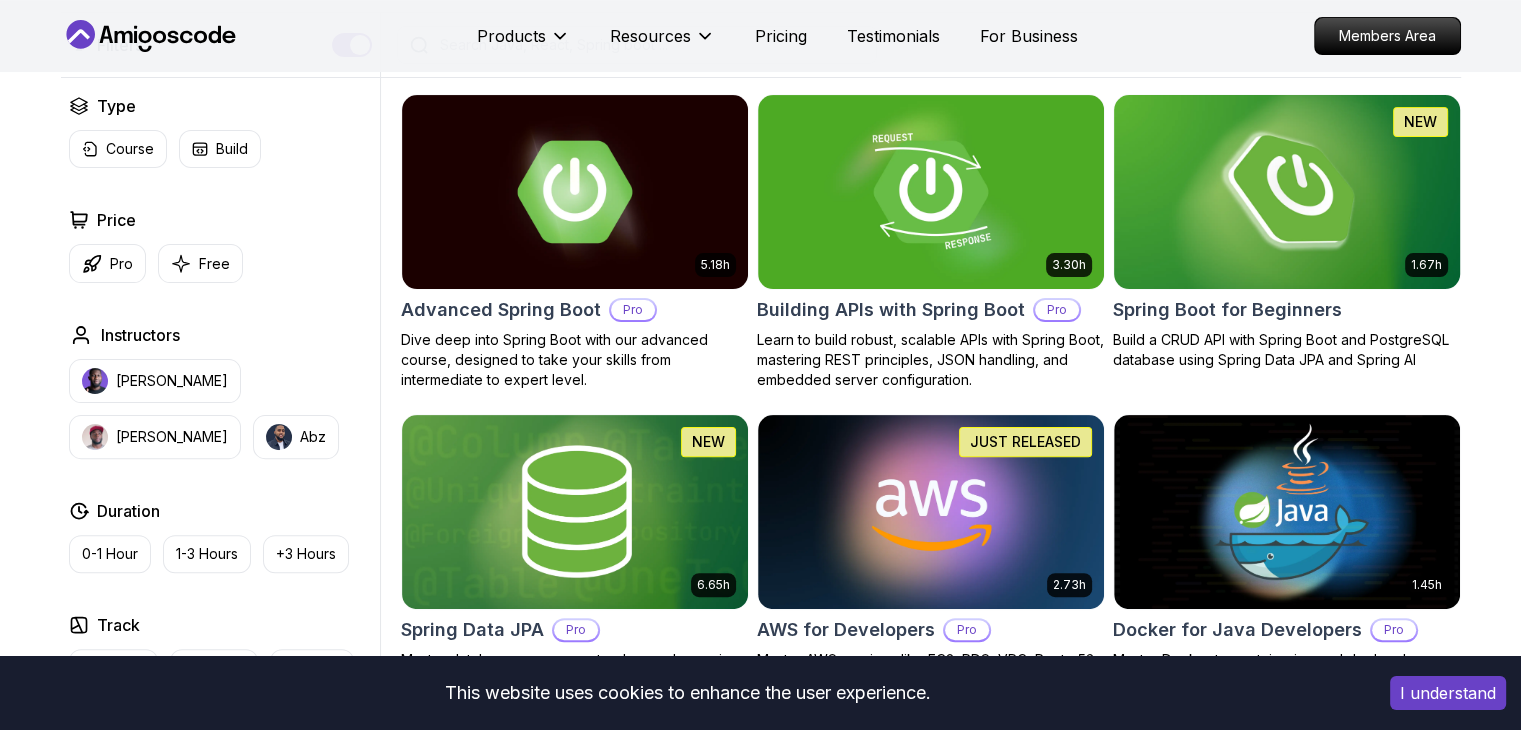 click on "Spring Boot for Beginners" at bounding box center (1227, 310) 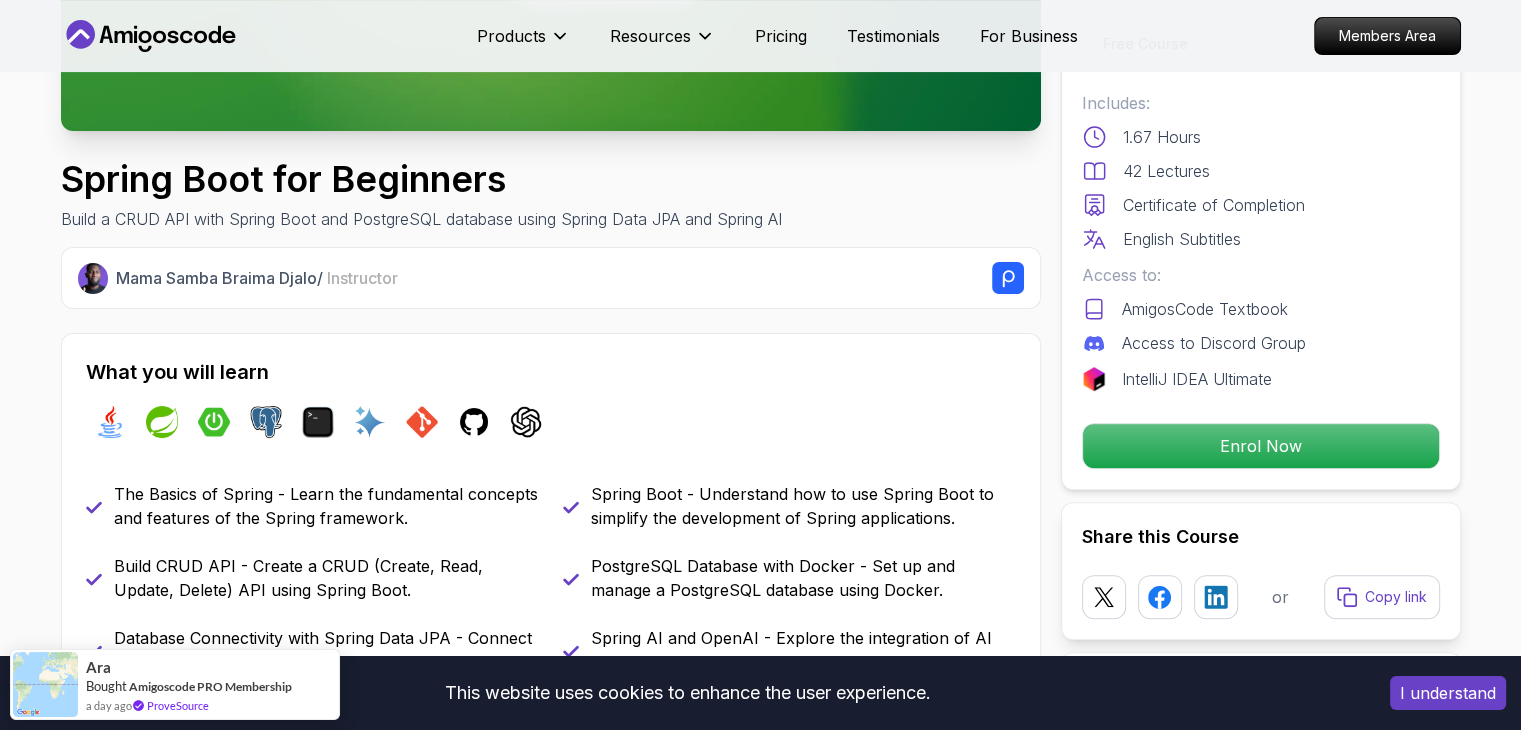 scroll, scrollTop: 0, scrollLeft: 0, axis: both 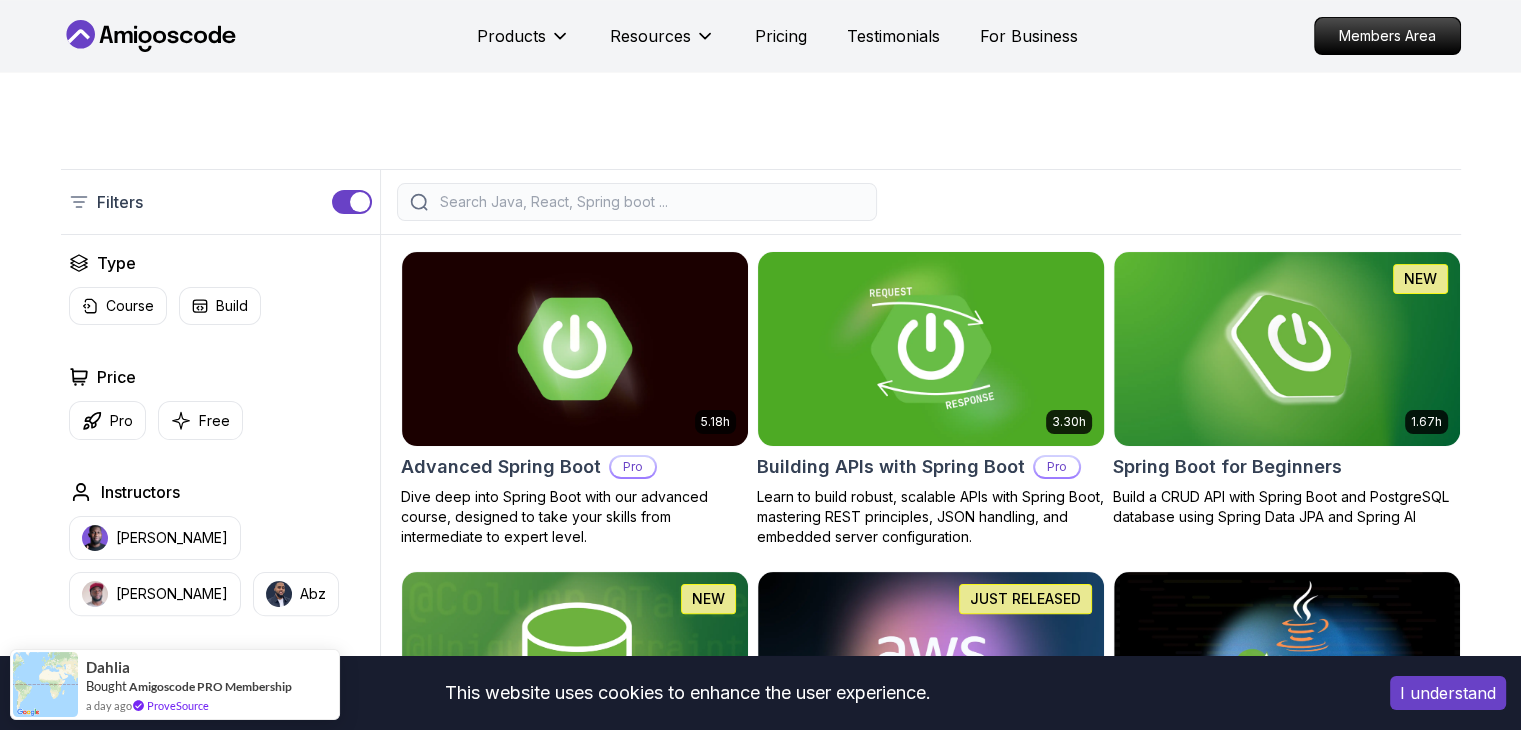 click on "Building APIs with Spring Boot" at bounding box center [891, 467] 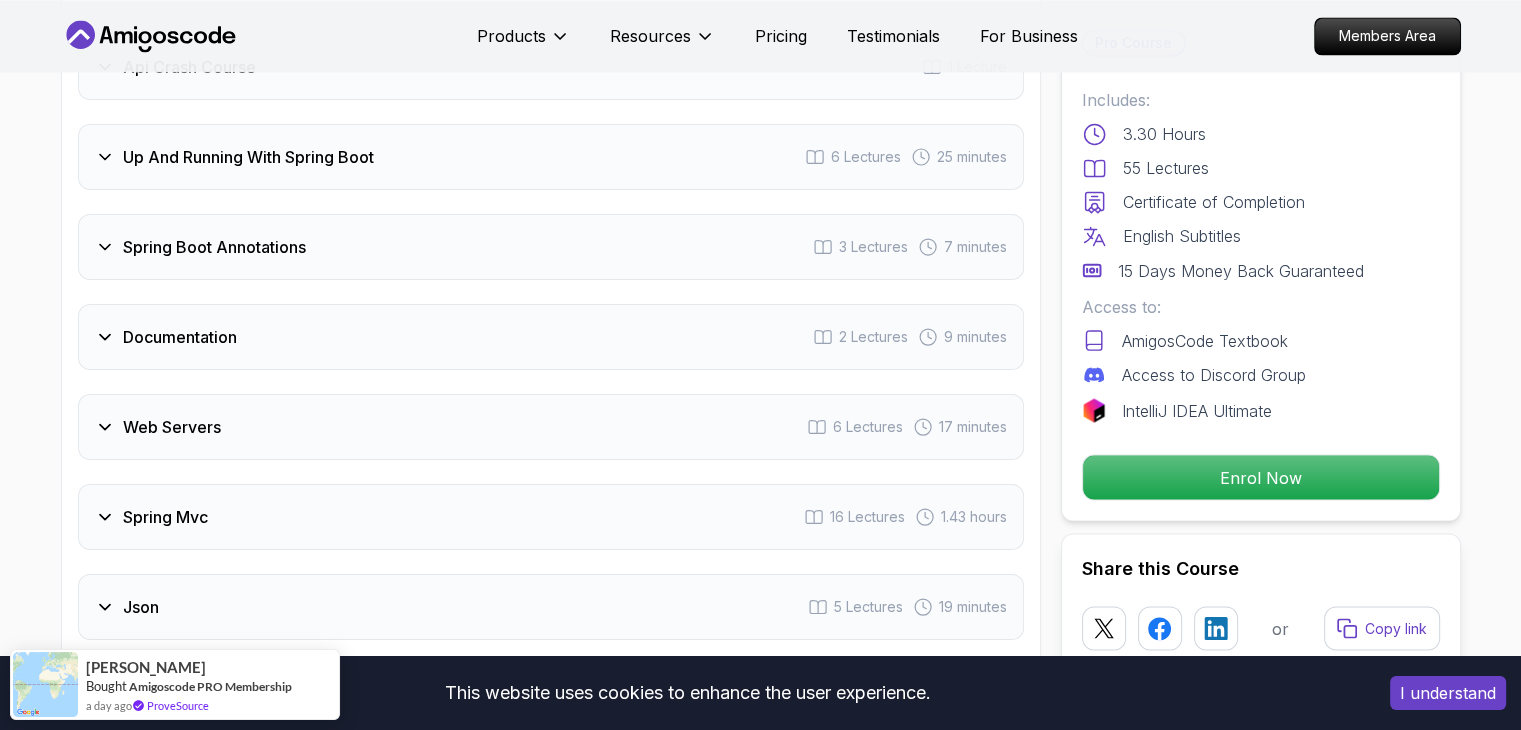 scroll, scrollTop: 3544, scrollLeft: 0, axis: vertical 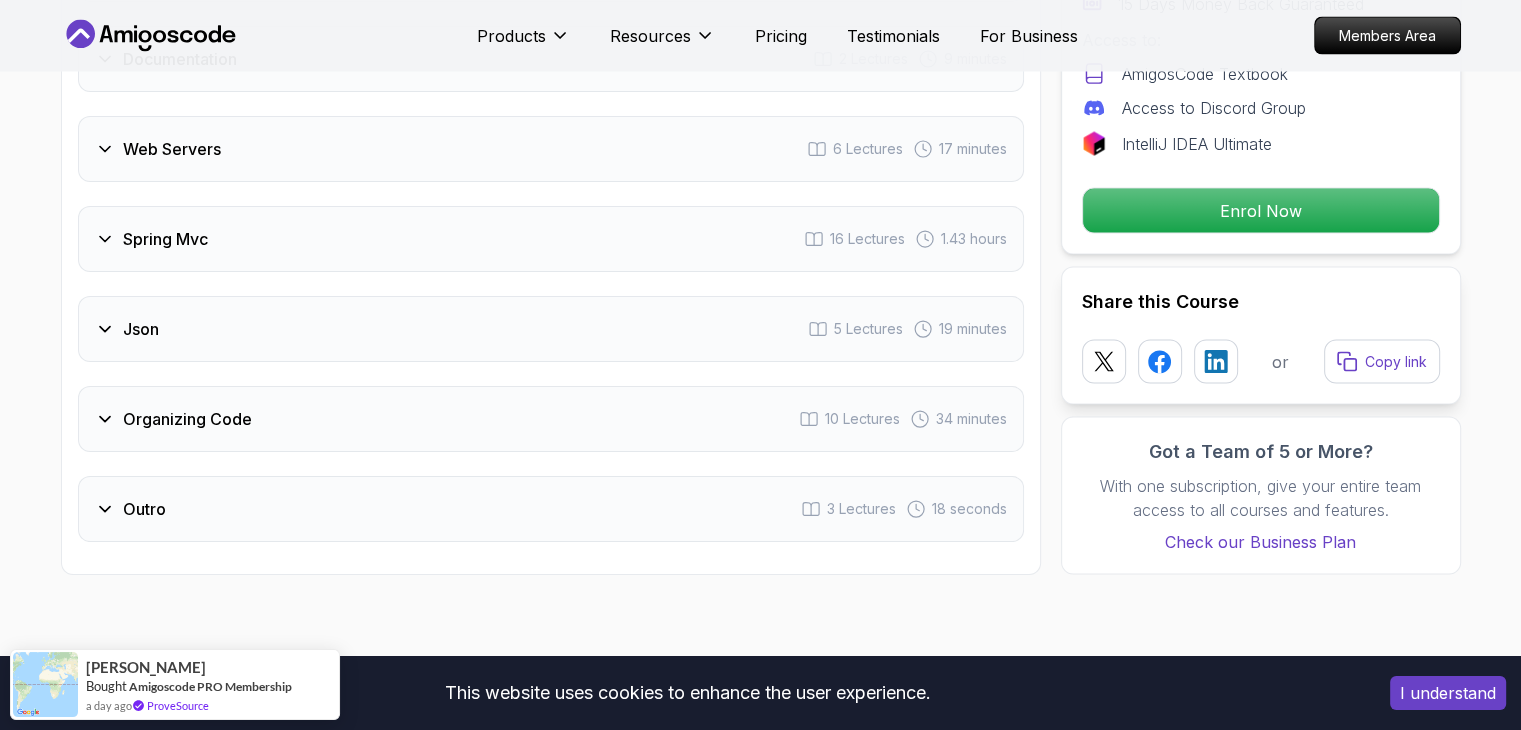 click on "Spring Mvc" at bounding box center [165, 239] 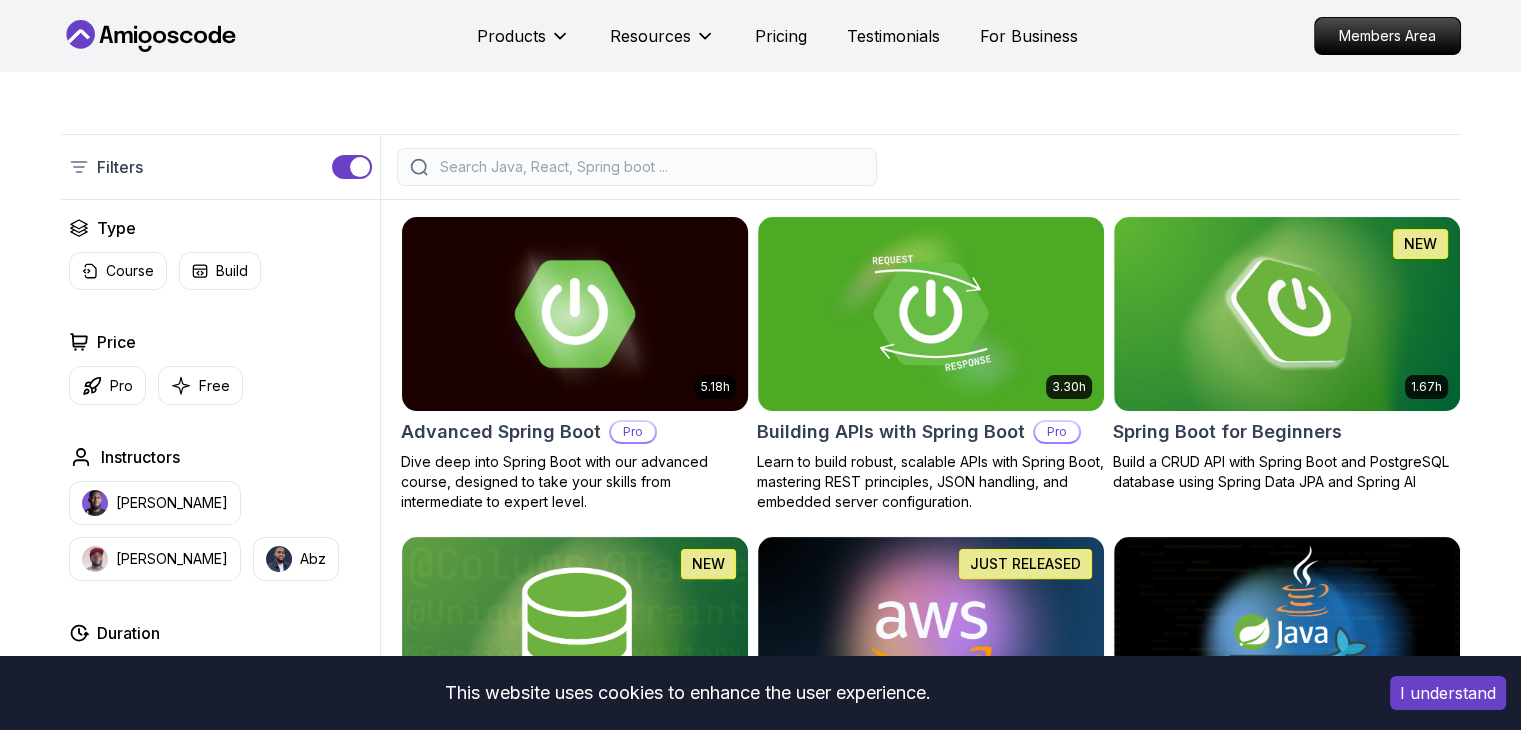 scroll, scrollTop: 349, scrollLeft: 0, axis: vertical 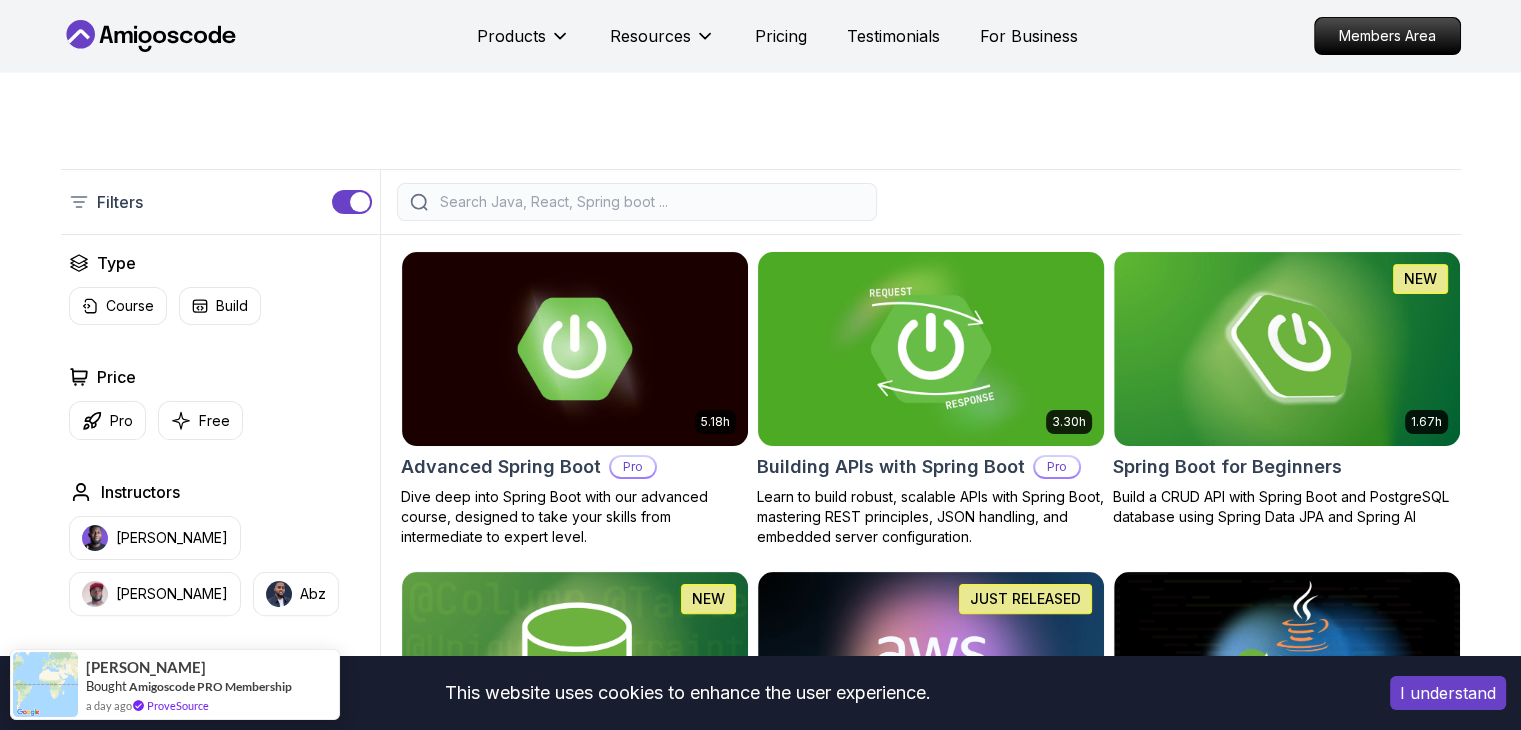 click on "Learn to build robust, scalable APIs with Spring Boot, mastering REST principles, JSON handling, and embedded server configuration." at bounding box center [931, 517] 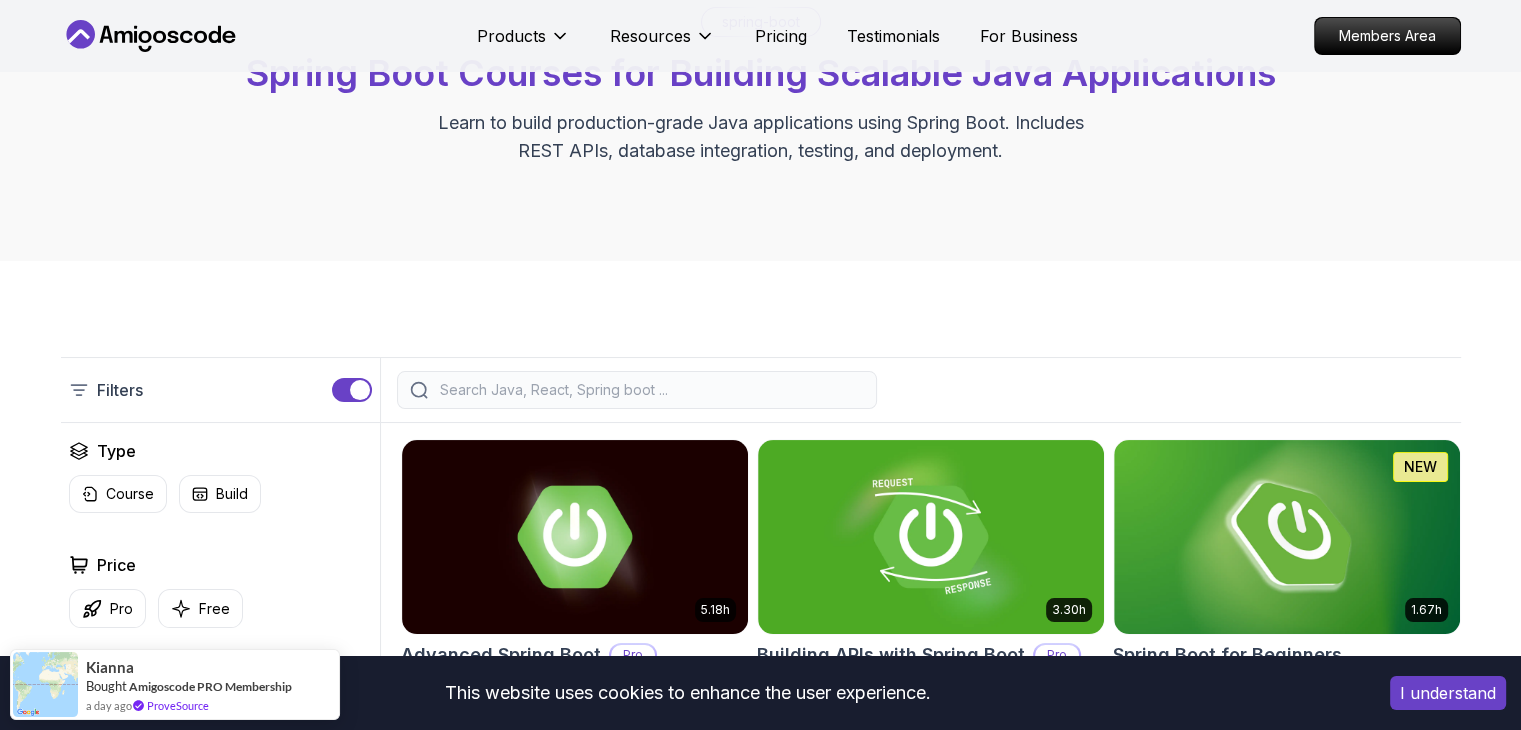 scroll, scrollTop: 349, scrollLeft: 0, axis: vertical 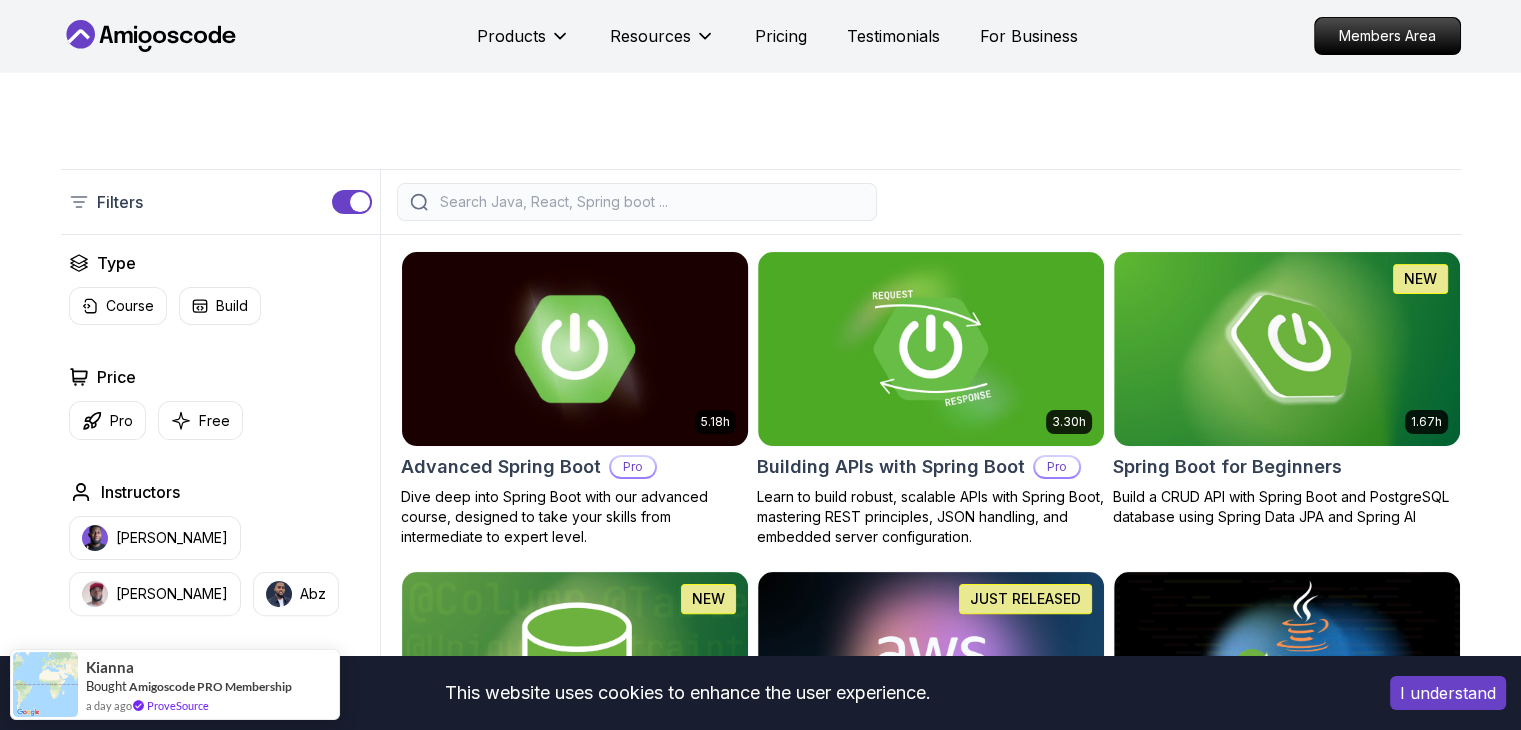 click at bounding box center [574, 348] 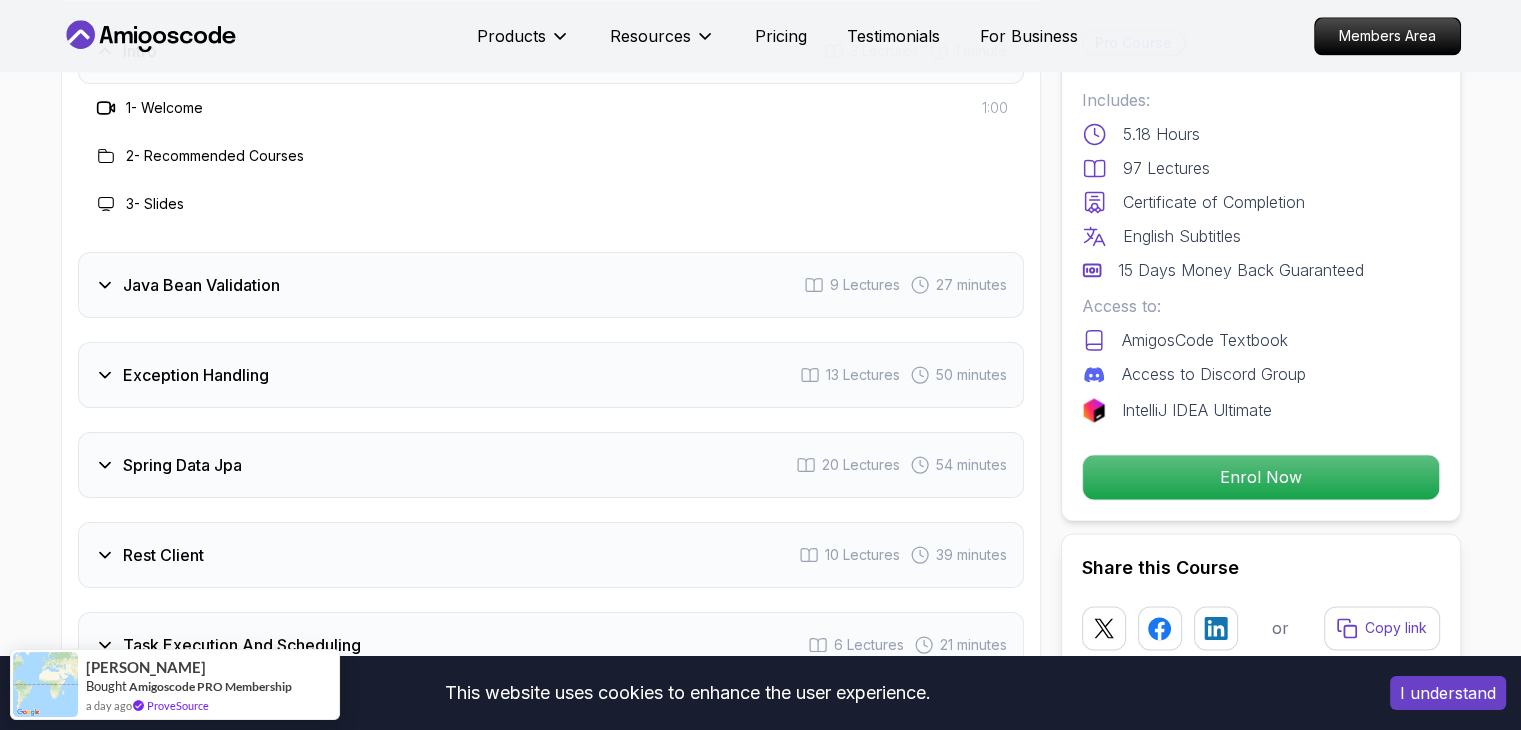 scroll, scrollTop: 2800, scrollLeft: 0, axis: vertical 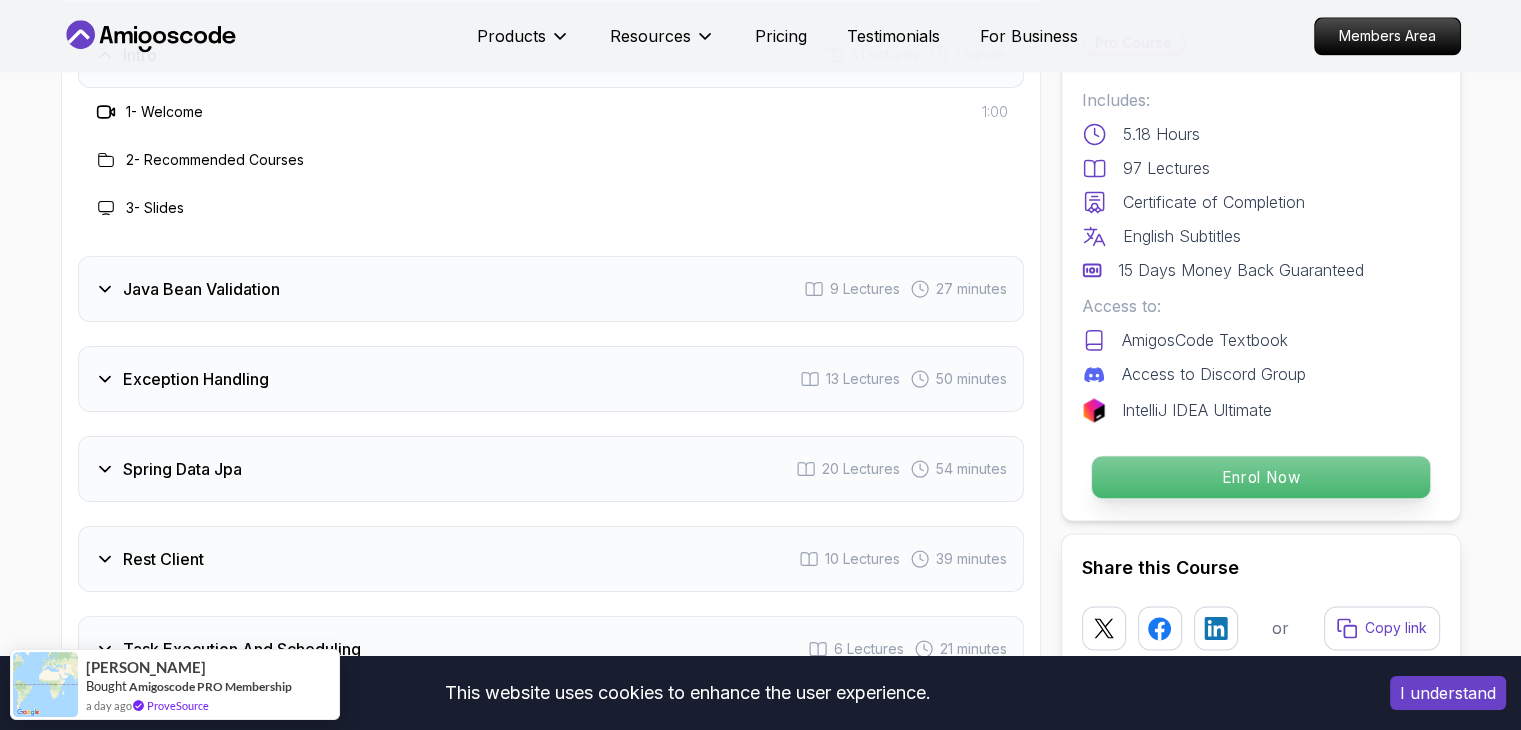 click on "Enrol Now" at bounding box center [1260, 477] 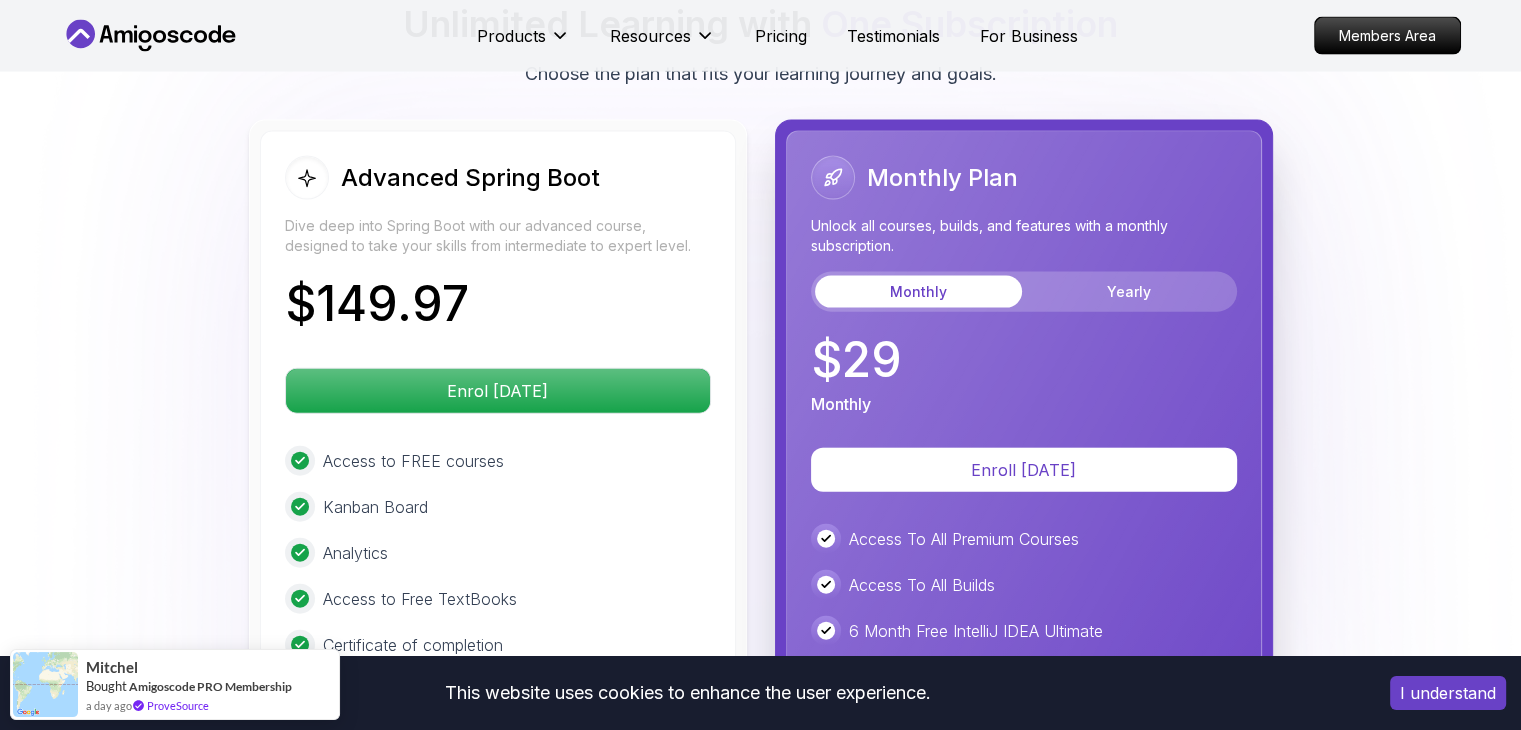 scroll, scrollTop: 4442, scrollLeft: 0, axis: vertical 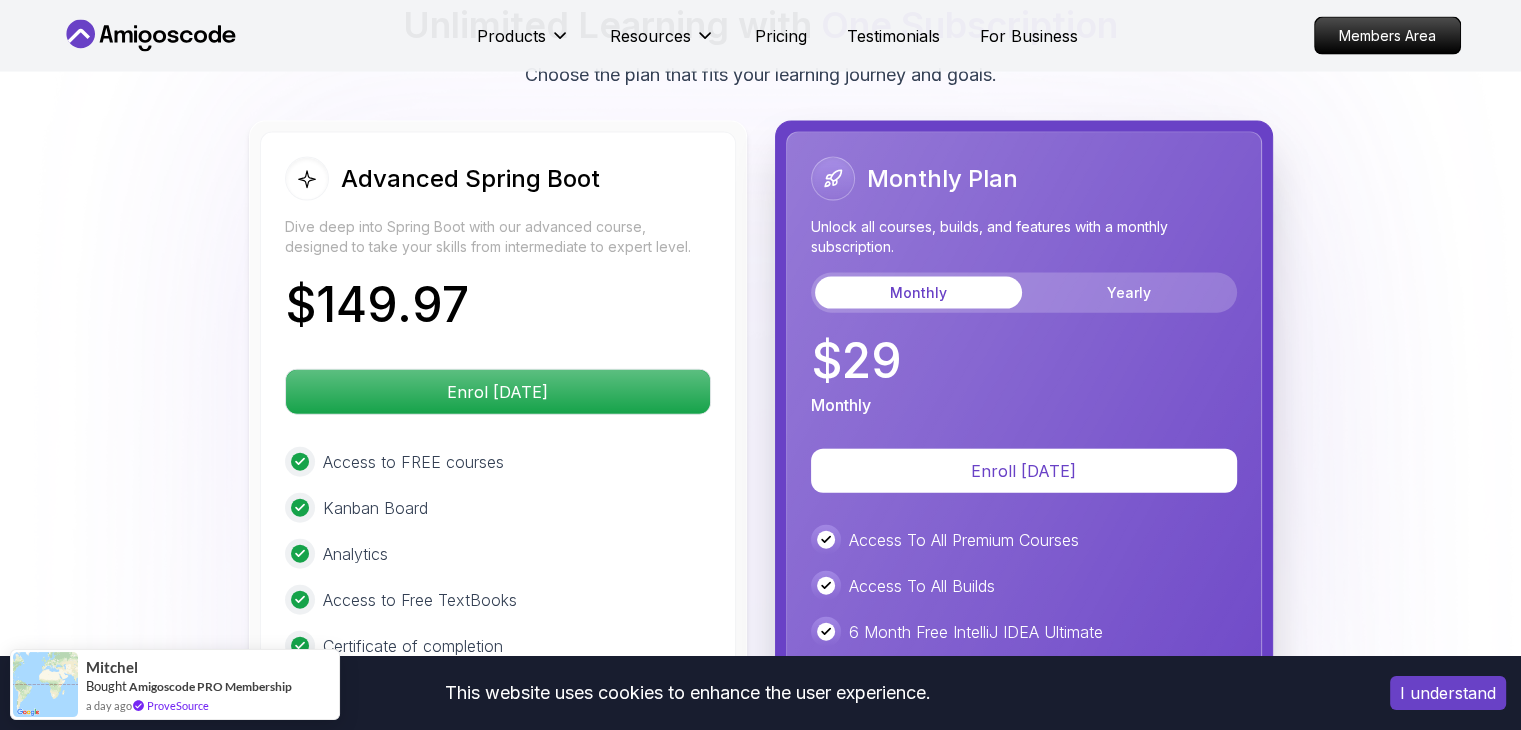 click on "Monthly" at bounding box center (918, 293) 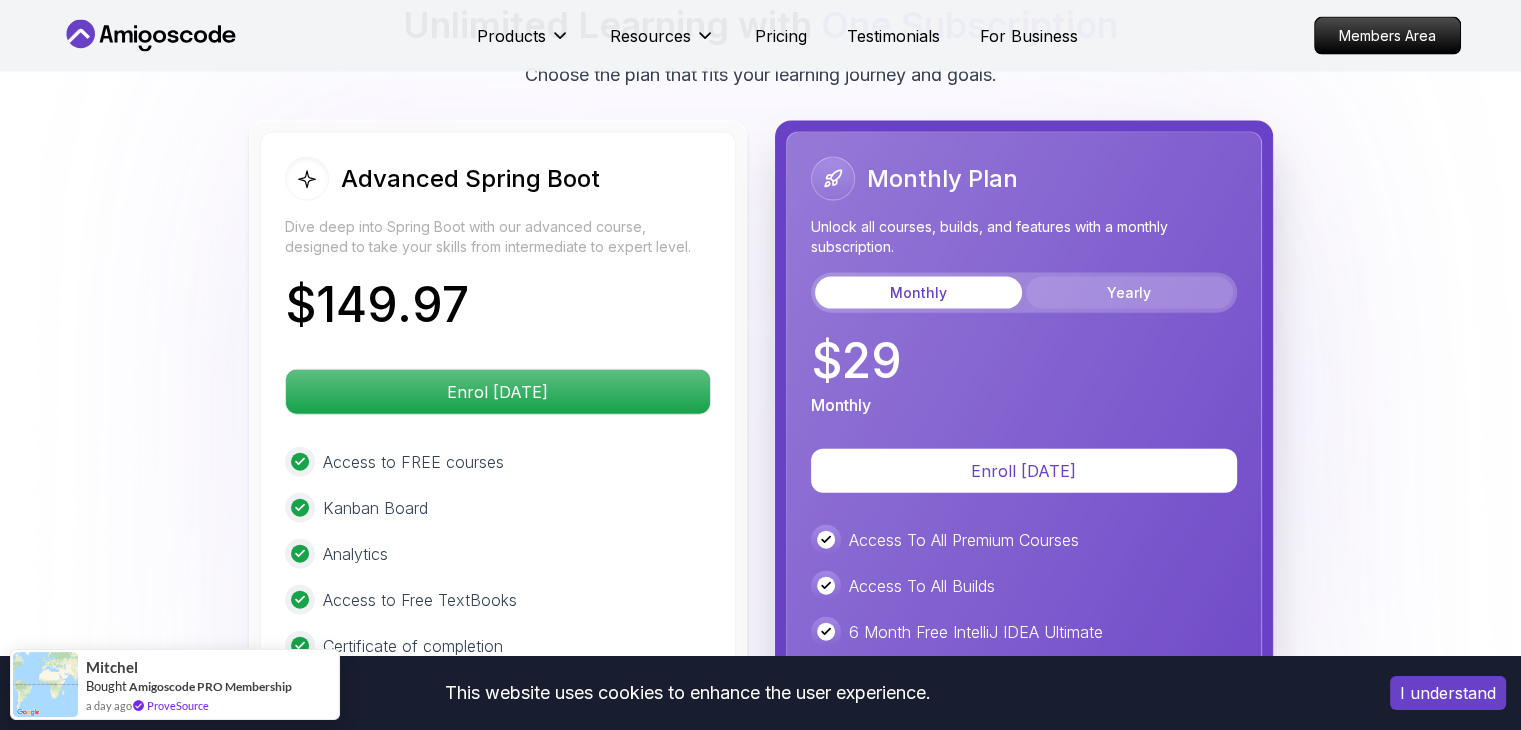 click on "Yearly" at bounding box center (1129, 293) 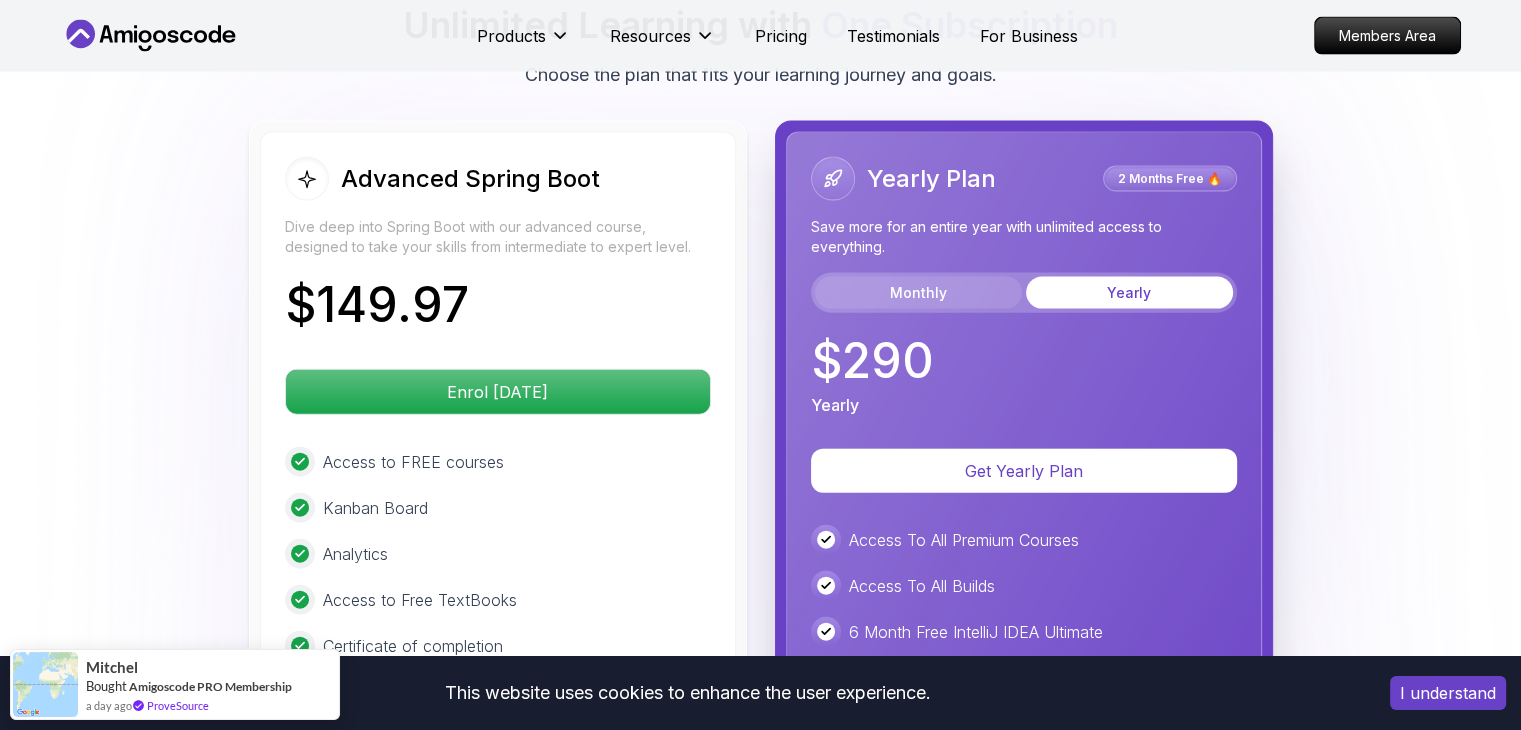 click on "Monthly" at bounding box center [918, 293] 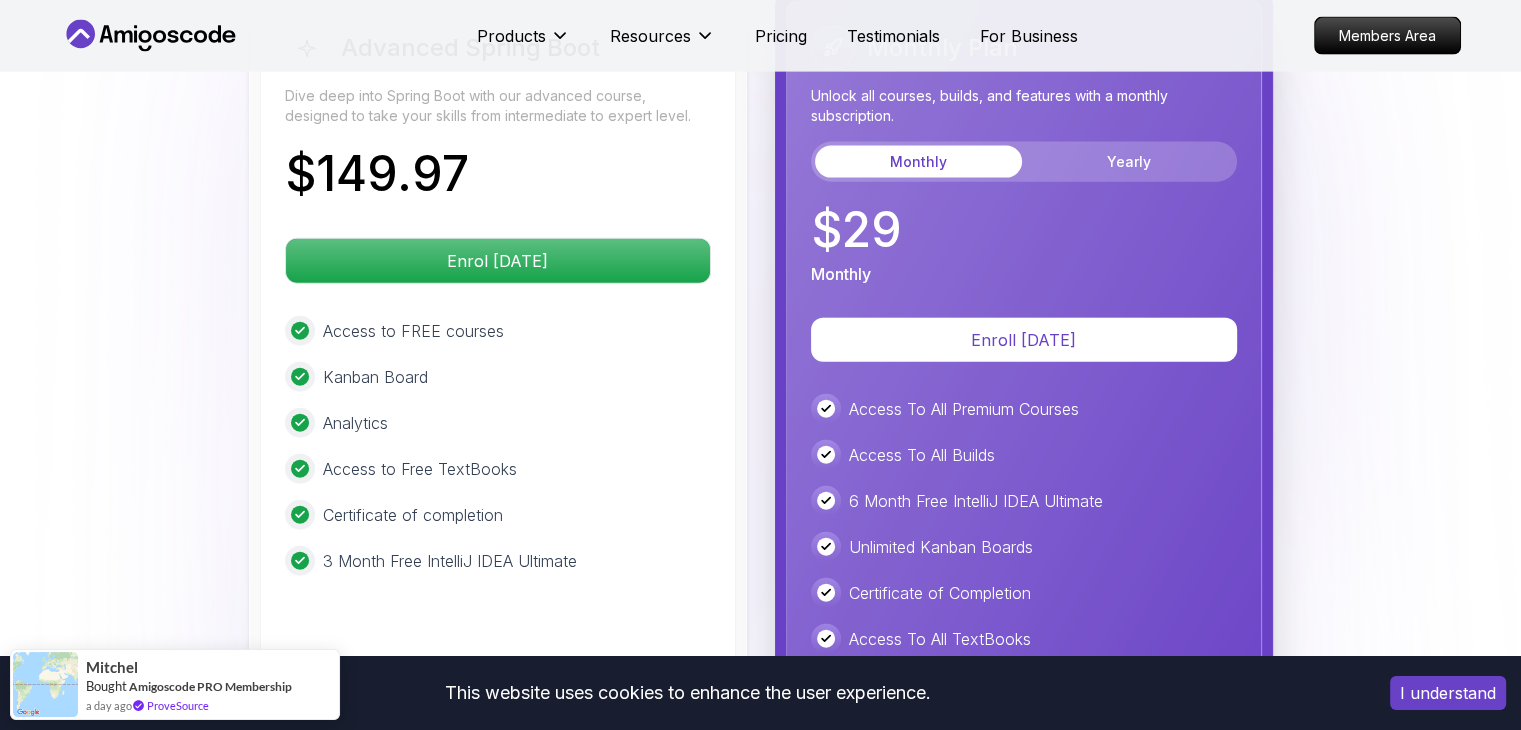 scroll, scrollTop: 4608, scrollLeft: 0, axis: vertical 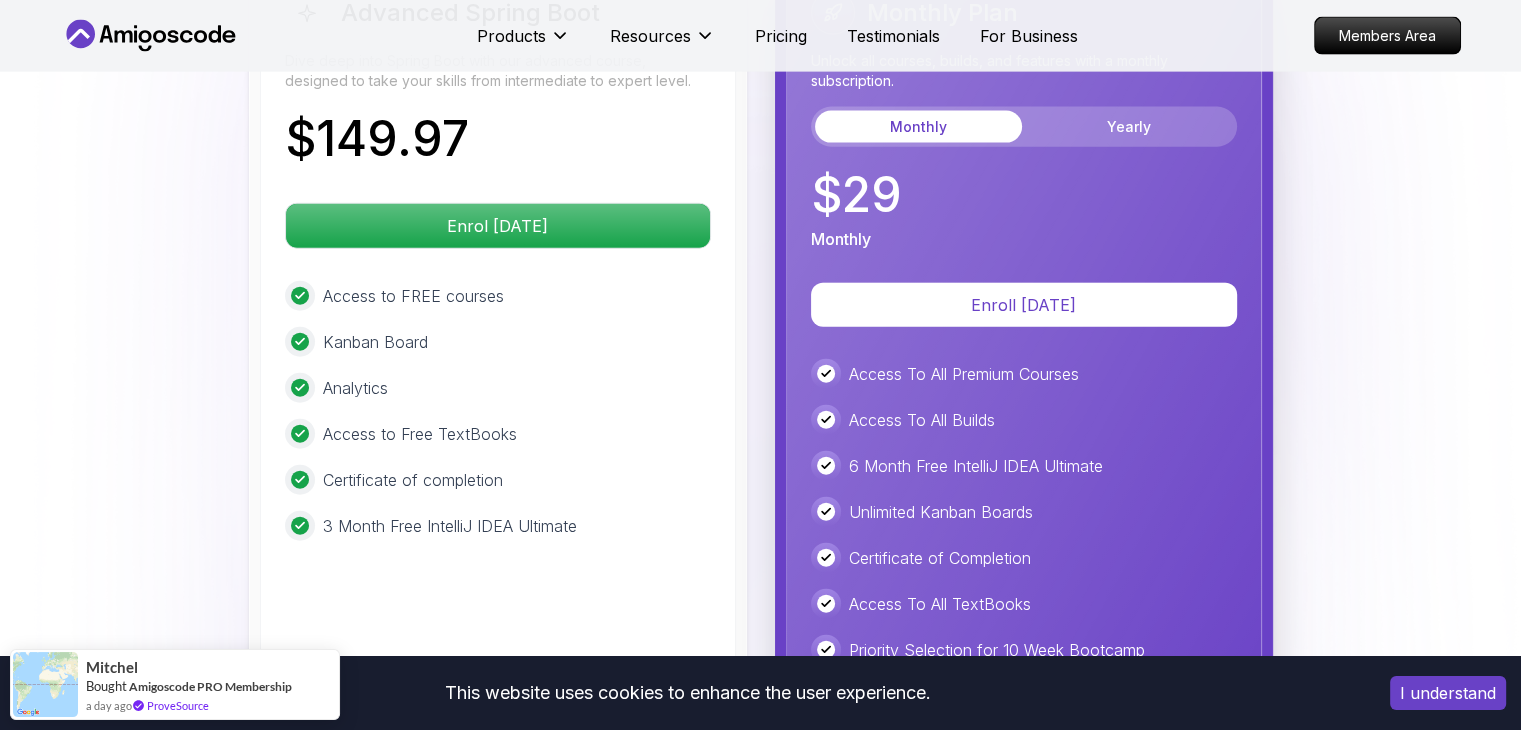 click on "Access to FREE courses" at bounding box center [413, 296] 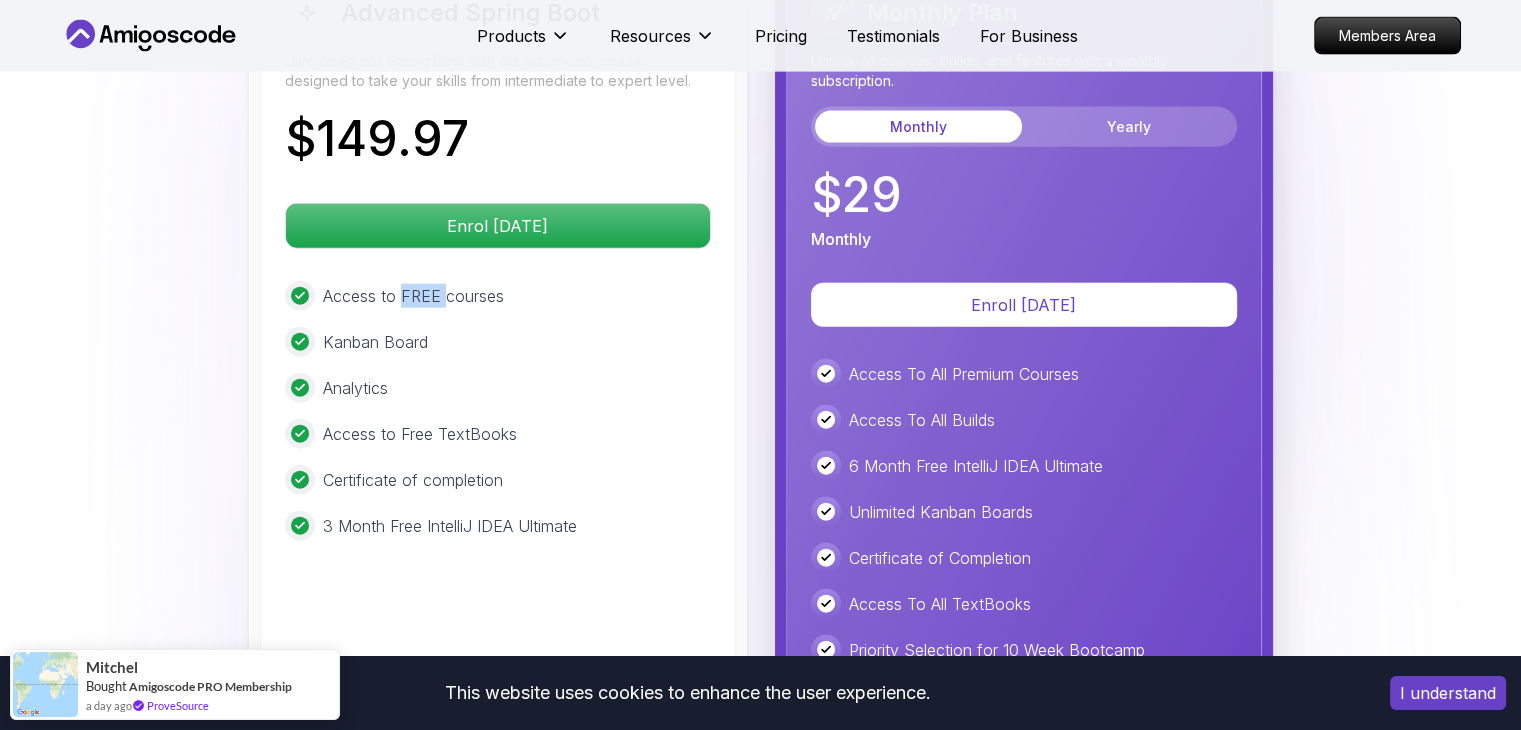 click on "Access to FREE courses" at bounding box center [413, 296] 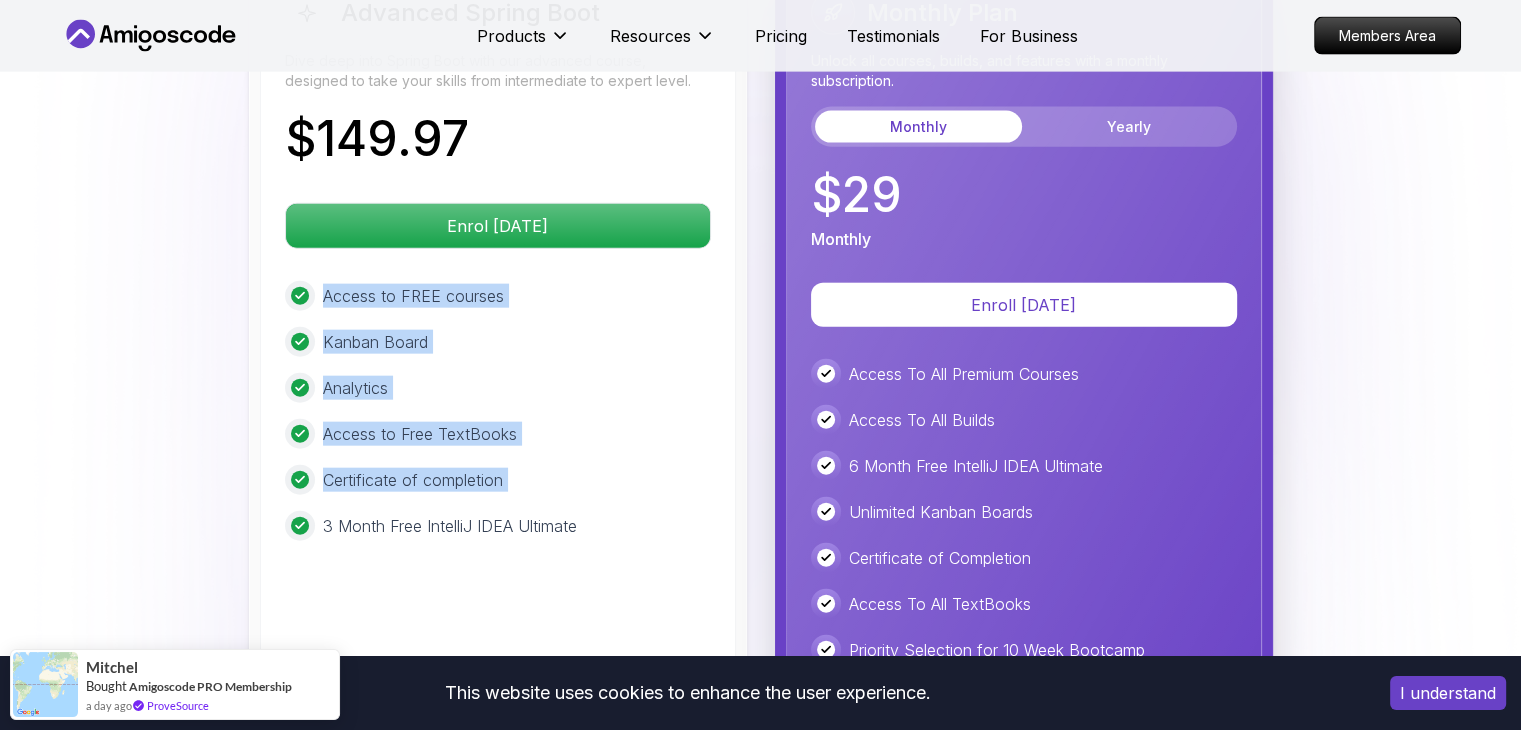 drag, startPoint x: 412, startPoint y: 226, endPoint x: 551, endPoint y: 440, distance: 255.18033 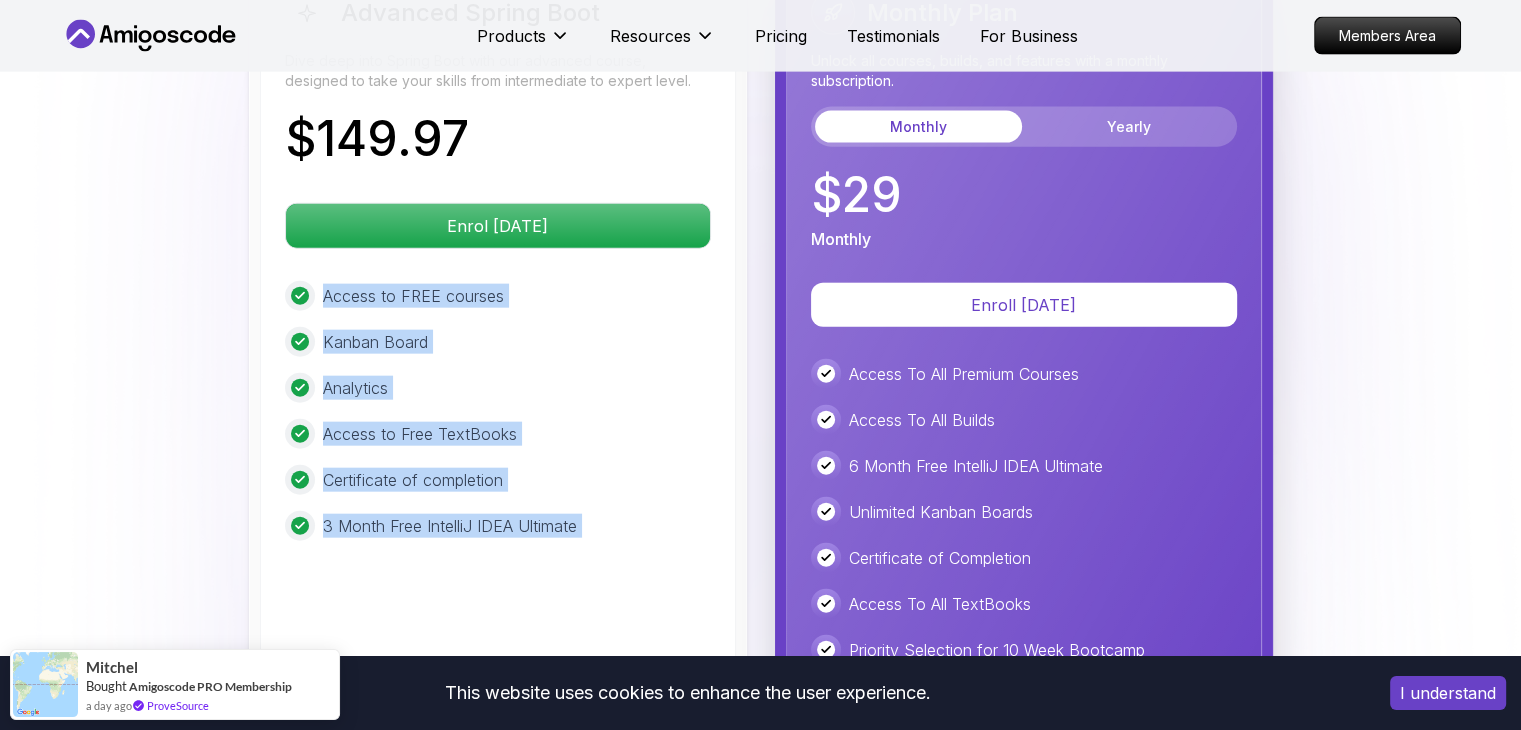 click on "Access to FREE courses Kanban Board Analytics Access to Free TextBooks Certificate of completion 3 Month Free IntelliJ IDEA Ultimate" at bounding box center [498, 411] 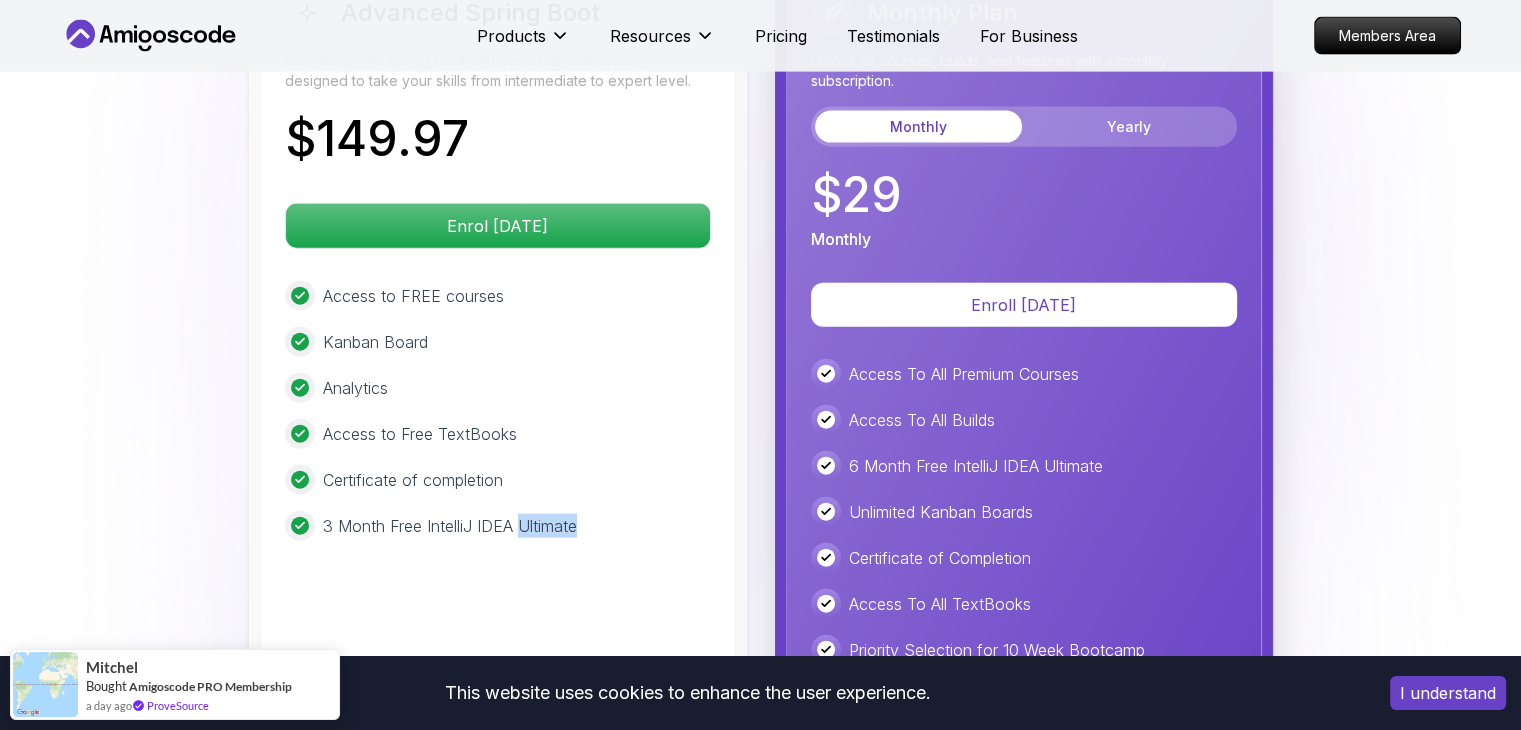 click on "Access to FREE courses Kanban Board Analytics Access to Free TextBooks Certificate of completion 3 Month Free IntelliJ IDEA Ultimate" at bounding box center [498, 411] 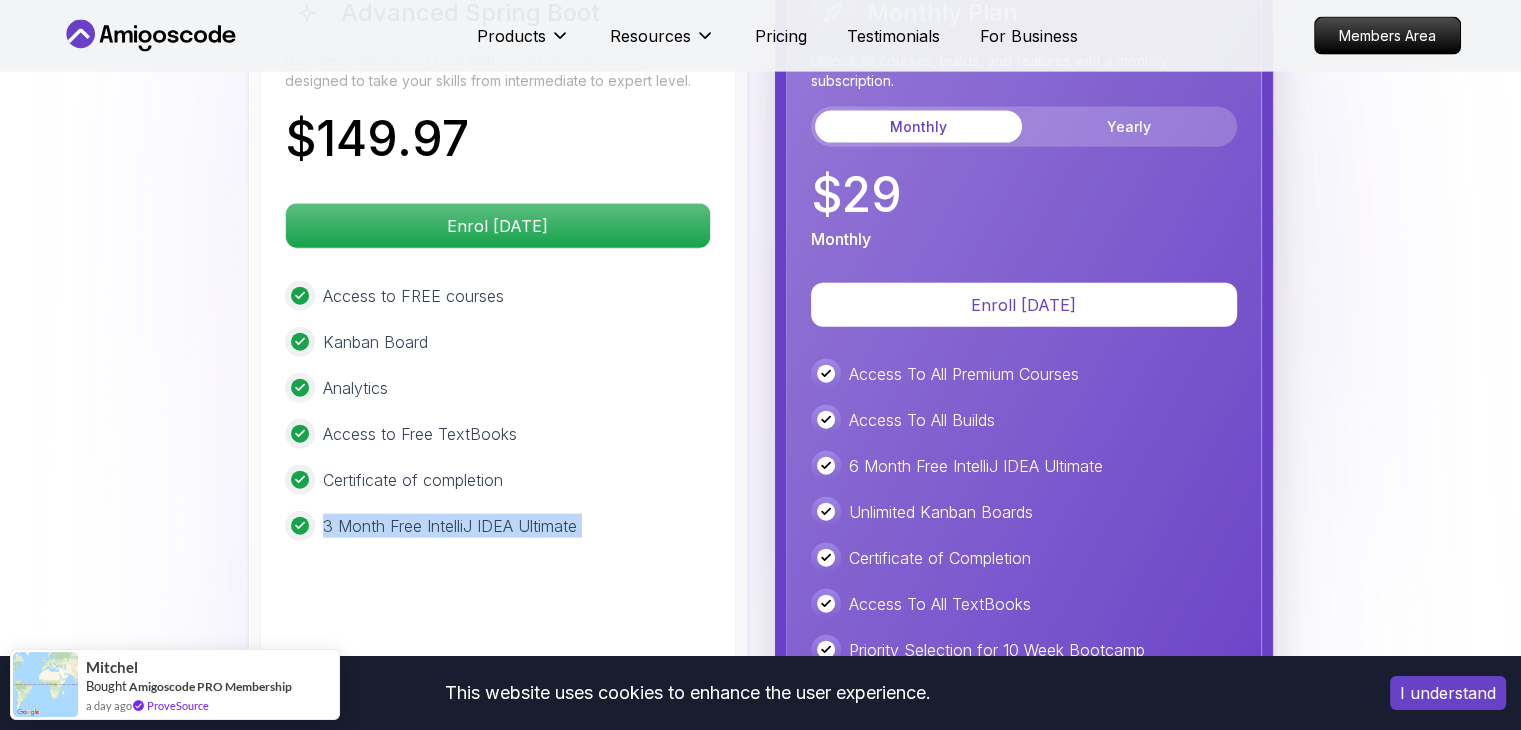 drag, startPoint x: 551, startPoint y: 440, endPoint x: 586, endPoint y: 467, distance: 44.20407 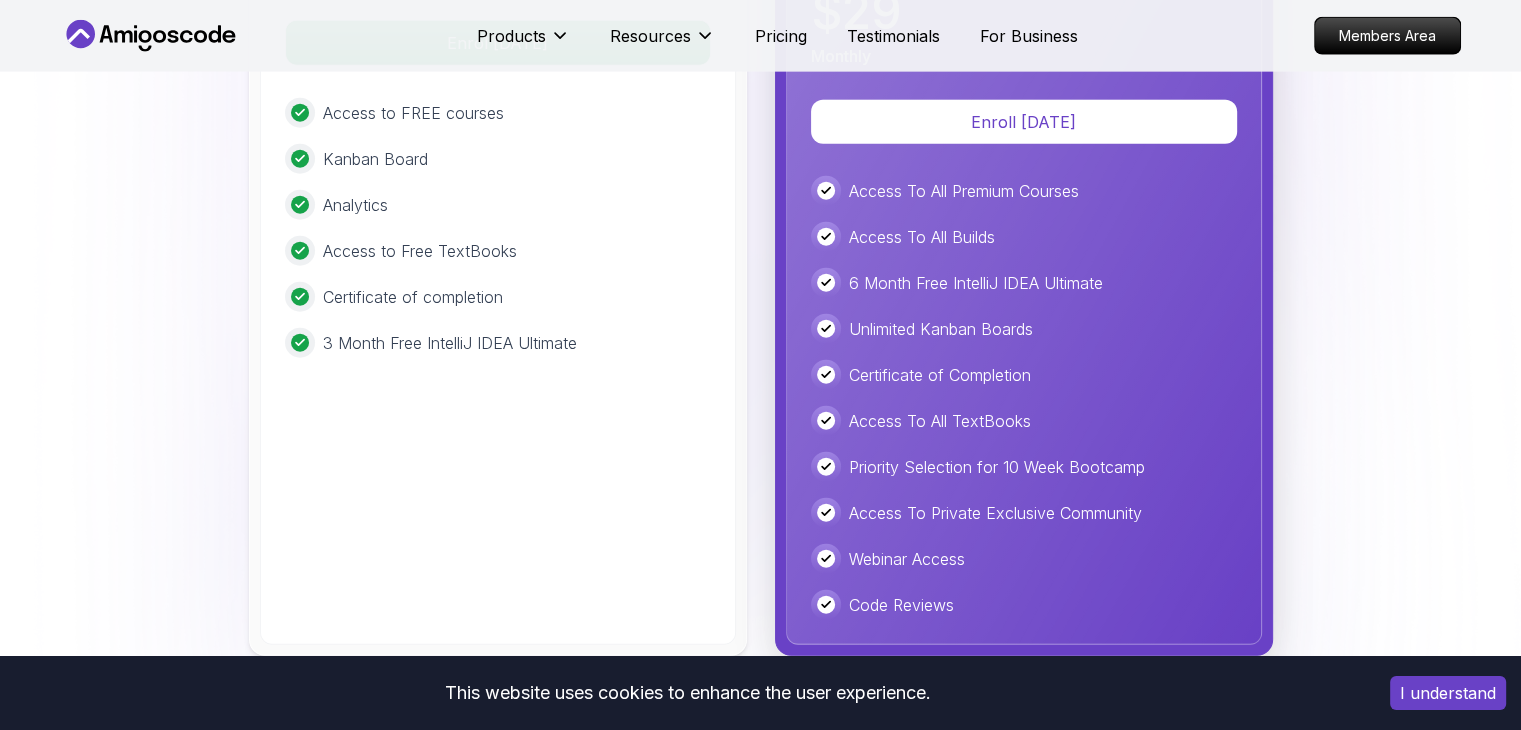 scroll, scrollTop: 4733, scrollLeft: 0, axis: vertical 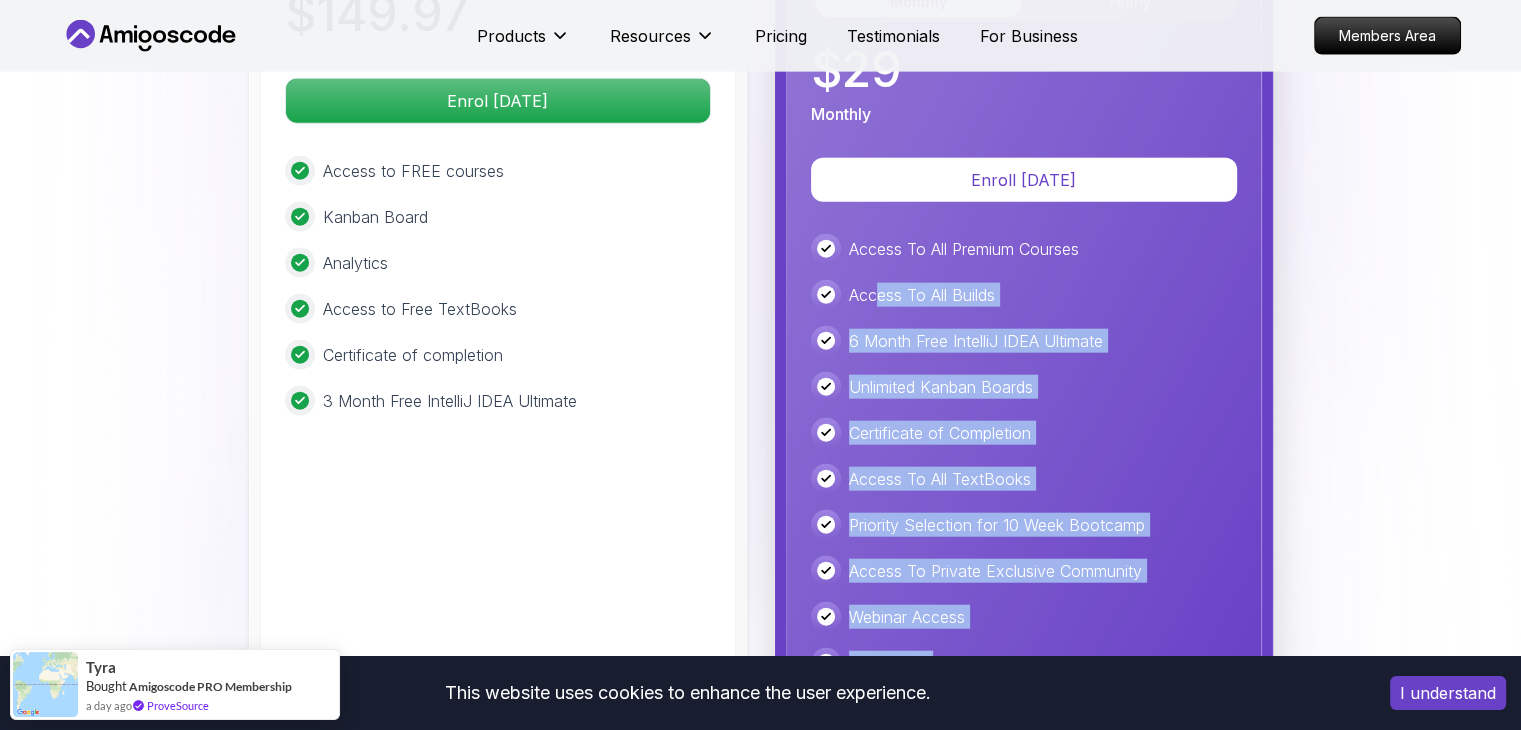 drag, startPoint x: 932, startPoint y: 576, endPoint x: 878, endPoint y: 247, distance: 333.40216 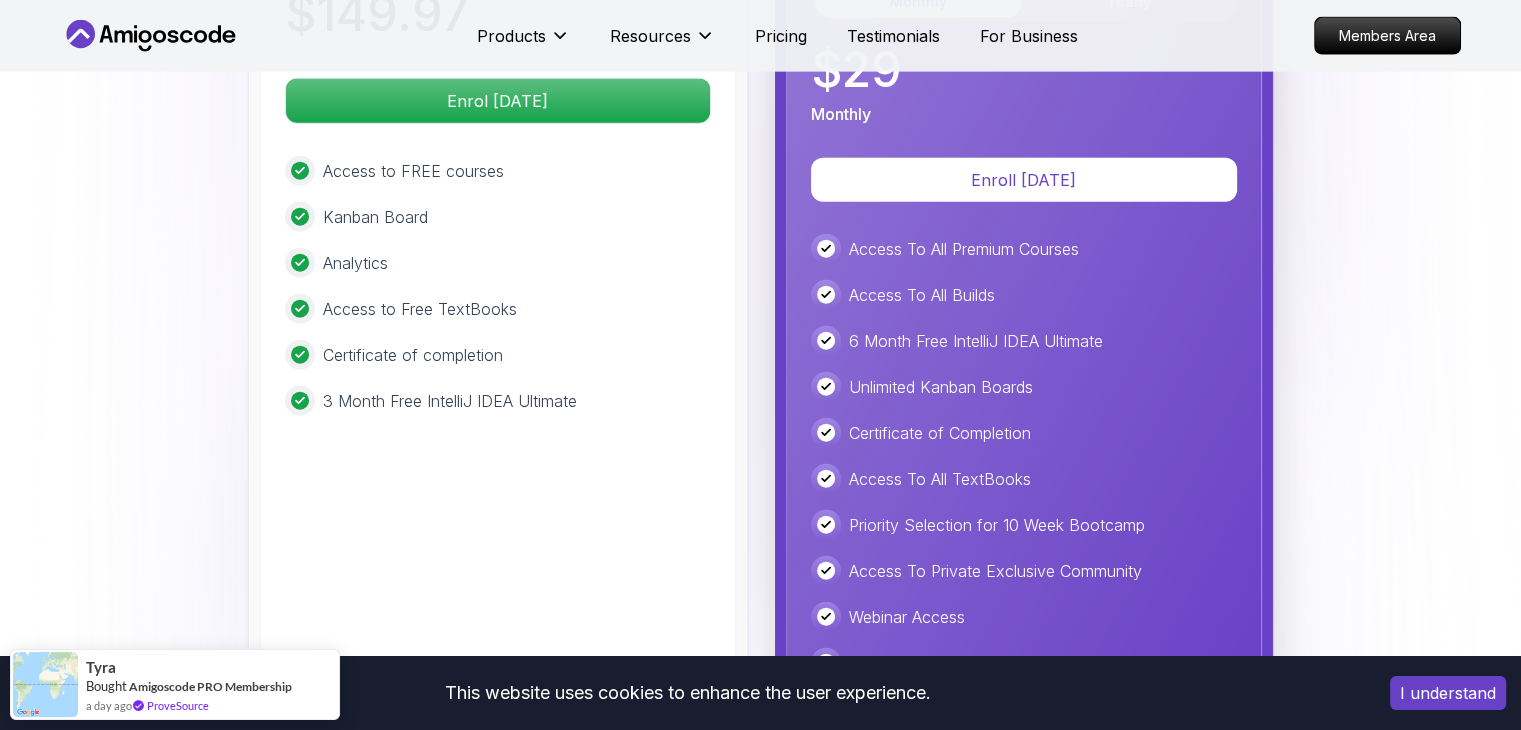click 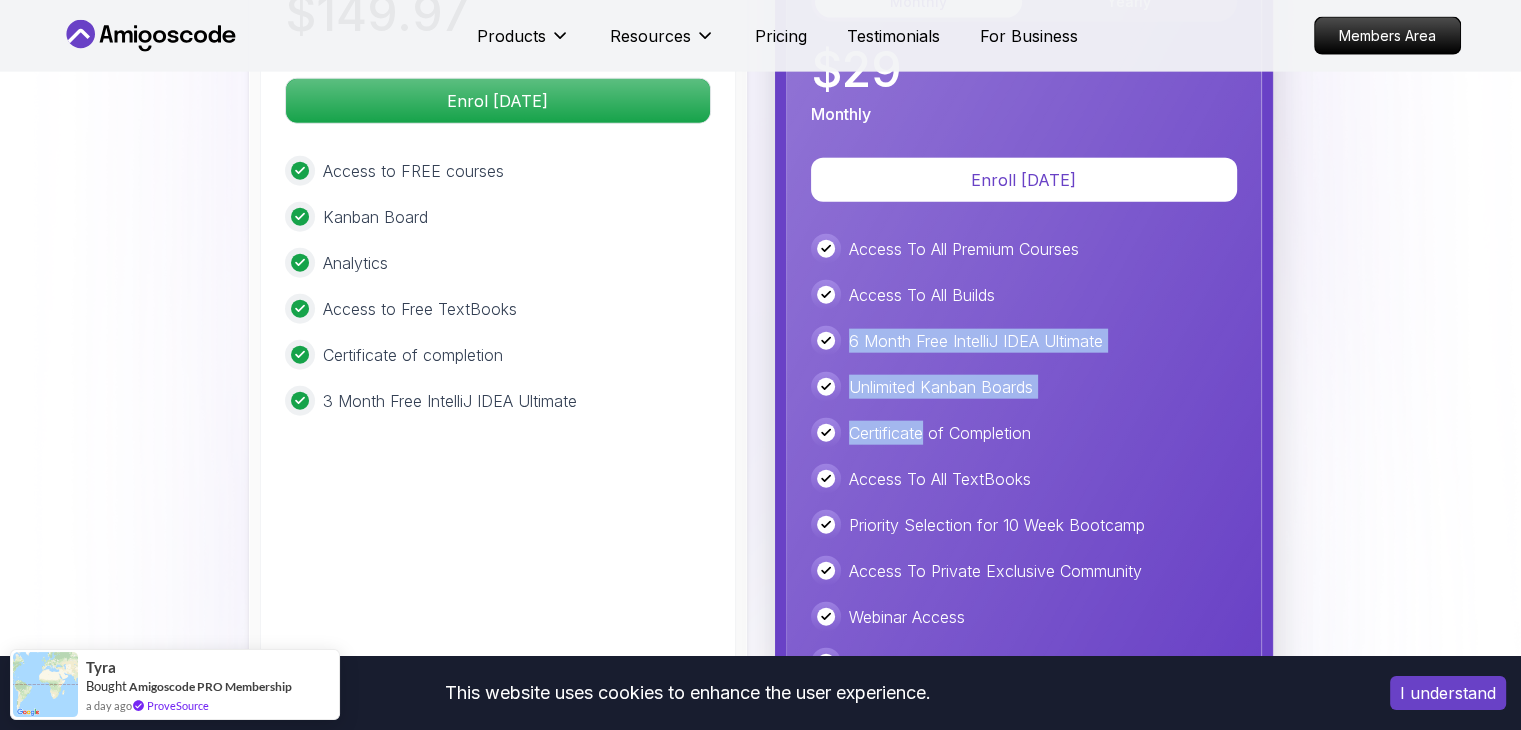 drag, startPoint x: 829, startPoint y: 284, endPoint x: 913, endPoint y: 381, distance: 128.31601 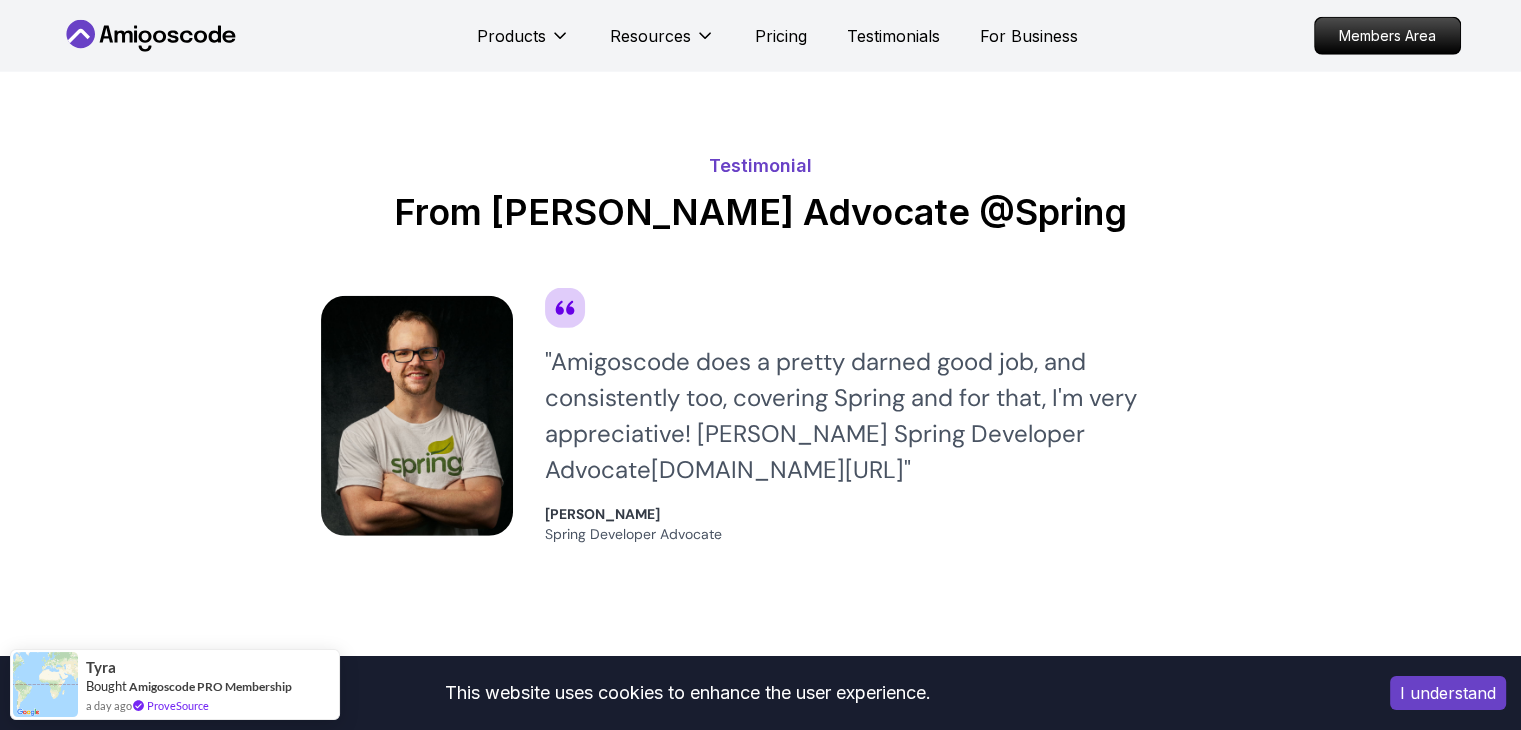 scroll, scrollTop: 5510, scrollLeft: 0, axis: vertical 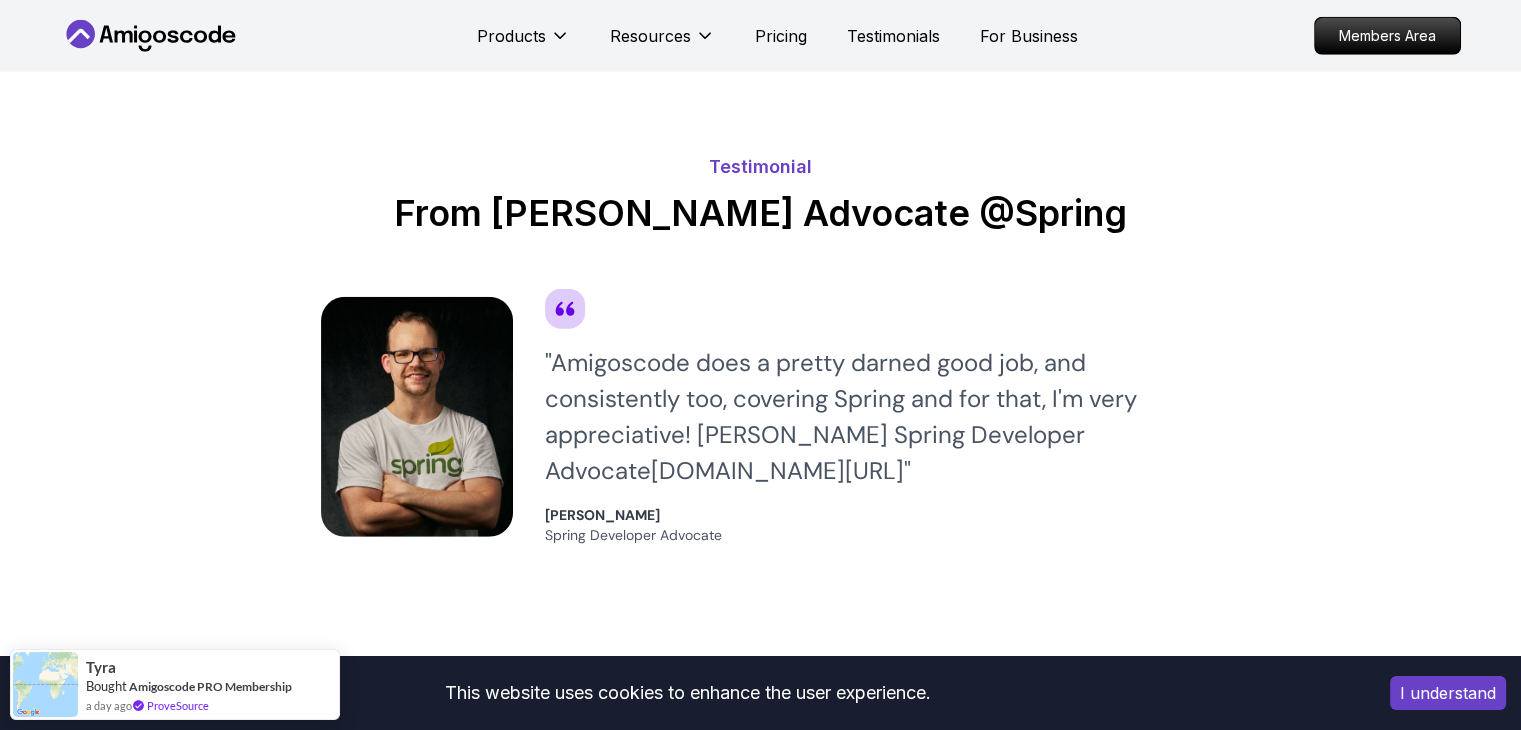 click on "" Amigoscode does a pretty darned good job, and consistently too, covering Spring and for that, I'm very appreciative!
[PERSON_NAME]
Spring Developer Advocate
[DOMAIN_NAME][URL] "" at bounding box center (873, 417) 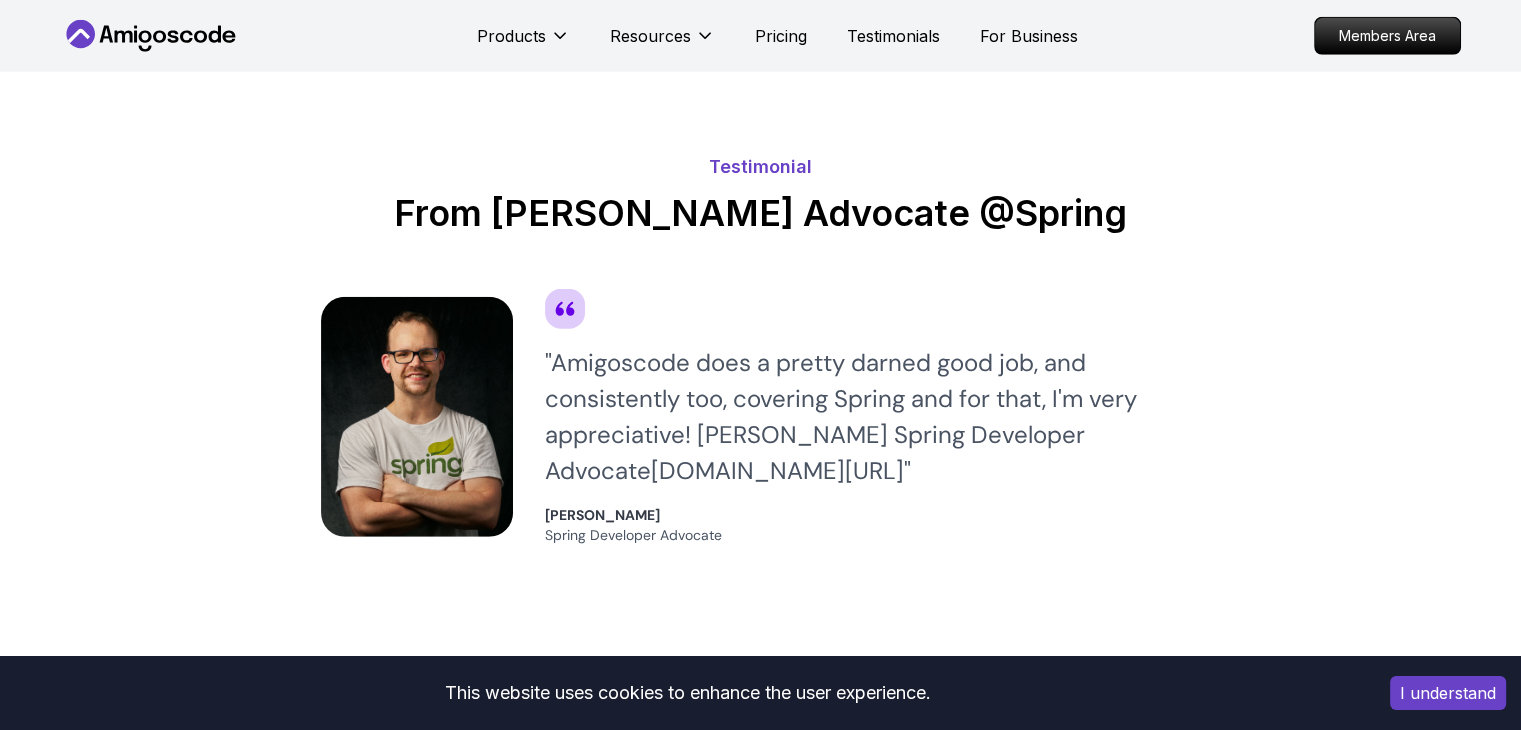drag, startPoint x: 576, startPoint y: 293, endPoint x: 761, endPoint y: 407, distance: 217.30394 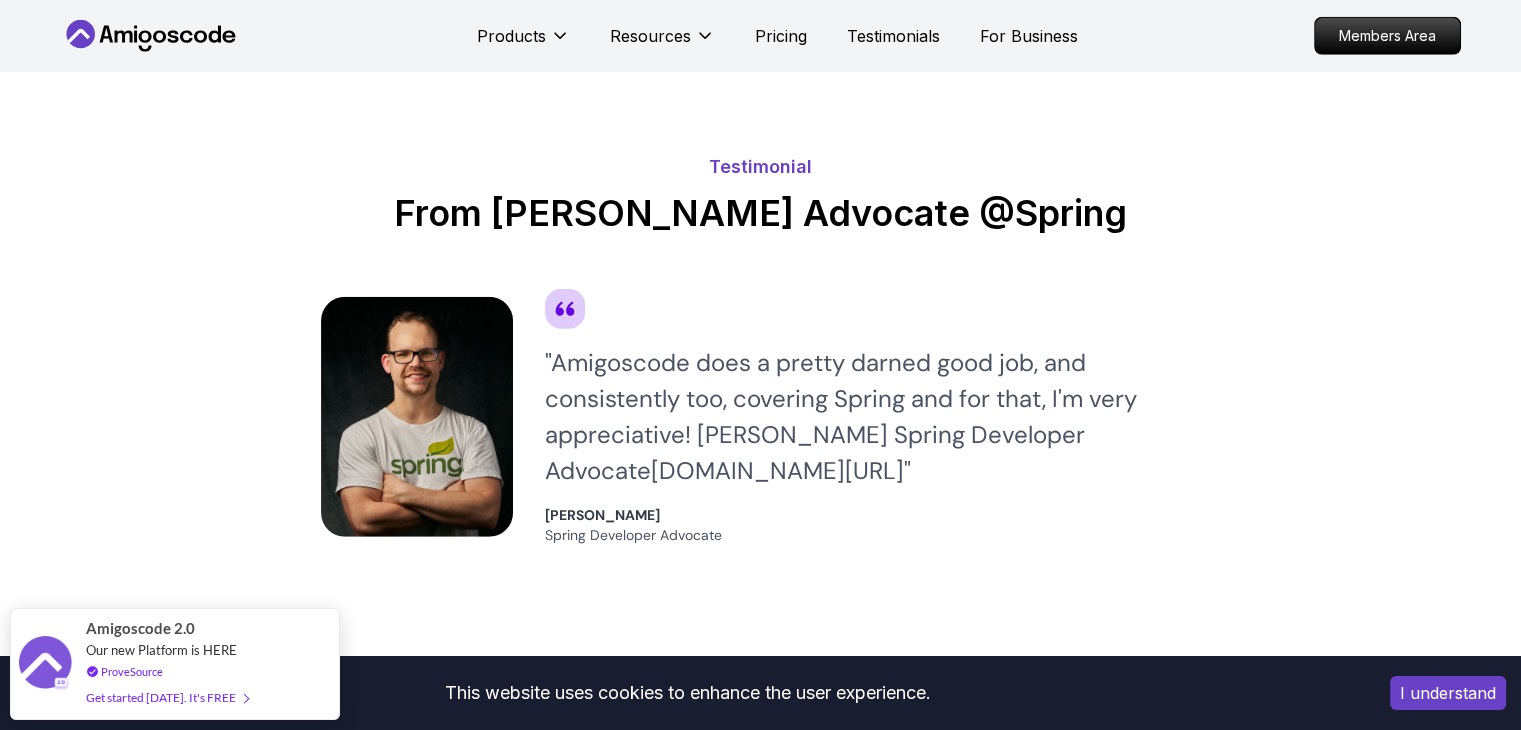 click on "Advanced Spring Boot Dive deep into Spring Boot with our advanced course, designed to take your skills from intermediate to expert level. Mama Samba Braima Djalo  /   Instructor Pro Course Includes: 5.18 Hours 97 Lectures Certificate of Completion English Subtitles 15 Days Money Back Guaranteed Access to: AmigosCode Textbook Access to Discord Group IntelliJ IDEA Ultimate Enrol Now Share this Course or Copy link Got a Team of 5 or More? With one subscription, give your entire team access to all courses and features. Check our Business Plan Mama Samba Braima Djalo  /   Instructor What you will learn java spring spring-boot spring-data-jpa spring-security docker postgres h2 Java Bean Validation - Master efficient validation techniques with annotations, custom validations, and @Valid. Exception Handling - Learn to handle errors gracefully with @ExceptionHandler, custom responses, and HTTP status codes. Spring Data JPA - Dive deep into entity mapping, repositories, queries, and database integration using H2." at bounding box center (760, -1456) 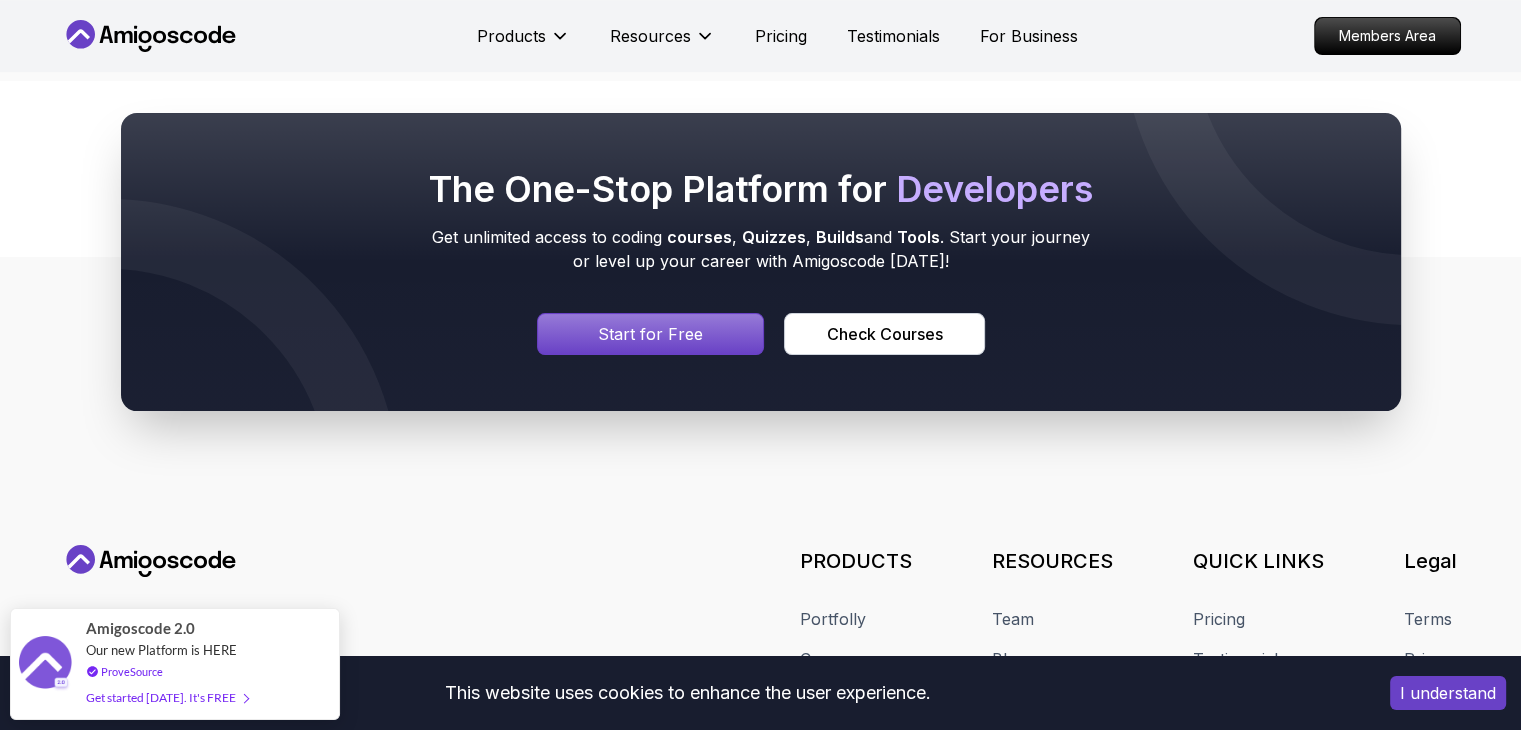 scroll, scrollTop: 8219, scrollLeft: 0, axis: vertical 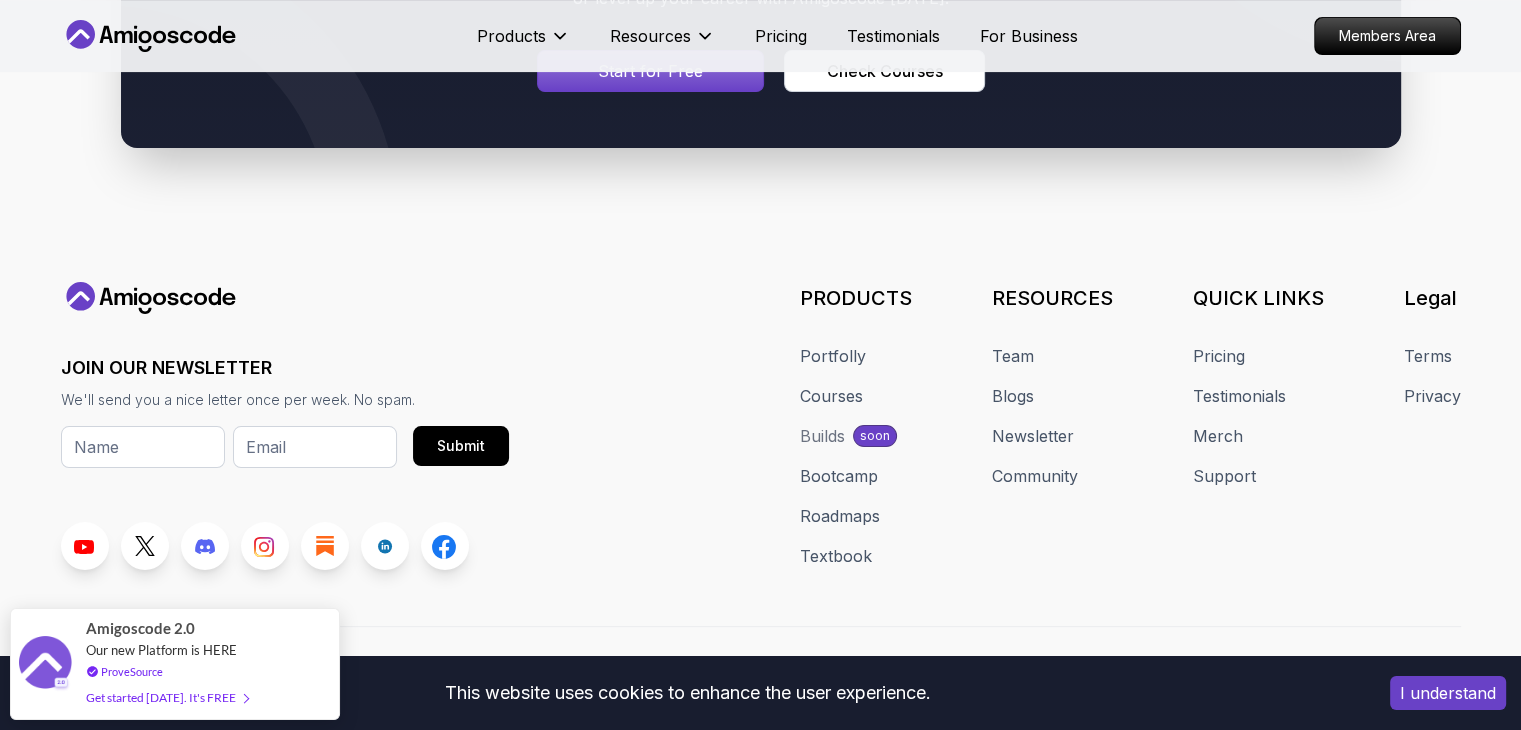click 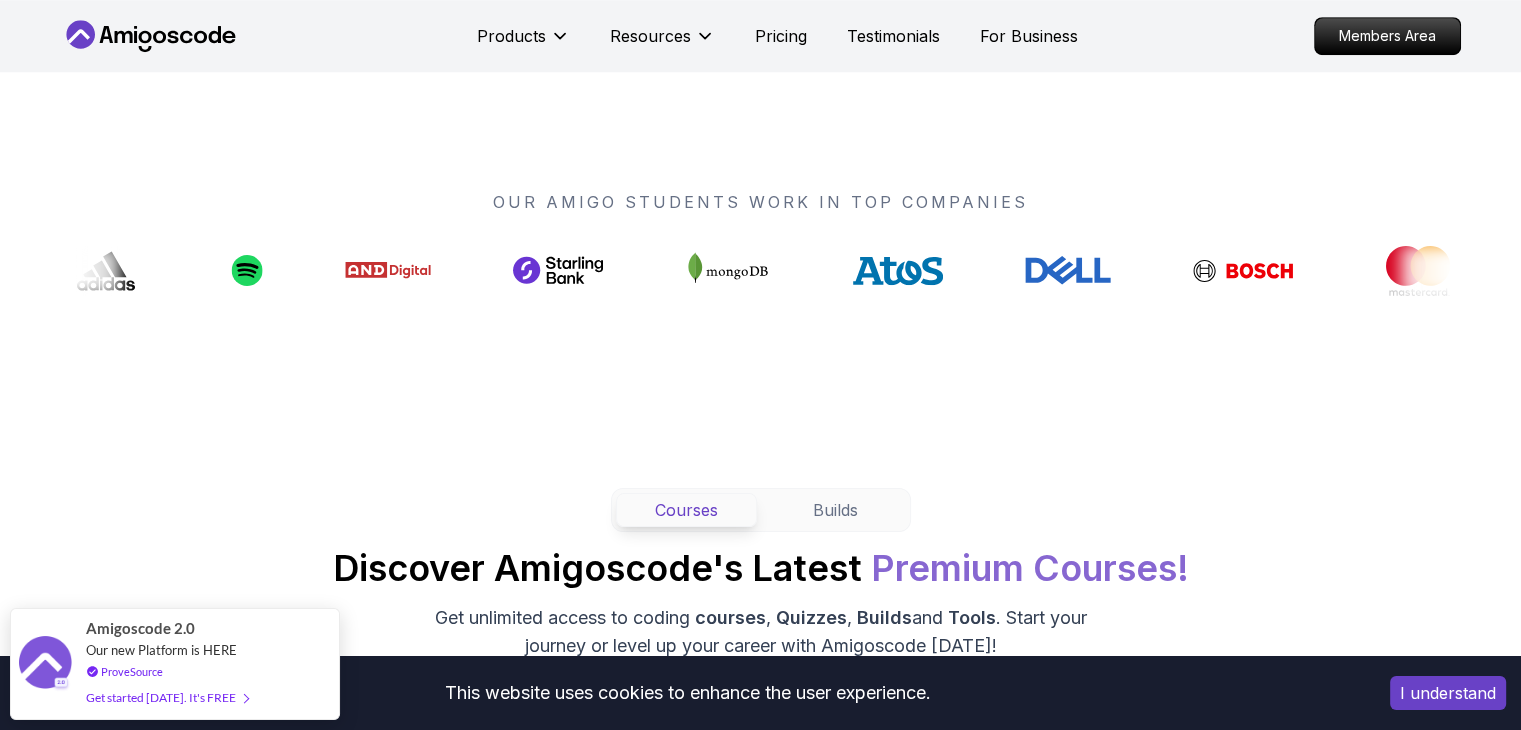 scroll, scrollTop: 1451, scrollLeft: 0, axis: vertical 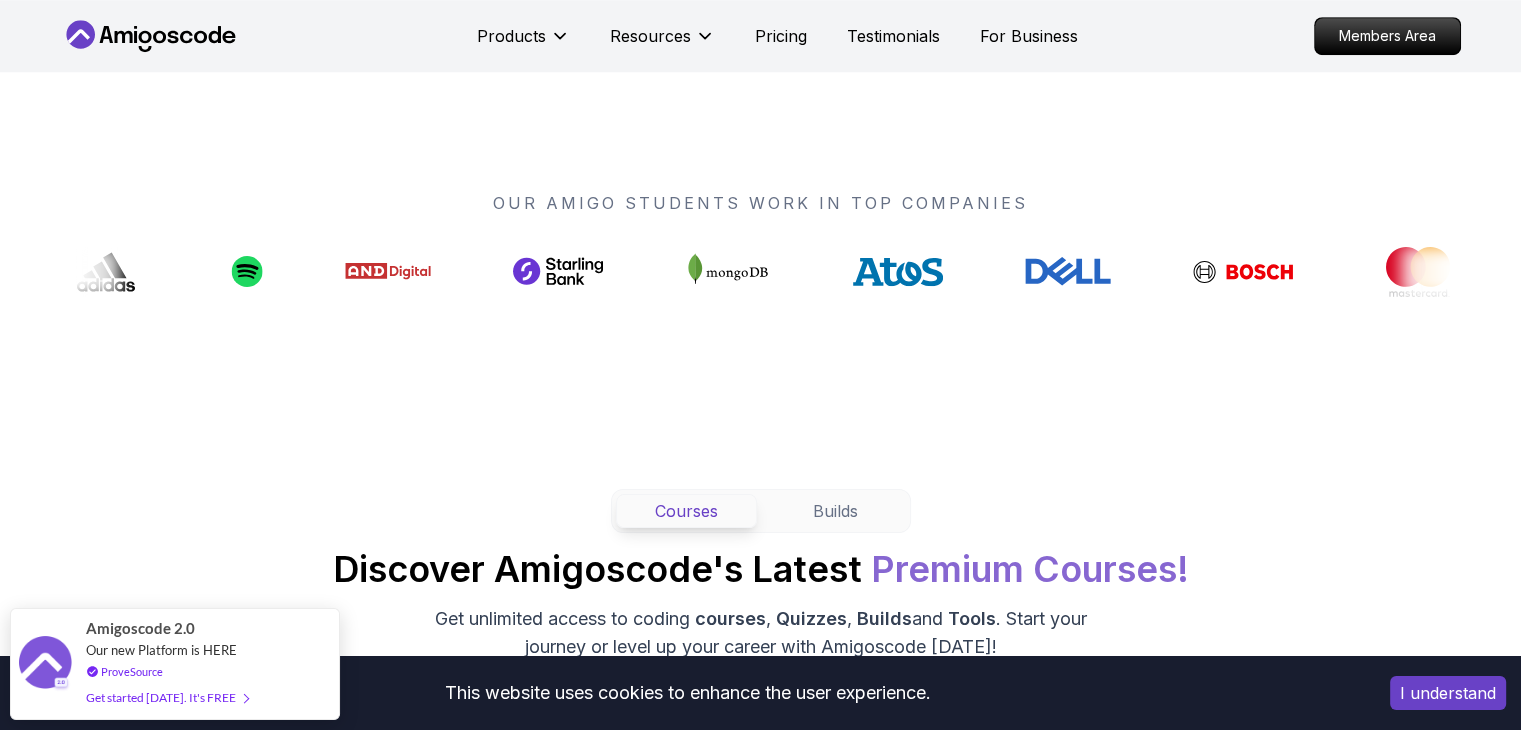 click on "OUR AMIGO STUDENTS WORK IN TOP COMPANIES" at bounding box center [761, 203] 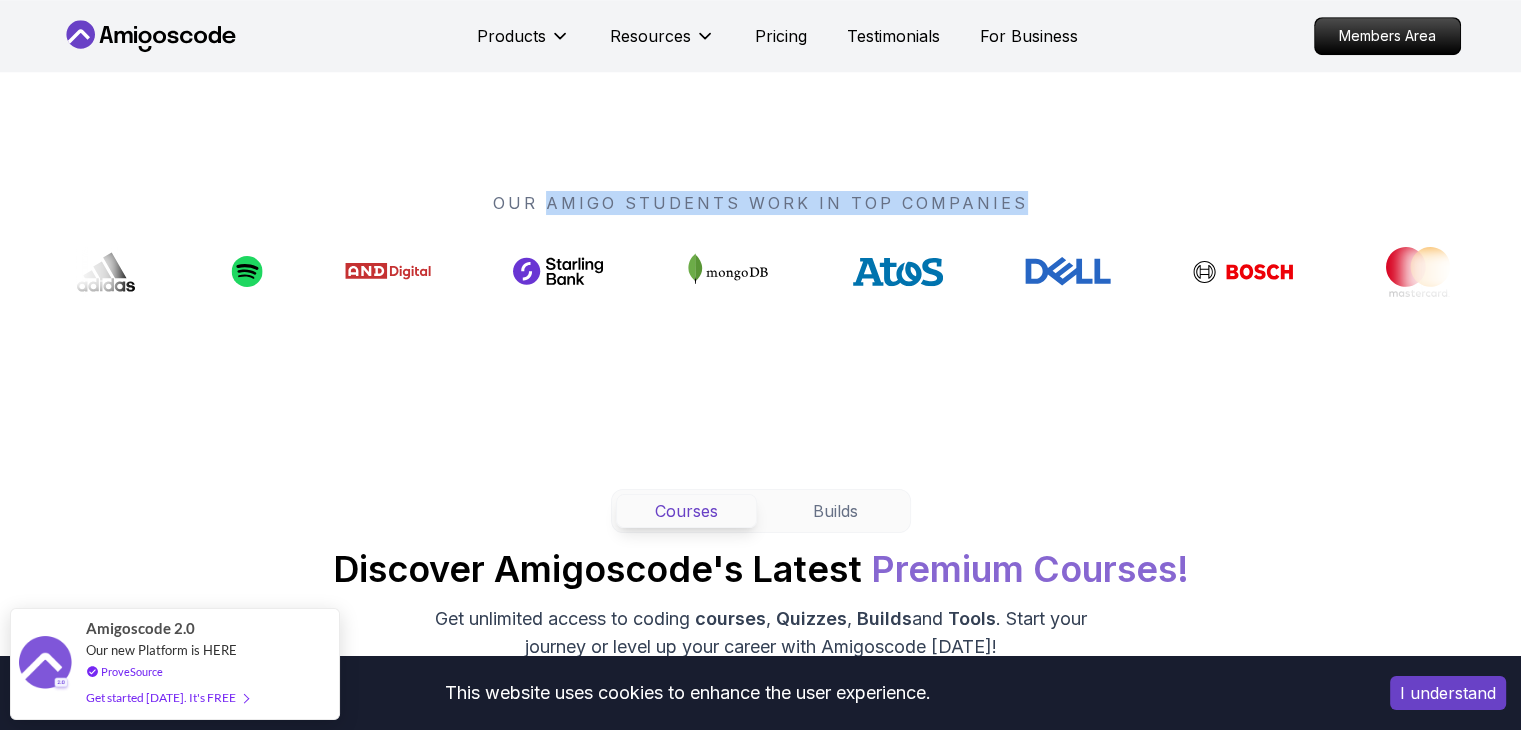 drag, startPoint x: 602, startPoint y: 219, endPoint x: 908, endPoint y: 190, distance: 307.37112 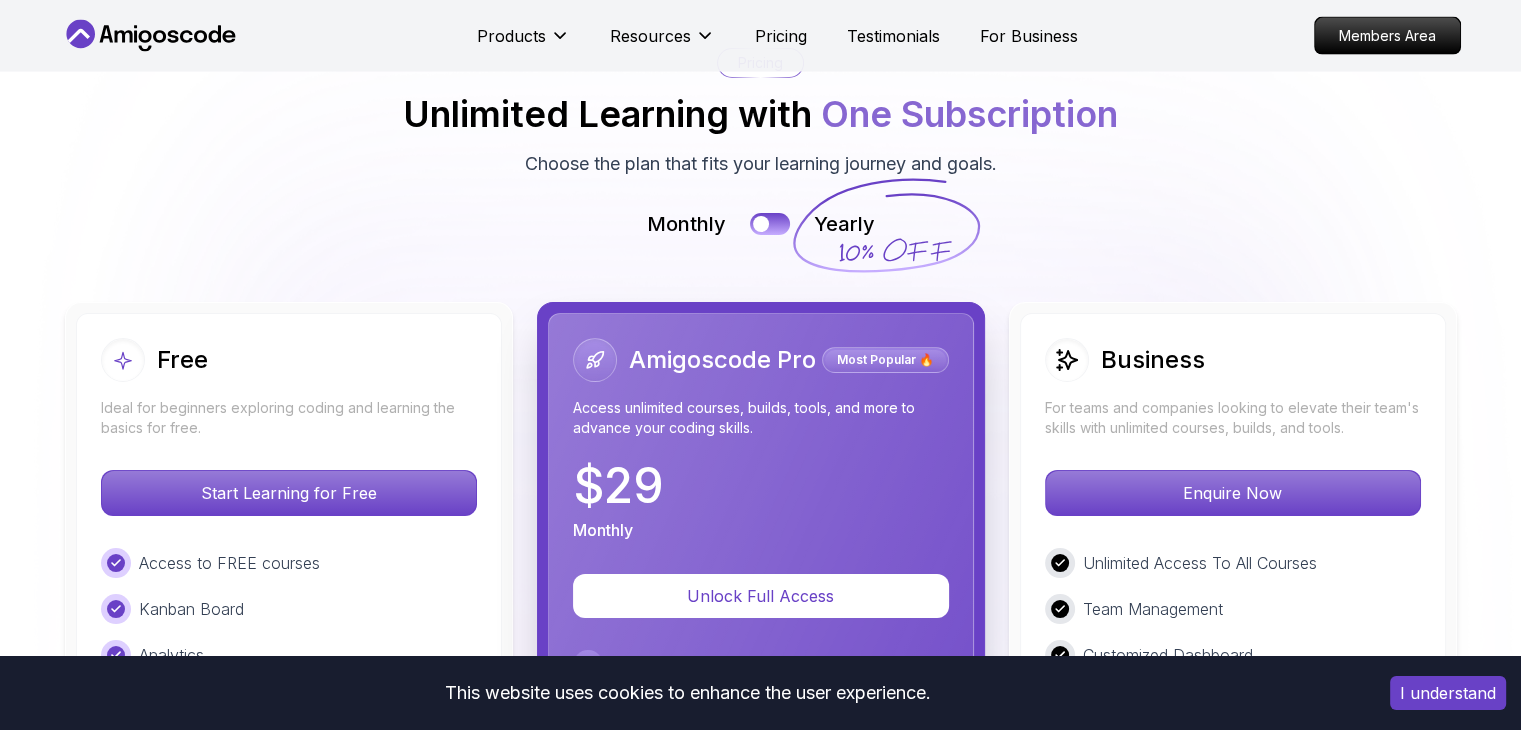 scroll, scrollTop: 4459, scrollLeft: 0, axis: vertical 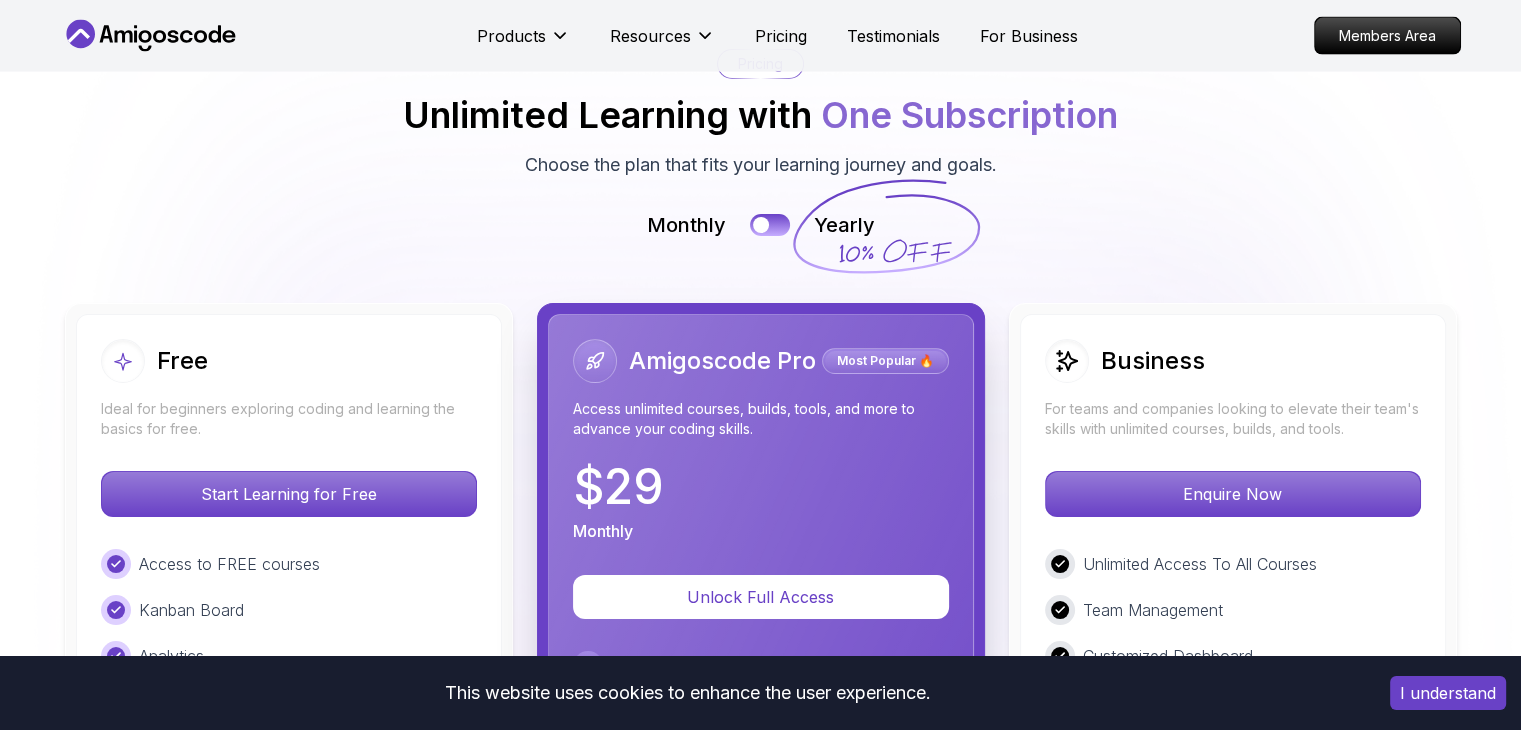click on "Amigoscode Pro" at bounding box center [722, 361] 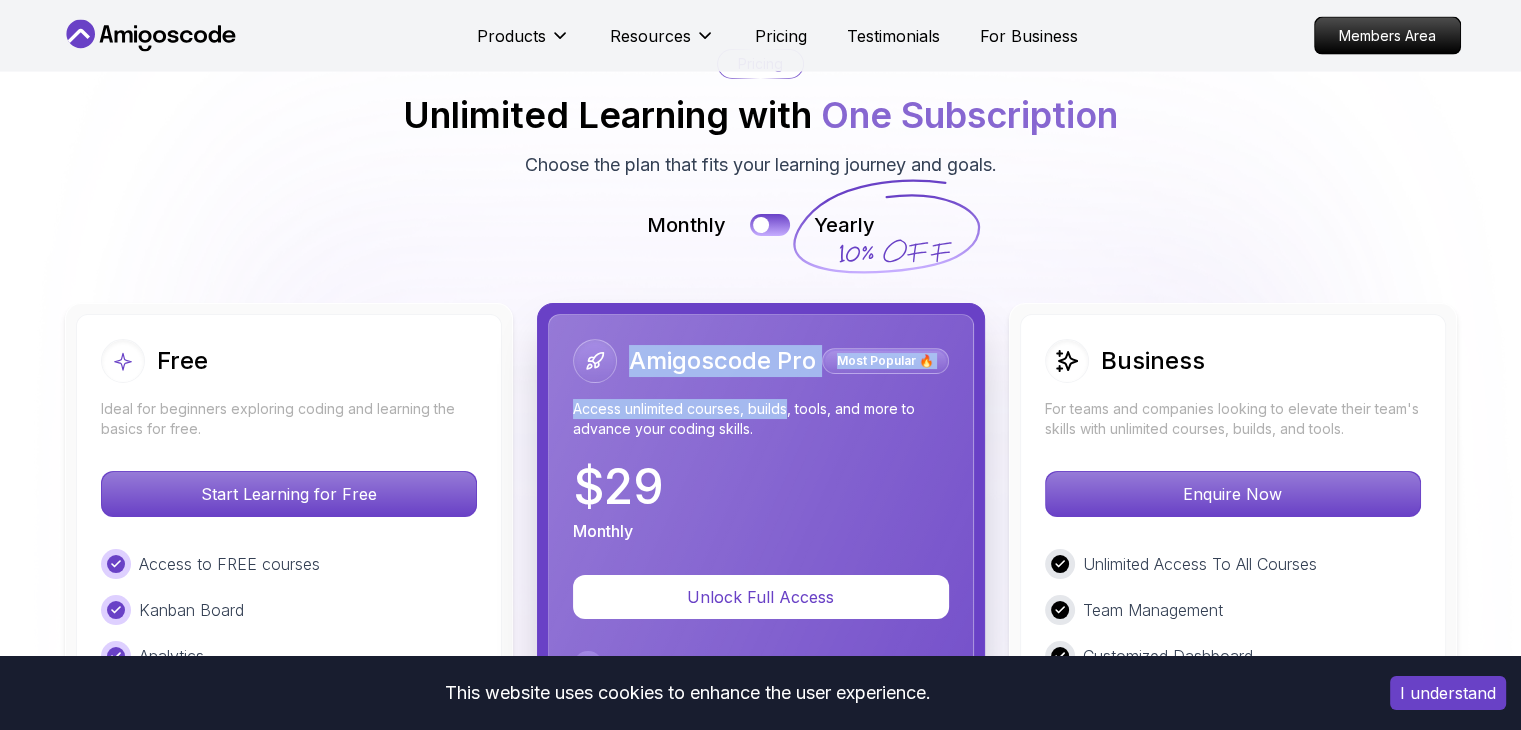 drag, startPoint x: 744, startPoint y: 266, endPoint x: 774, endPoint y: 332, distance: 72.498276 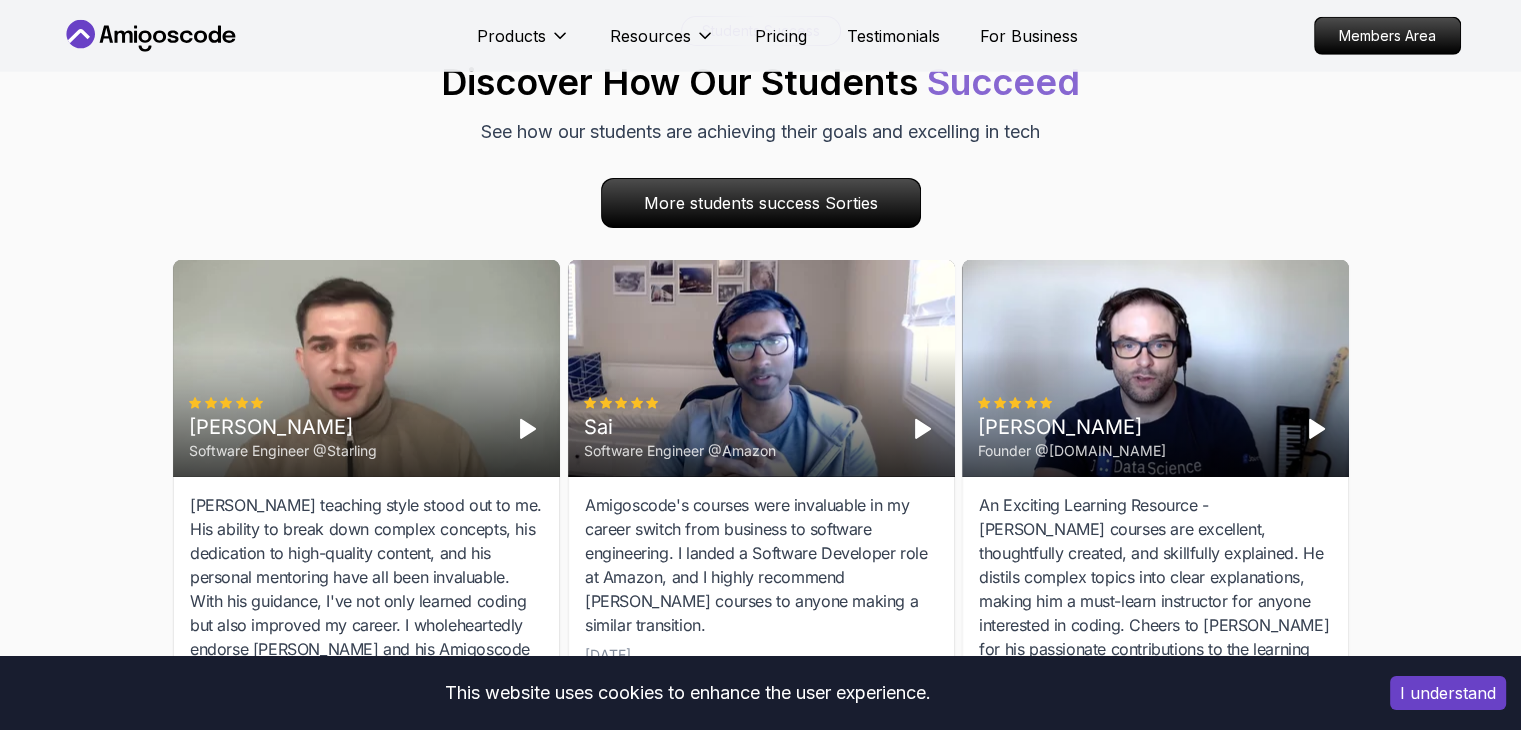scroll, scrollTop: 5912, scrollLeft: 0, axis: vertical 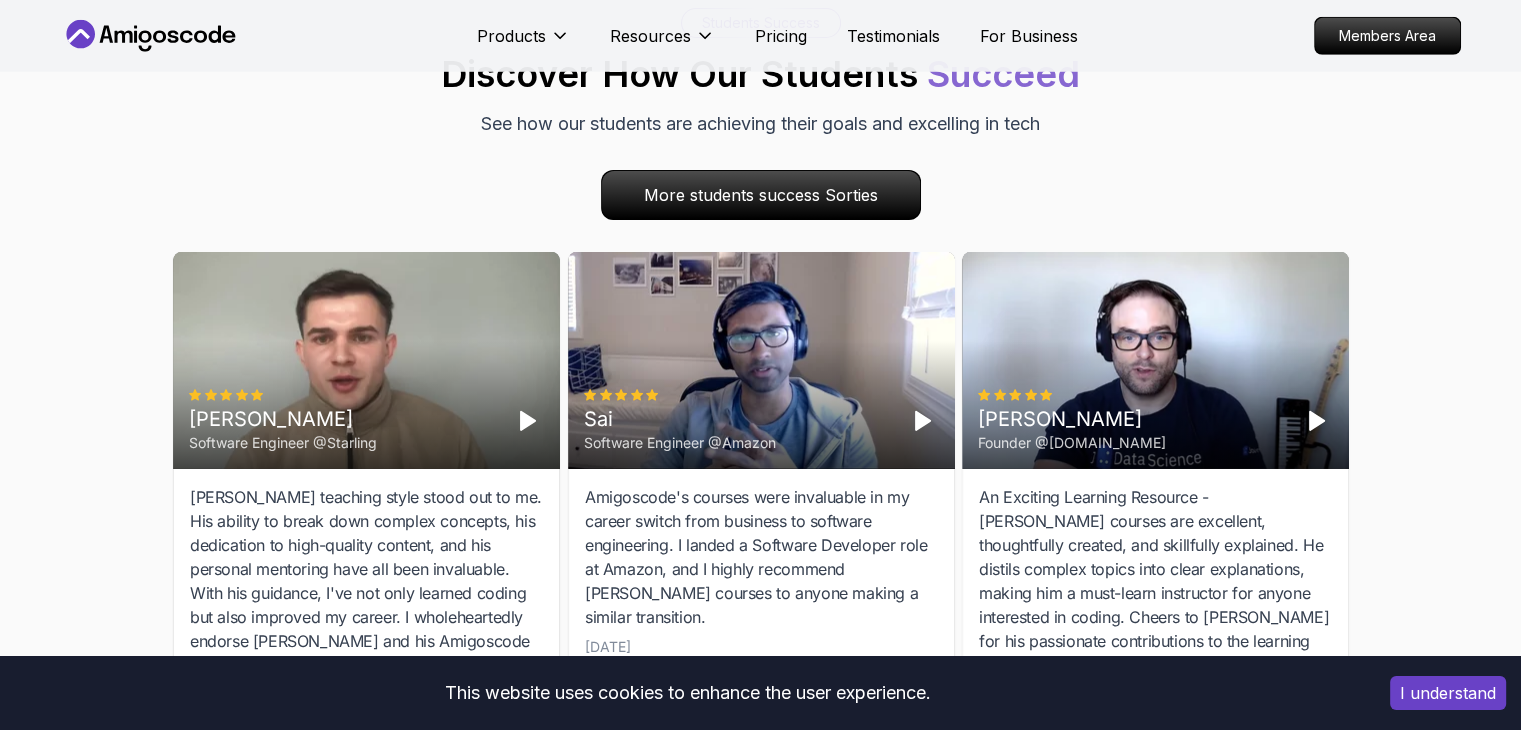 click on "Amigoscode's courses were invaluable in my career switch from business to software engineering. I landed a Software Developer role at Amazon, and I highly recommend [PERSON_NAME] courses to anyone making a similar transition." at bounding box center (761, 558) 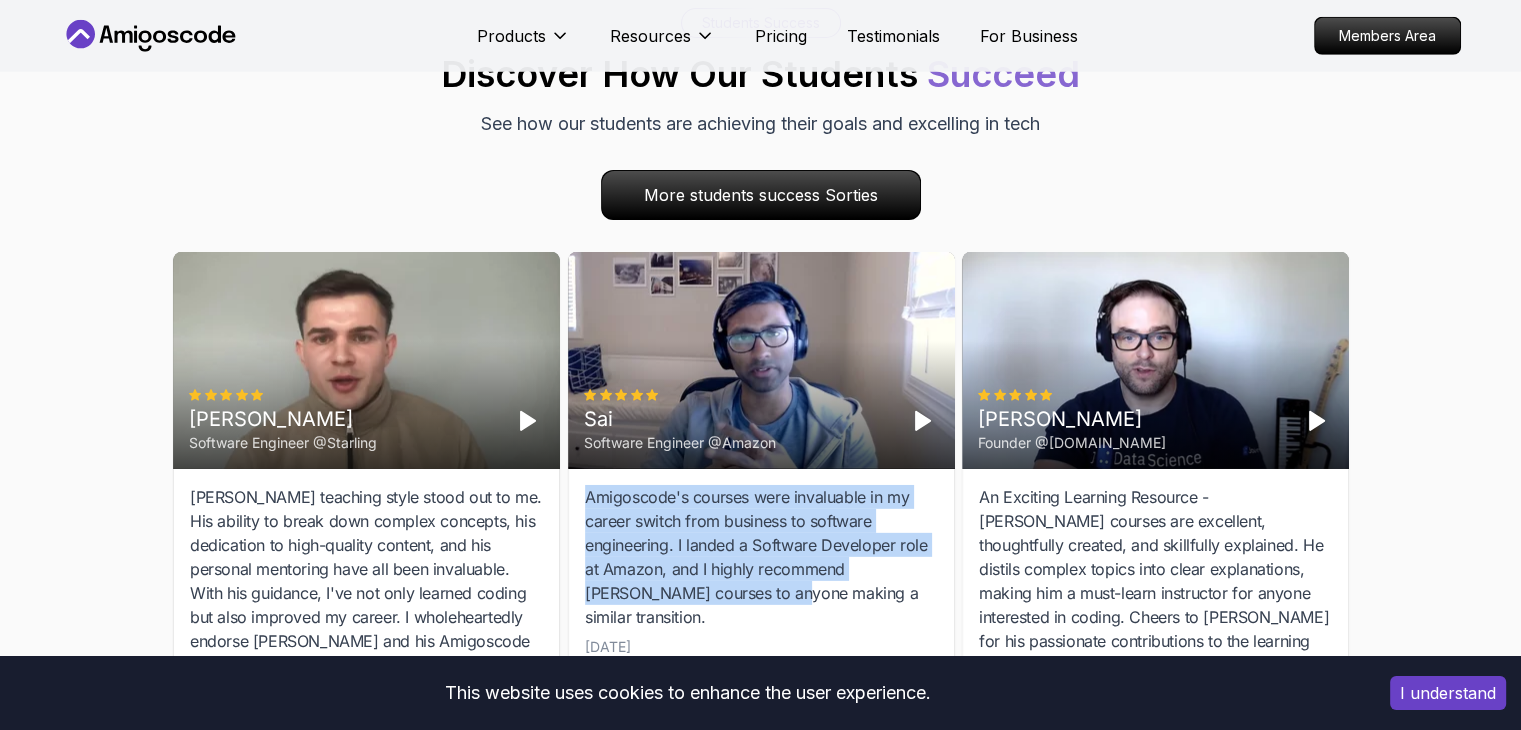 drag, startPoint x: 657, startPoint y: 409, endPoint x: 695, endPoint y: 505, distance: 103.24728 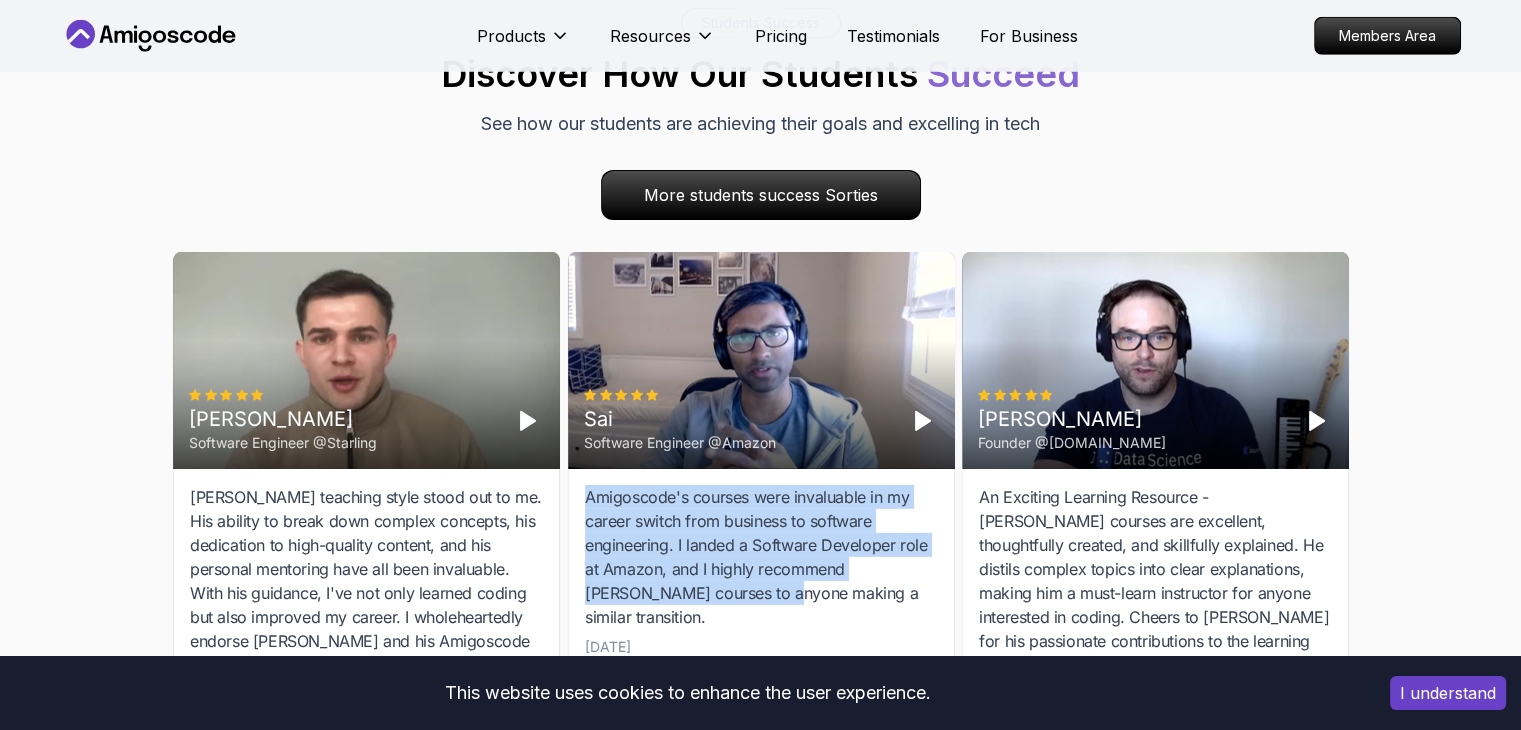 click on "Amigoscode's courses were invaluable in my career switch from business to software engineering. I landed a Software Developer role at Amazon, and I highly recommend [PERSON_NAME] courses to anyone making a similar transition." at bounding box center [761, 558] 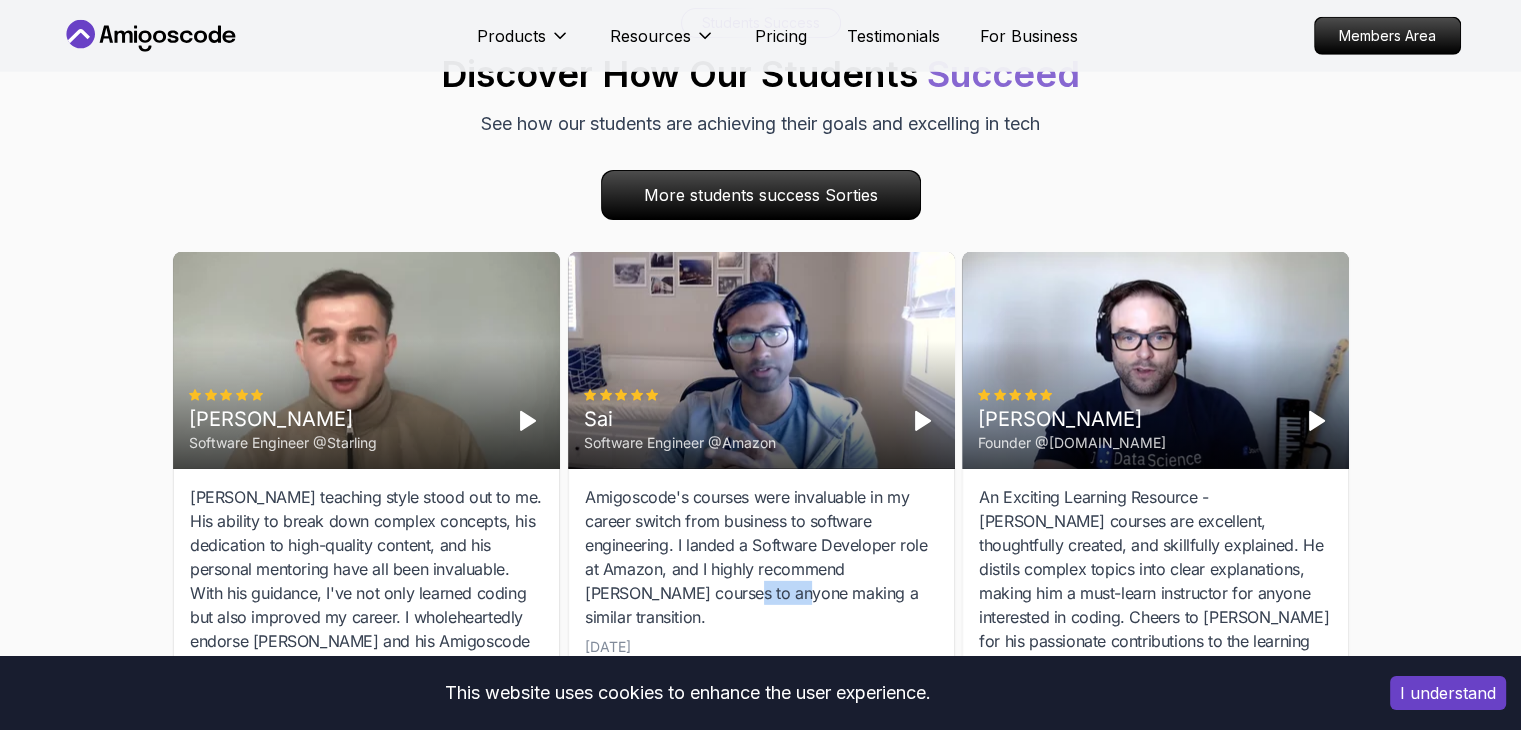 click on "Amigoscode's courses were invaluable in my career switch from business to software engineering. I landed a Software Developer role at Amazon, and I highly recommend [PERSON_NAME] courses to anyone making a similar transition." at bounding box center [761, 558] 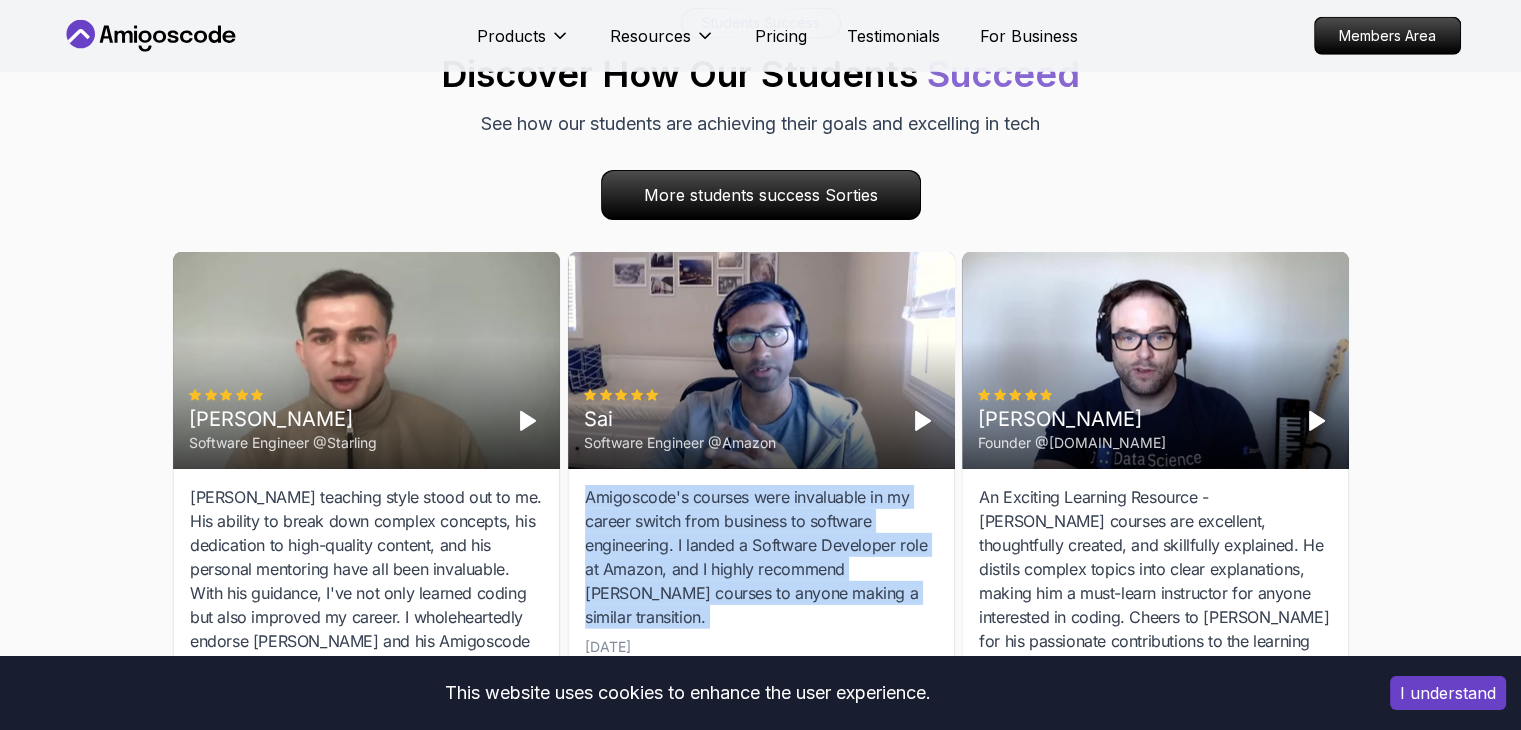 drag, startPoint x: 695, startPoint y: 505, endPoint x: 872, endPoint y: 512, distance: 177.13837 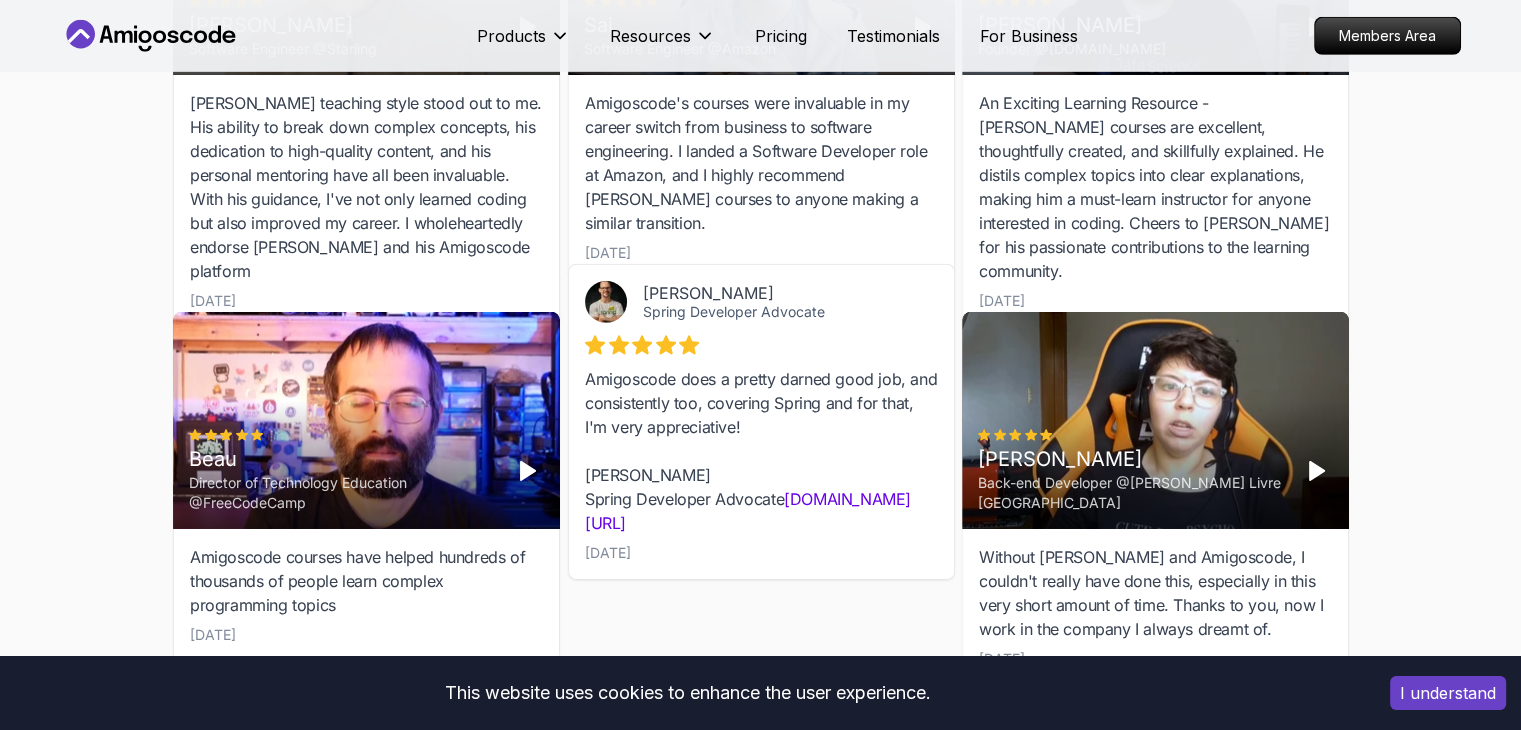 scroll, scrollTop: 6304, scrollLeft: 0, axis: vertical 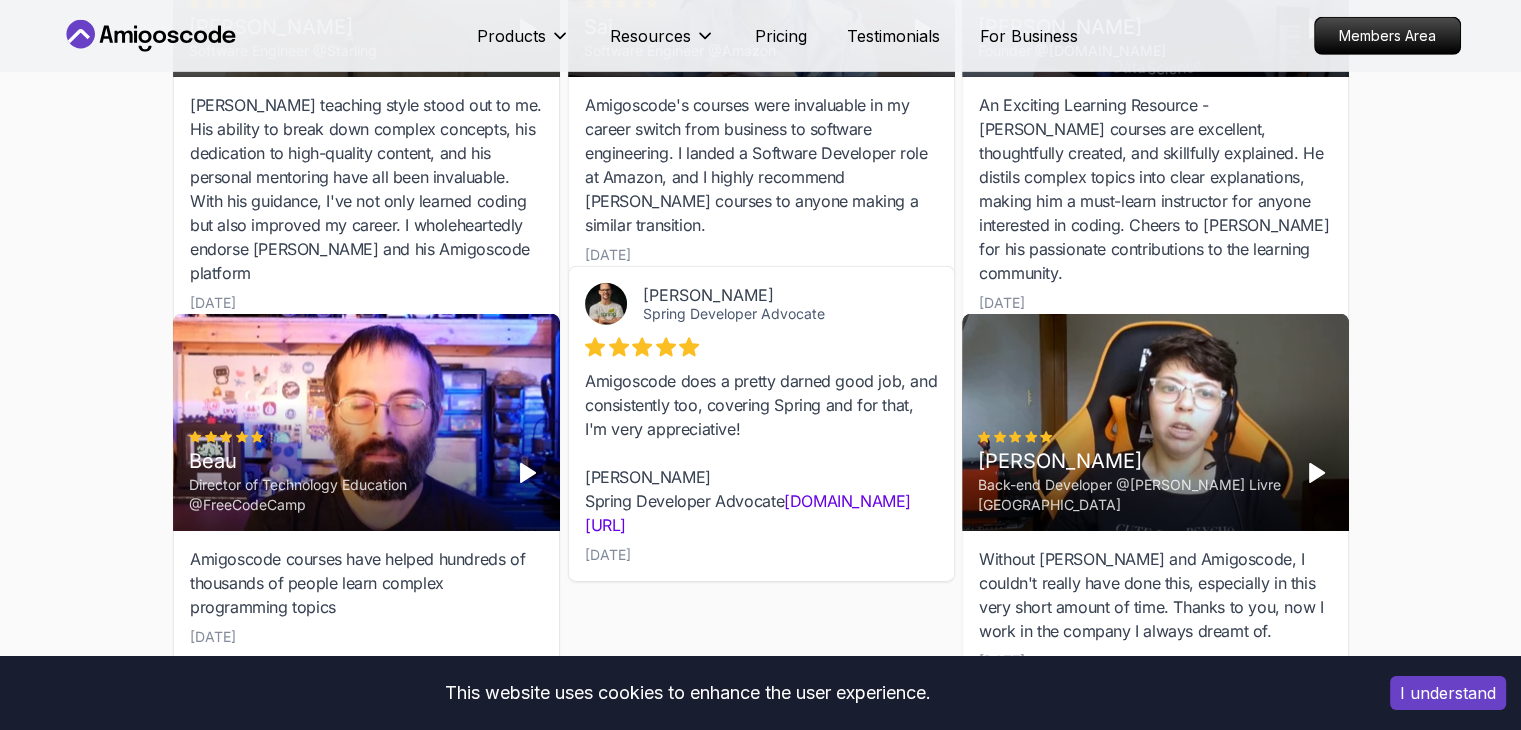 click on "Without [PERSON_NAME] and Amigoscode, I couldn't really have done this, especially in this very short amount of time. Thanks to you, now I work in the company I always dreamt of." at bounding box center [1155, 596] 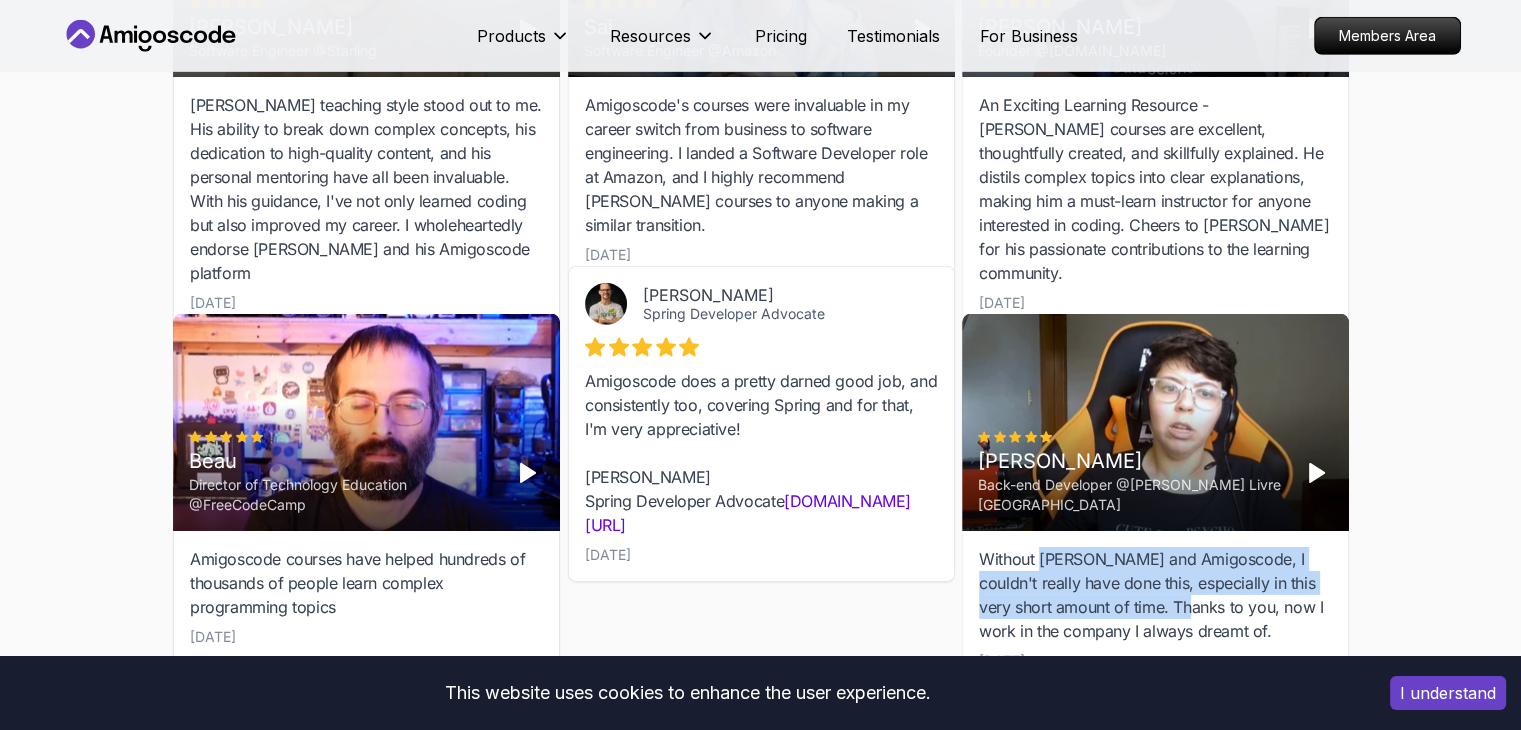 drag, startPoint x: 1044, startPoint y: 480, endPoint x: 1153, endPoint y: 533, distance: 121.20231 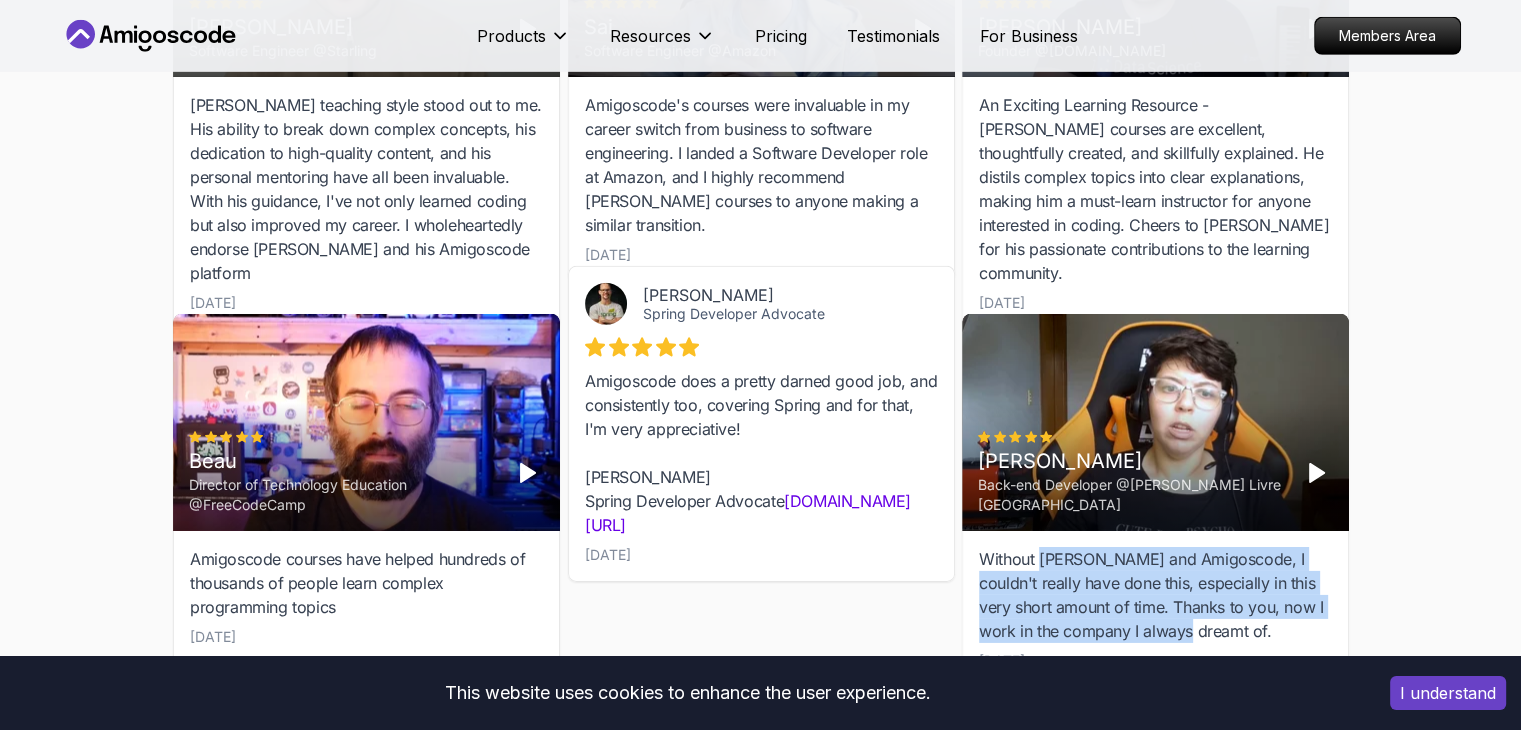click on "Without [PERSON_NAME] and Amigoscode, I couldn't really have done this, especially in this very short amount of time. Thanks to you, now I work in the company I always dreamt of." at bounding box center (1155, 596) 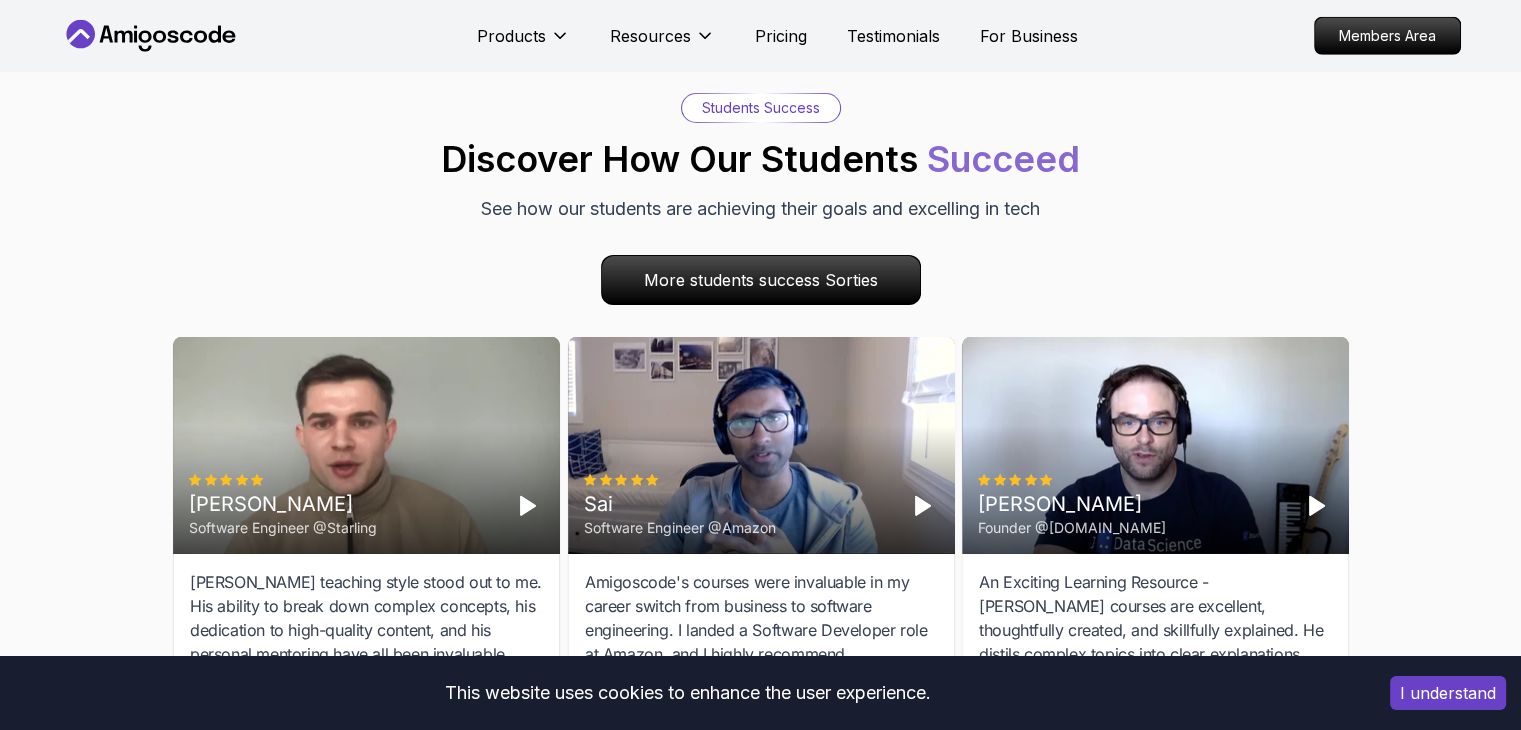 scroll, scrollTop: 5831, scrollLeft: 0, axis: vertical 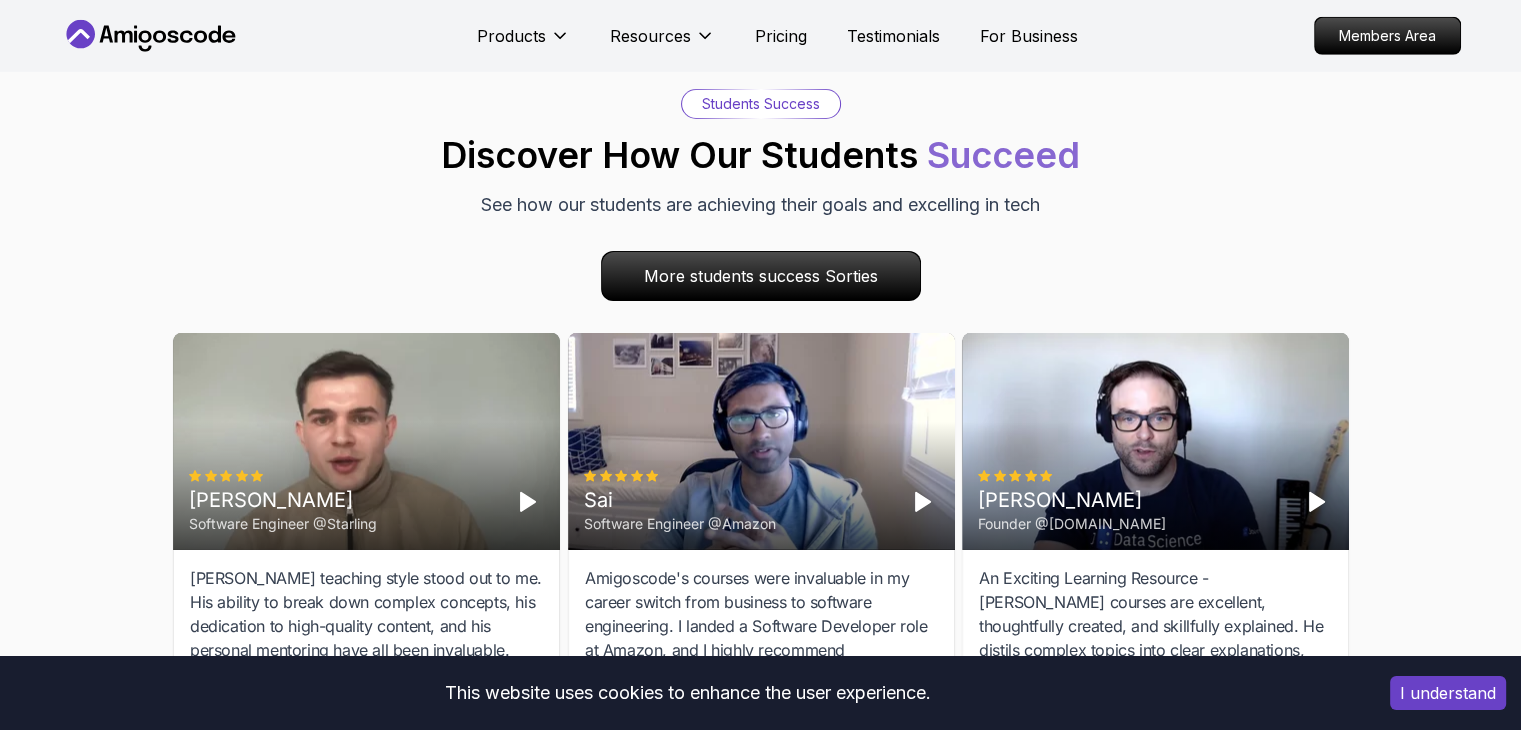 click 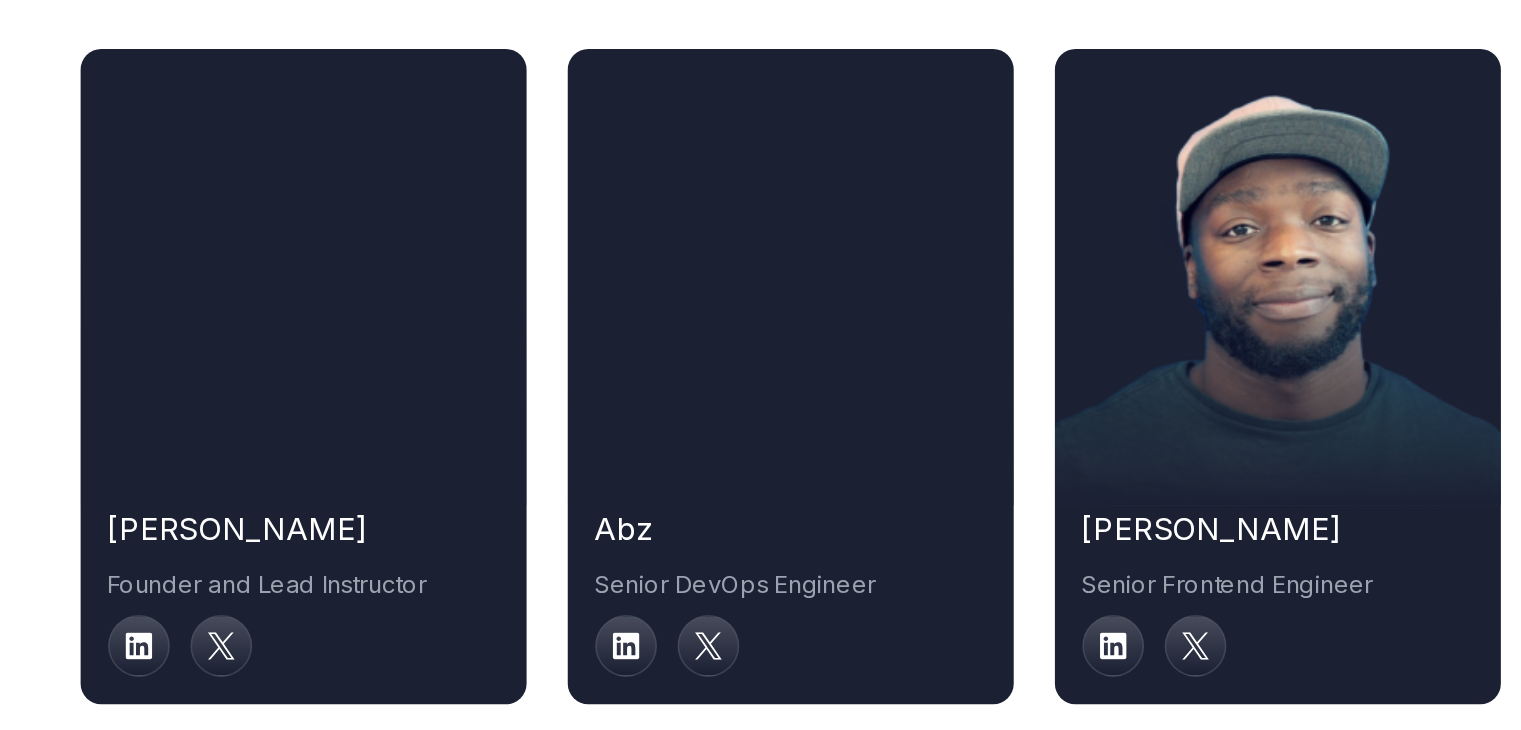 scroll, scrollTop: 10106, scrollLeft: 0, axis: vertical 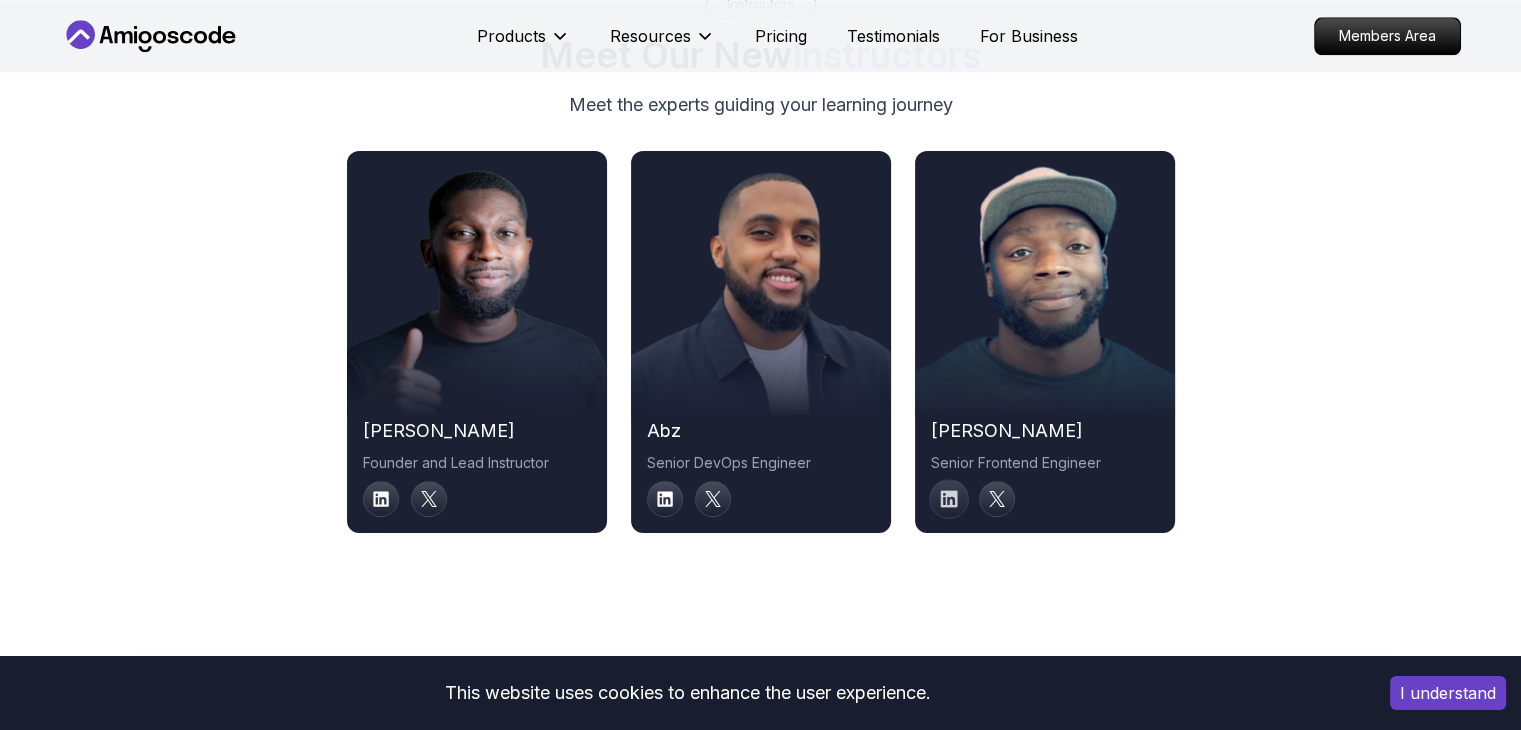 click 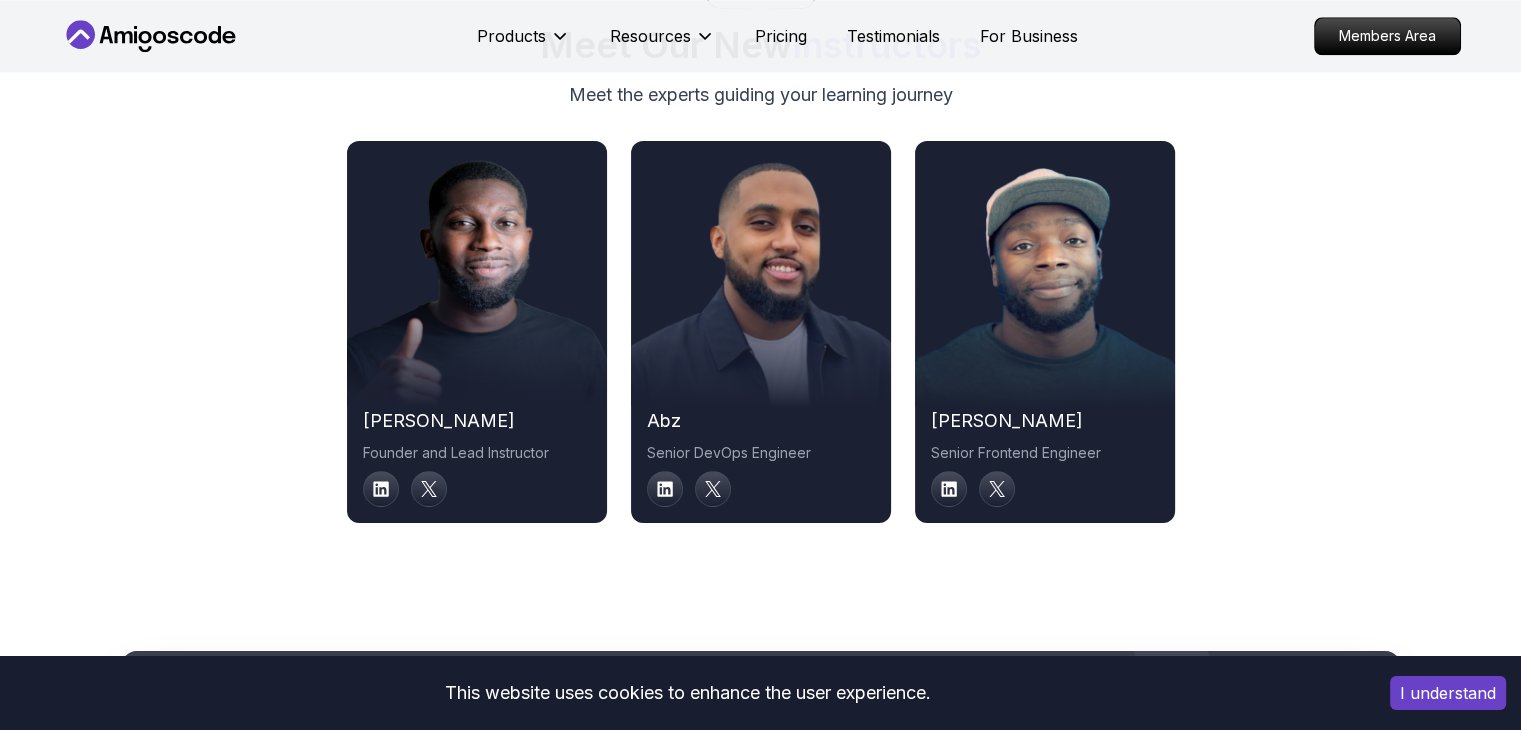scroll, scrollTop: 10115, scrollLeft: 0, axis: vertical 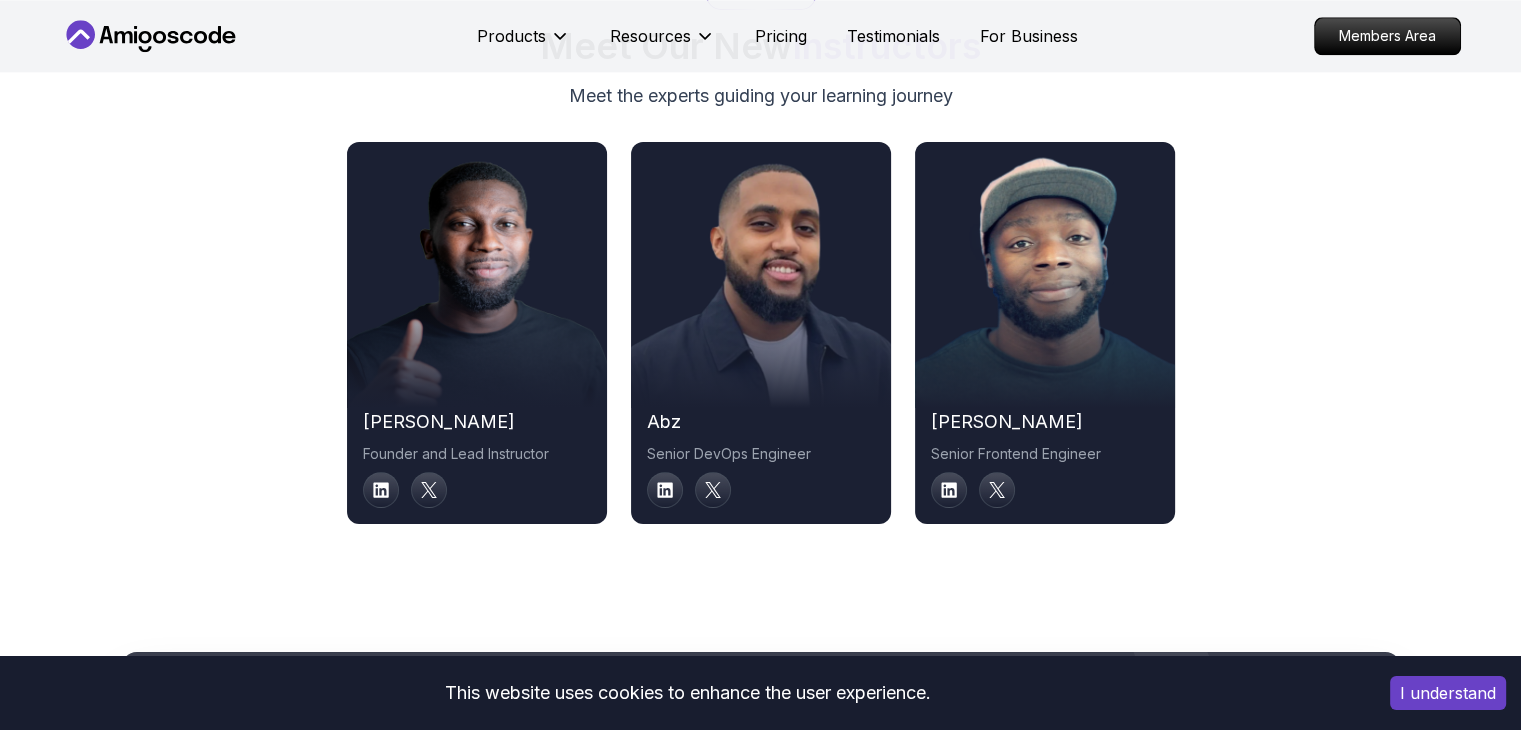 click on "[PERSON_NAME] Frontend Engineer" at bounding box center [1045, 458] 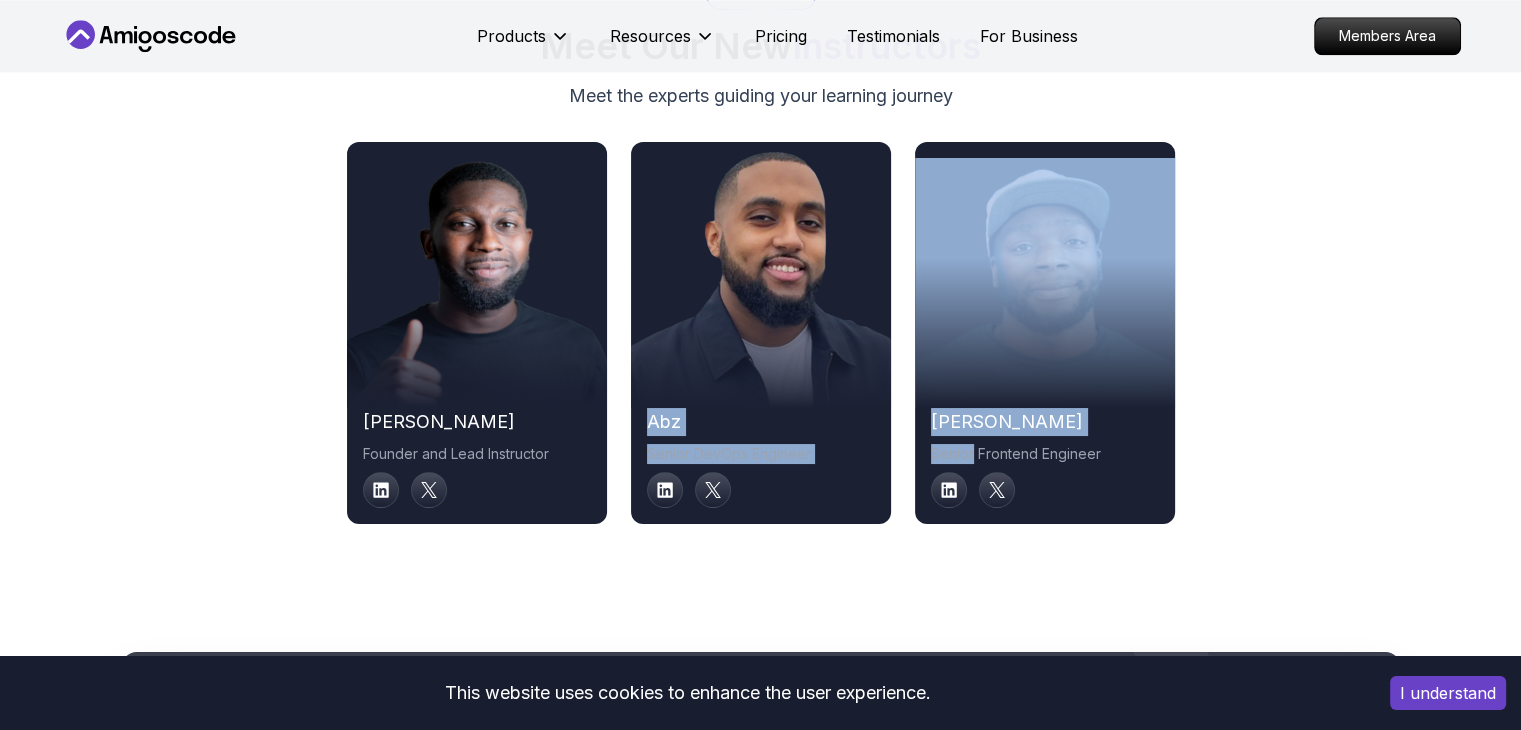 drag, startPoint x: 964, startPoint y: 430, endPoint x: 713, endPoint y: 388, distance: 254.48969 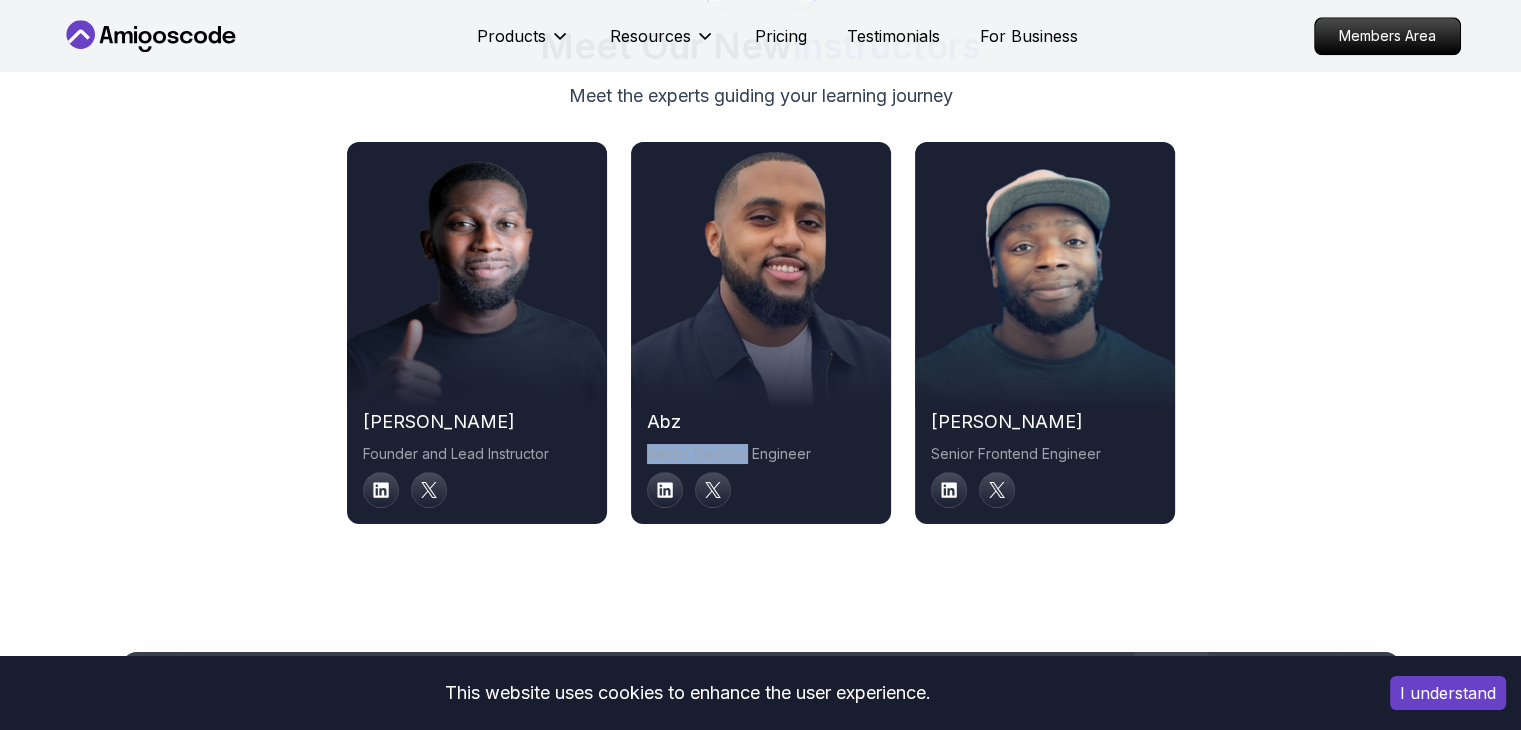 drag, startPoint x: 690, startPoint y: 420, endPoint x: 716, endPoint y: 437, distance: 31.06445 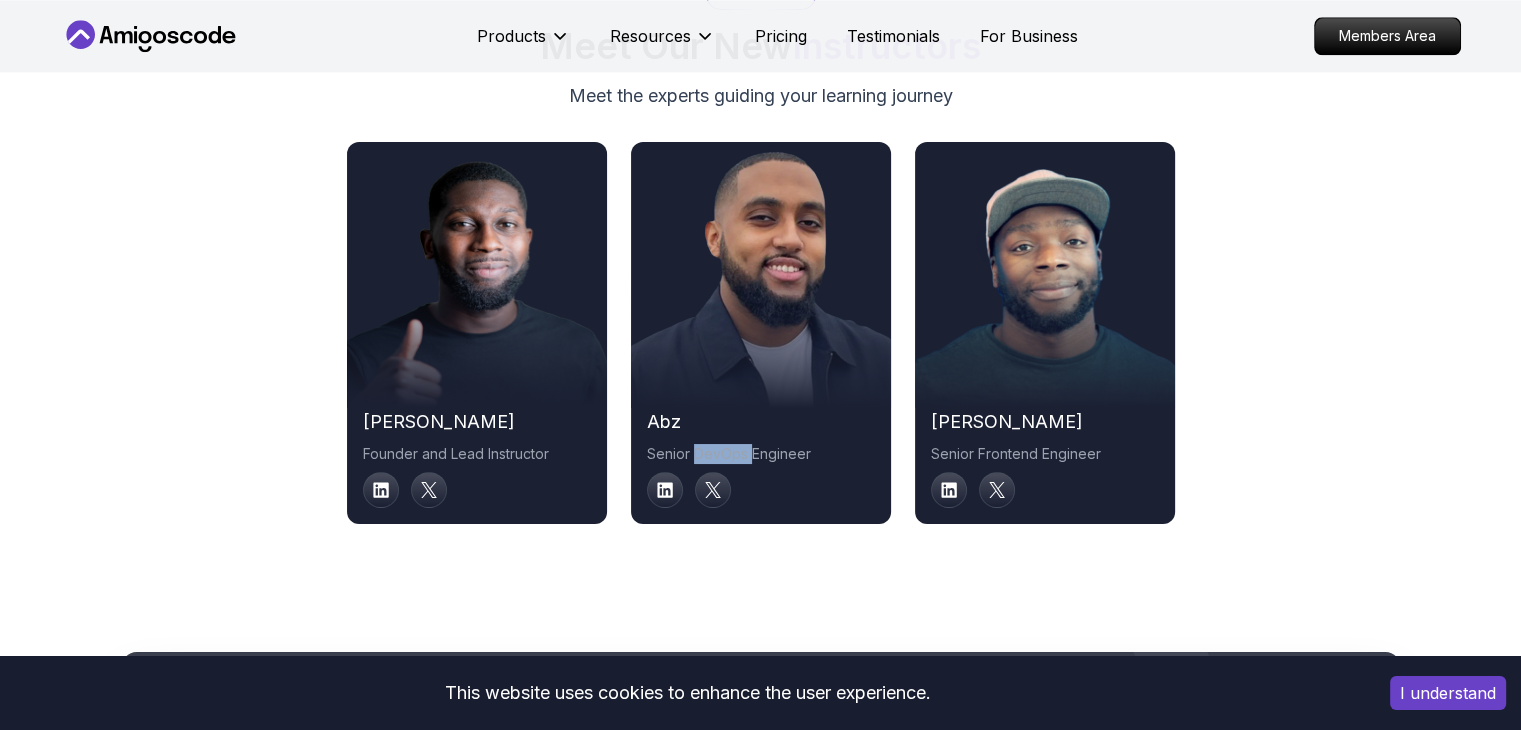 click on "Senior DevOps Engineer" at bounding box center (761, 454) 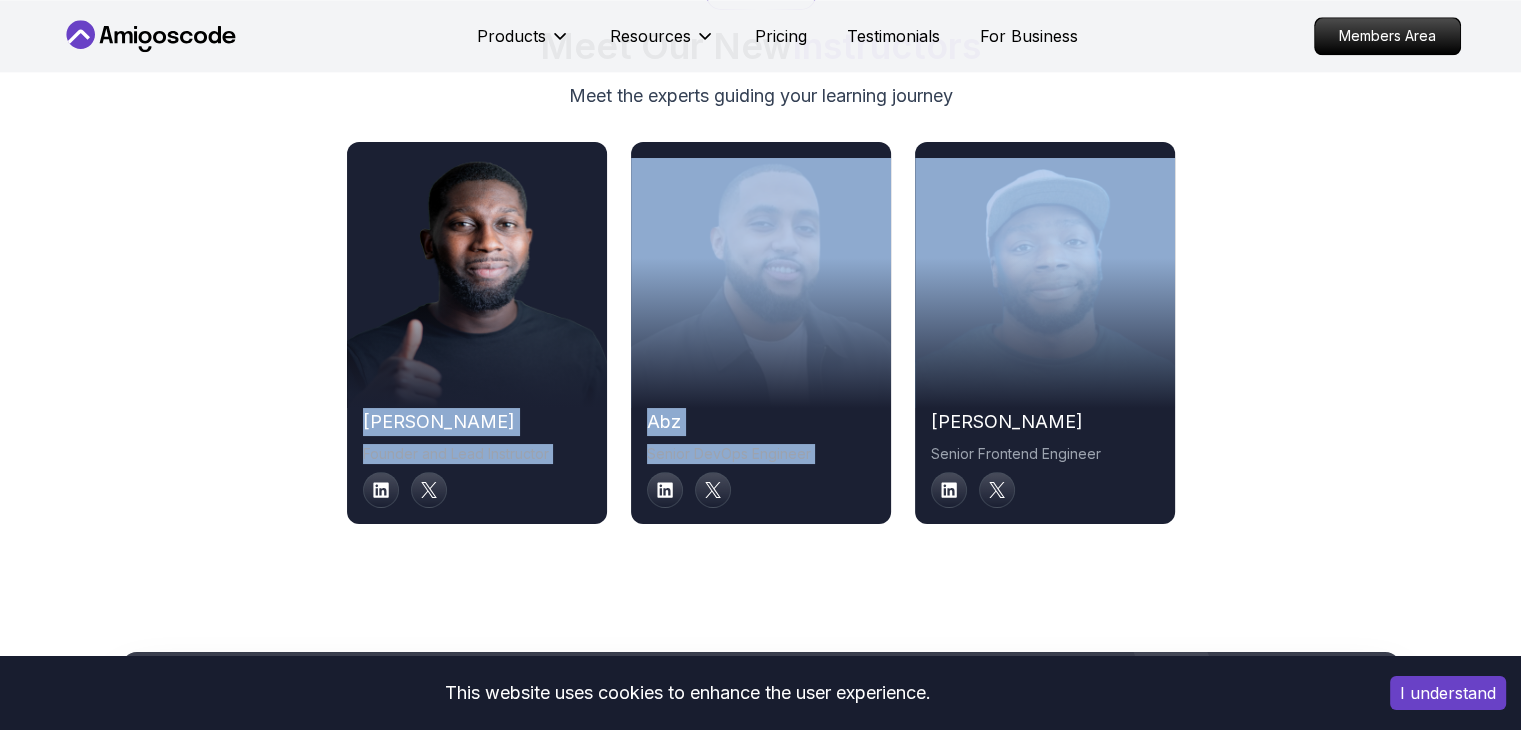 drag, startPoint x: 716, startPoint y: 437, endPoint x: 336, endPoint y: 405, distance: 381.345 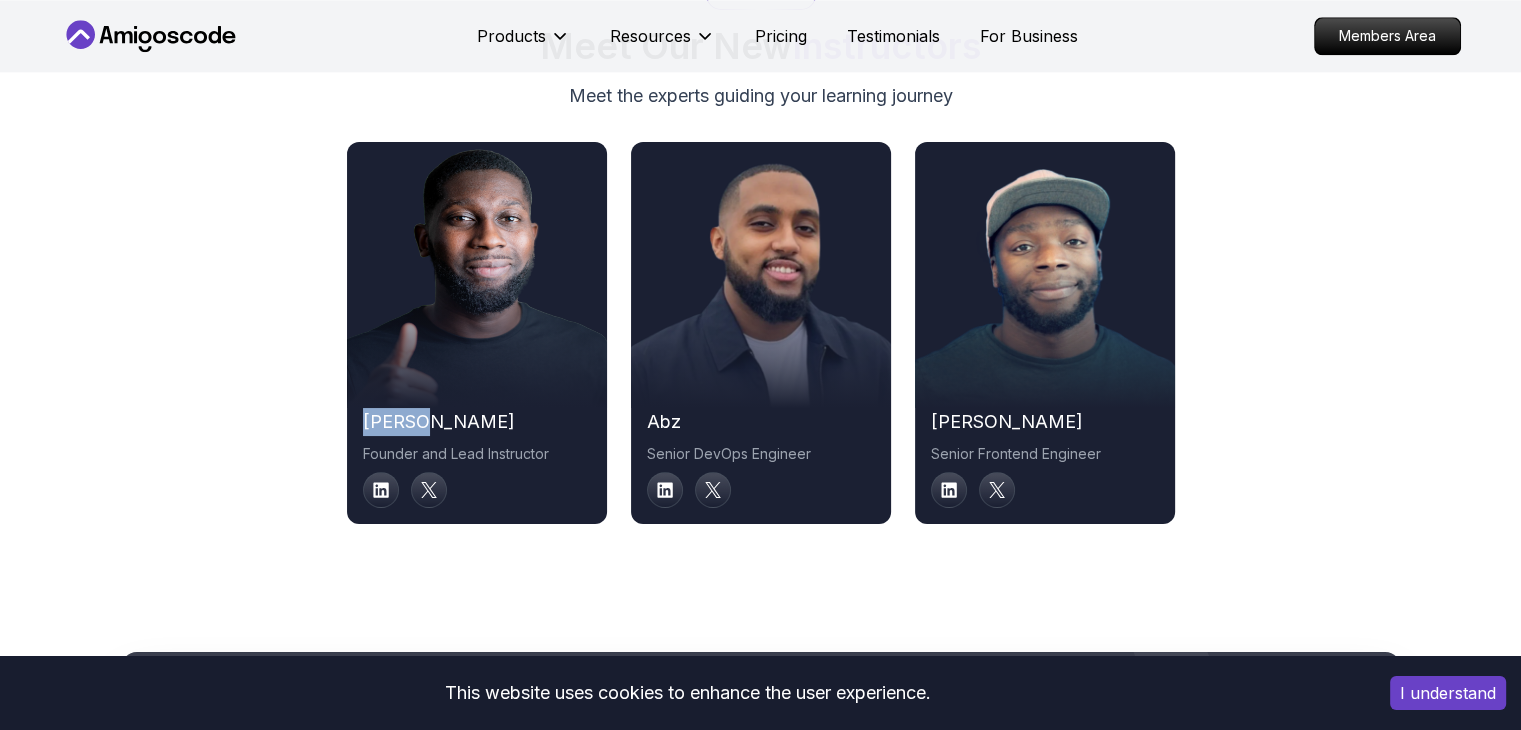 drag, startPoint x: 336, startPoint y: 405, endPoint x: 367, endPoint y: 429, distance: 39.20459 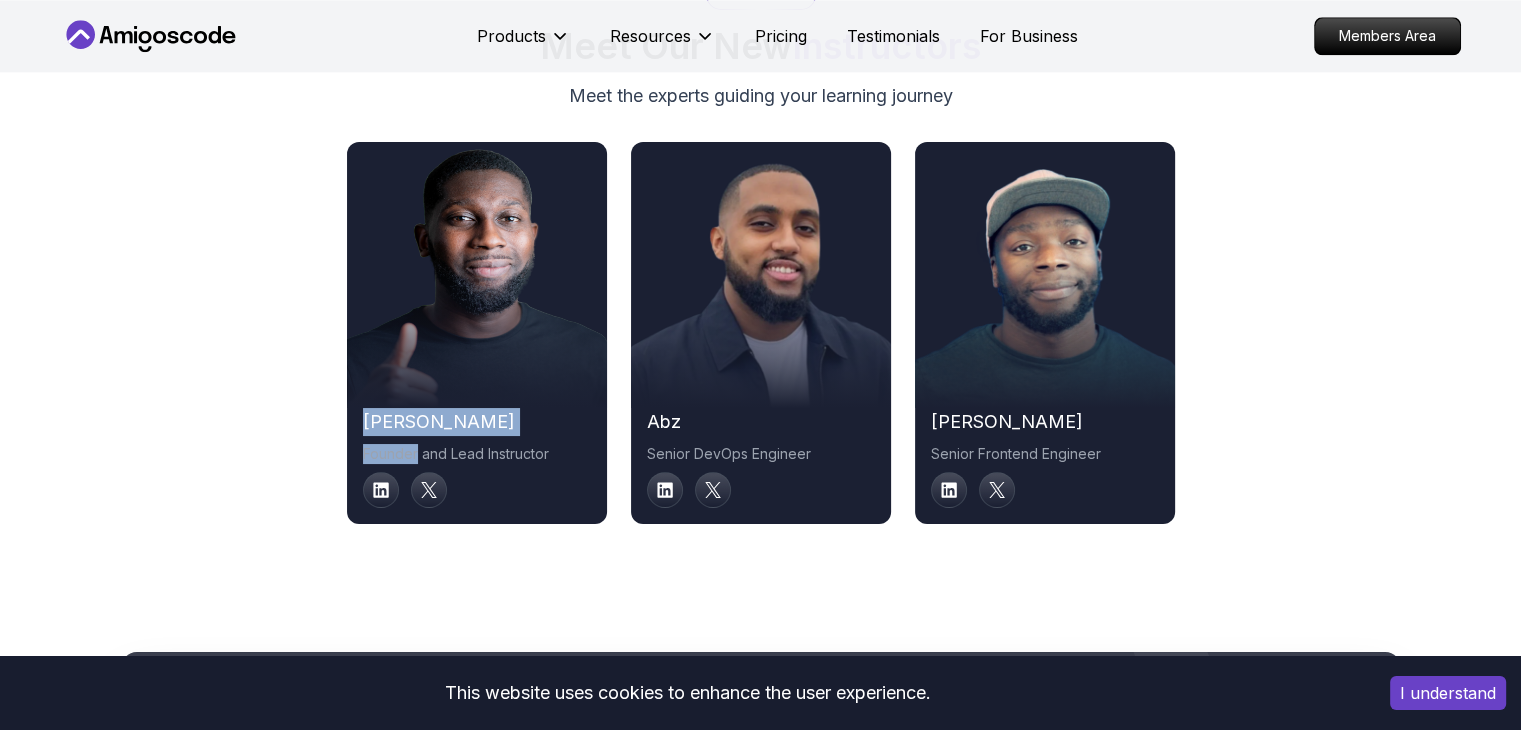click on "[PERSON_NAME] Founder and Lead Instructor" at bounding box center [477, 458] 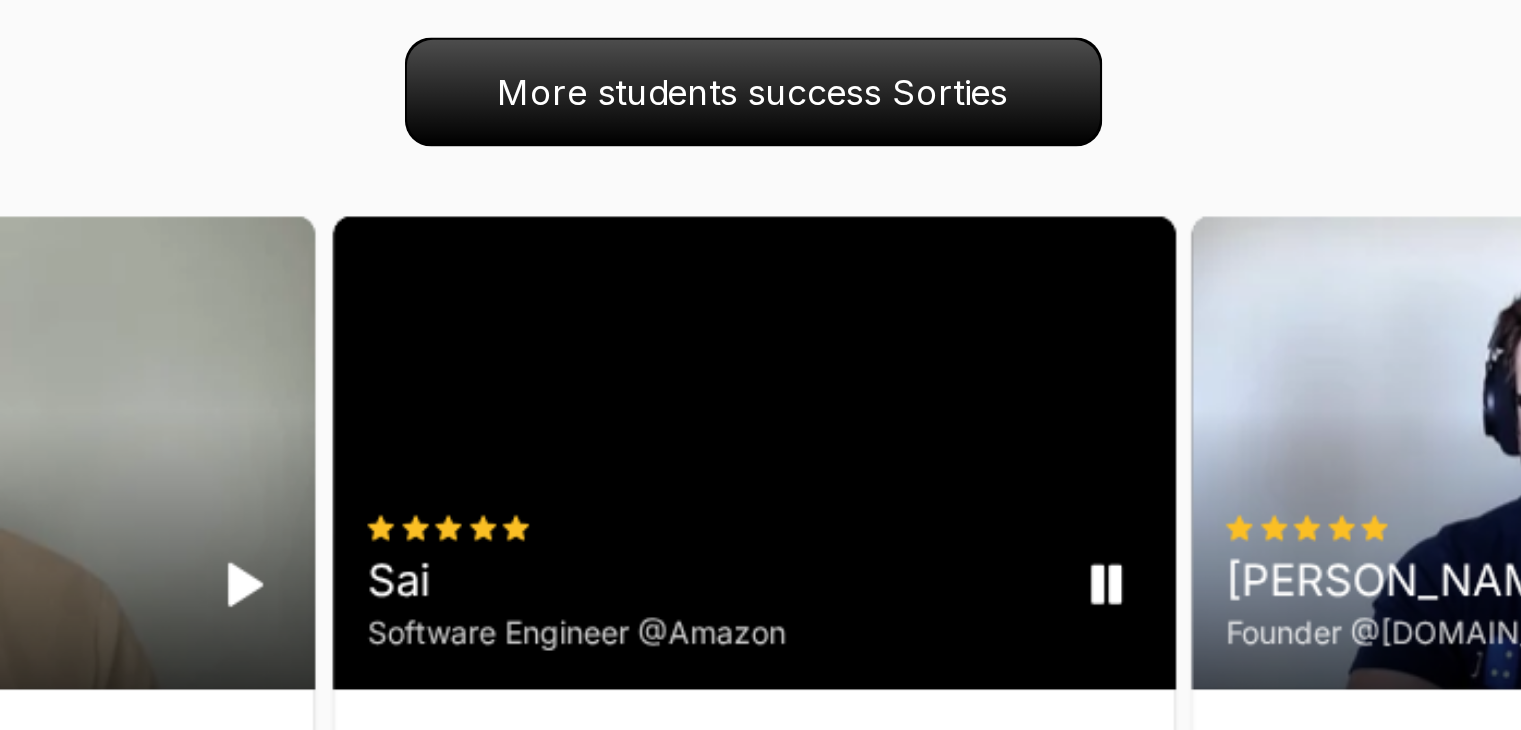 scroll, scrollTop: 5900, scrollLeft: 0, axis: vertical 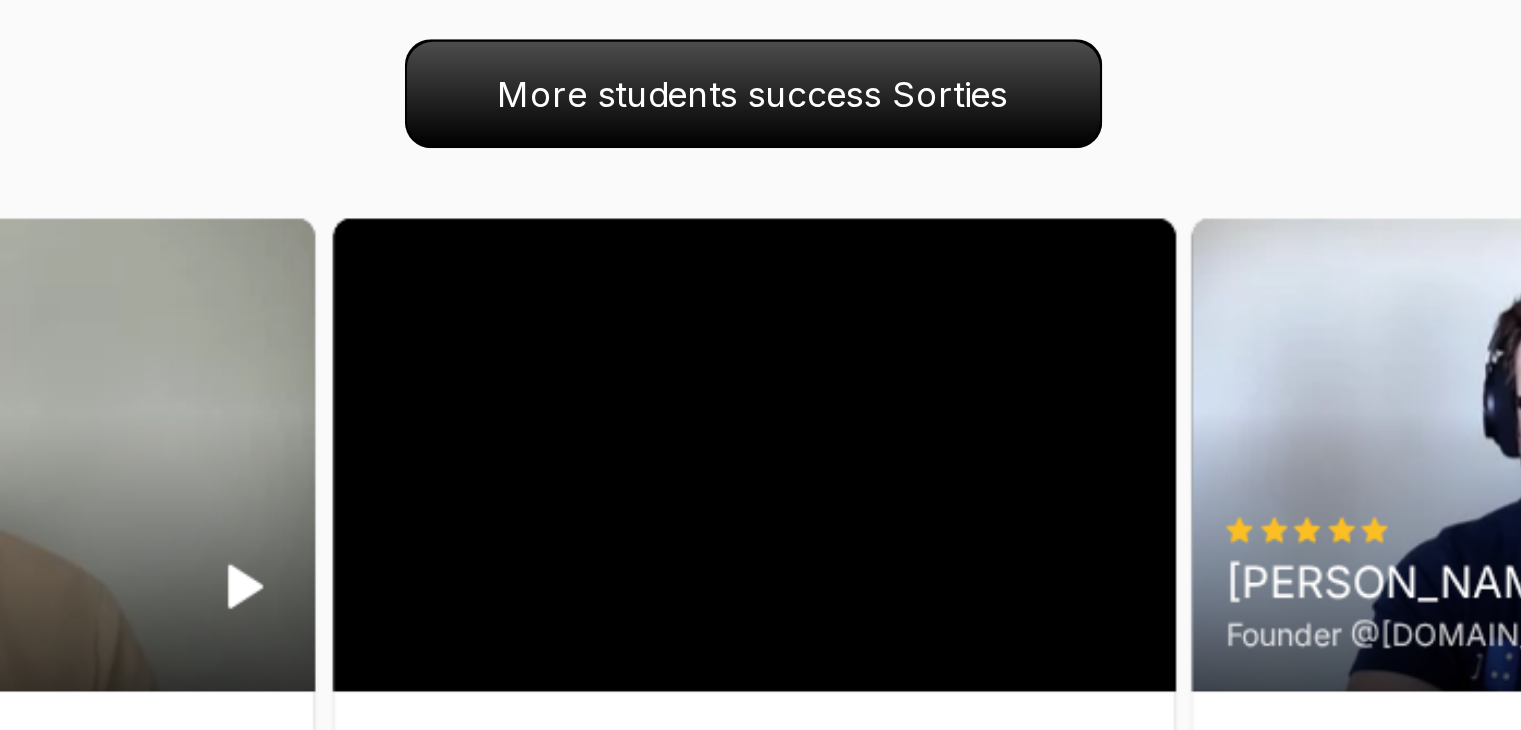 click on "Amigoscode's courses were invaluable in my career switch from business to software engineering. I landed a Software Developer role at Amazon, and I highly recommend [PERSON_NAME] courses to anyone making a similar transition." at bounding box center [761, 570] 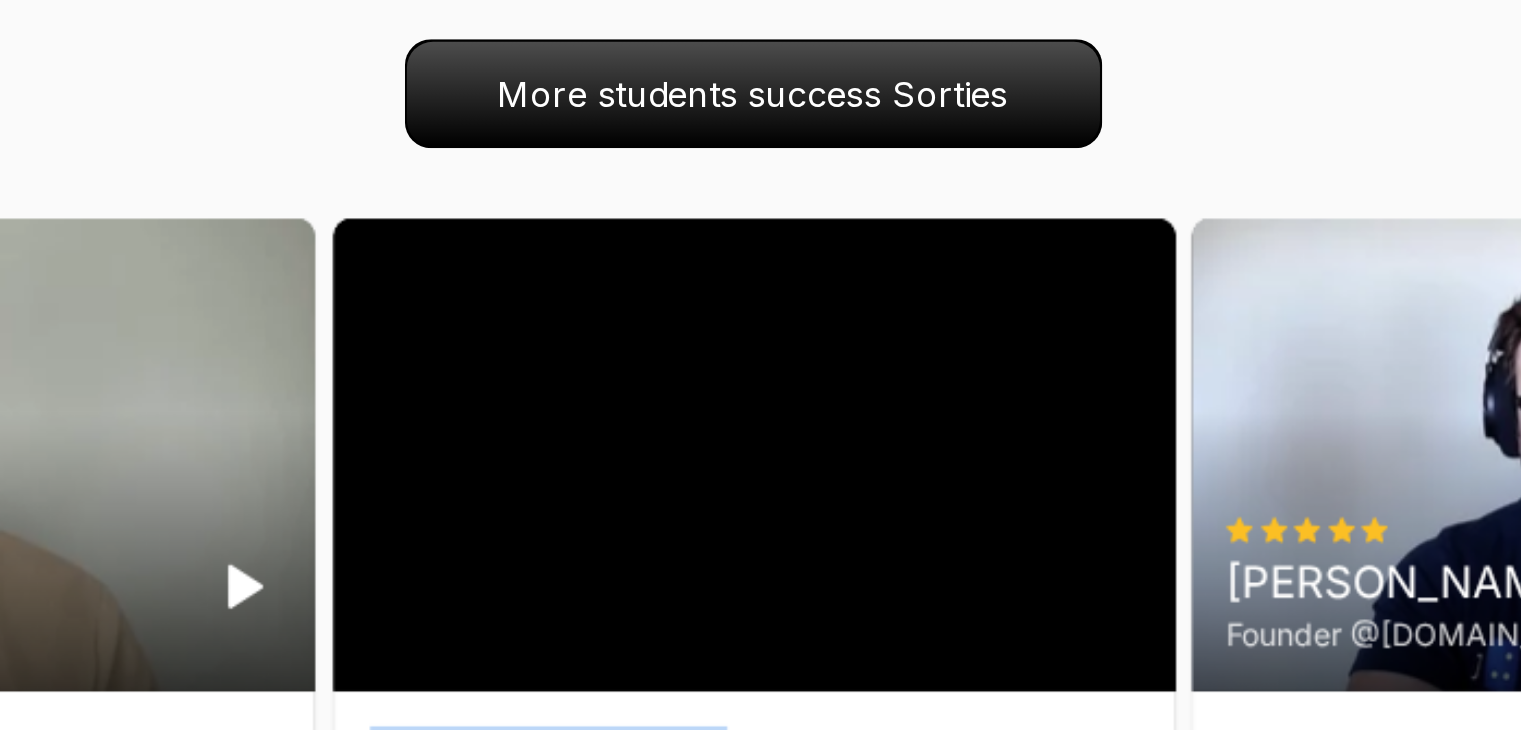 drag, startPoint x: 723, startPoint y: 422, endPoint x: 622, endPoint y: 421, distance: 101.00495 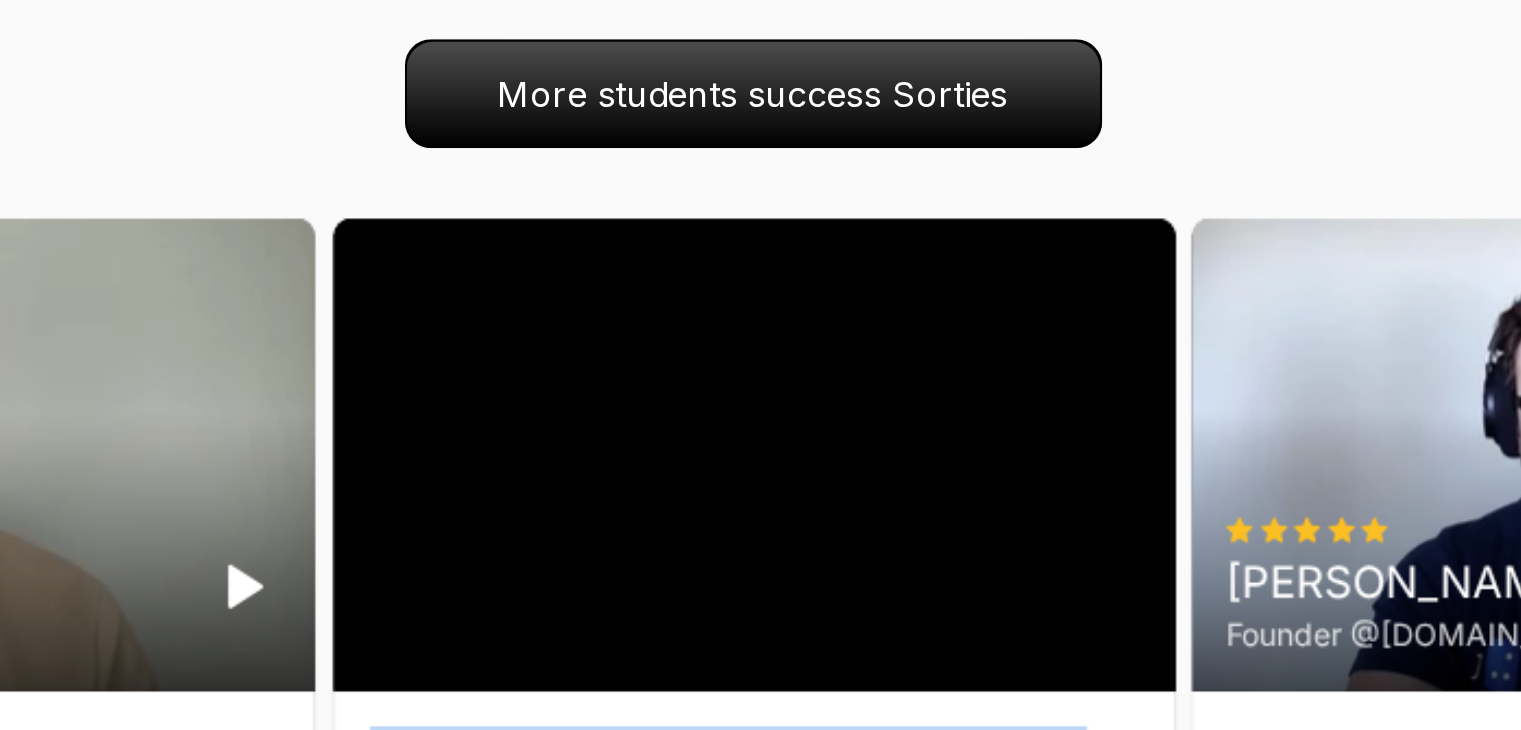 drag, startPoint x: 622, startPoint y: 421, endPoint x: 784, endPoint y: 470, distance: 169.24834 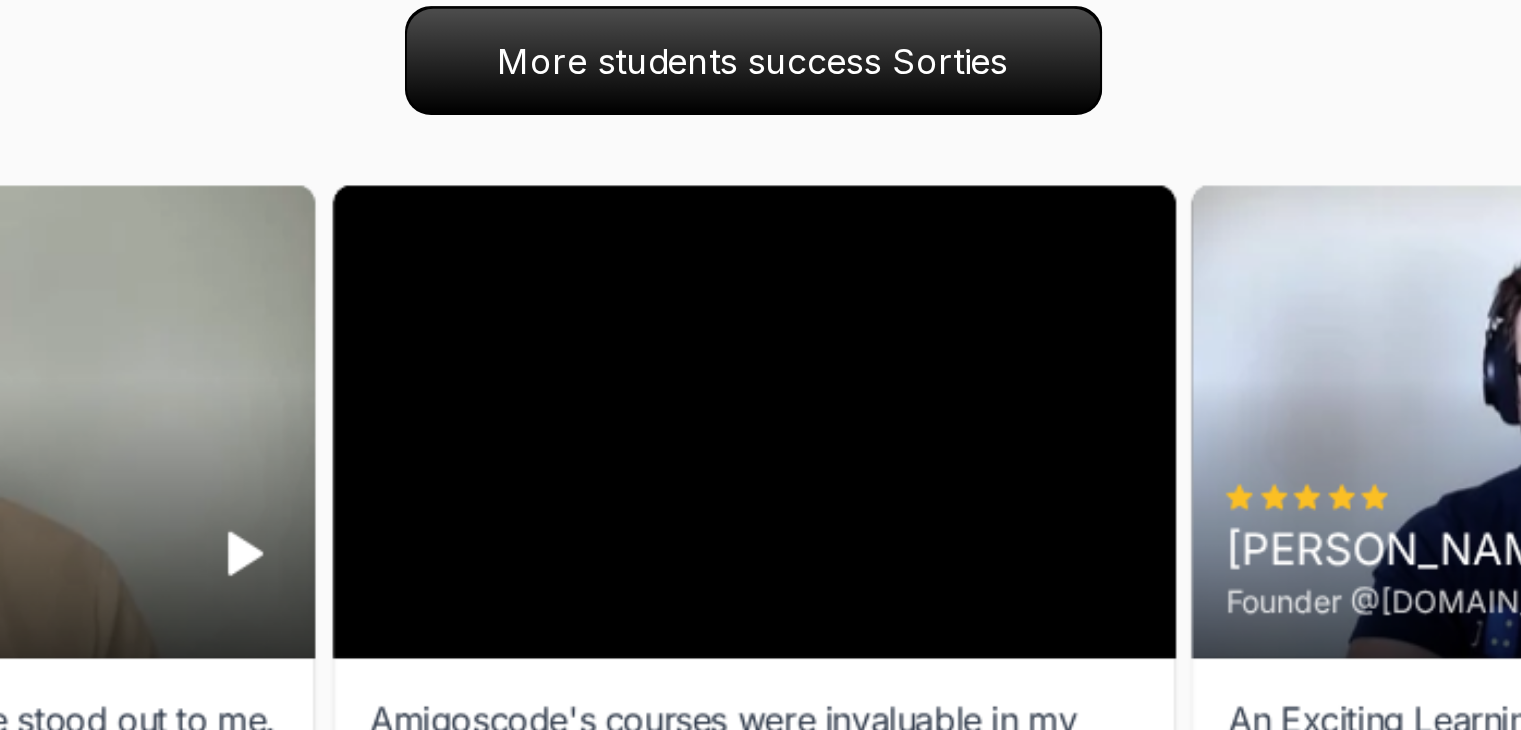 scroll, scrollTop: 5900, scrollLeft: 0, axis: vertical 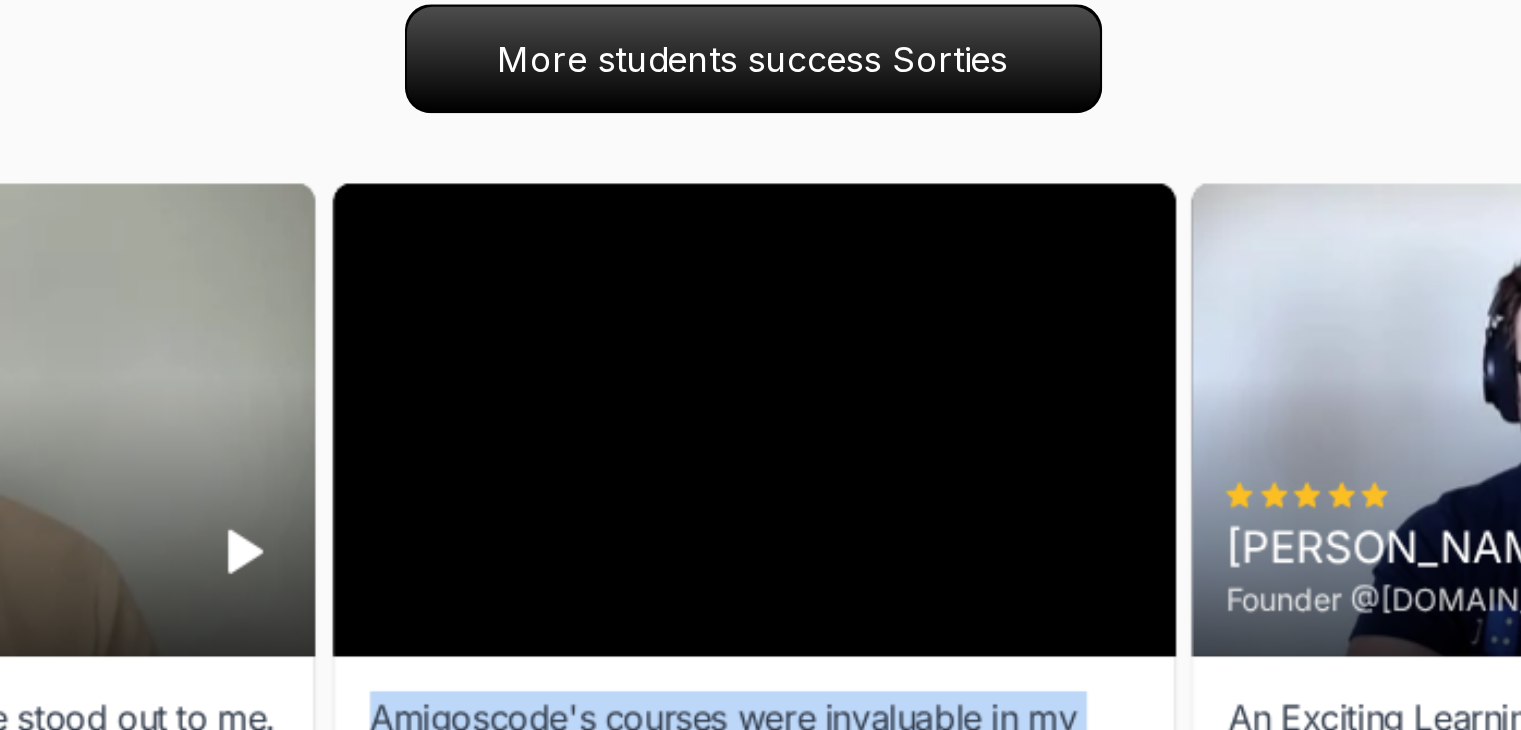drag, startPoint x: 587, startPoint y: 417, endPoint x: 750, endPoint y: 496, distance: 181.13531 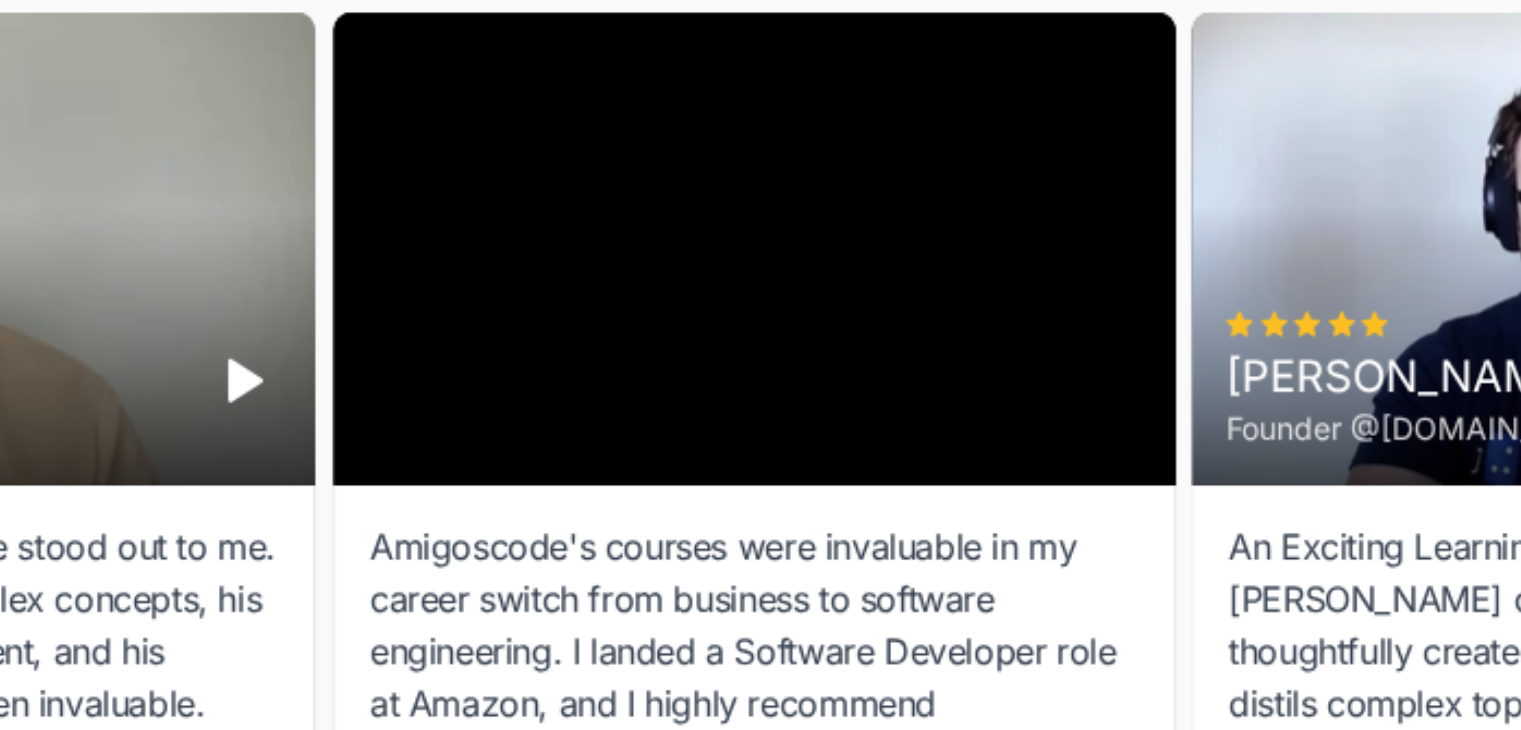 scroll, scrollTop: 5900, scrollLeft: 0, axis: vertical 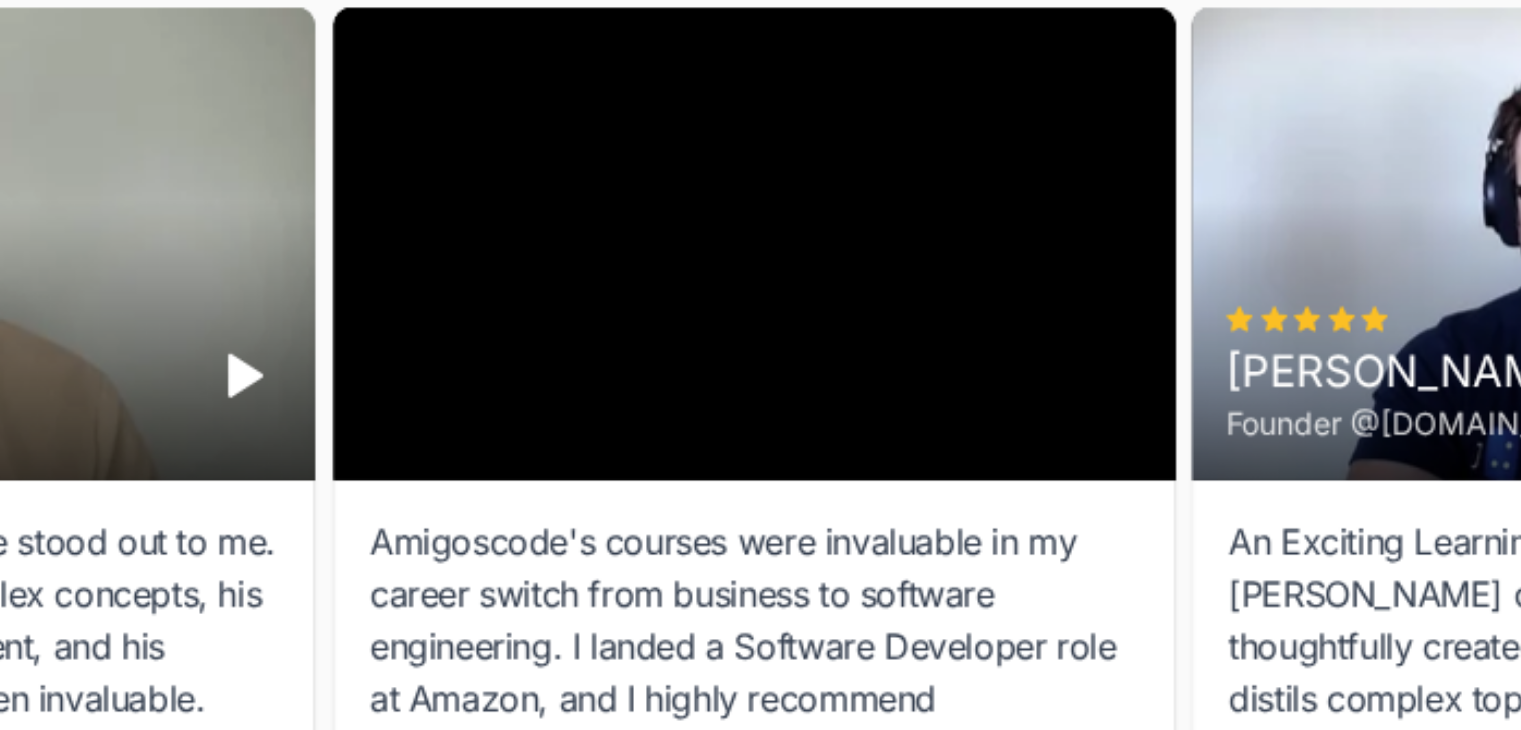 click on "Amigoscode's courses were invaluable in my career switch from business to software engineering. I landed a Software Developer role at Amazon, and I highly recommend [PERSON_NAME] courses to anyone making a similar transition.     [DATE]" at bounding box center [761, 584] 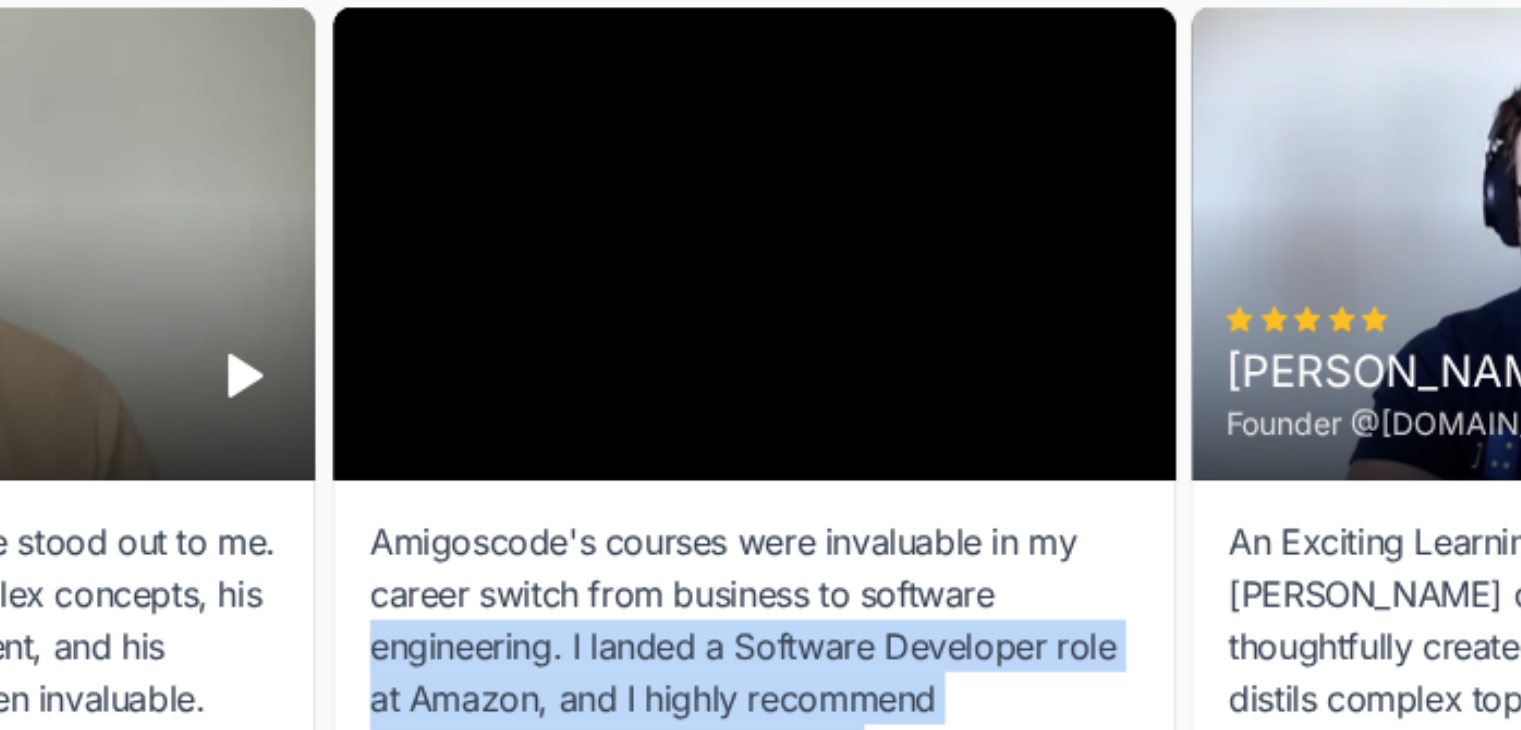drag, startPoint x: 718, startPoint y: 532, endPoint x: 629, endPoint y: 461, distance: 113.85078 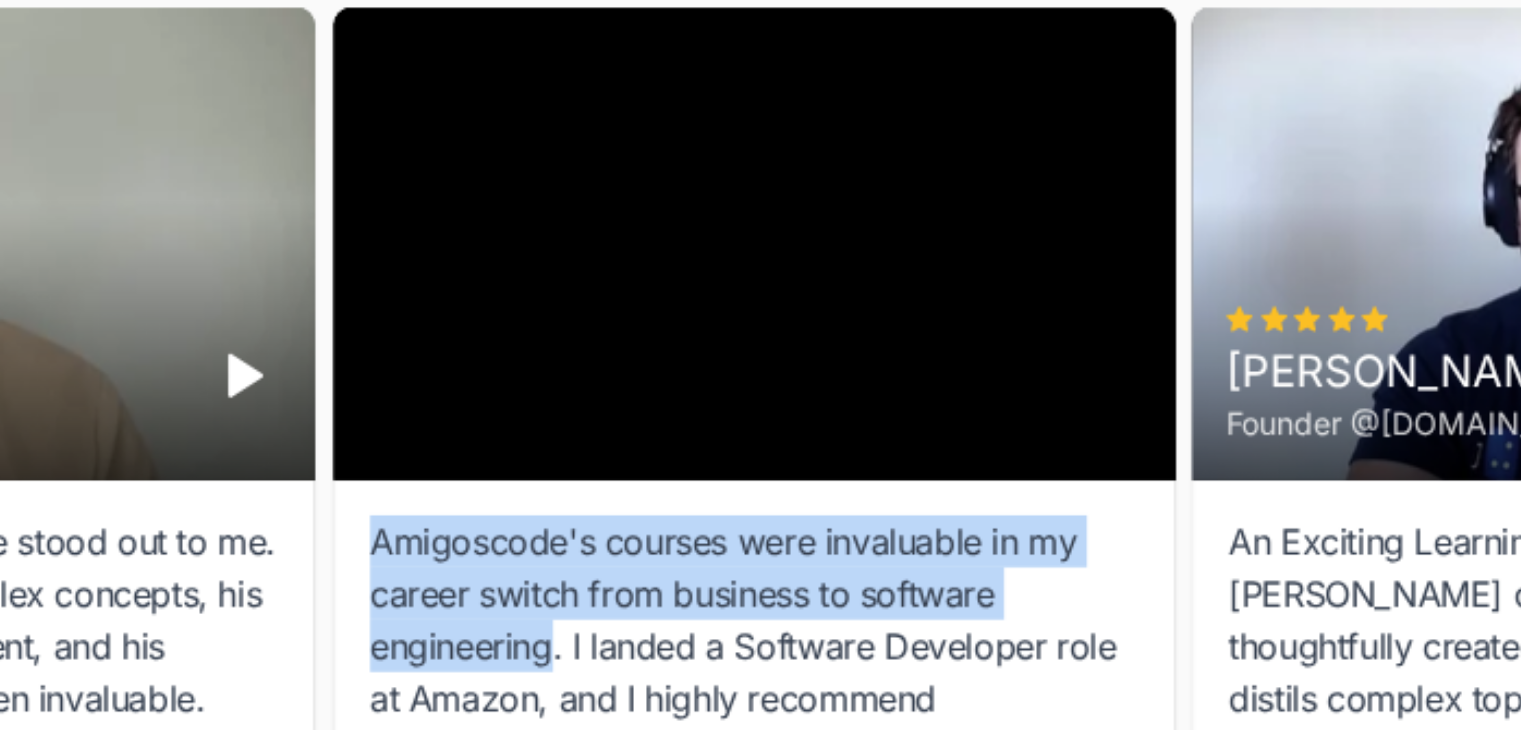 drag, startPoint x: 629, startPoint y: 461, endPoint x: 614, endPoint y: 428, distance: 36.249138 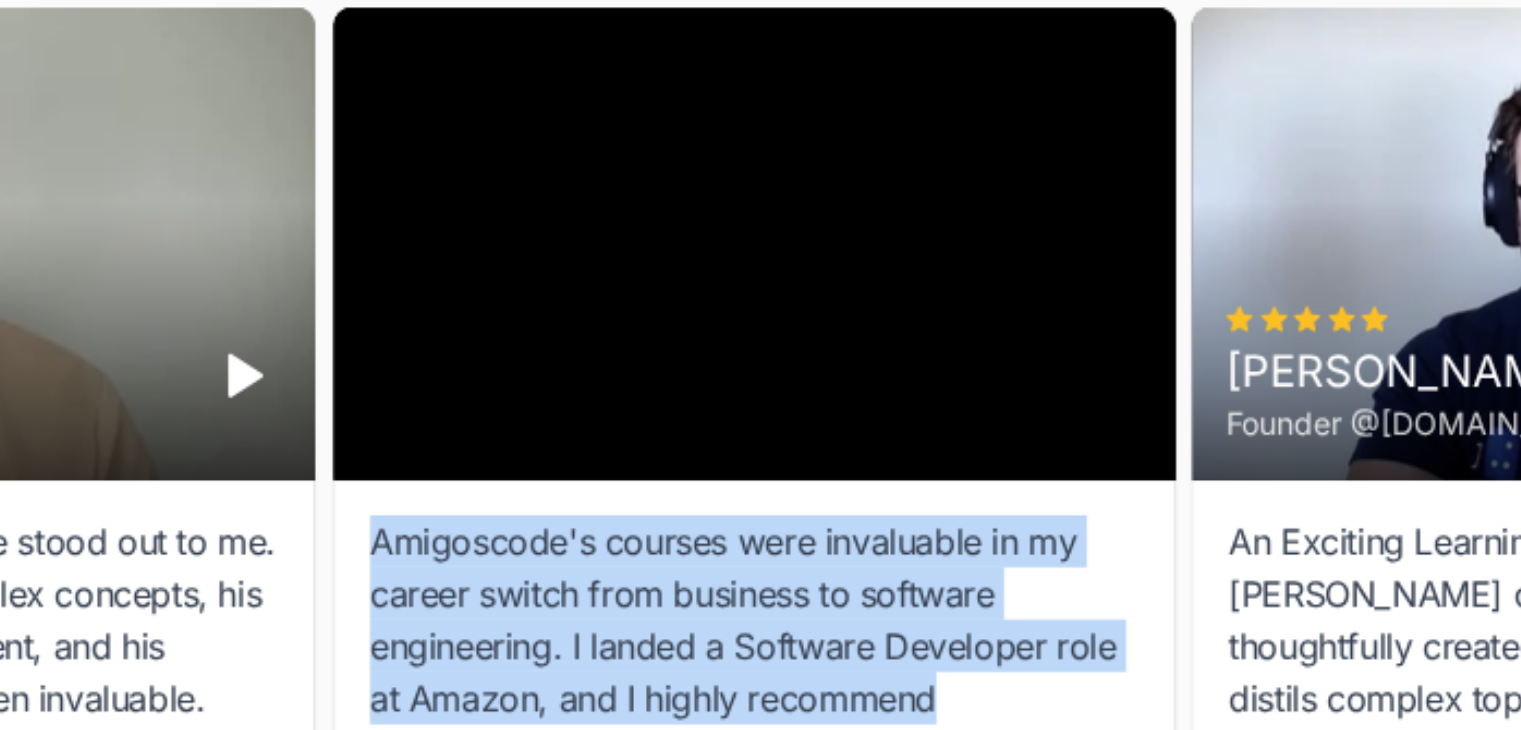 drag, startPoint x: 614, startPoint y: 428, endPoint x: 827, endPoint y: 523, distance: 233.22522 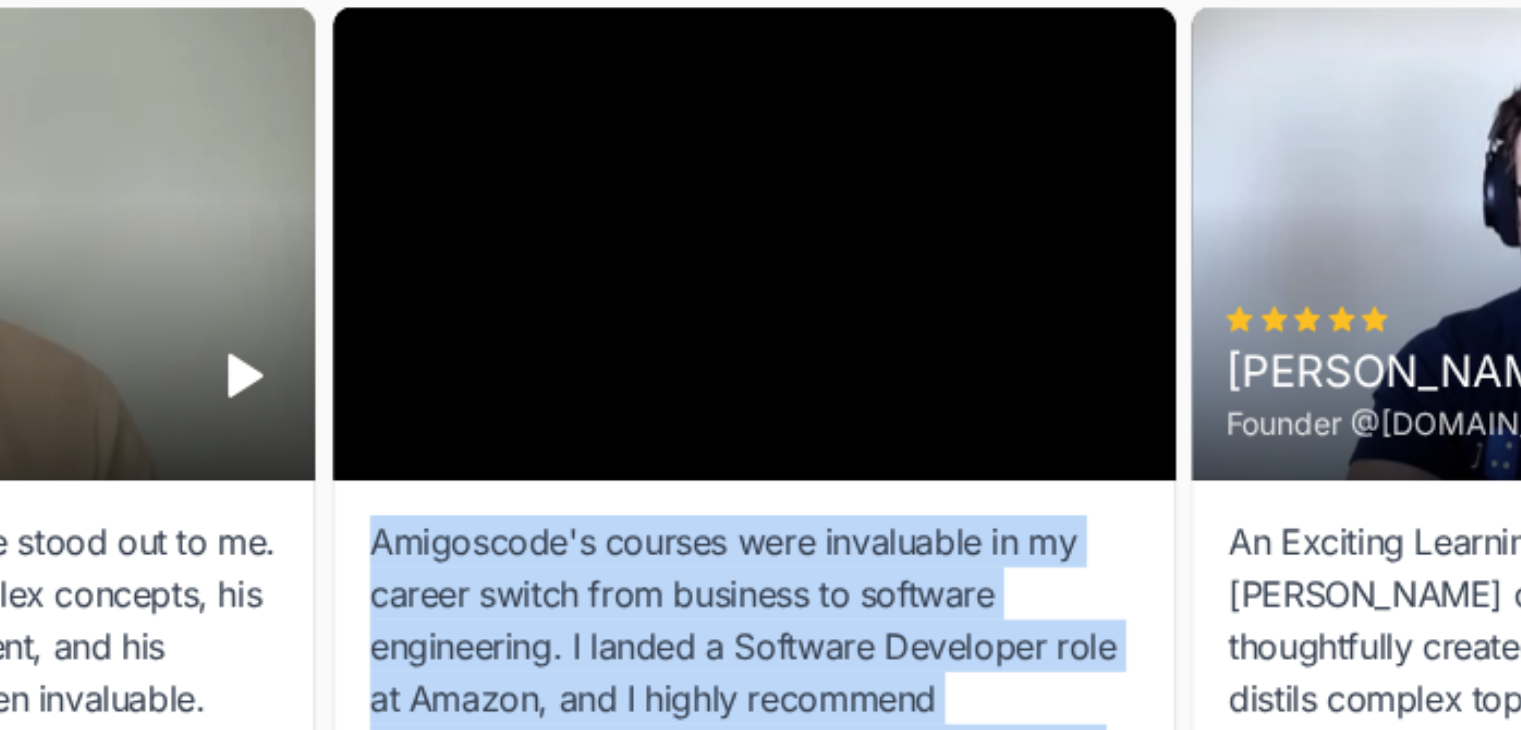 click on "Amigoscode's courses were invaluable in my career switch from business to software engineering. I landed a Software Developer role at Amazon, and I highly recommend [PERSON_NAME] courses to anyone making a similar transition." at bounding box center (761, 570) 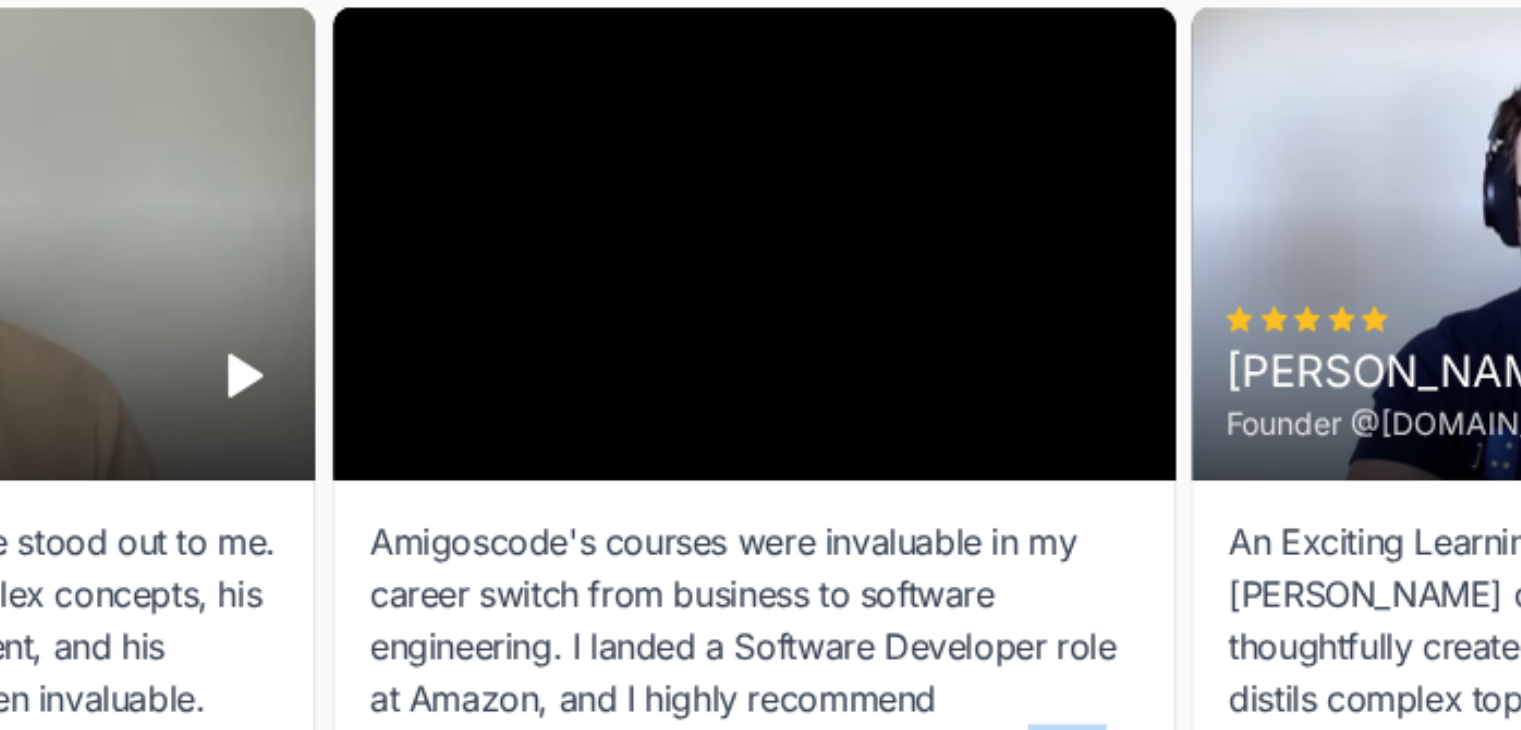 click on "Amigoscode's courses were invaluable in my career switch from business to software engineering. I landed a Software Developer role at Amazon, and I highly recommend [PERSON_NAME] courses to anyone making a similar transition." at bounding box center [761, 570] 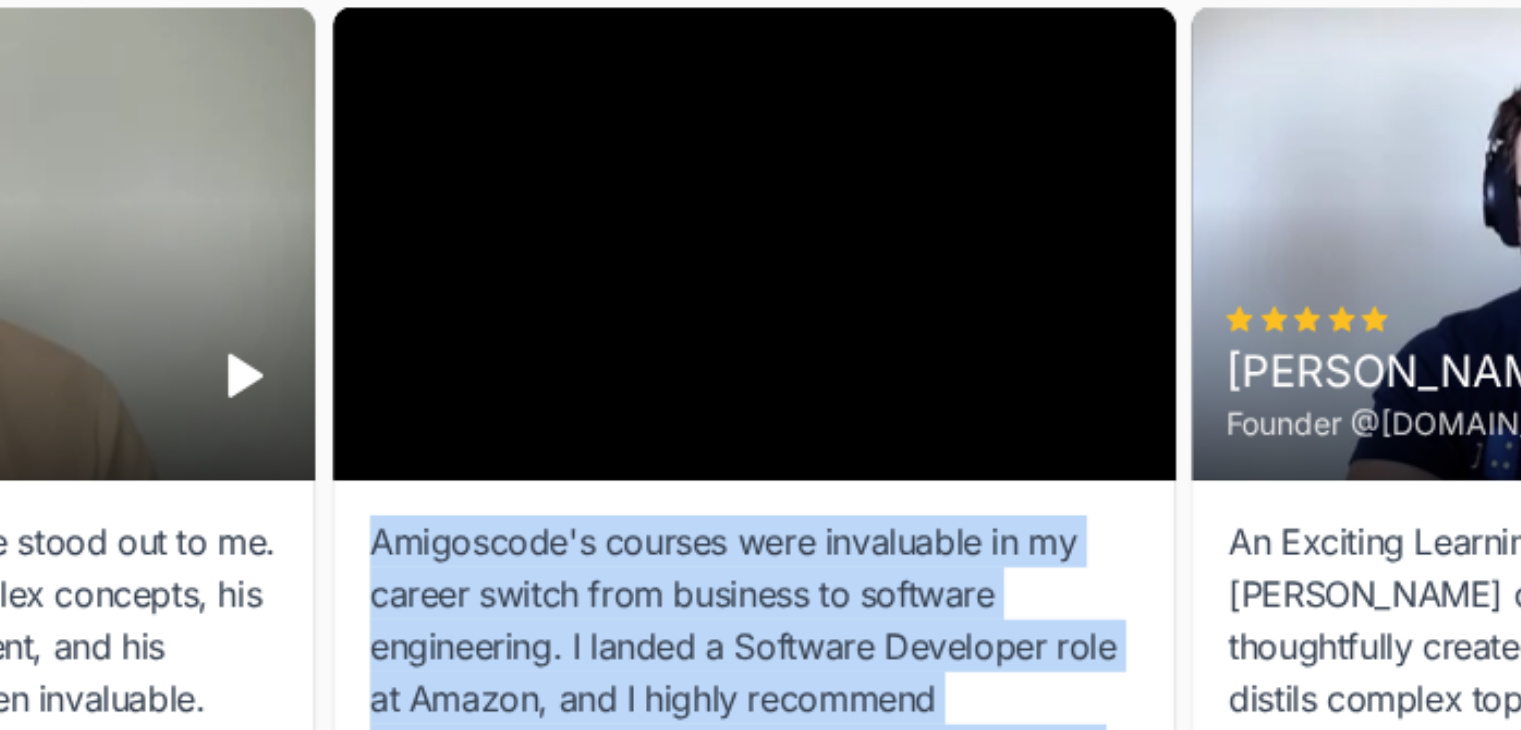 drag, startPoint x: 827, startPoint y: 523, endPoint x: 613, endPoint y: 428, distance: 234.13885 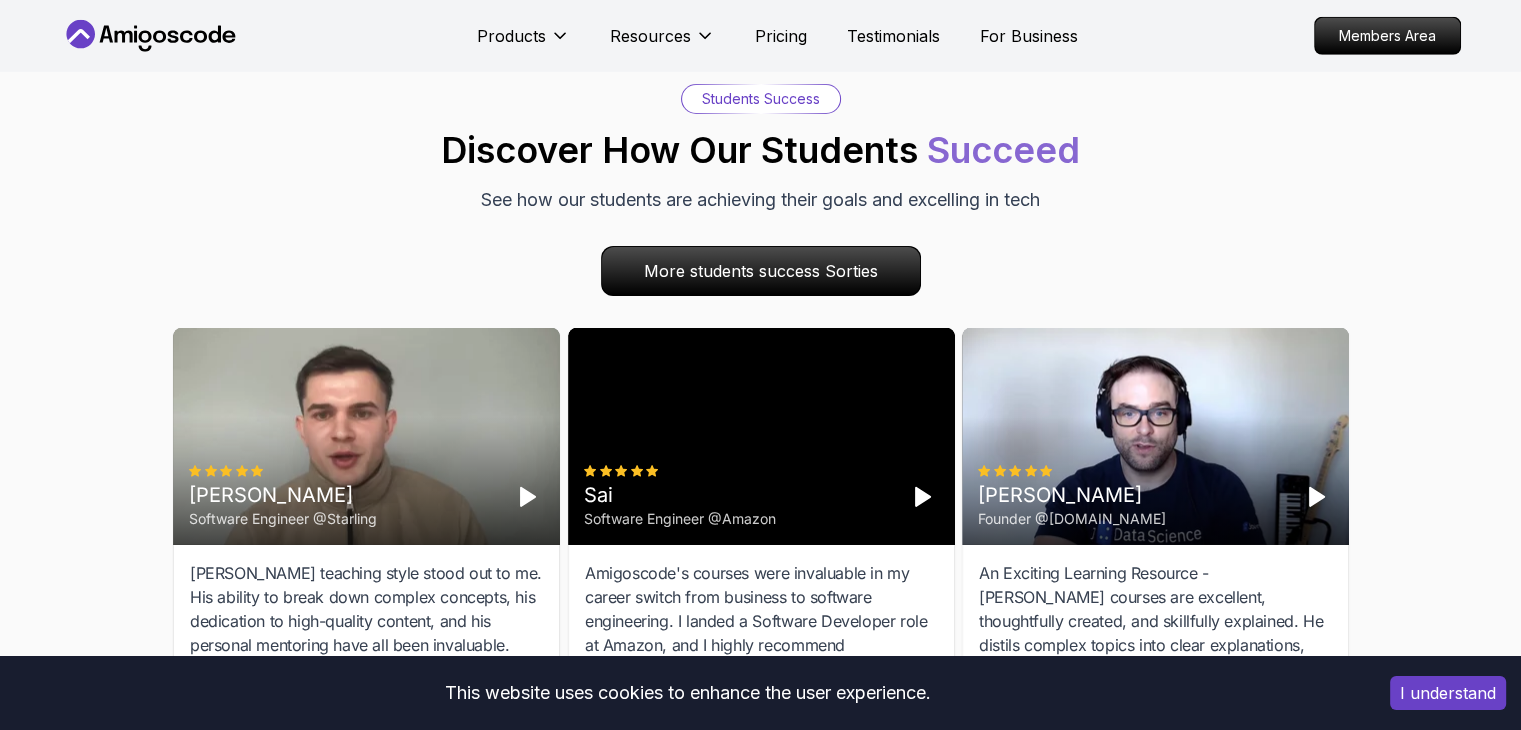 scroll, scrollTop: 5831, scrollLeft: 0, axis: vertical 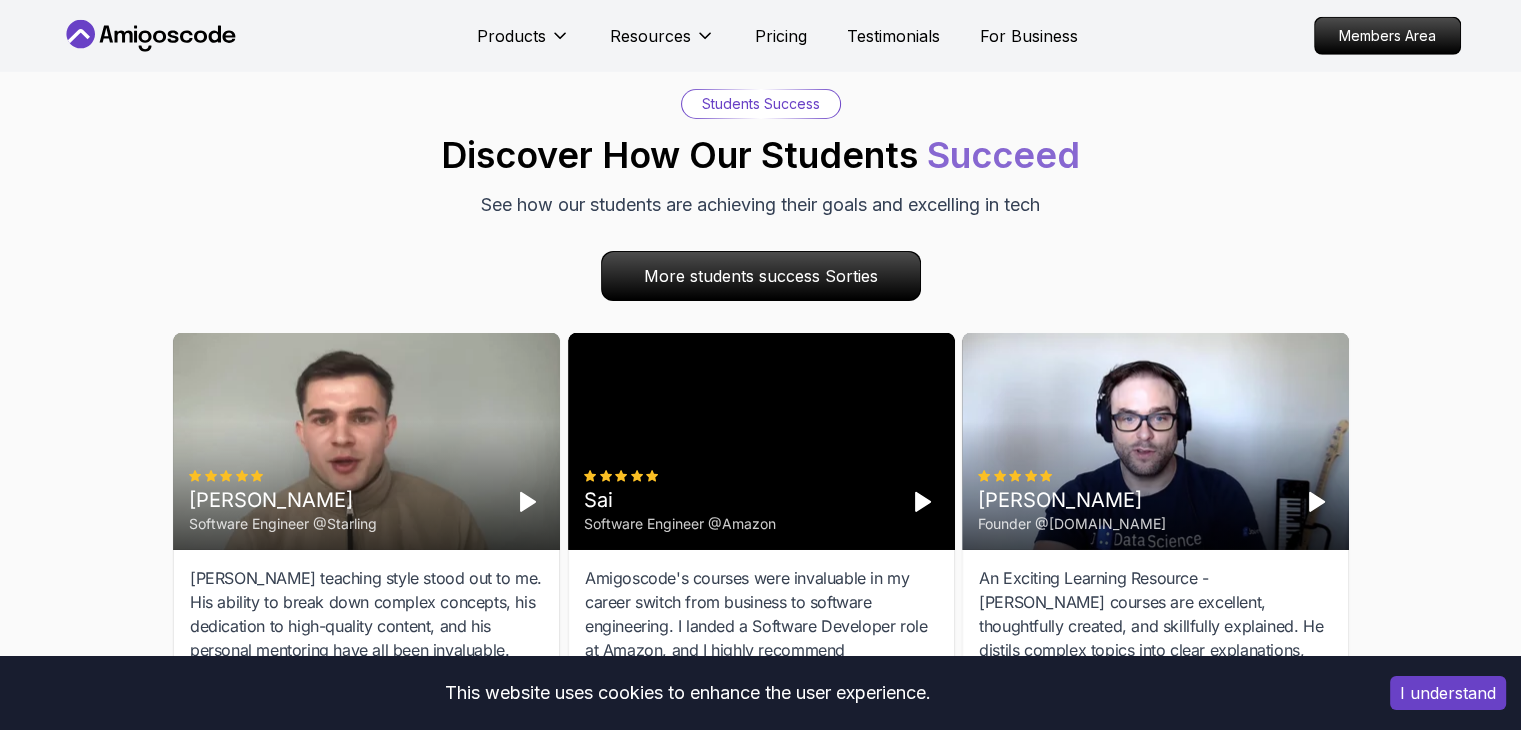 click 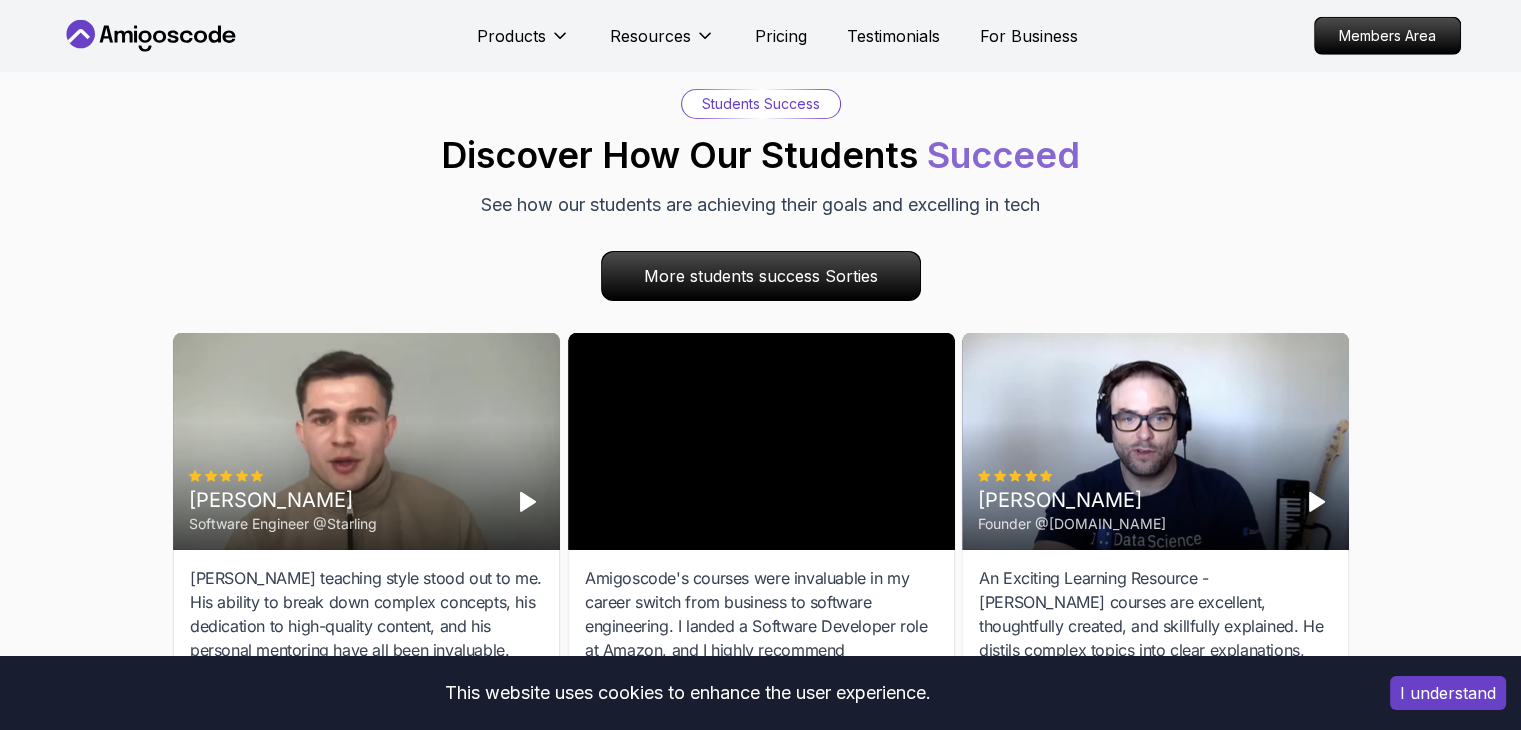 click at bounding box center (761, 441) 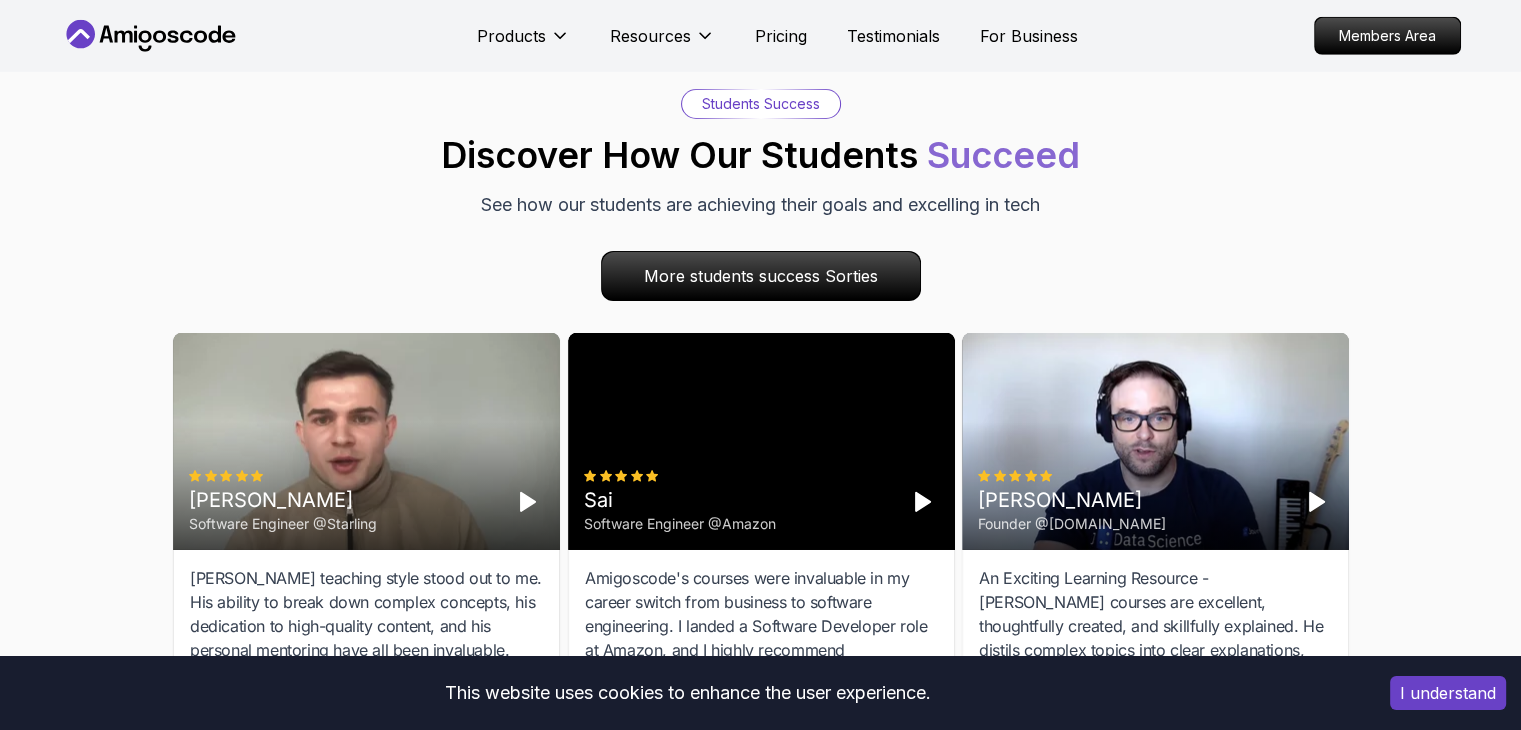 click at bounding box center [527, 503] 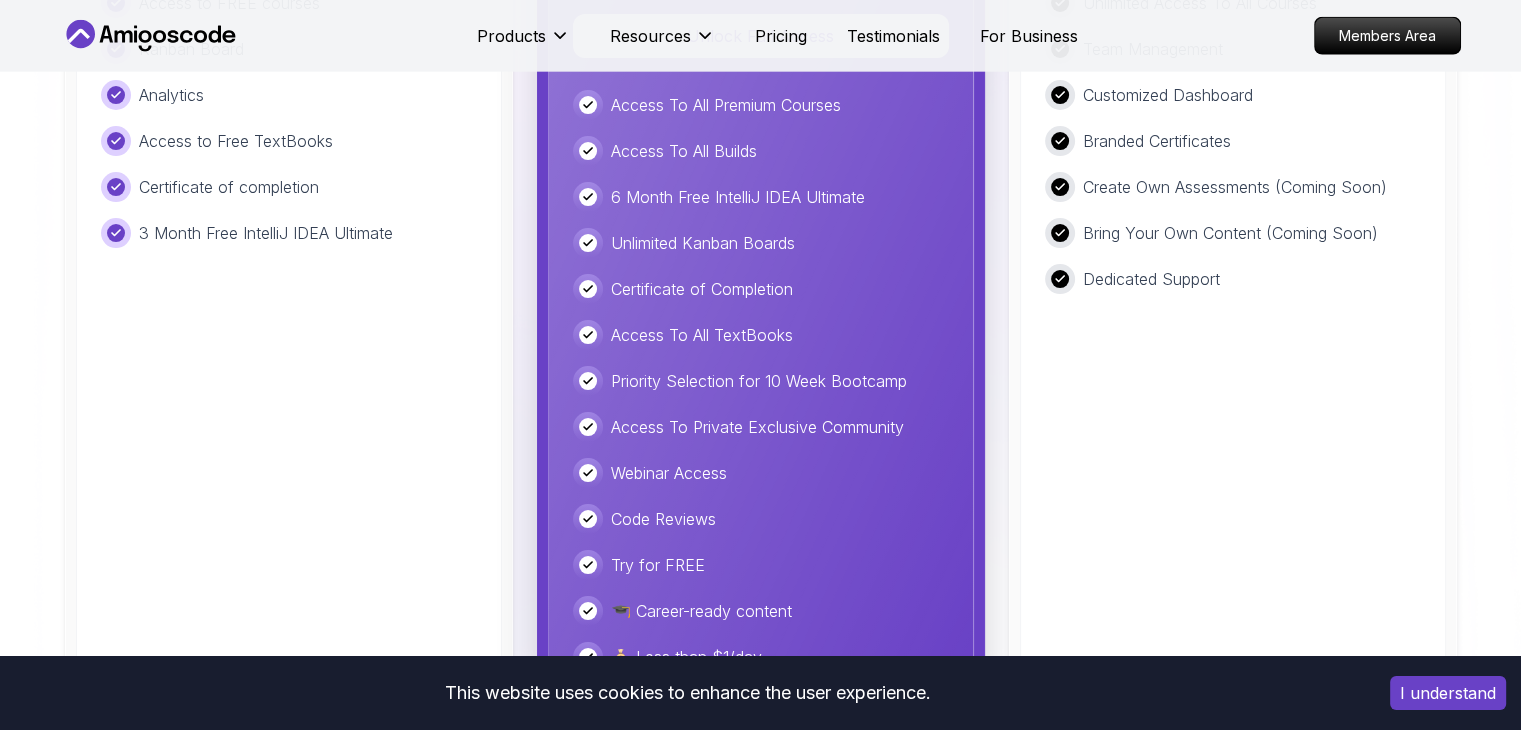 scroll, scrollTop: 4872, scrollLeft: 0, axis: vertical 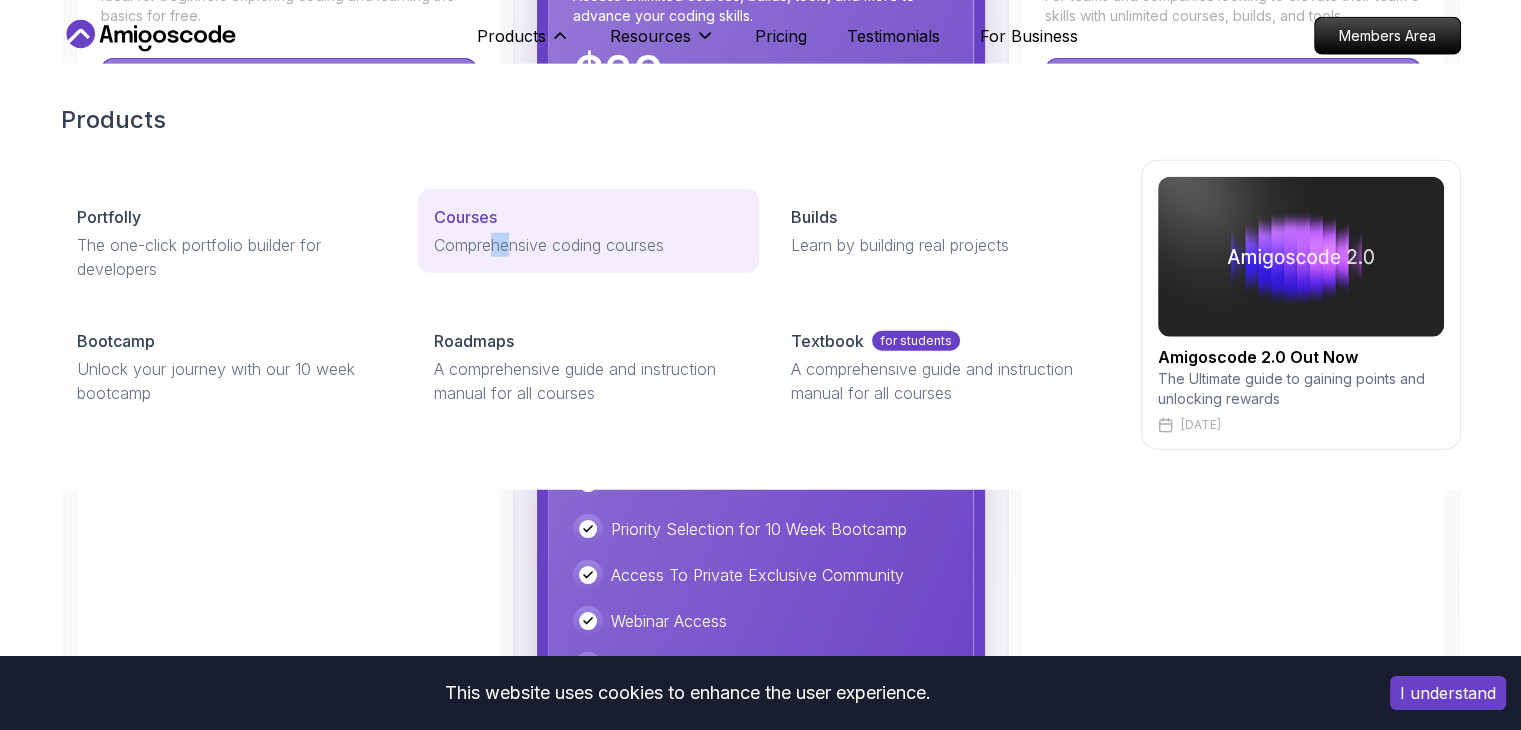 drag, startPoint x: 494, startPoint y: 280, endPoint x: 518, endPoint y: 251, distance: 37.64306 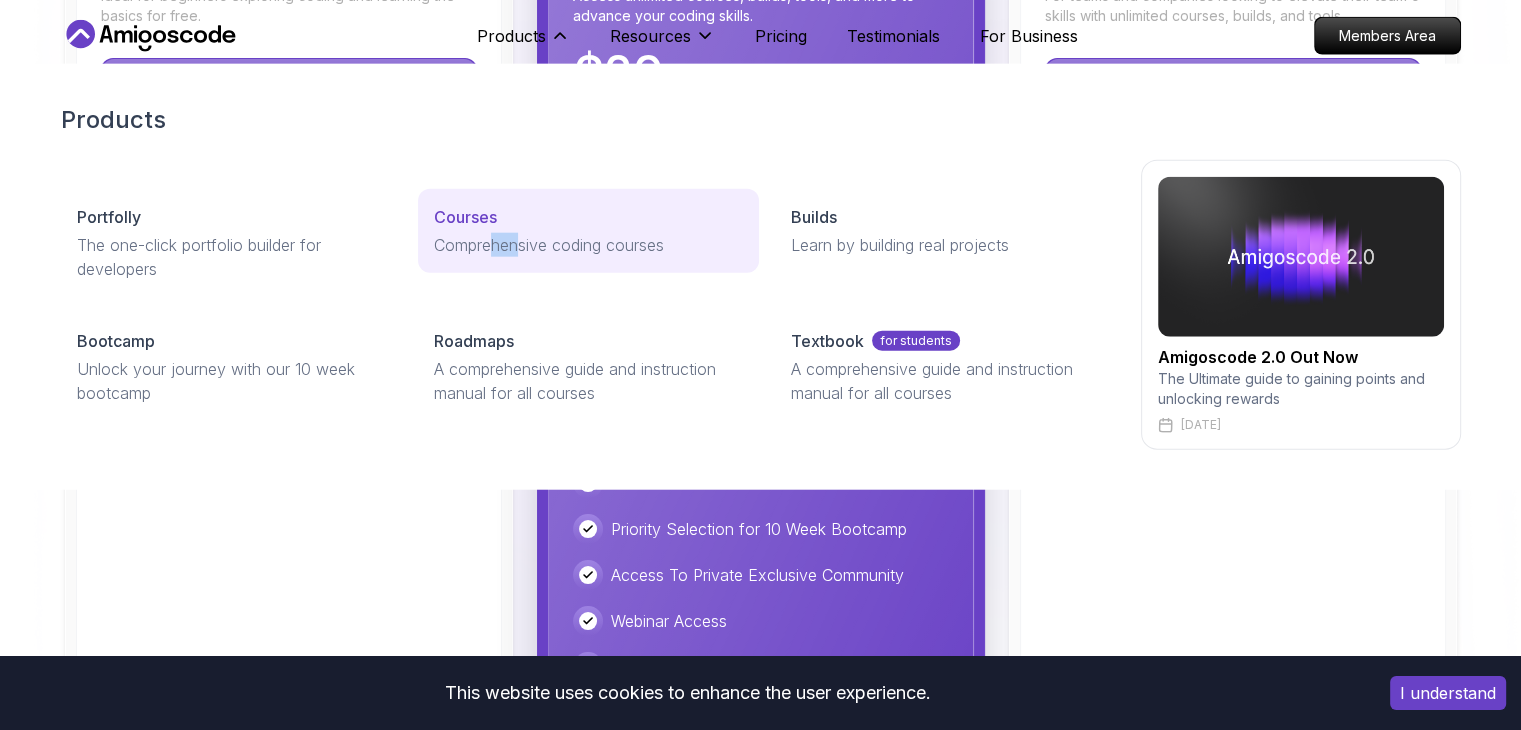 click on "Comprehensive coding courses" at bounding box center [588, 245] 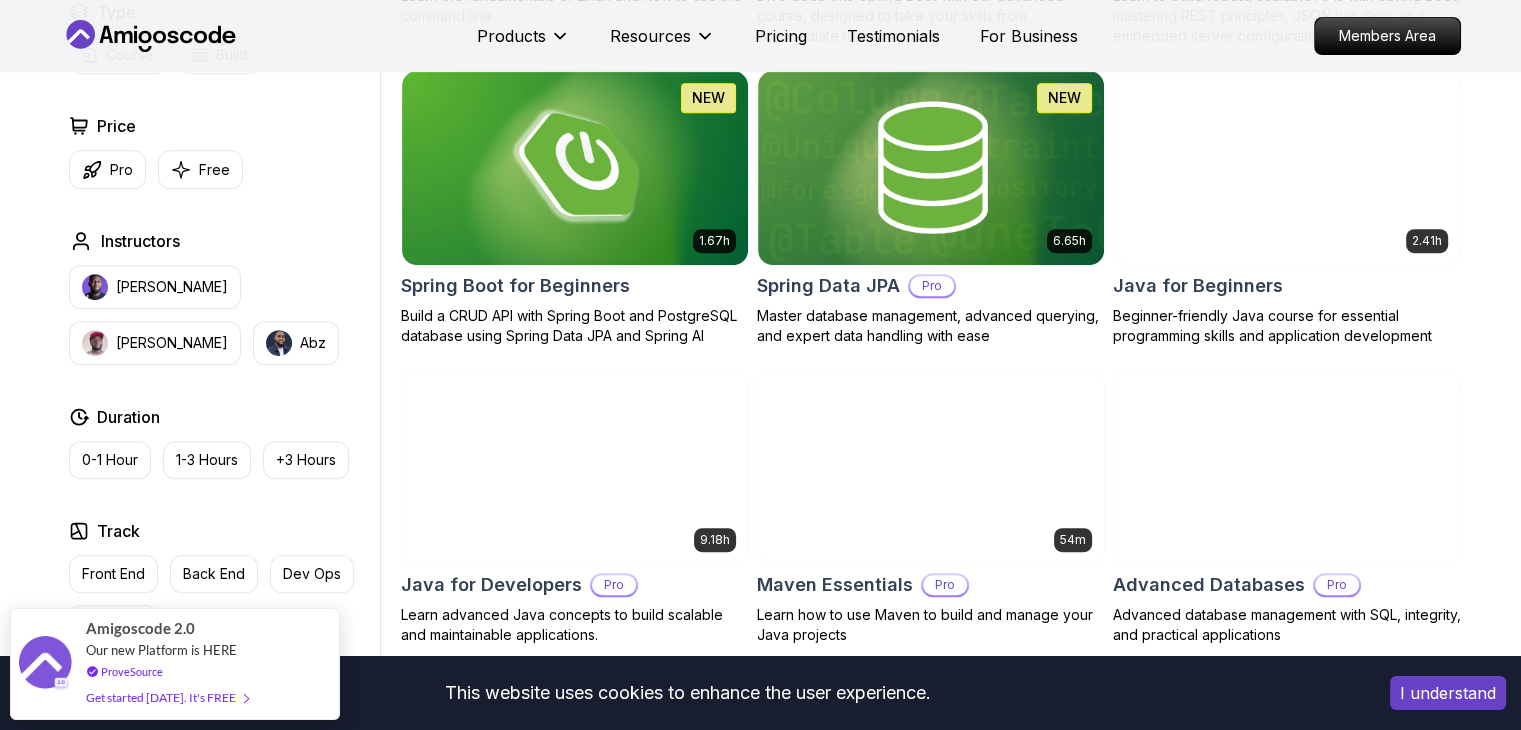 scroll, scrollTop: 934, scrollLeft: 0, axis: vertical 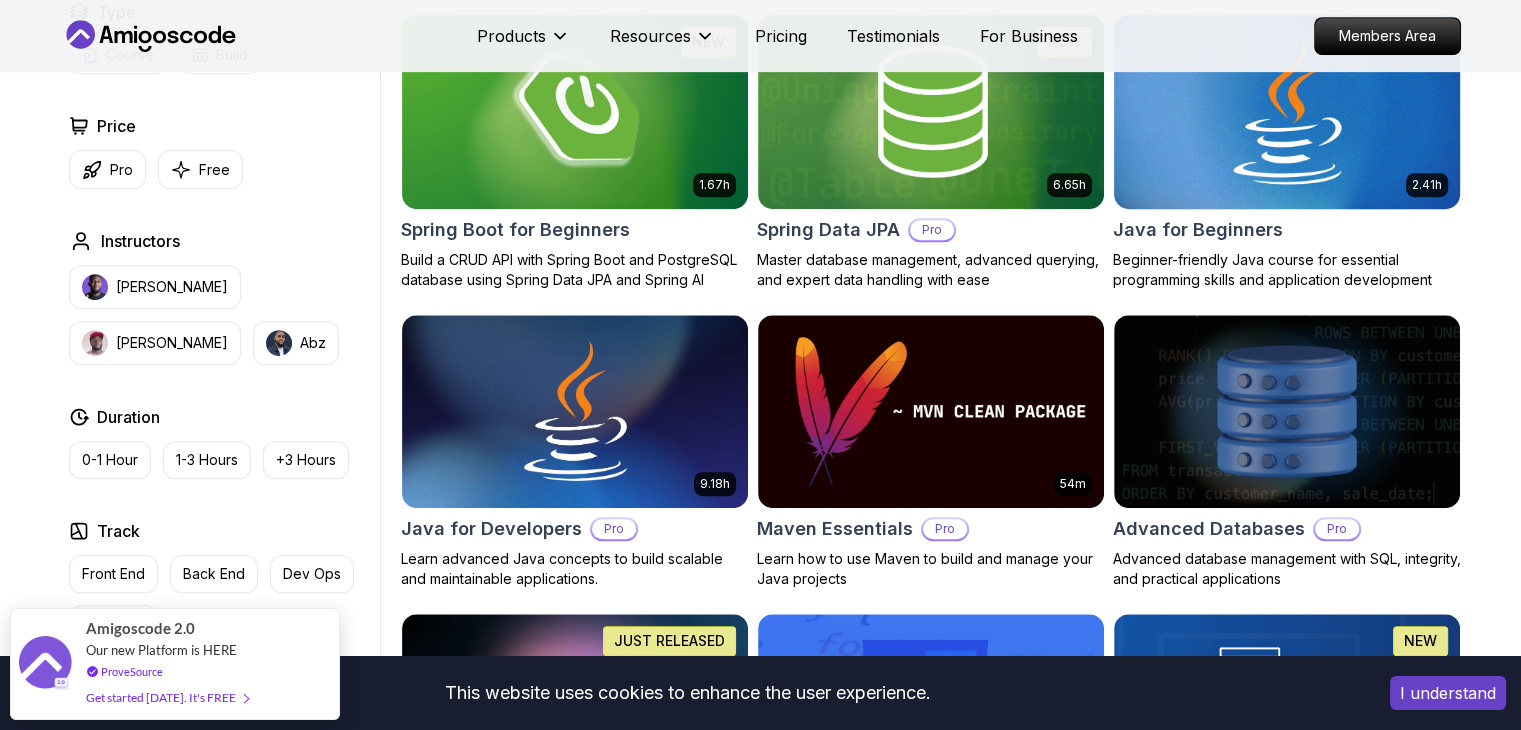 click at bounding box center [1286, 111] 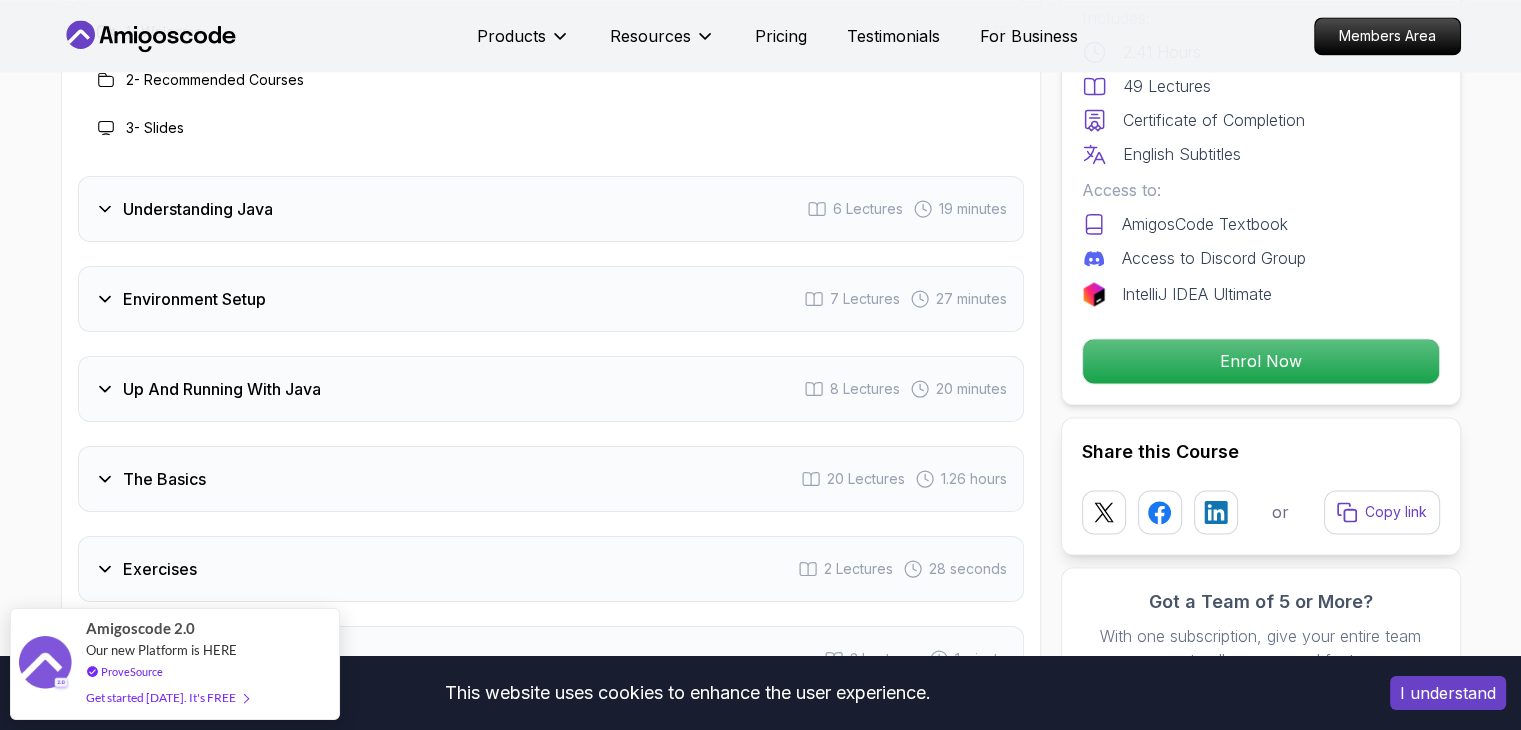 scroll, scrollTop: 3071, scrollLeft: 0, axis: vertical 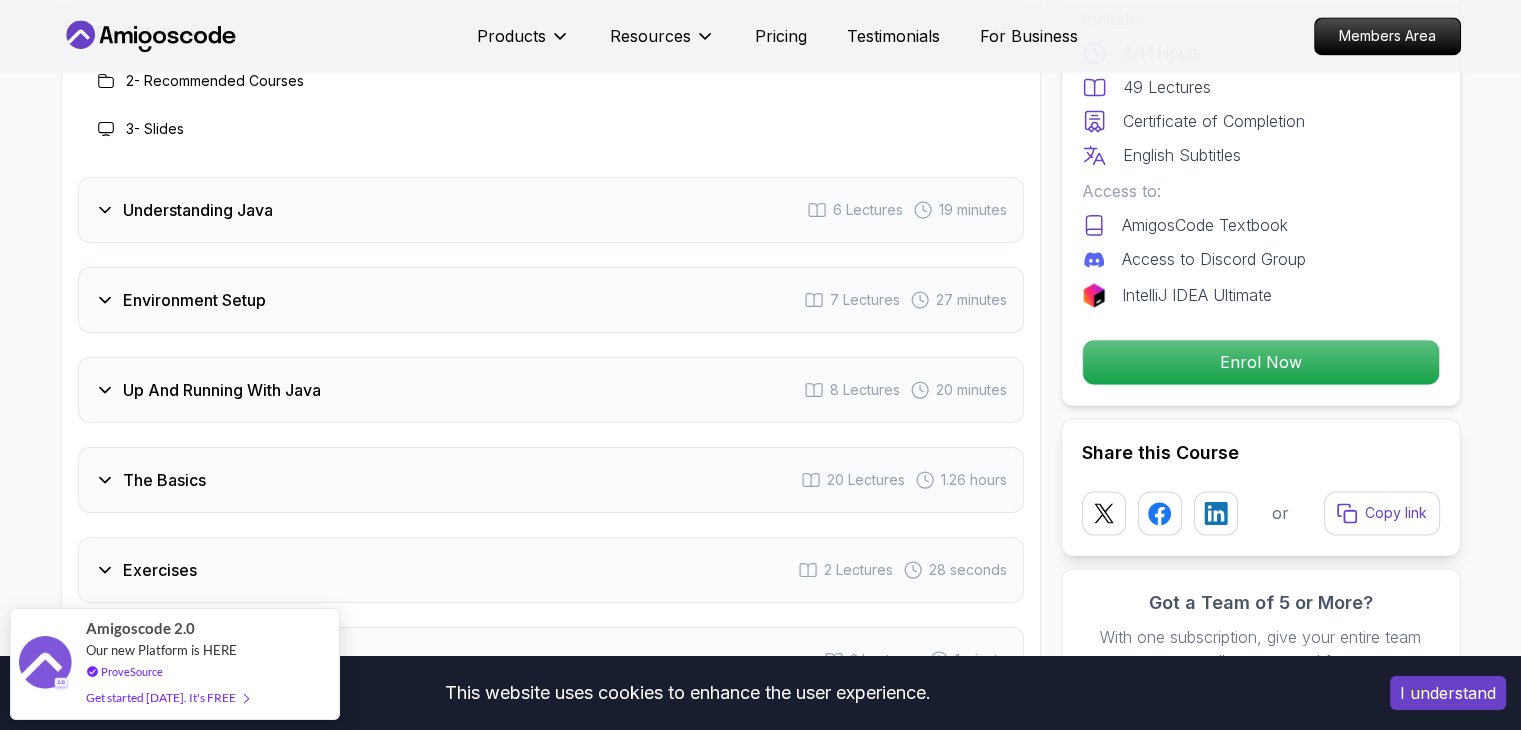 click on "The Basics" at bounding box center [164, 480] 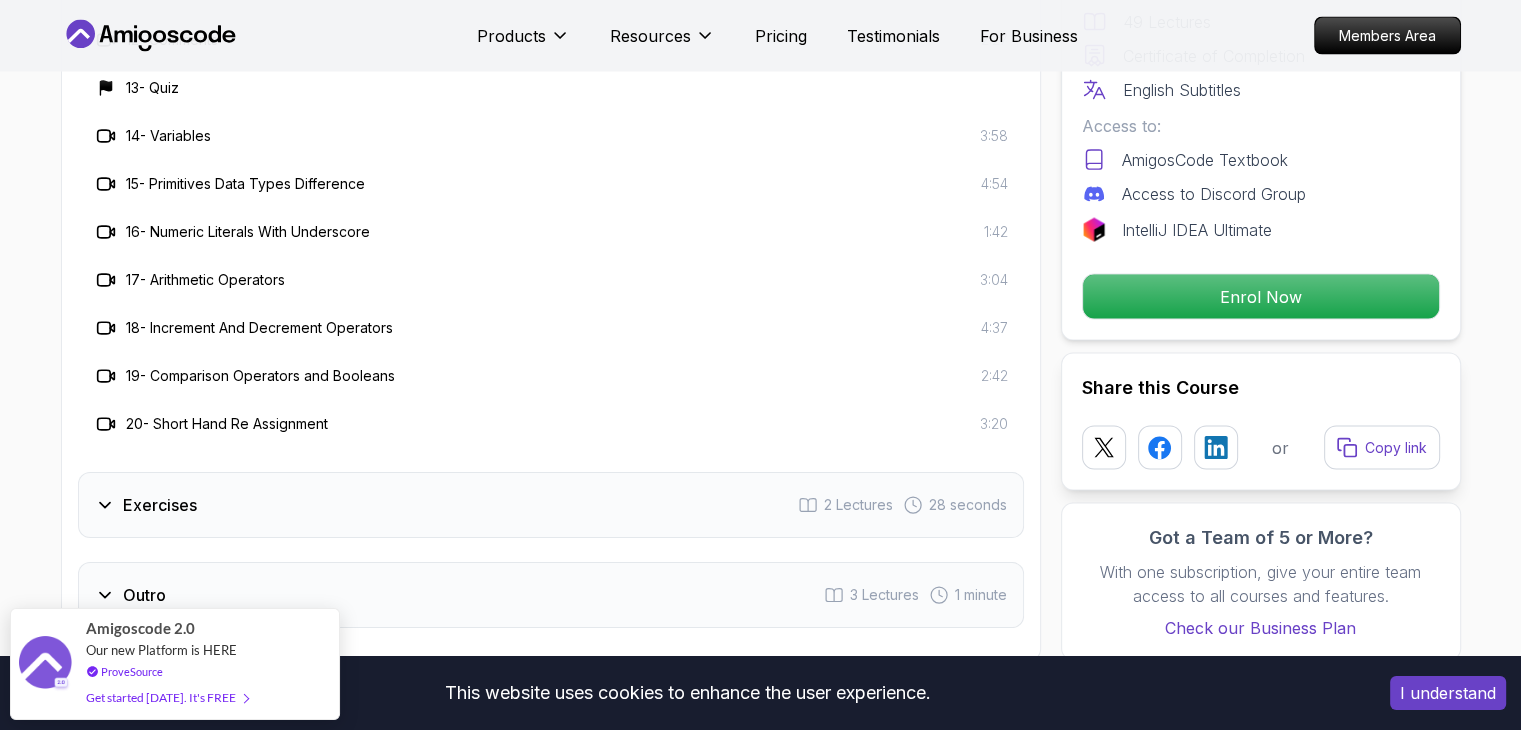 scroll, scrollTop: 3956, scrollLeft: 0, axis: vertical 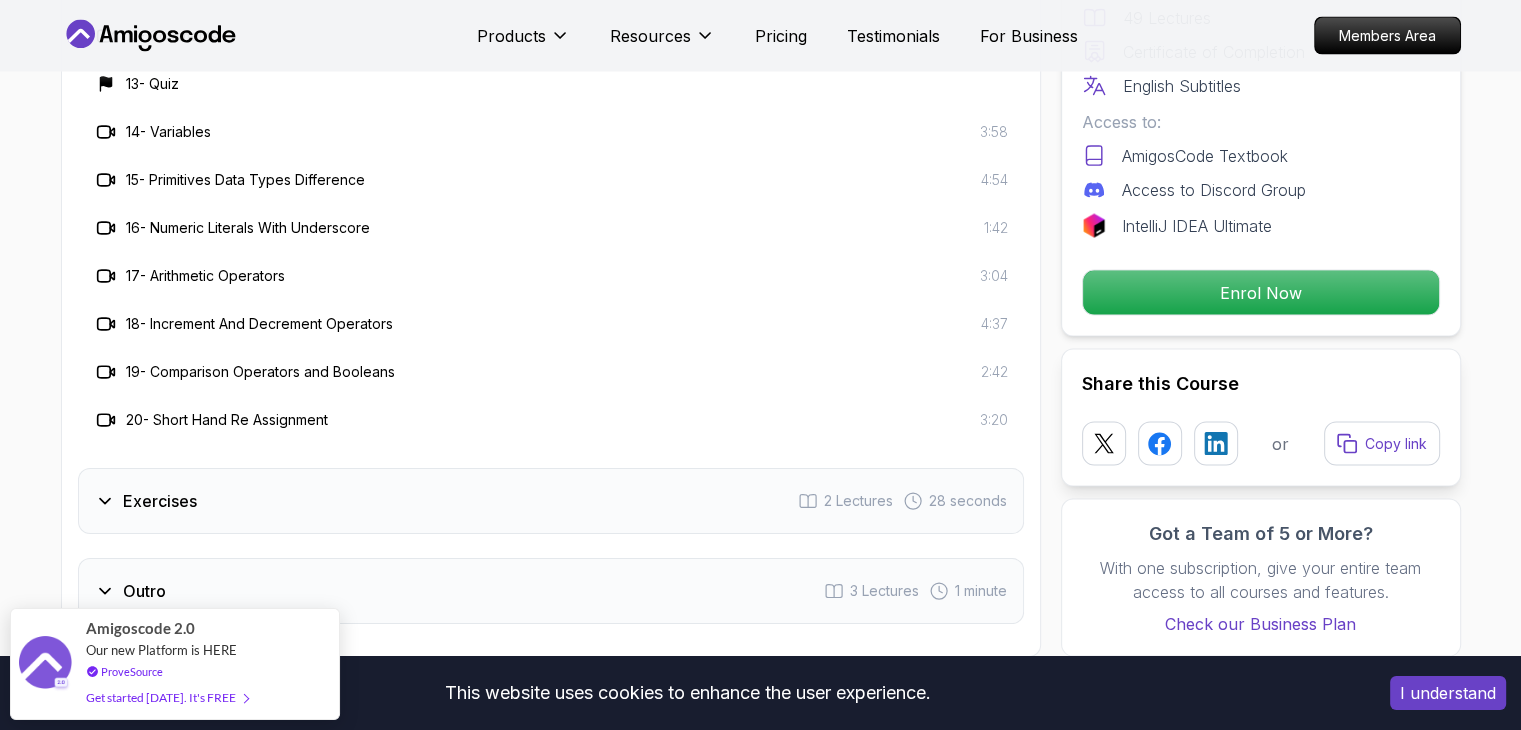 click on "Intro 3   Lectures     2 minutes   Understanding Java 6   Lectures     19 minutes   Environment Setup 7   Lectures     27 minutes   Up And Running With Java 8   Lectures     20 minutes   The Basics 20   Lectures     1.26 hours     1  -   Reserved Keywords  1:56   2  -   Naming Variables  3:08   3  -   Strings  6:37   4  -   String Api Documentation  2:07   5  -   Reference Types And Objects  5:03   6  -   Reference Types And Objects Diferences  6:15   7  -   Pass Py Value With Primitives  4:20   8  -   Pass Py Value With Reference Types  6:30   9  -   Arrays  7:42   10  -   0 And Null Values For Arrays  3:19   11  -   Quick Word On Arrays  1:47   12  -   Comments  2:27   13  -   Quiz    14  -   Variables  3:58   15  -   Primitives Data Types Difference  4:54   16  -   Numeric Literals With Underscore  1:42   17  -   Arithmetic Operators  3:04   18  -   Increment And Decrement Operators  4:37   19  -   Comparison Operators and Booleans  2:42   20  -   Short Hand Re Assignment  3:20 Exercises 2   Lectures" at bounding box center [551, -159] 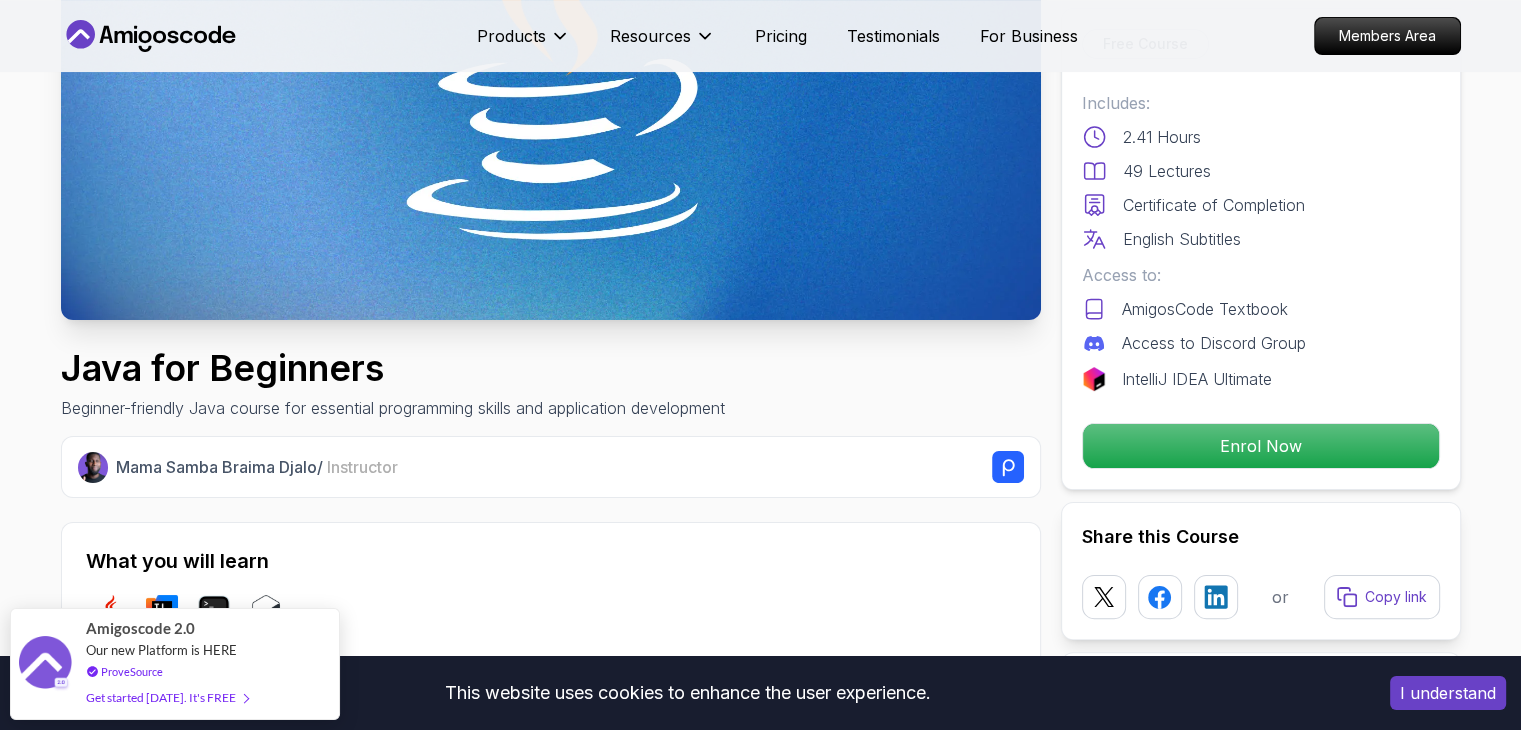 scroll, scrollTop: 0, scrollLeft: 0, axis: both 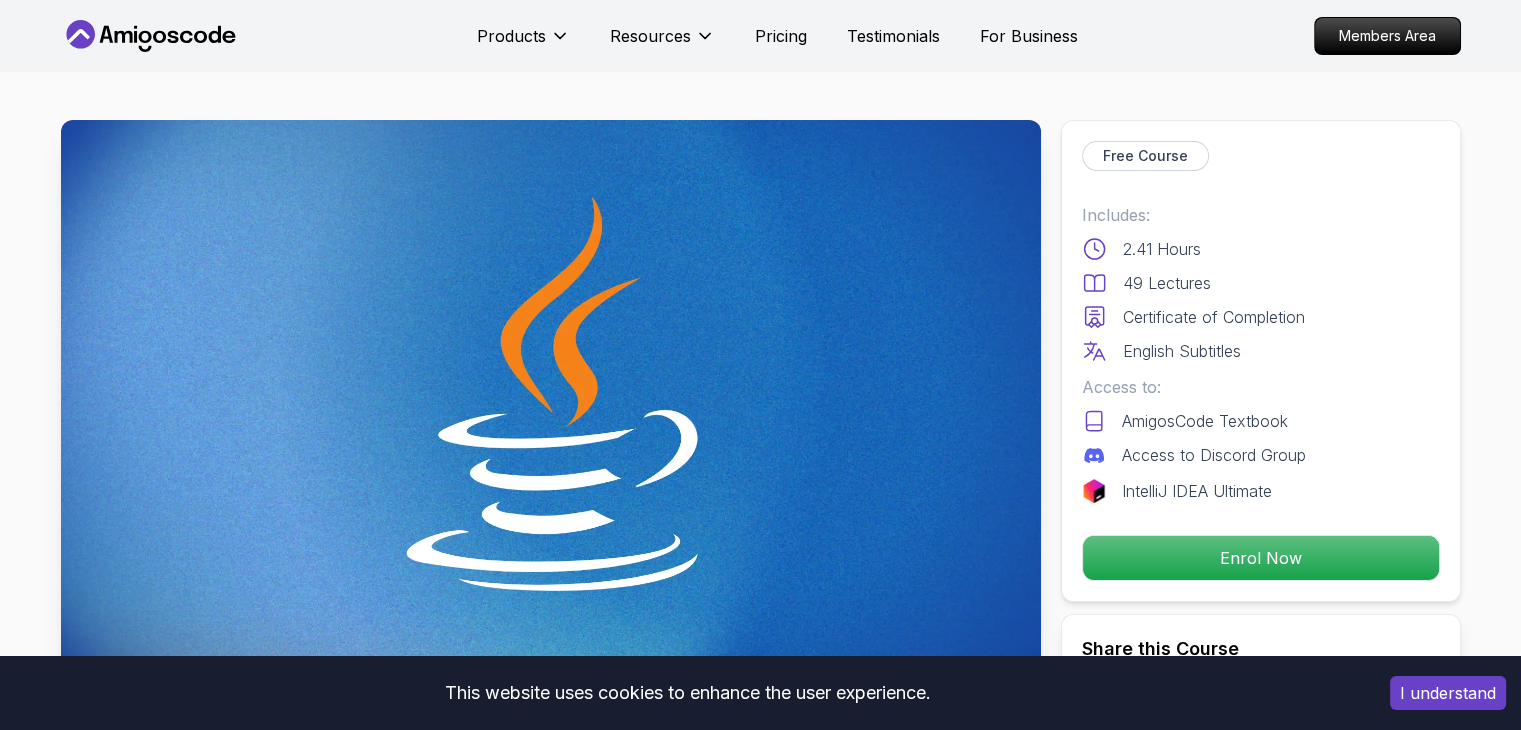 type 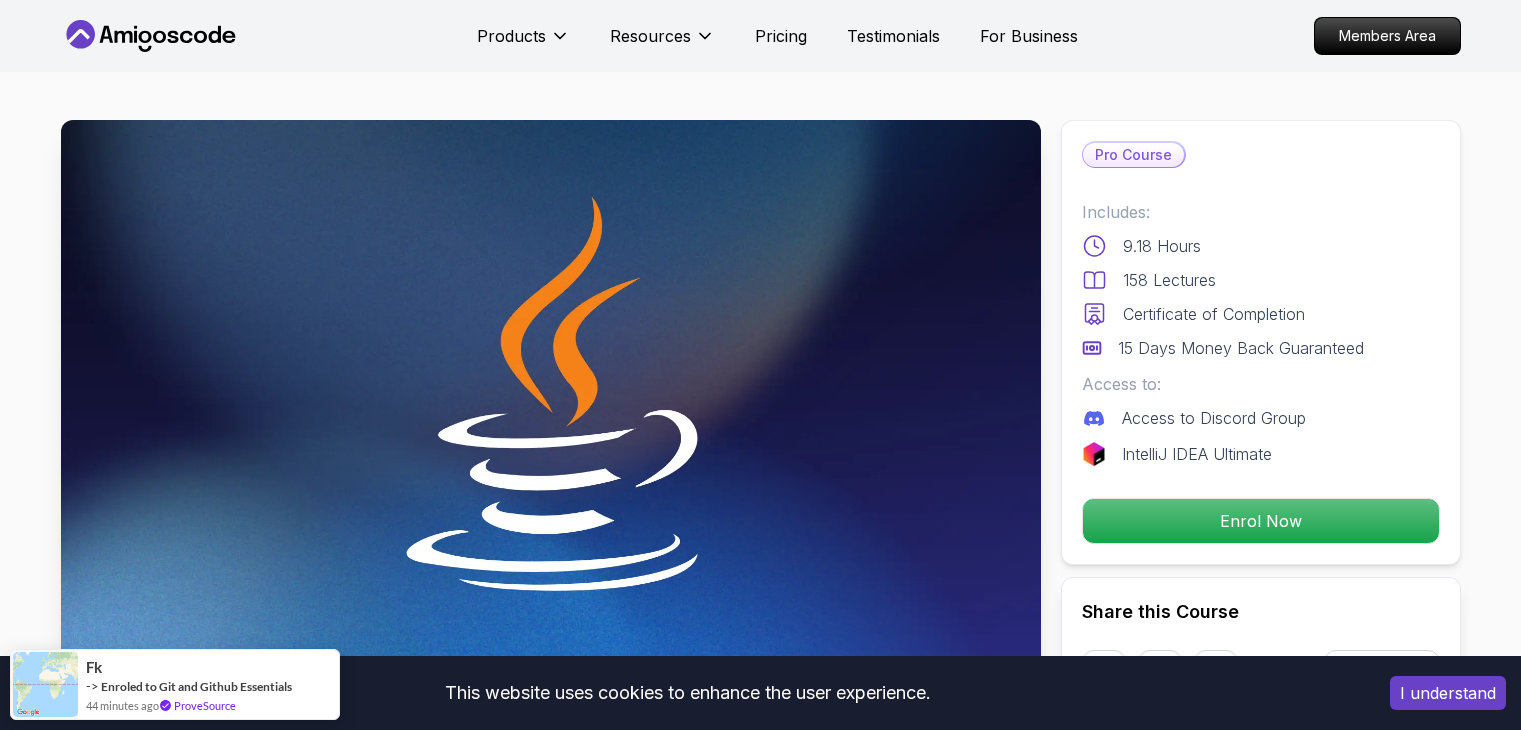 scroll, scrollTop: 0, scrollLeft: 0, axis: both 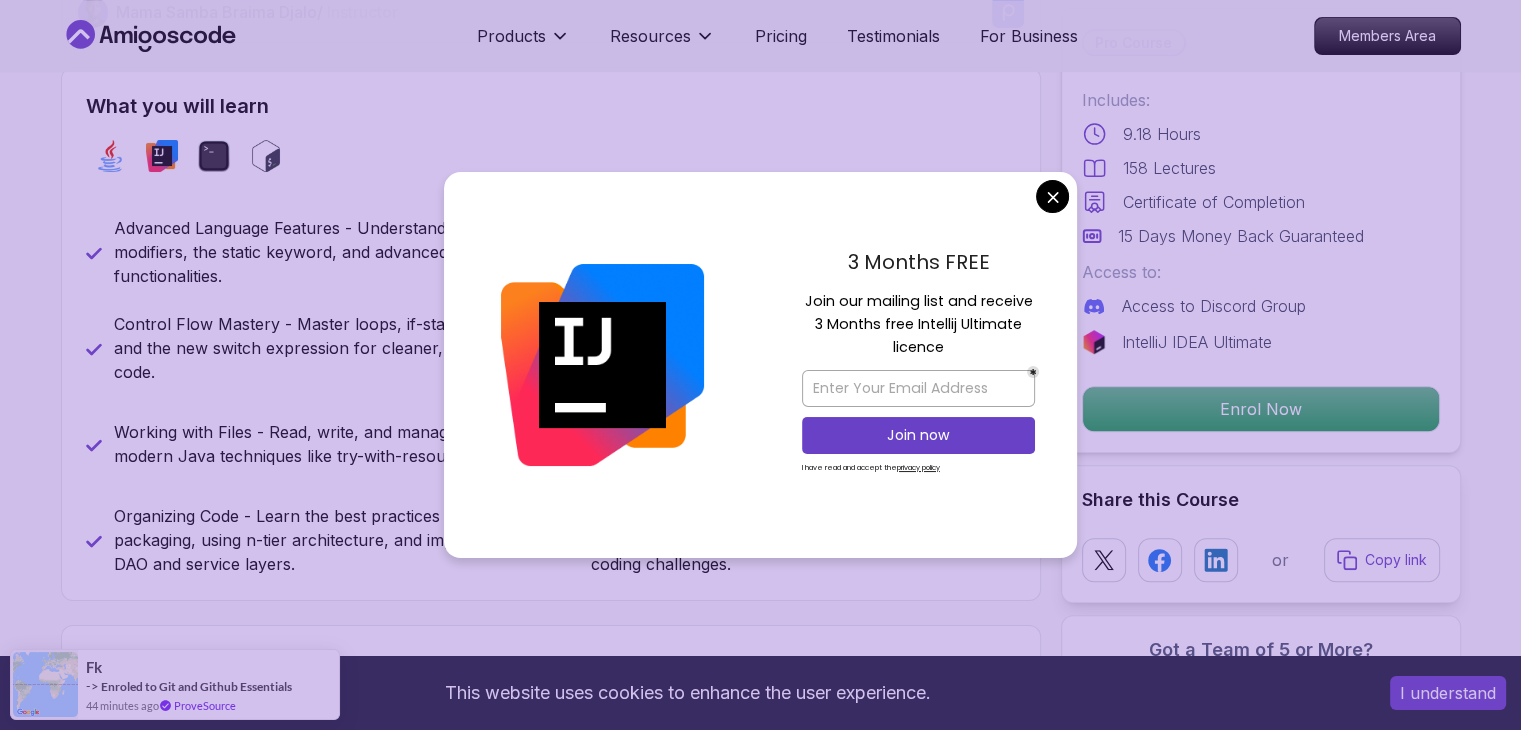 drag, startPoint x: 1035, startPoint y: 205, endPoint x: 1048, endPoint y: 194, distance: 17.029387 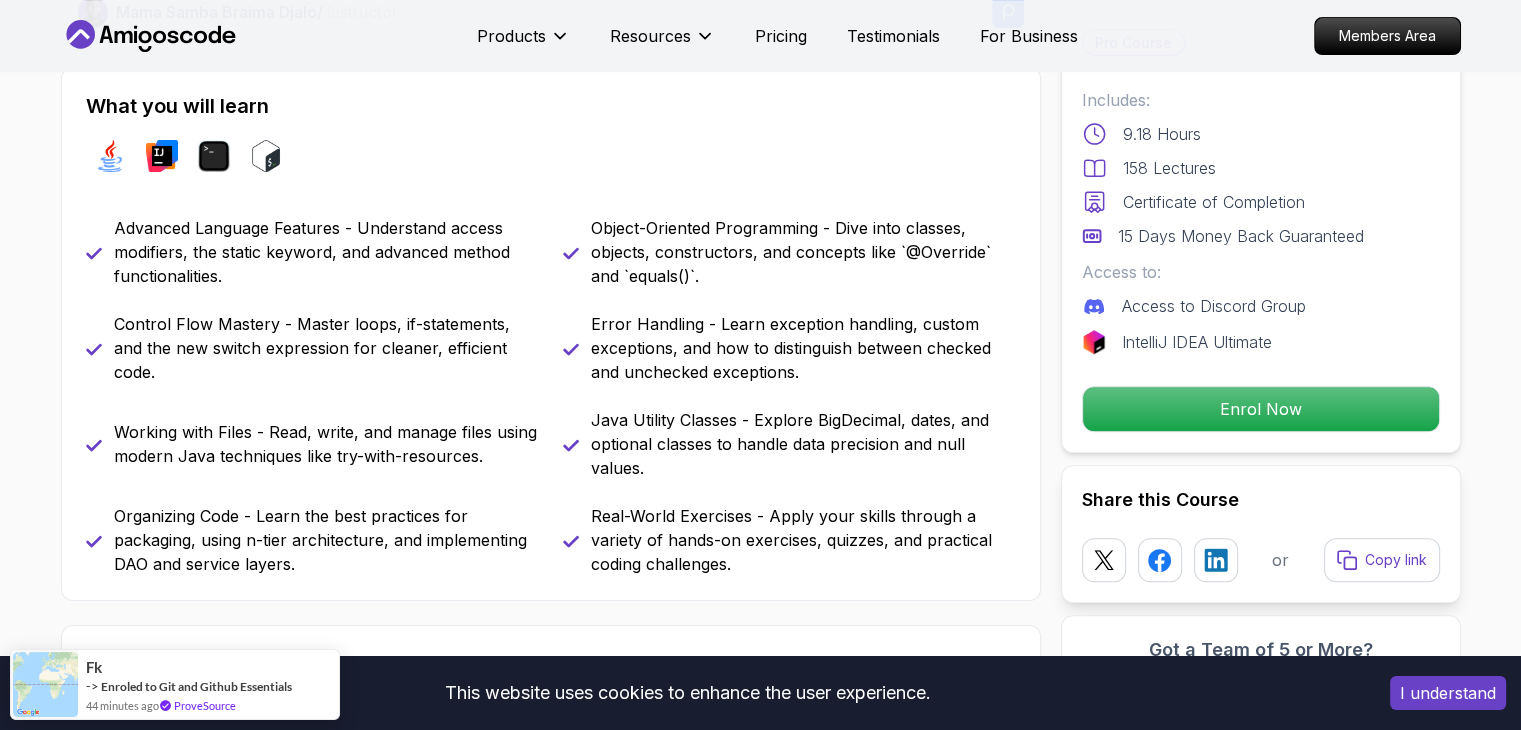 click on "This website uses cookies to enhance the user experience. I understand Products Resources Pricing Testimonials For Business Members Area Products Resources Pricing Testimonials For Business Members Area Java for Developers Learn advanced Java concepts to build scalable and maintainable applications. Mama Samba Braima Djalo  /   Instructor Pro Course Includes: 9.18 Hours 158 Lectures Certificate of Completion 15 Days Money Back Guaranteed Access to: Access to Discord Group IntelliJ IDEA Ultimate Enrol Now Share this Course or Copy link Got a Team of 5 or More? With one subscription, give your entire team access to all courses and features. Check our Business Plan Mama Samba Braima Djalo  /   Instructor What you will learn java intellij terminal bash Advanced Language Features - Understand access modifiers, the static keyword, and advanced method functionalities. Object-Oriented Programming - Dive into classes, objects, constructors, and concepts like `@Override` and `equals()`.
Java for Developers" at bounding box center (760, 4271) 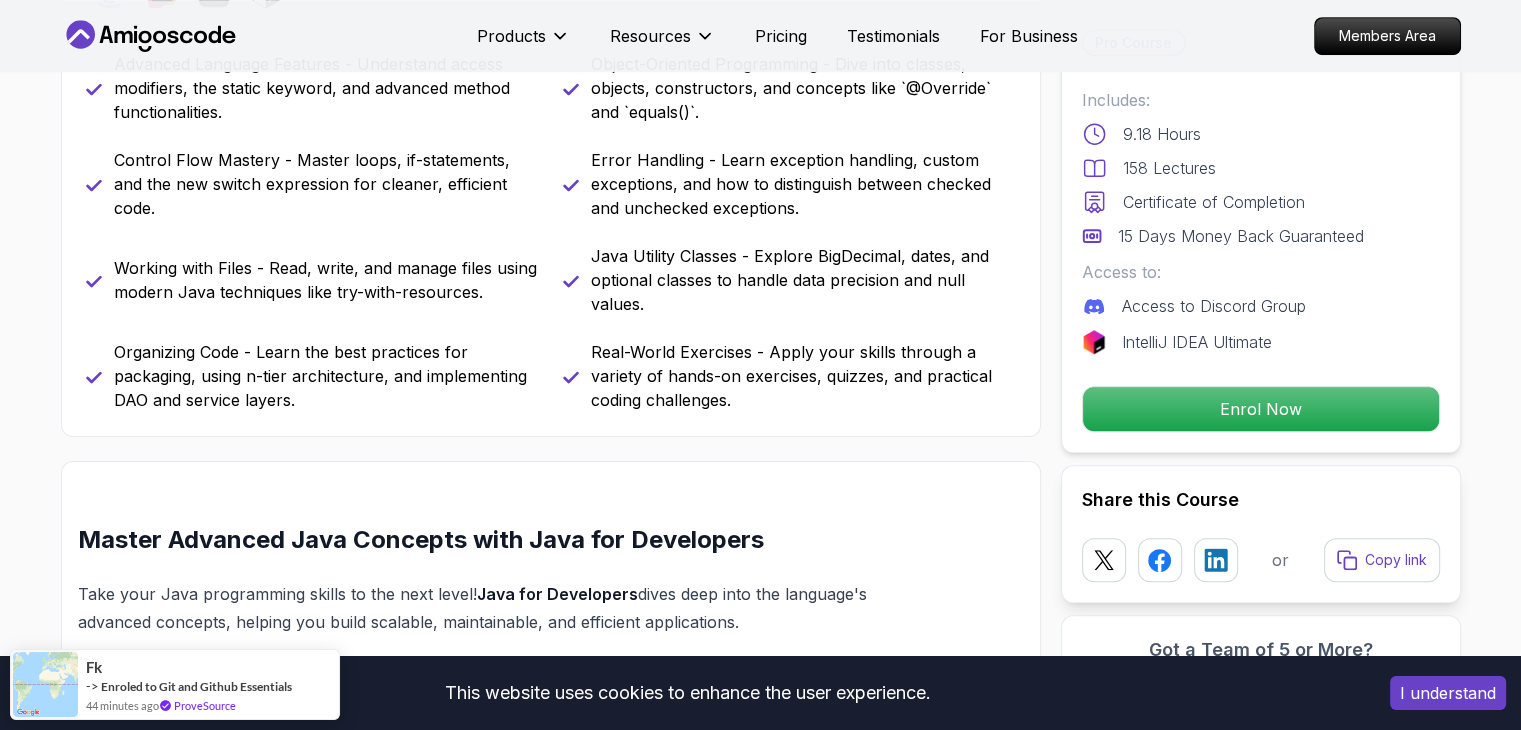 scroll, scrollTop: 890, scrollLeft: 0, axis: vertical 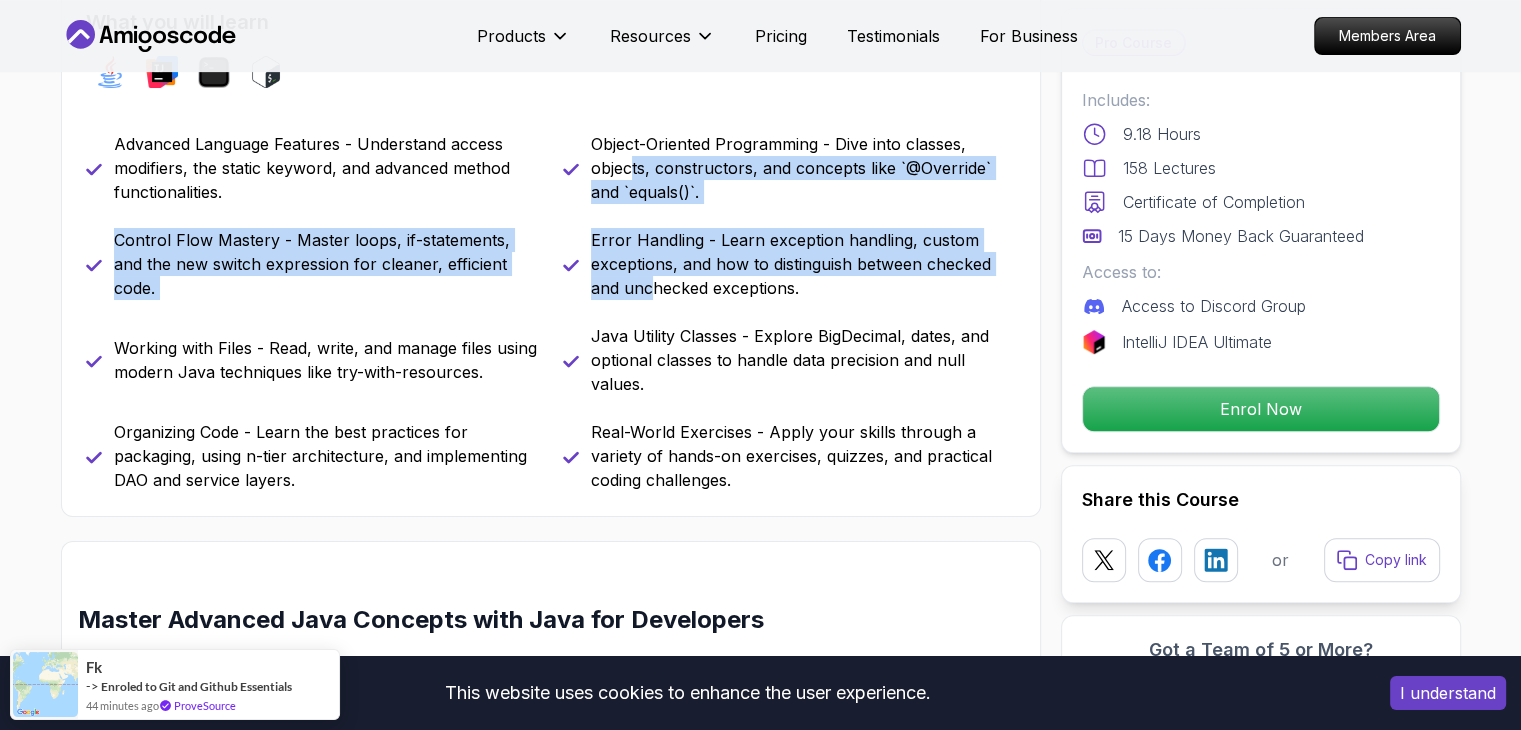 drag, startPoint x: 652, startPoint y: 309, endPoint x: 628, endPoint y: 154, distance: 156.84706 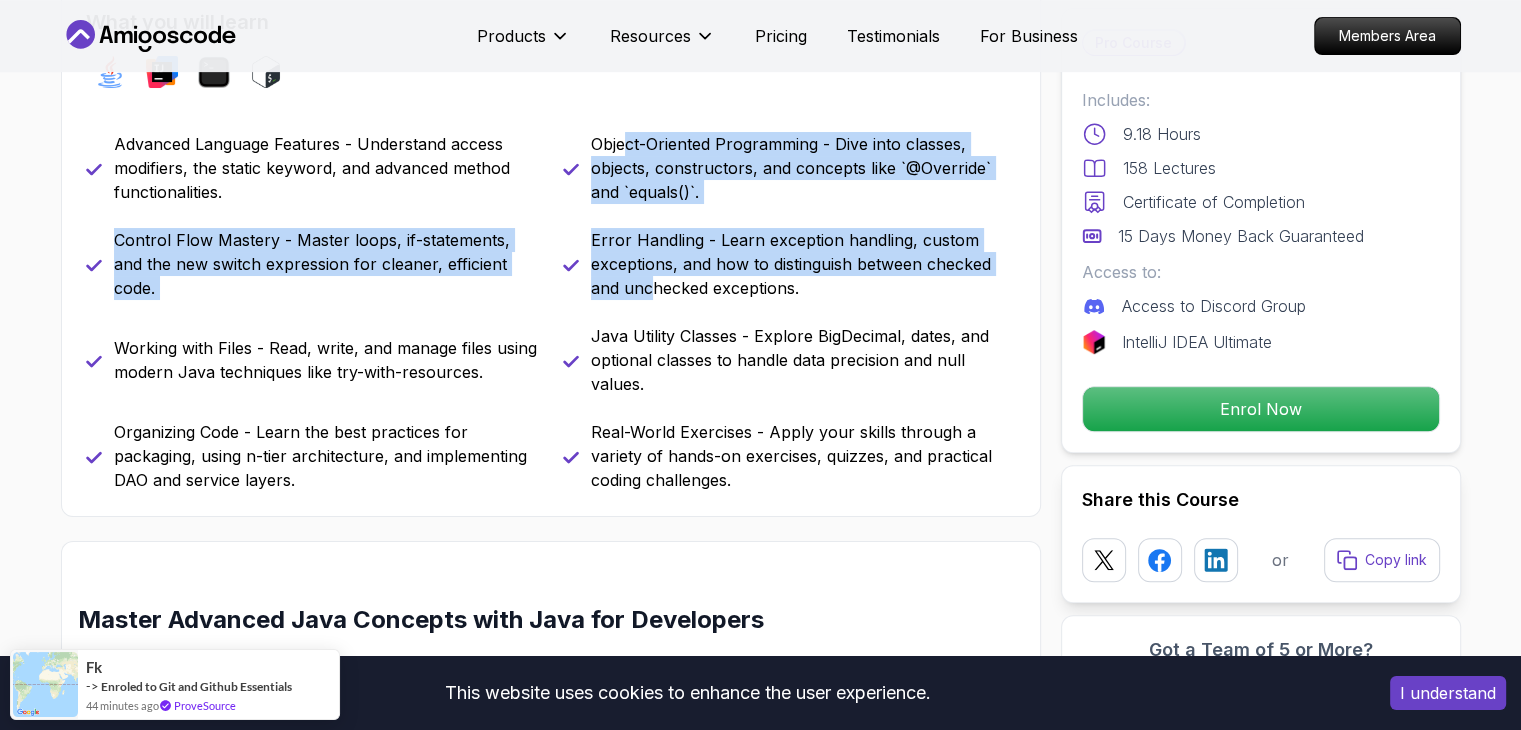 click on "Object-Oriented Programming - Dive into classes, objects, constructors, and concepts like `@Override` and `equals()`." at bounding box center (803, 168) 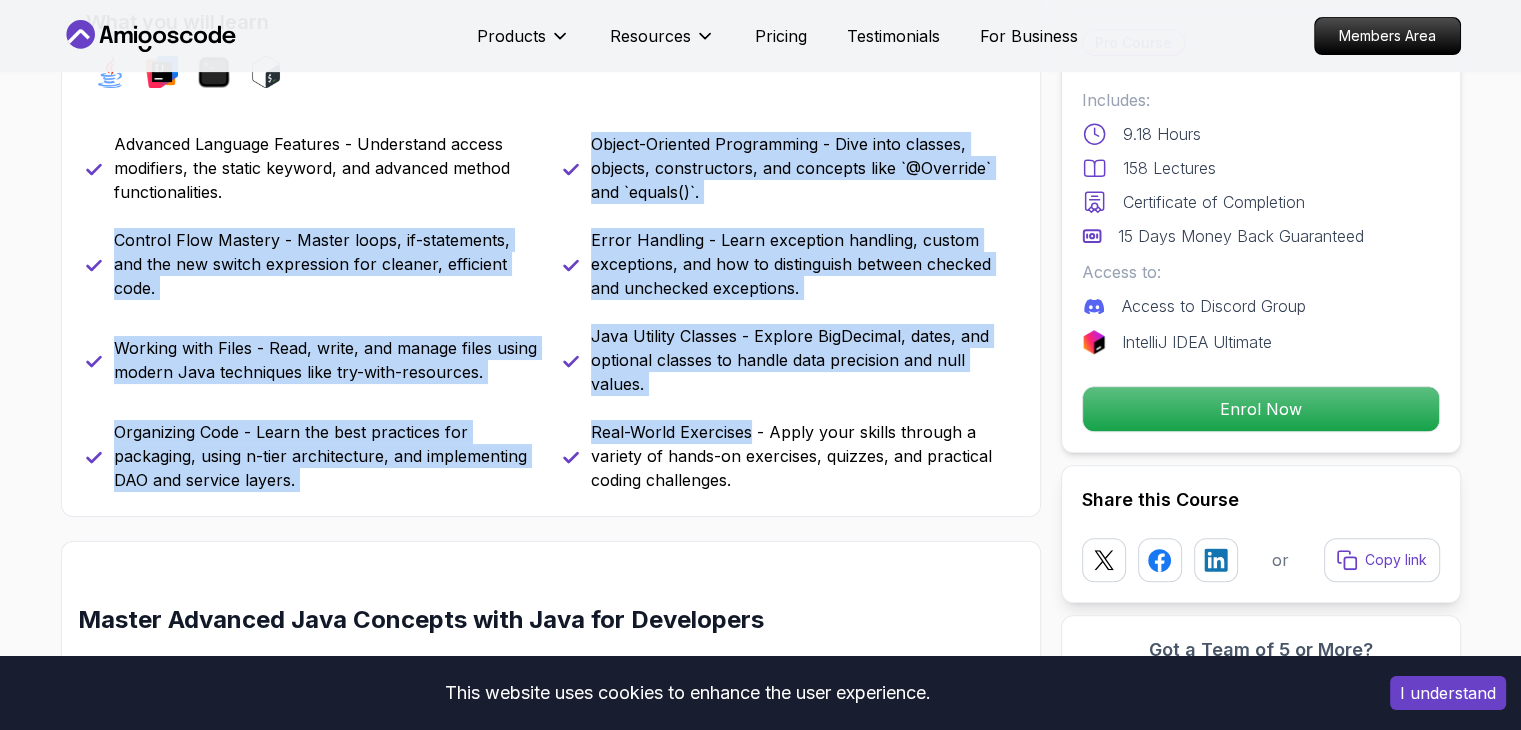 drag, startPoint x: 628, startPoint y: 154, endPoint x: 675, endPoint y: 443, distance: 292.79684 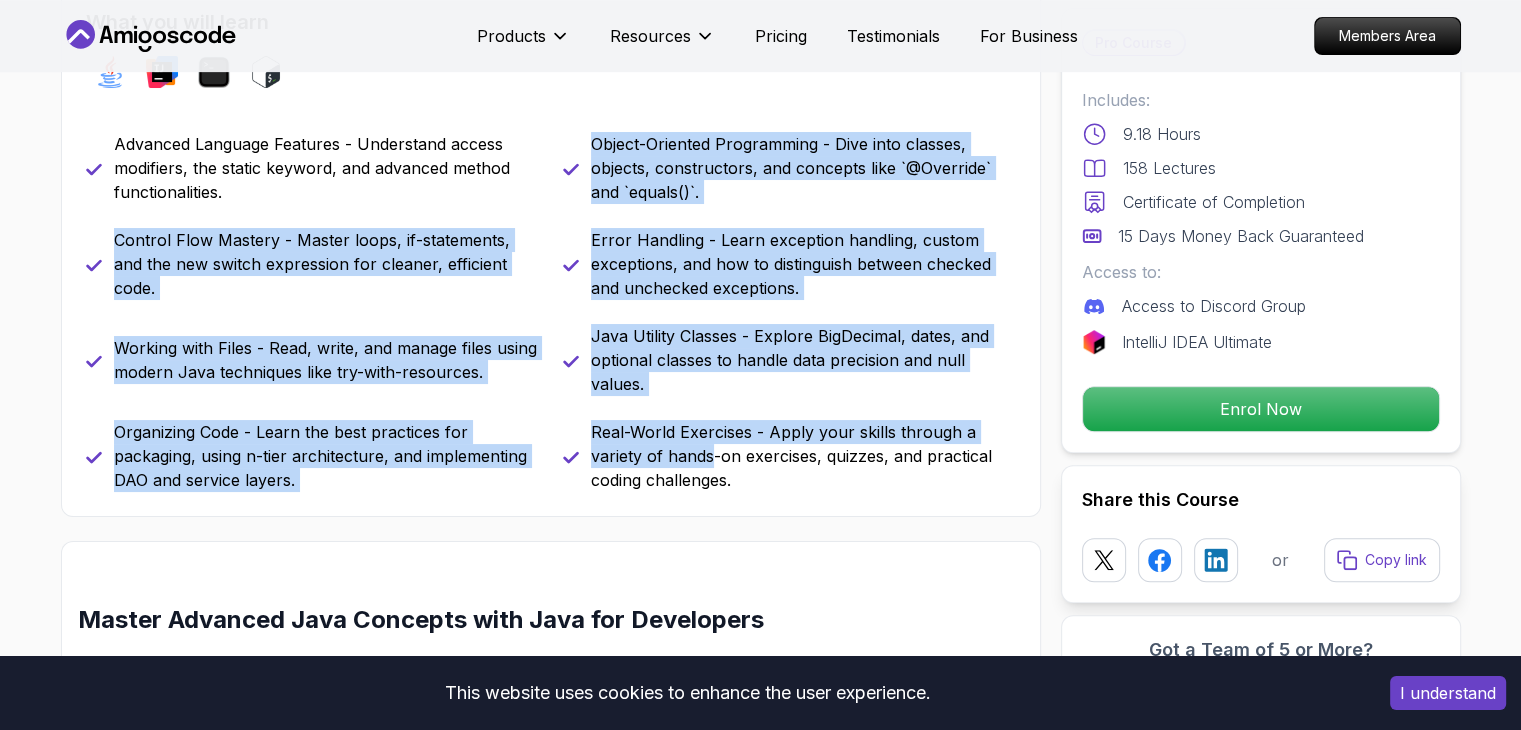 click on "Real-World Exercises - Apply your skills through a variety of hands-on exercises, quizzes, and practical coding challenges." at bounding box center (803, 456) 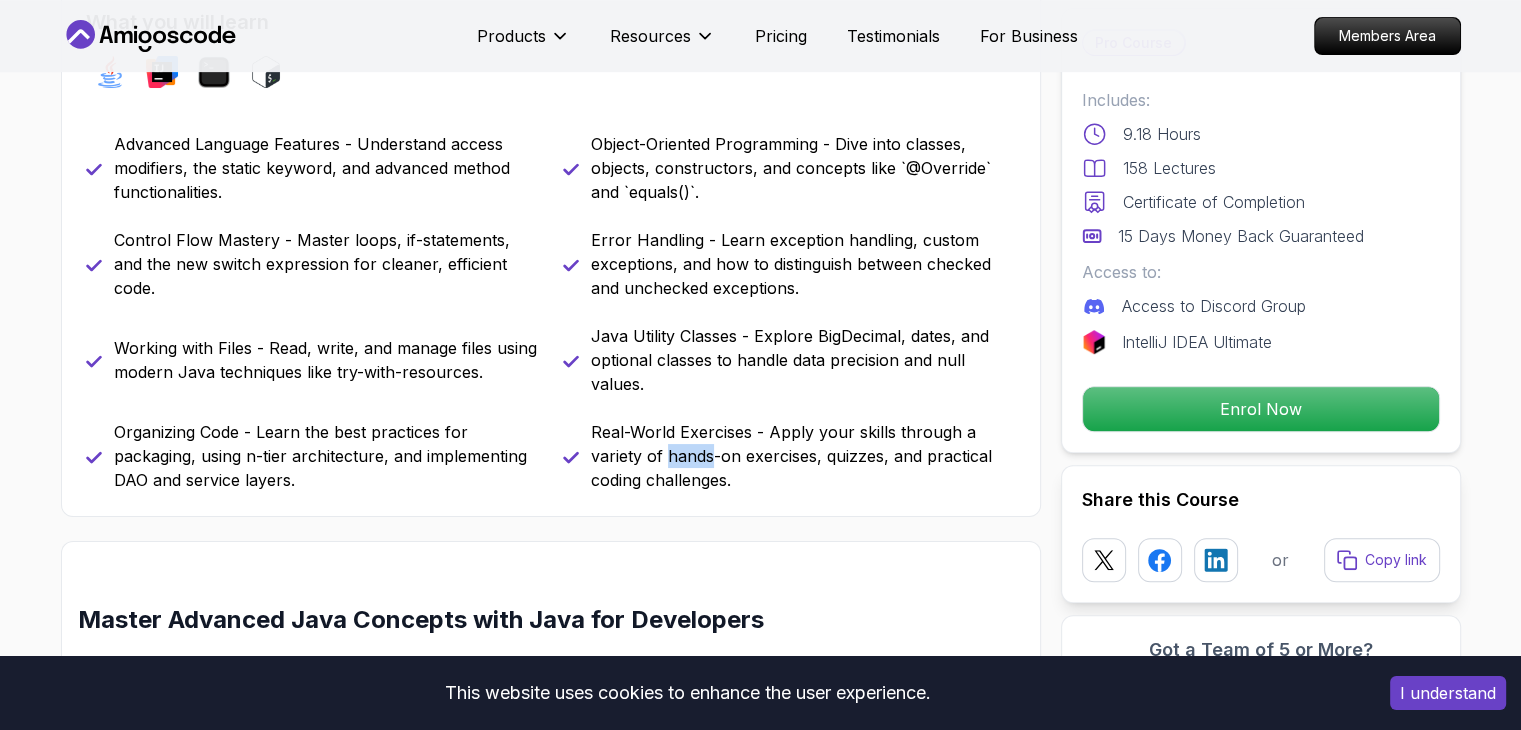 click on "Real-World Exercises - Apply your skills through a variety of hands-on exercises, quizzes, and practical coding challenges." at bounding box center (803, 456) 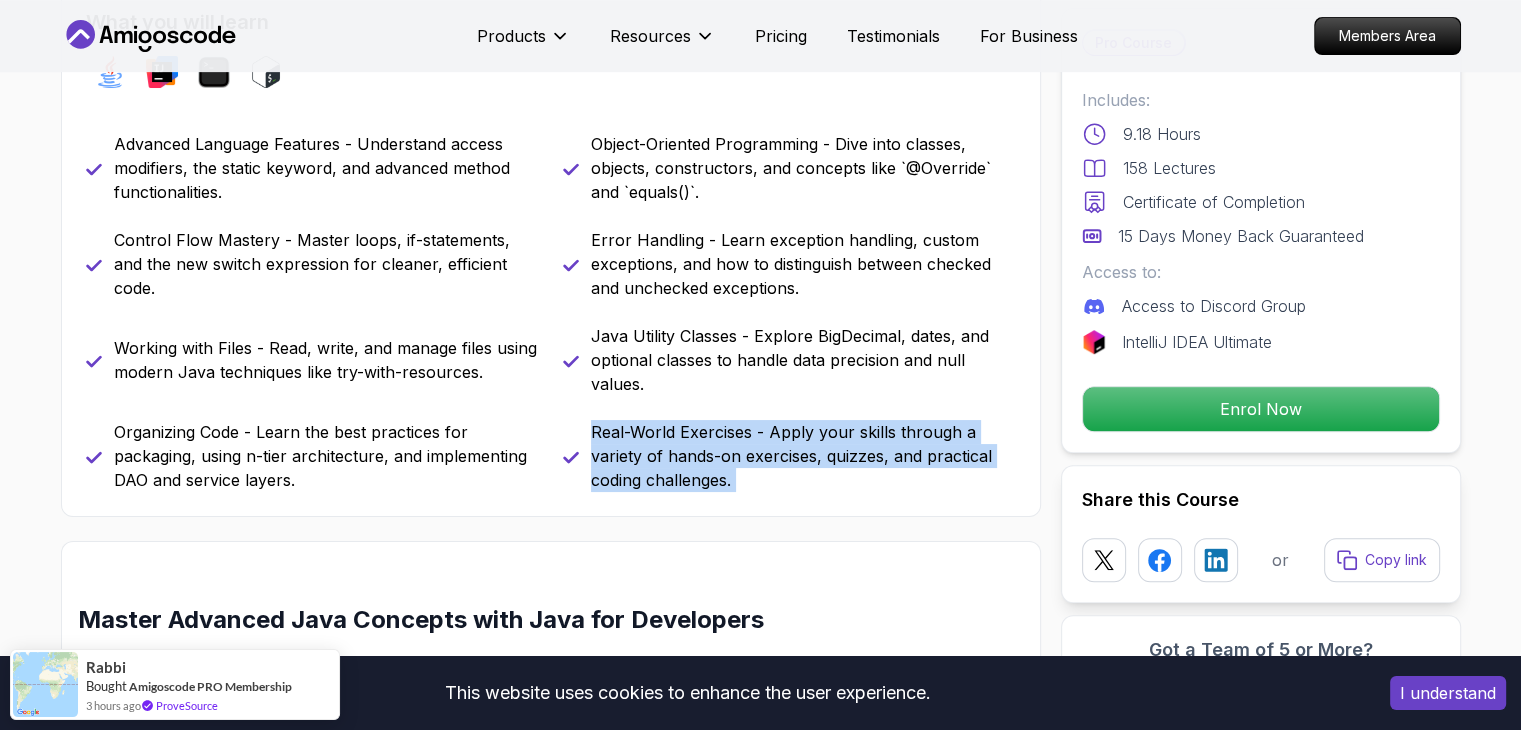 drag, startPoint x: 675, startPoint y: 443, endPoint x: 723, endPoint y: 480, distance: 60.60528 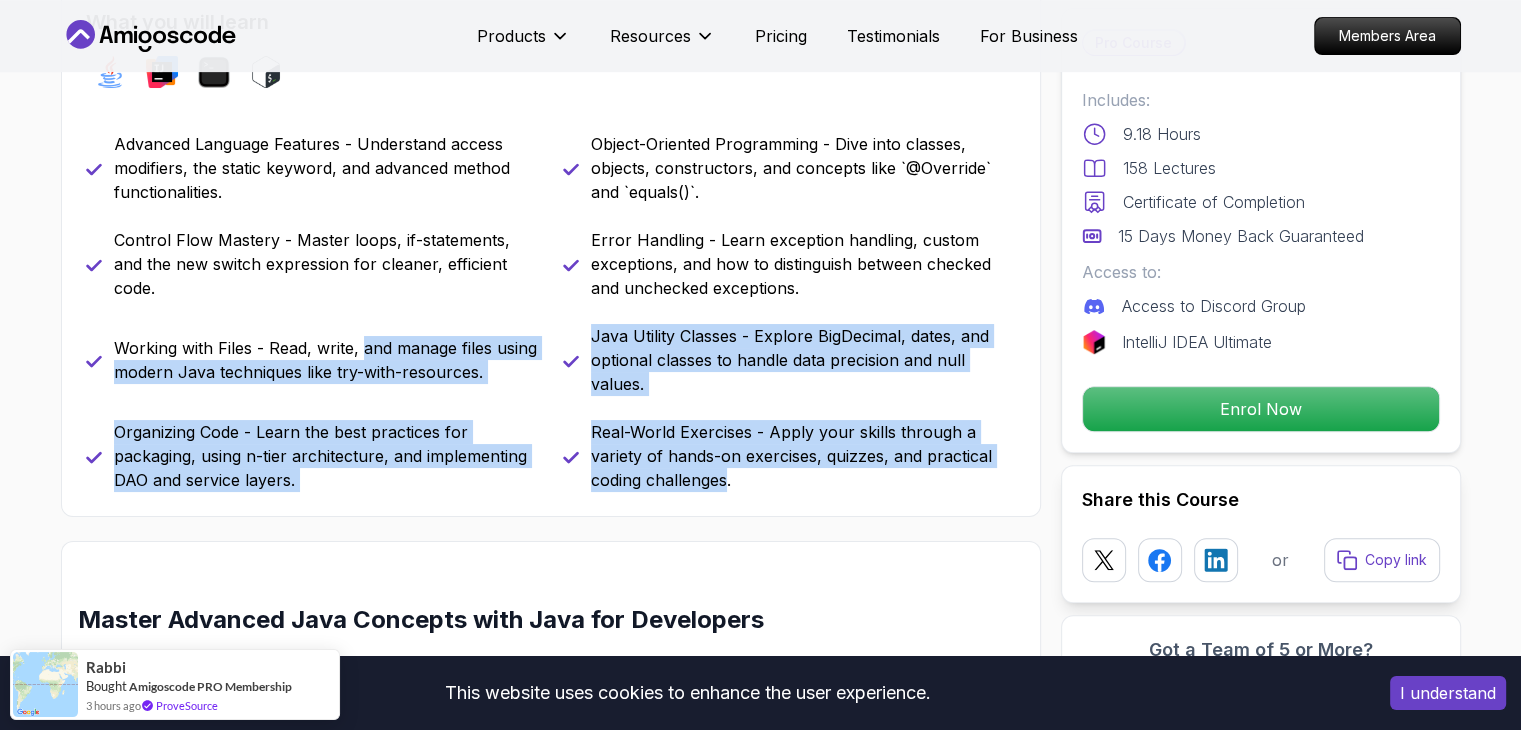 drag, startPoint x: 723, startPoint y: 480, endPoint x: 367, endPoint y: 320, distance: 390.30246 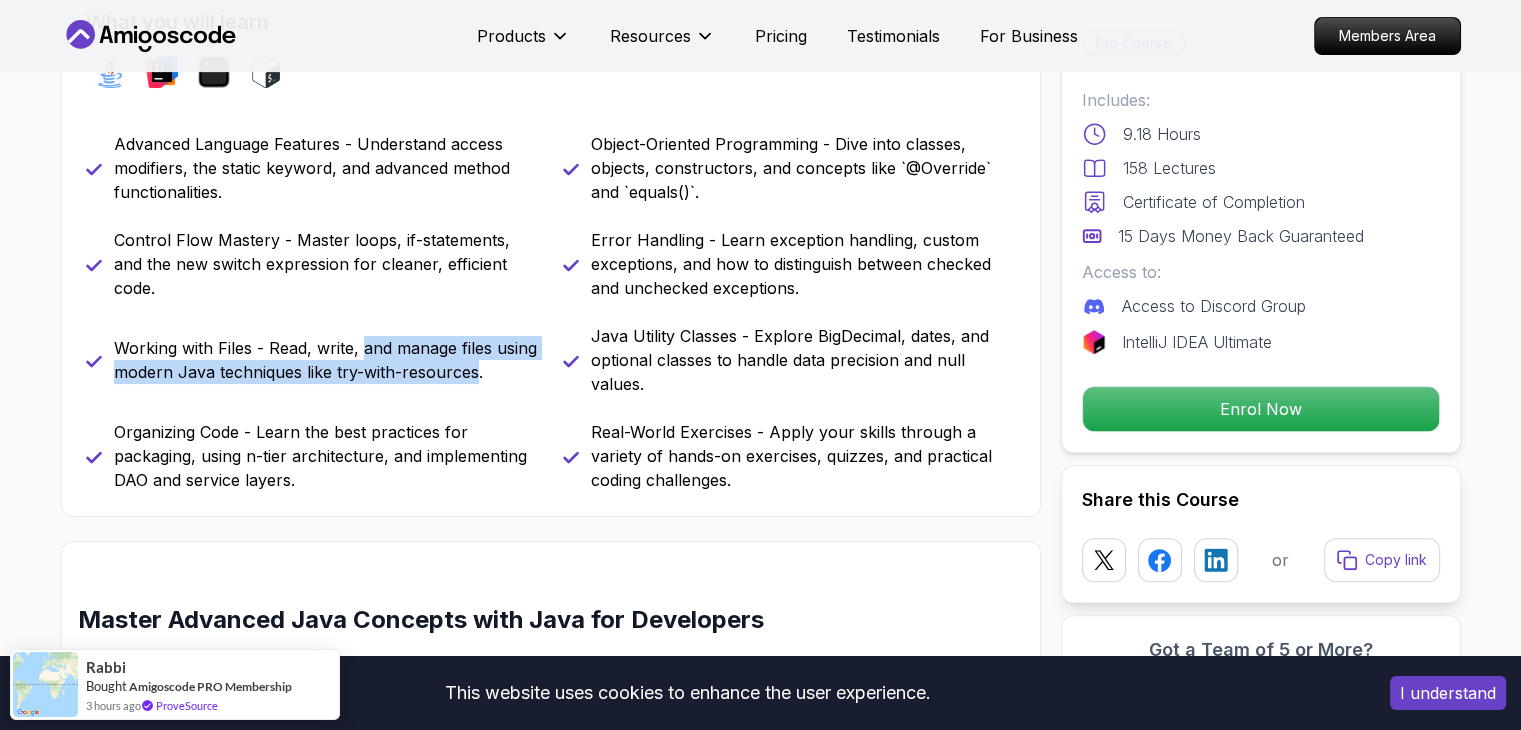drag, startPoint x: 367, startPoint y: 320, endPoint x: 436, endPoint y: 404, distance: 108.706024 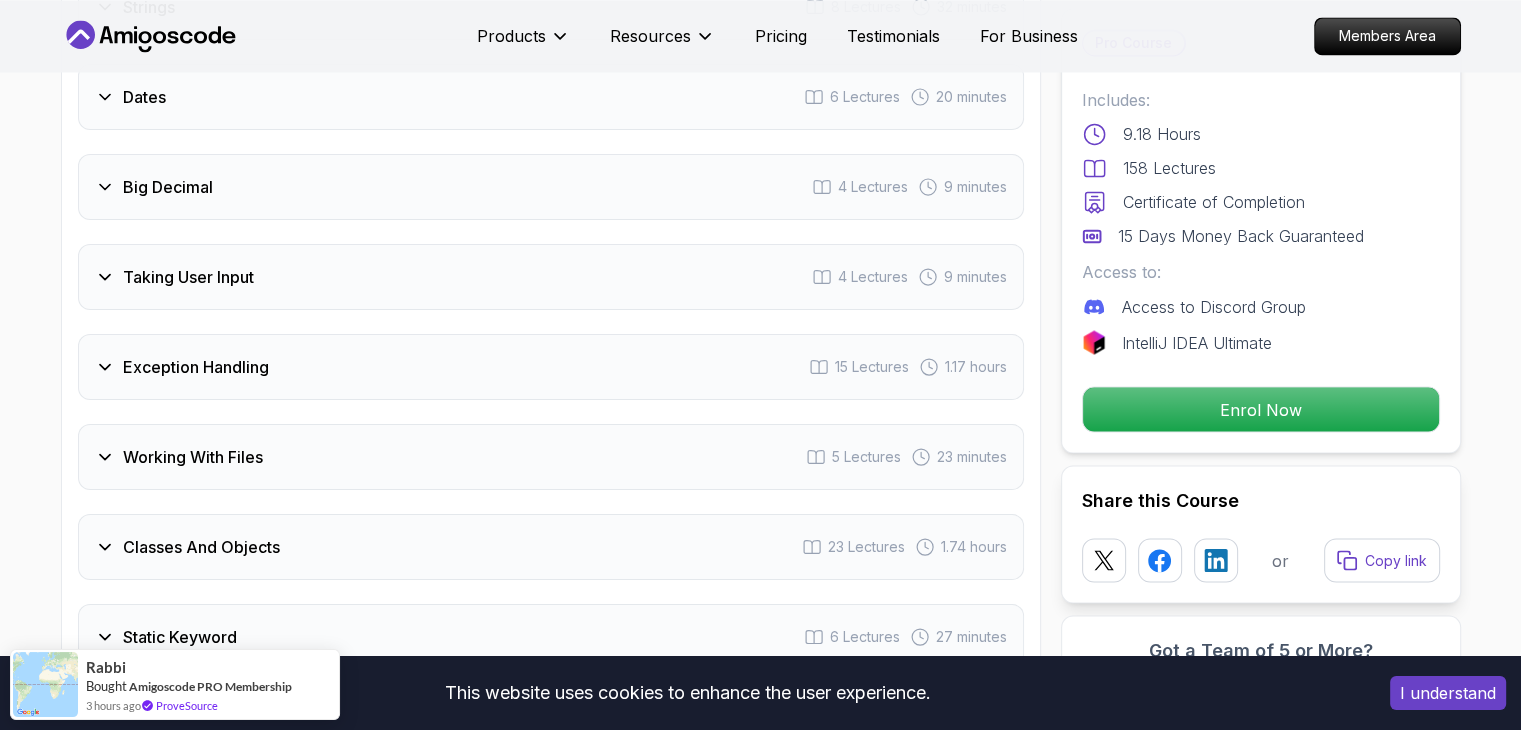 click on "Classes And Objects" at bounding box center (201, 547) 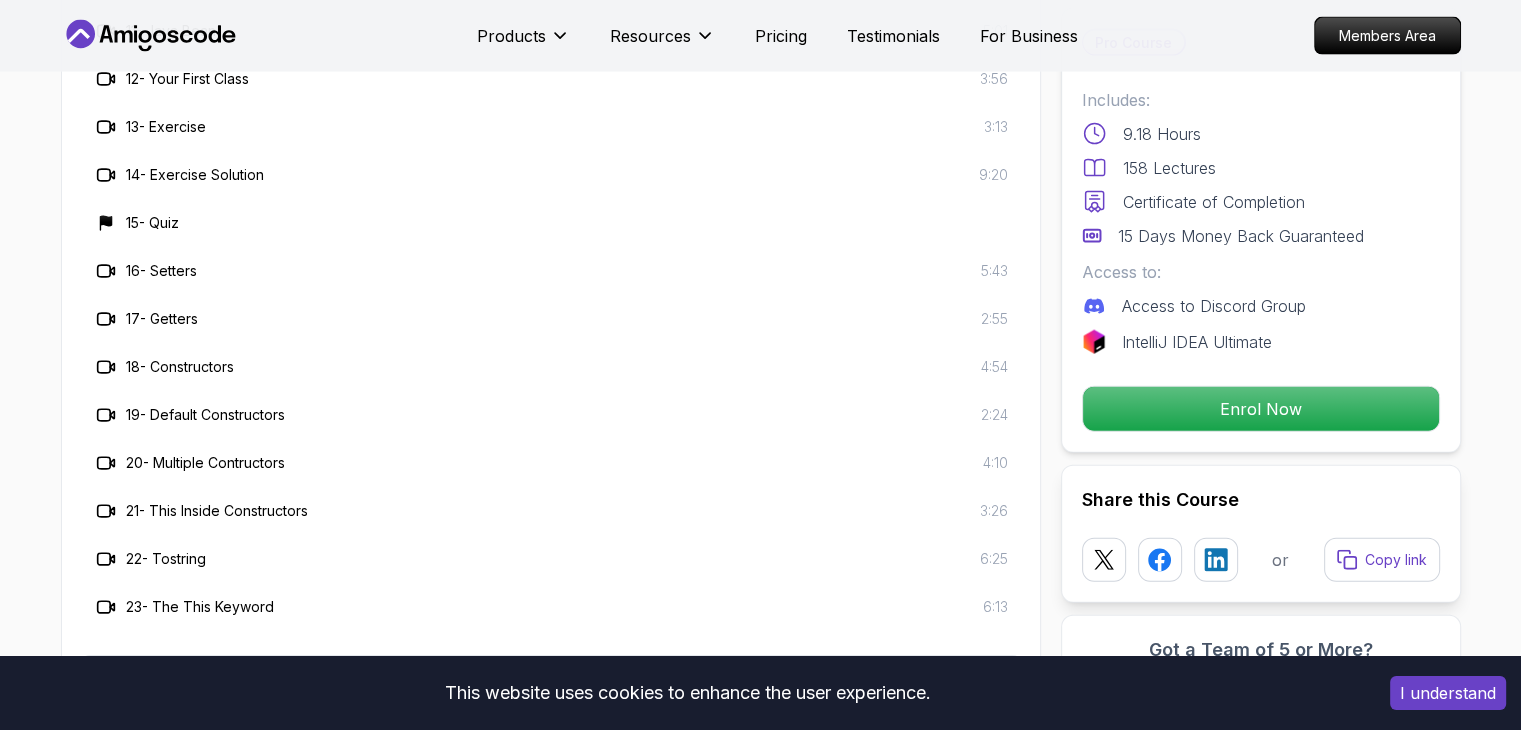 scroll, scrollTop: 4638, scrollLeft: 0, axis: vertical 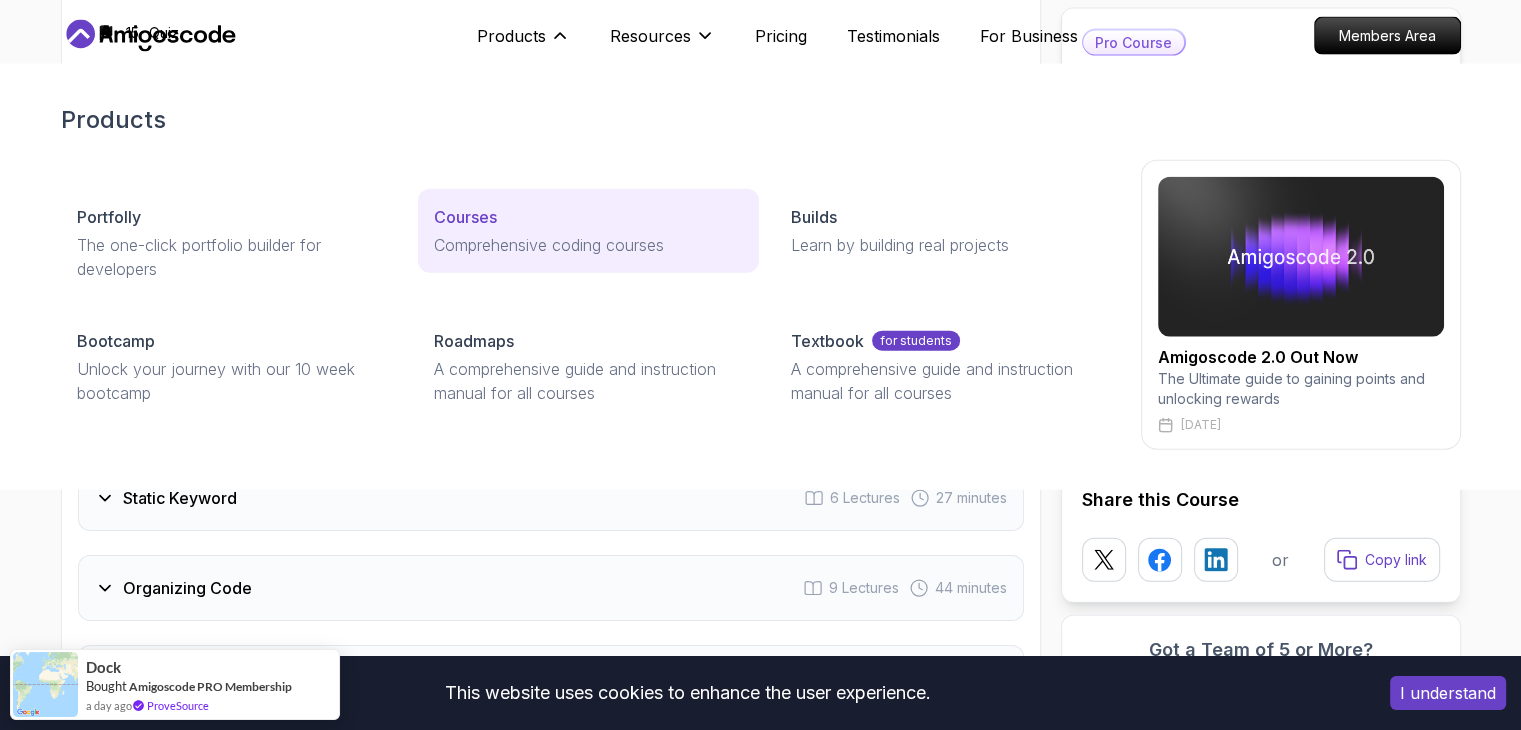 click on "Courses" at bounding box center [588, 217] 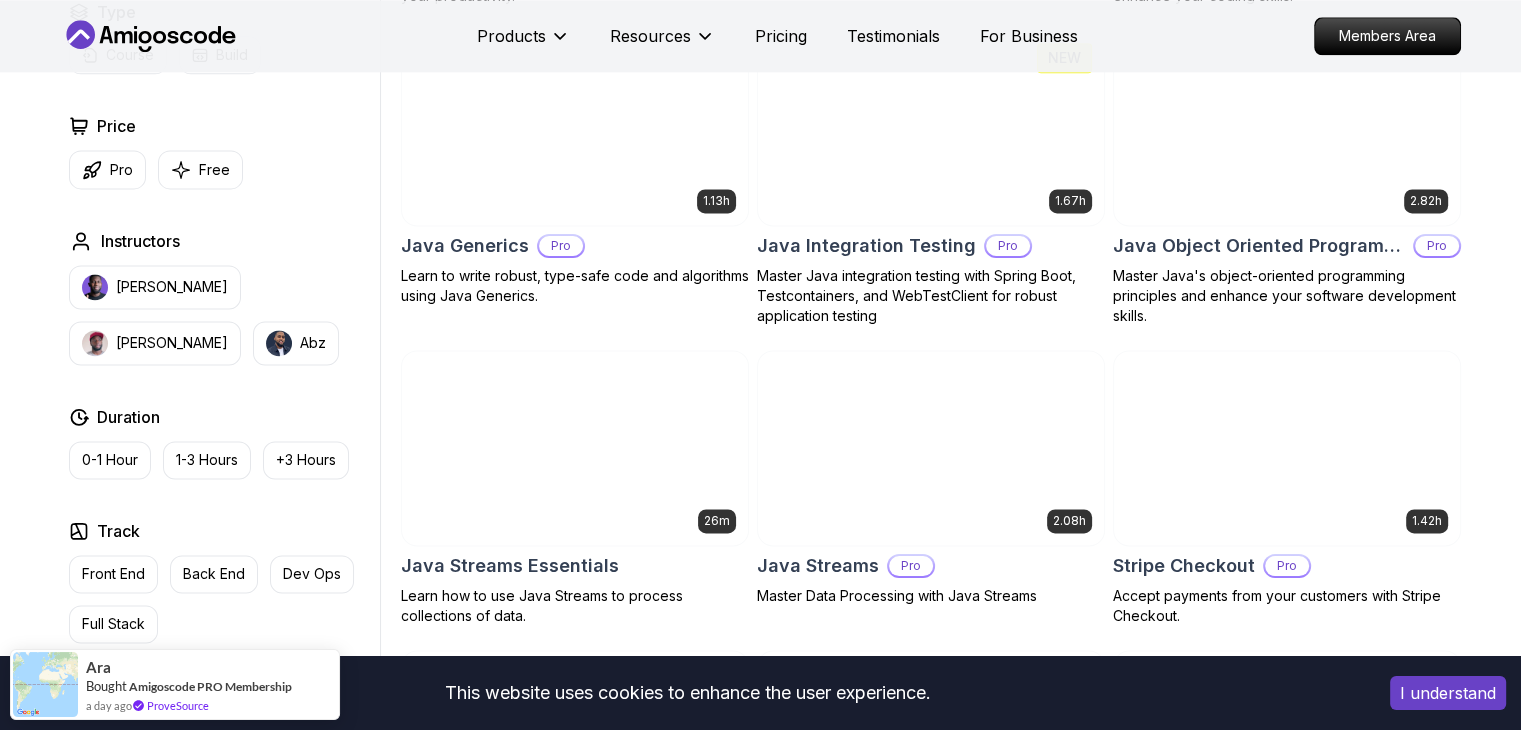 scroll, scrollTop: 2776, scrollLeft: 0, axis: vertical 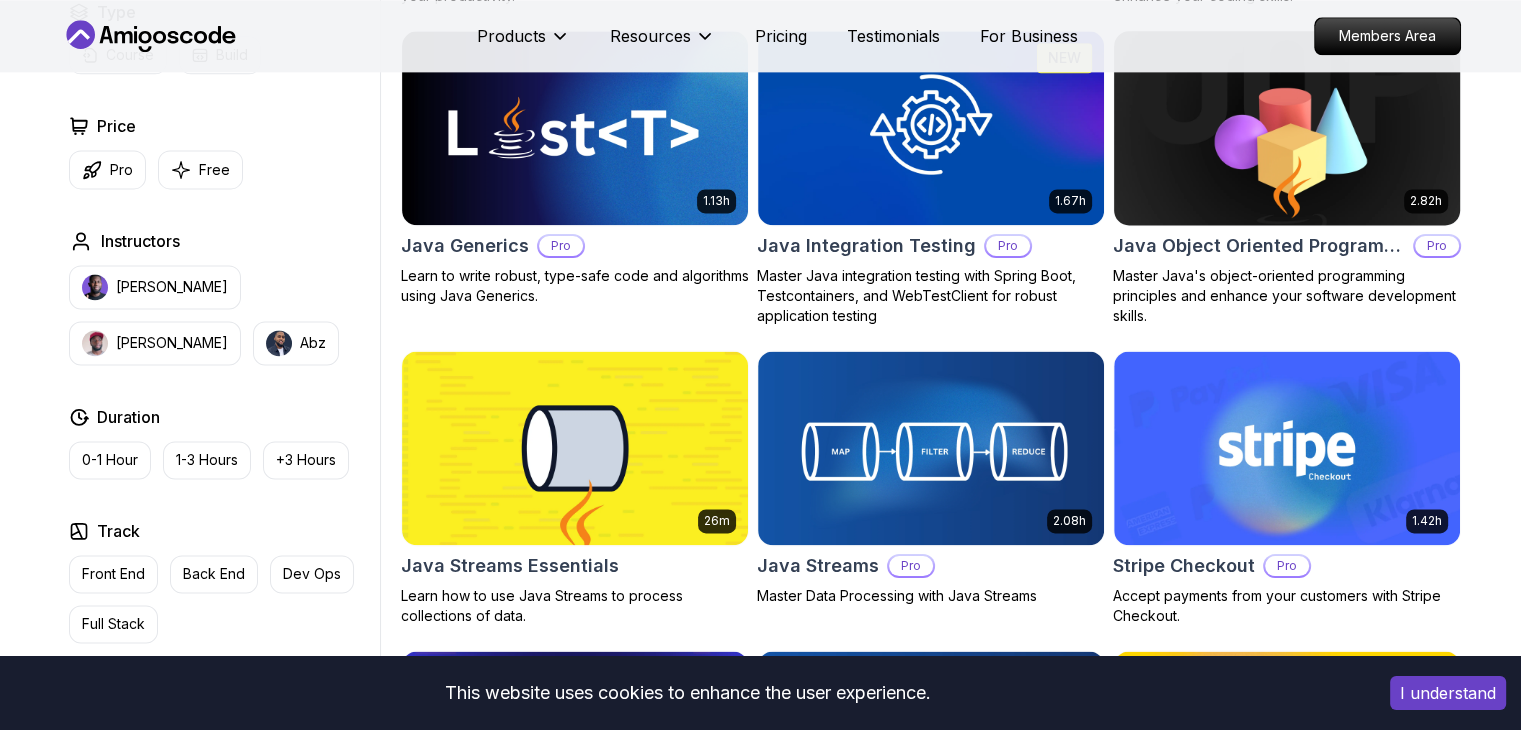 click on "Master Java's object-oriented programming principles and enhance your software development skills." at bounding box center (1287, 296) 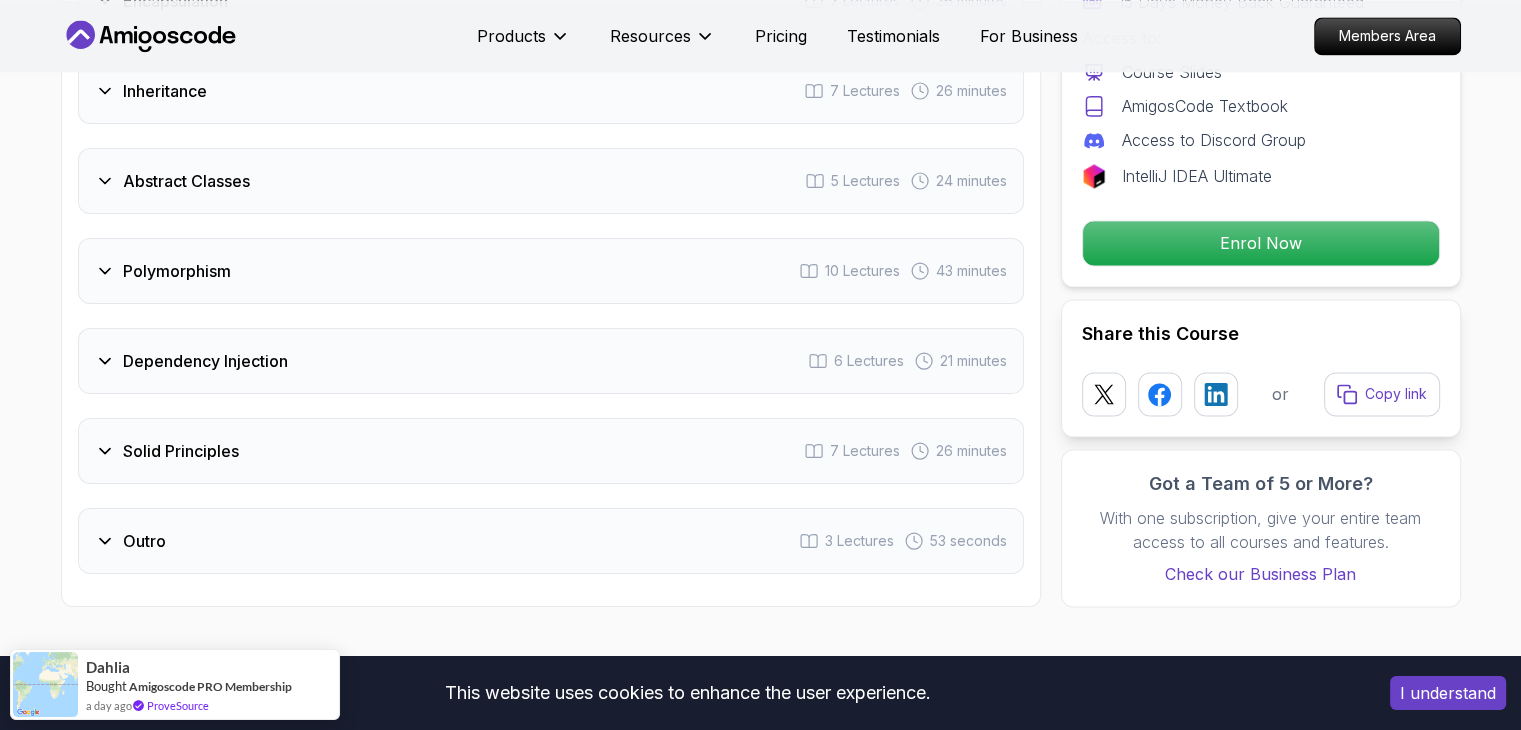 click on "Dependency Injection 6   Lectures     21 minutes" at bounding box center (551, 361) 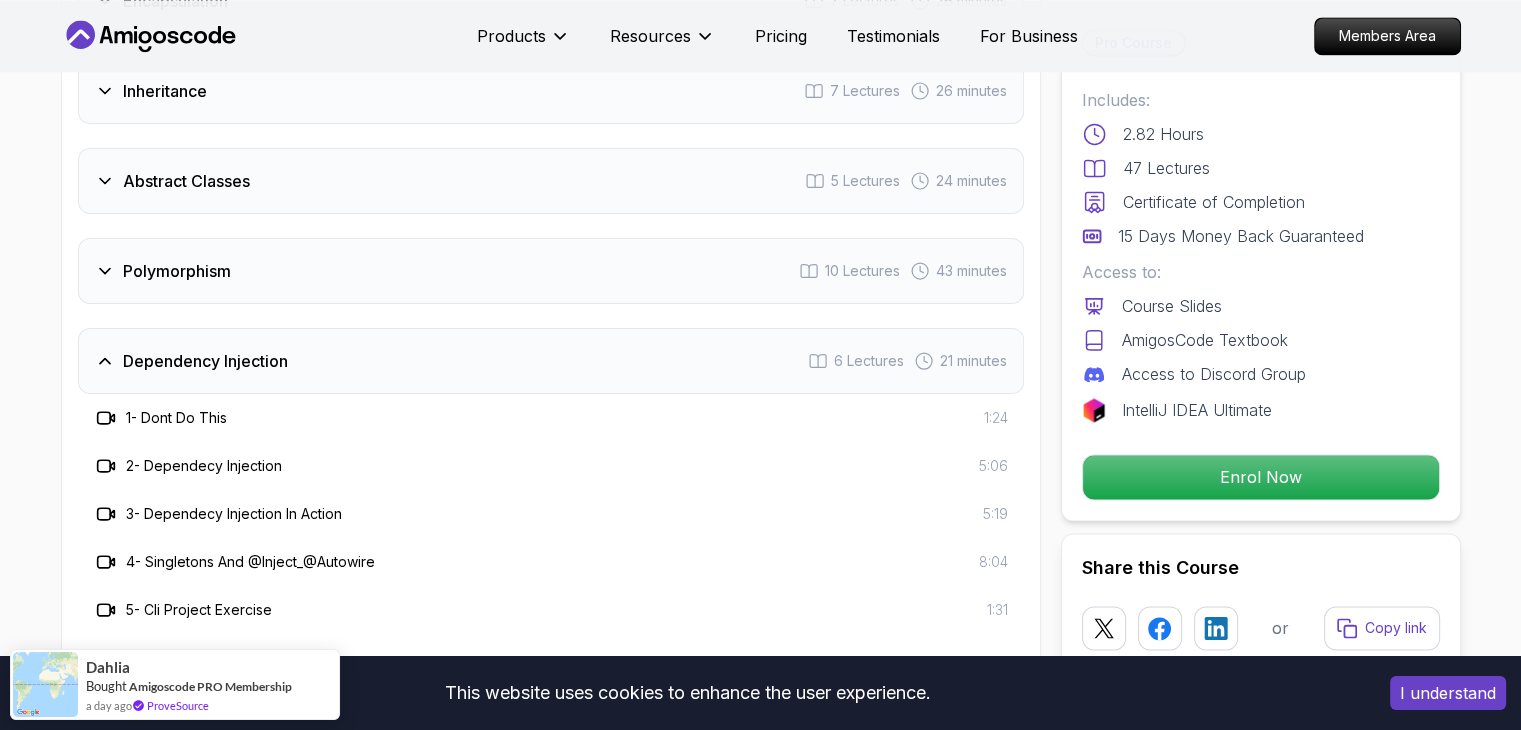 click on "Dependency Injection 6   Lectures     21 minutes" at bounding box center (551, 361) 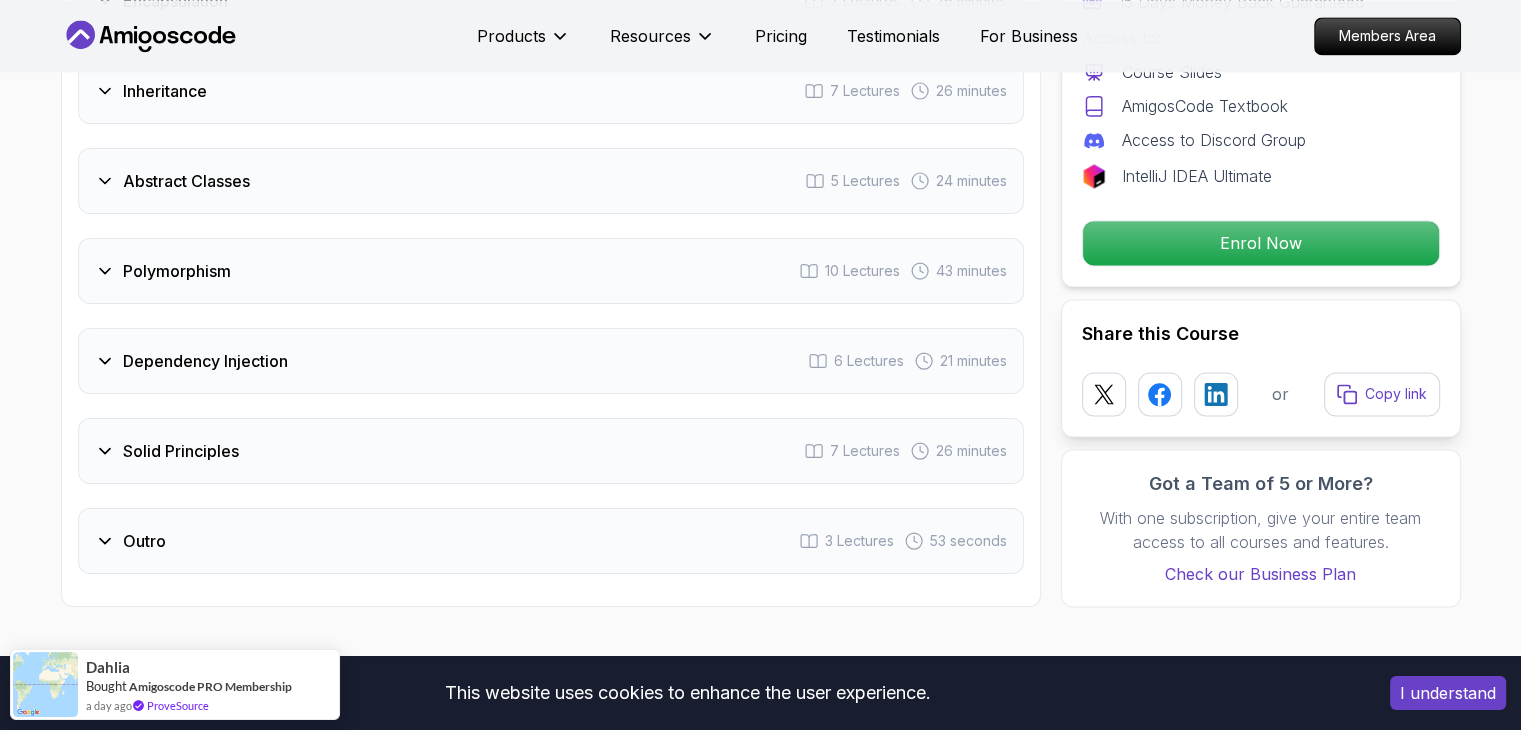 click on "Polymorphism 10   Lectures     43 minutes" at bounding box center [551, 271] 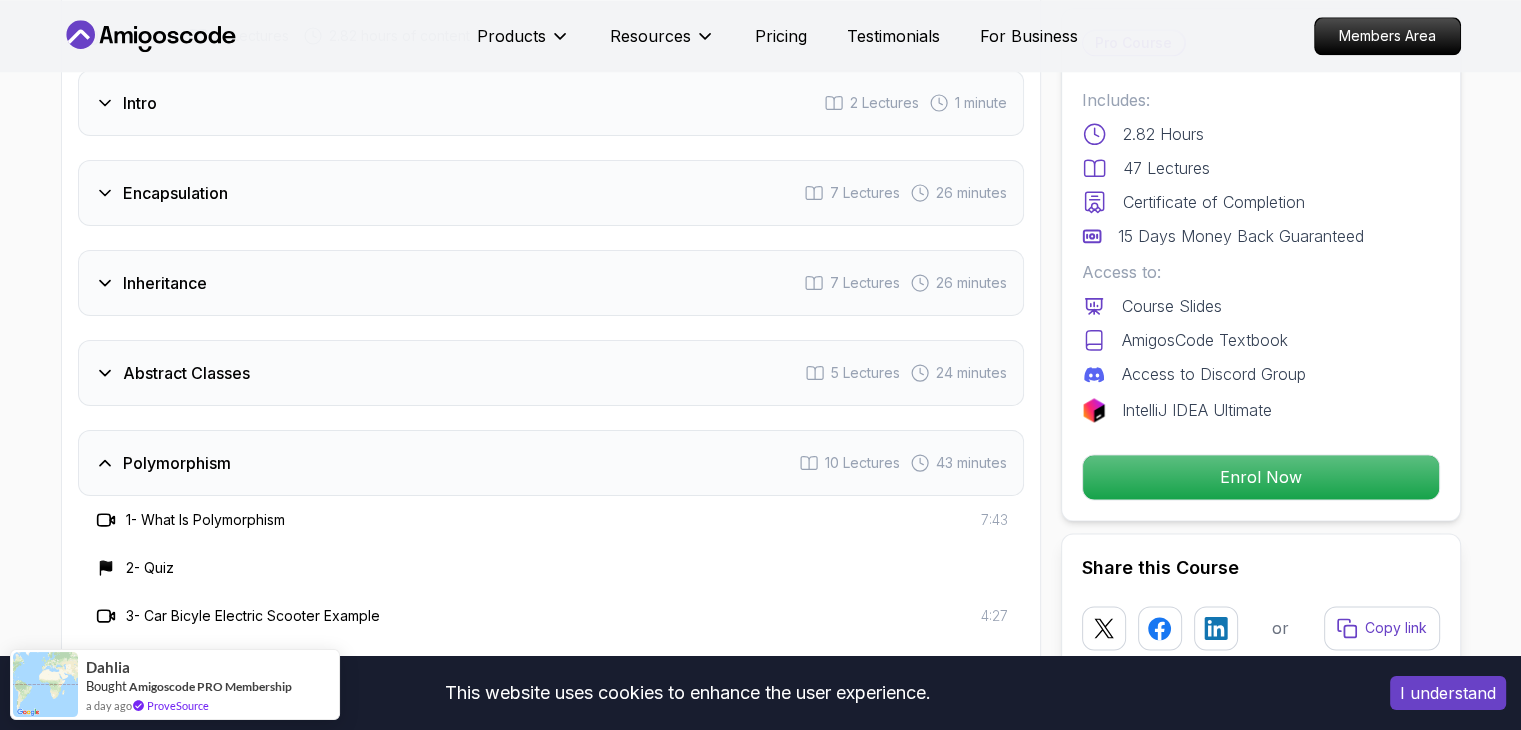 scroll, scrollTop: 2643, scrollLeft: 0, axis: vertical 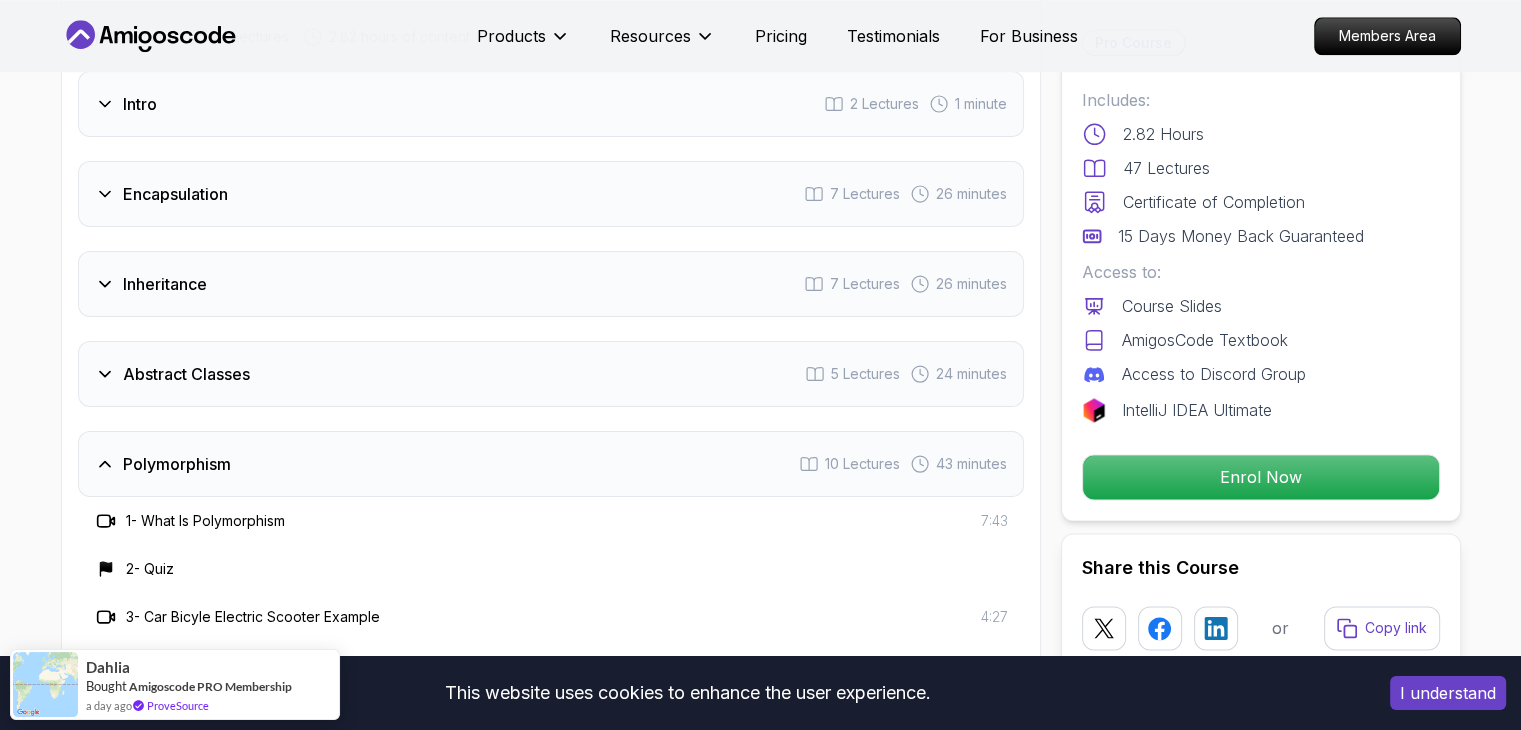 click on "Abstract Classes 5   Lectures     24 minutes" at bounding box center [551, 374] 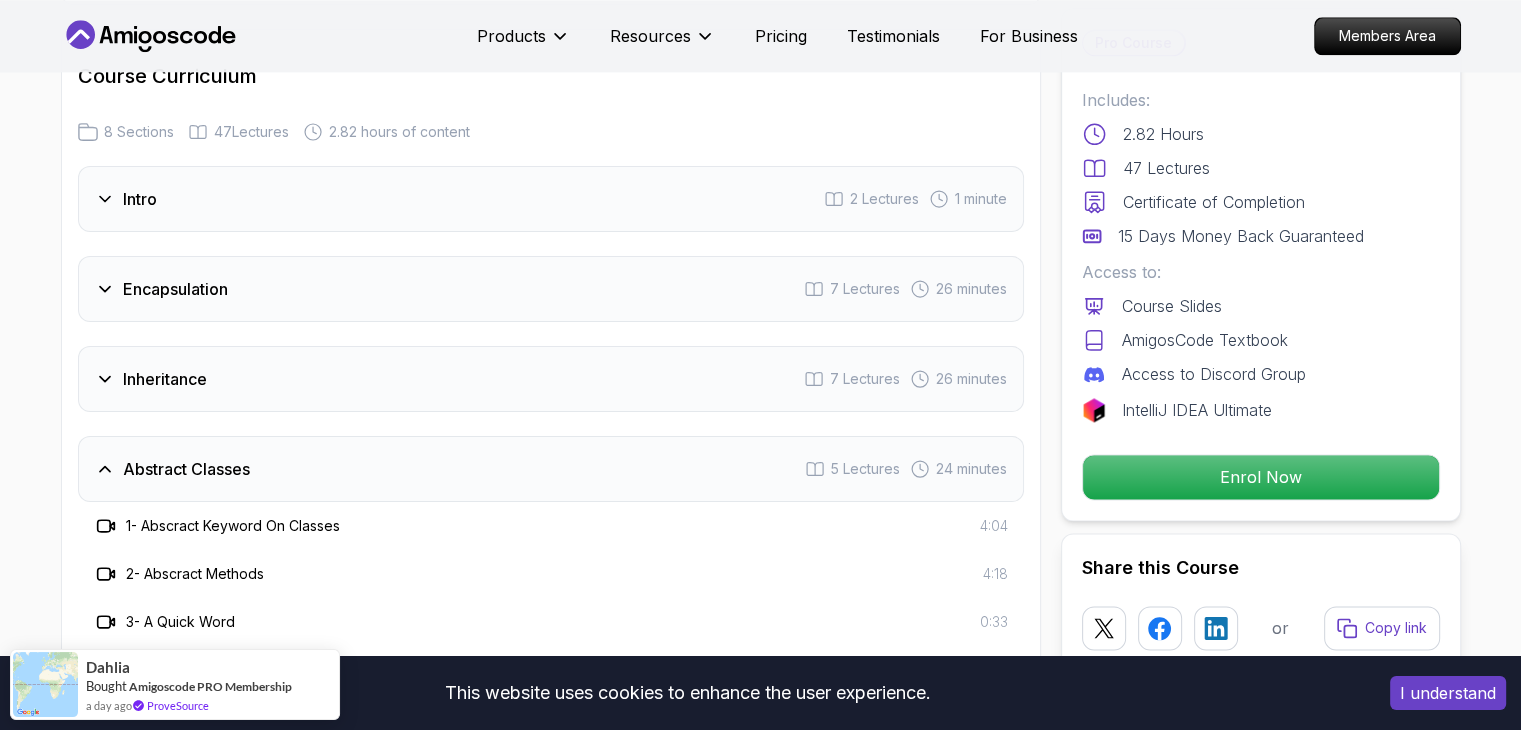 scroll, scrollTop: 2547, scrollLeft: 0, axis: vertical 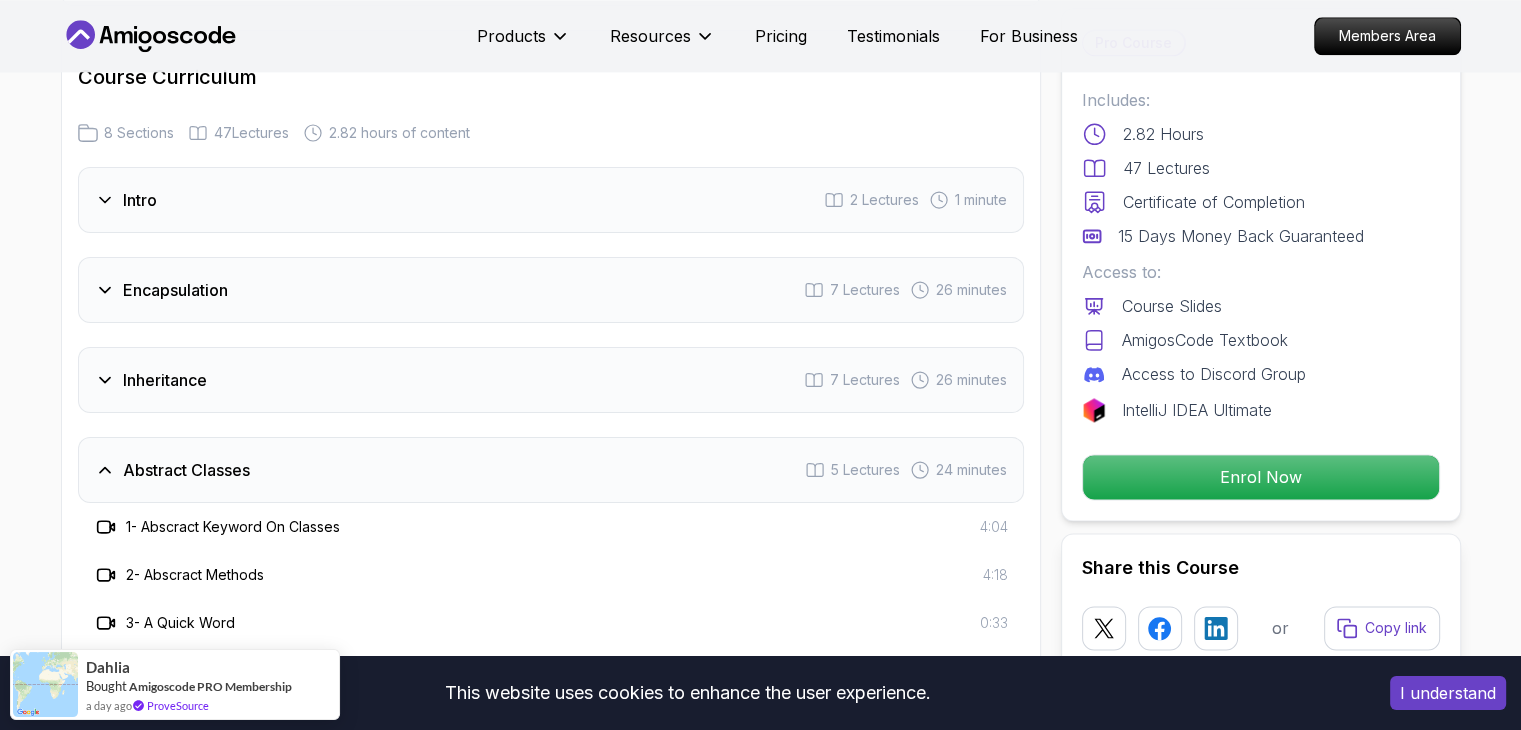 click on "Inheritance 7   Lectures     26 minutes" at bounding box center [551, 380] 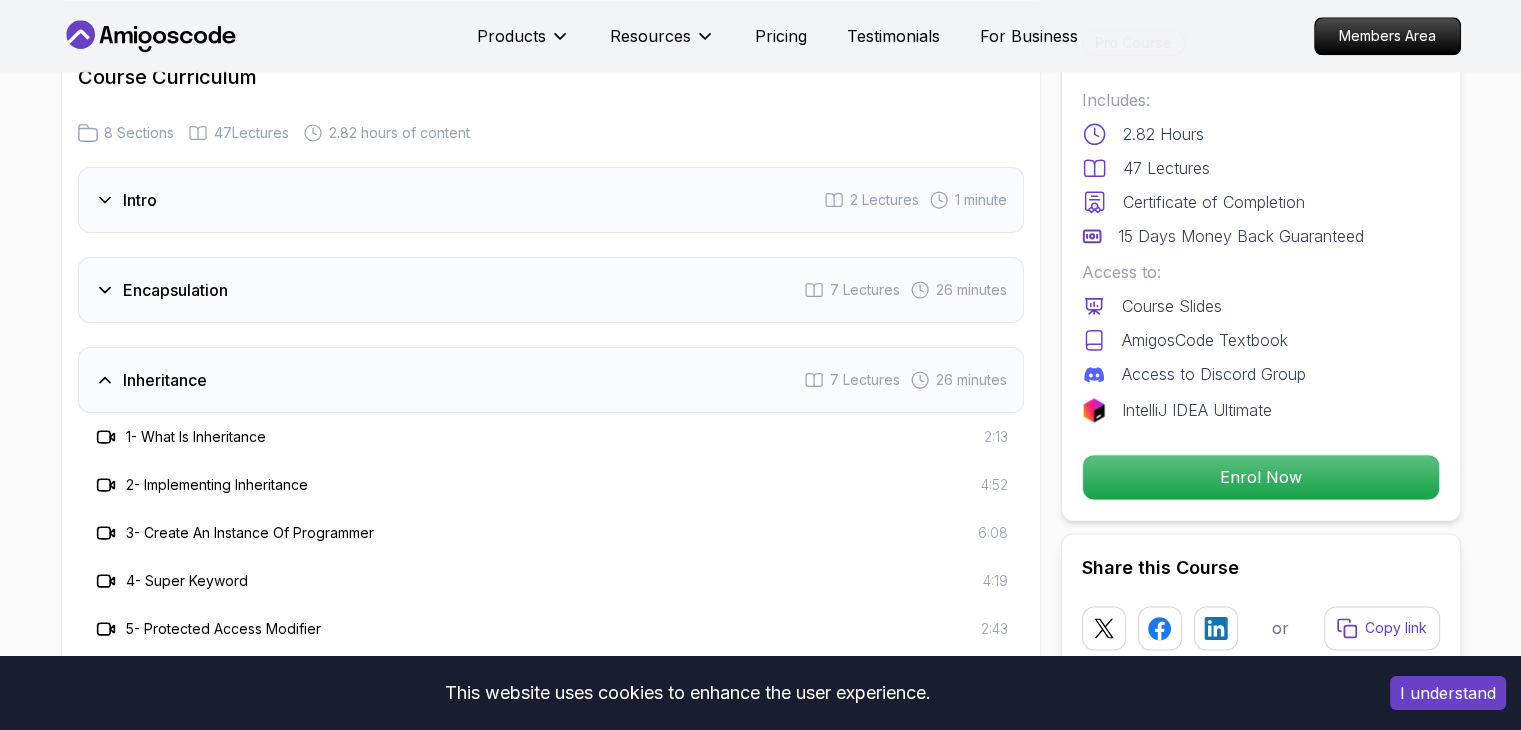 click on "Encapsulation 7   Lectures     26 minutes" at bounding box center (551, 290) 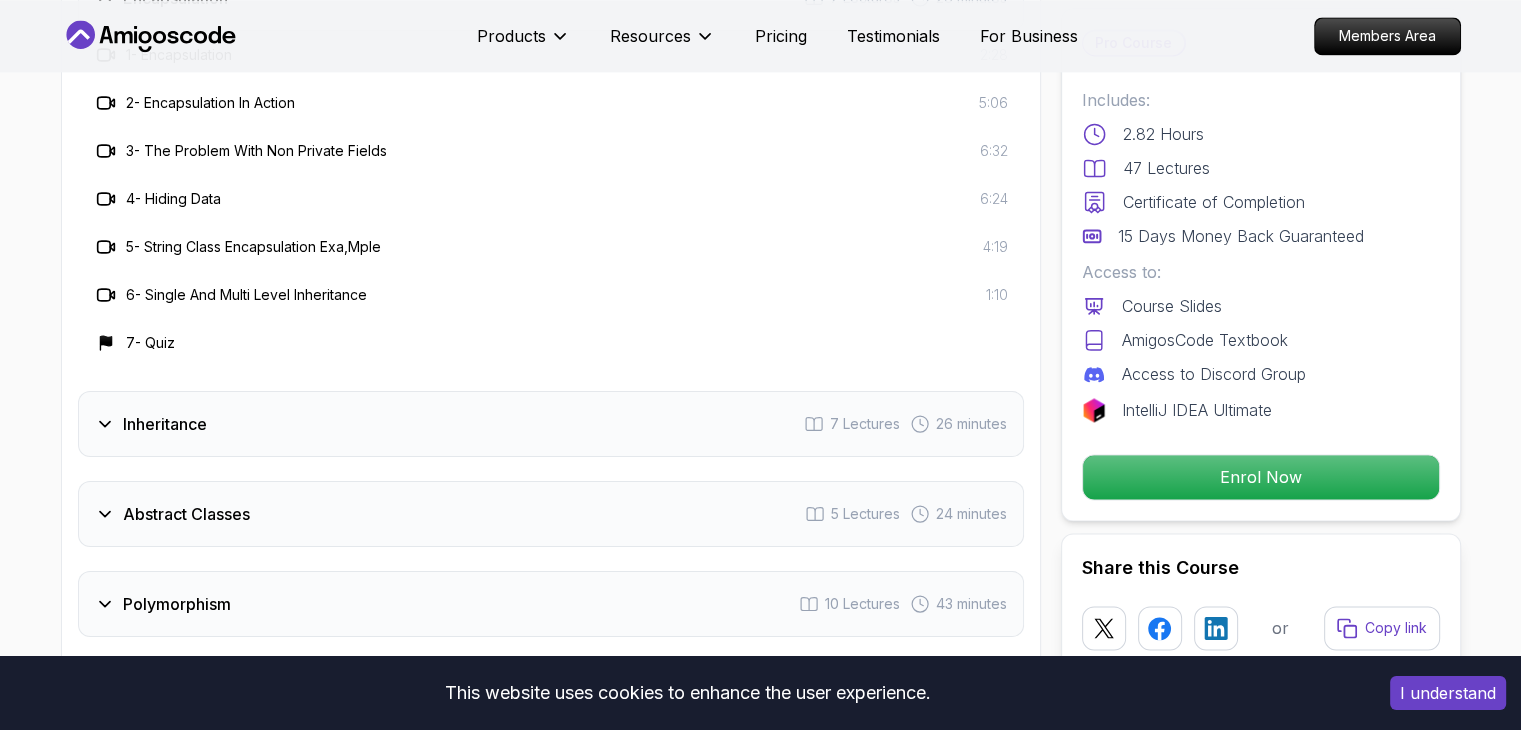click on "Inheritance 7   Lectures     26 minutes" at bounding box center (551, 424) 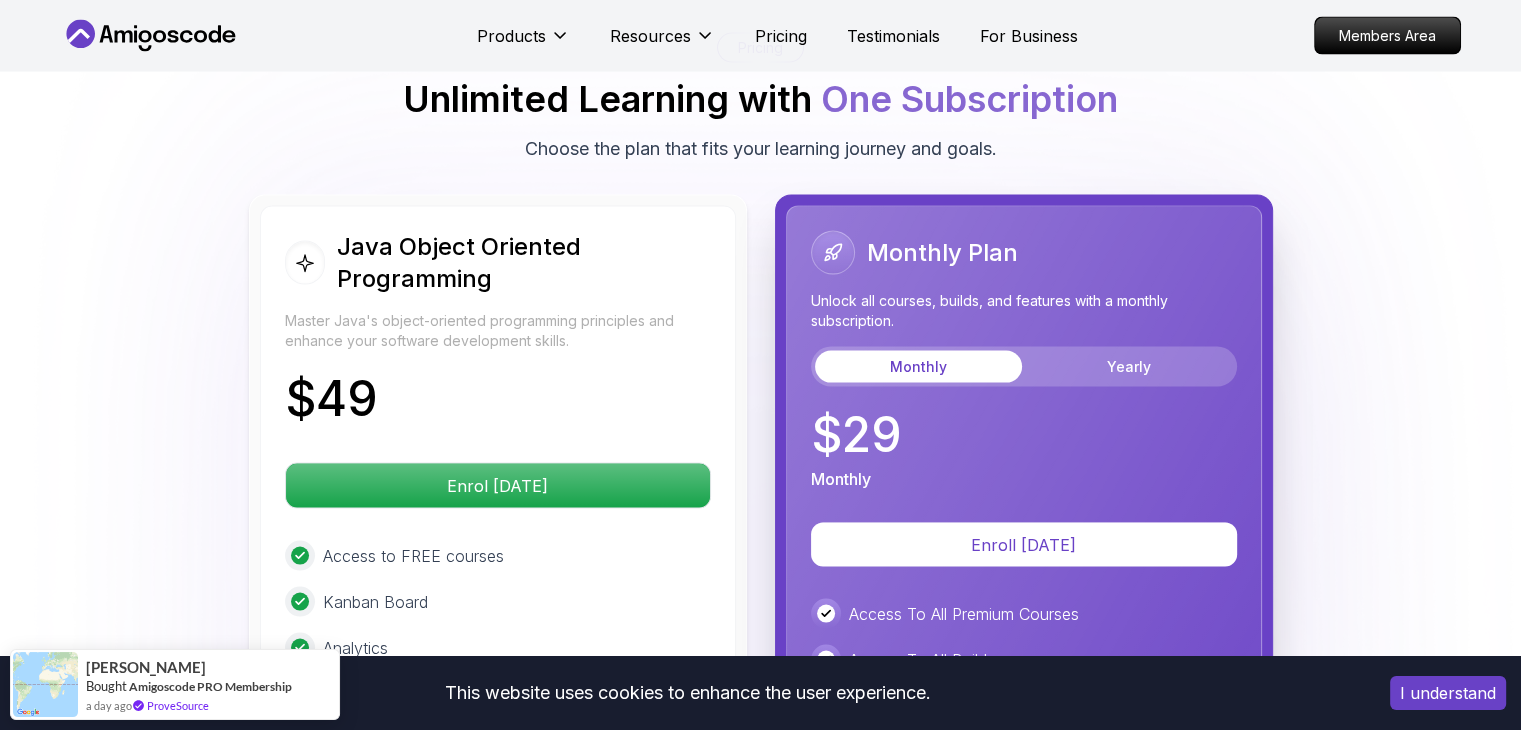 scroll, scrollTop: 4004, scrollLeft: 0, axis: vertical 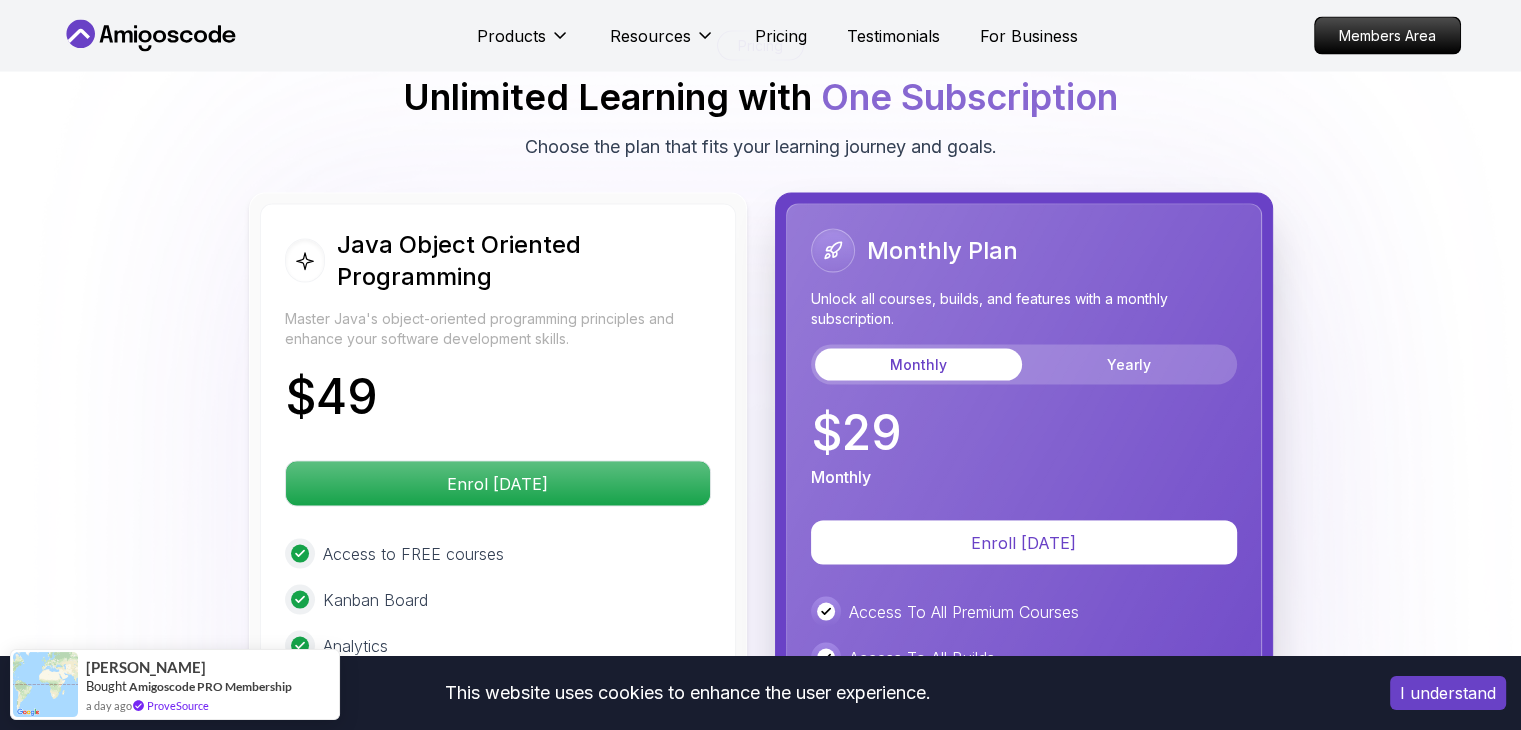 click on "Java Object Oriented Programming" at bounding box center (523, 261) 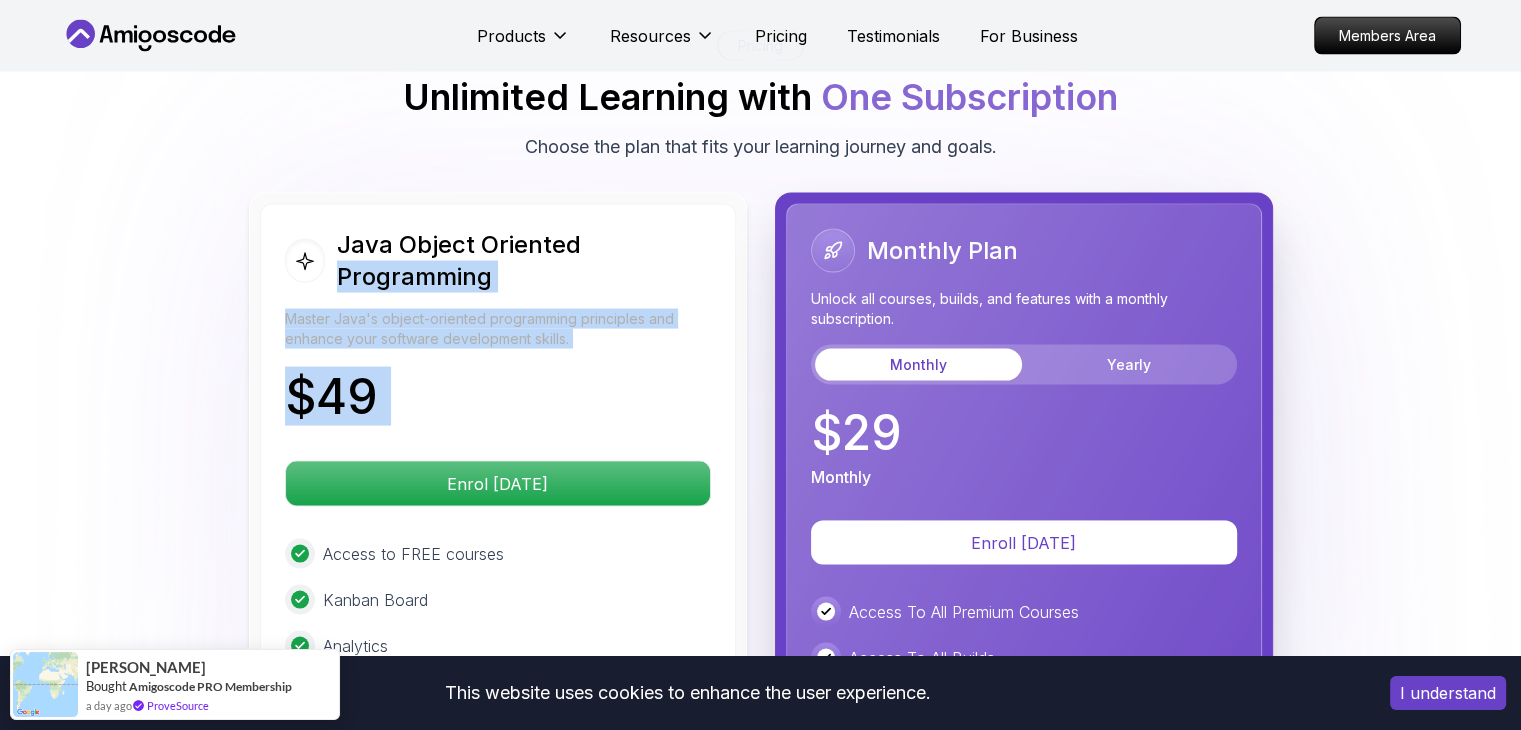 drag, startPoint x: 364, startPoint y: 210, endPoint x: 440, endPoint y: 306, distance: 122.441826 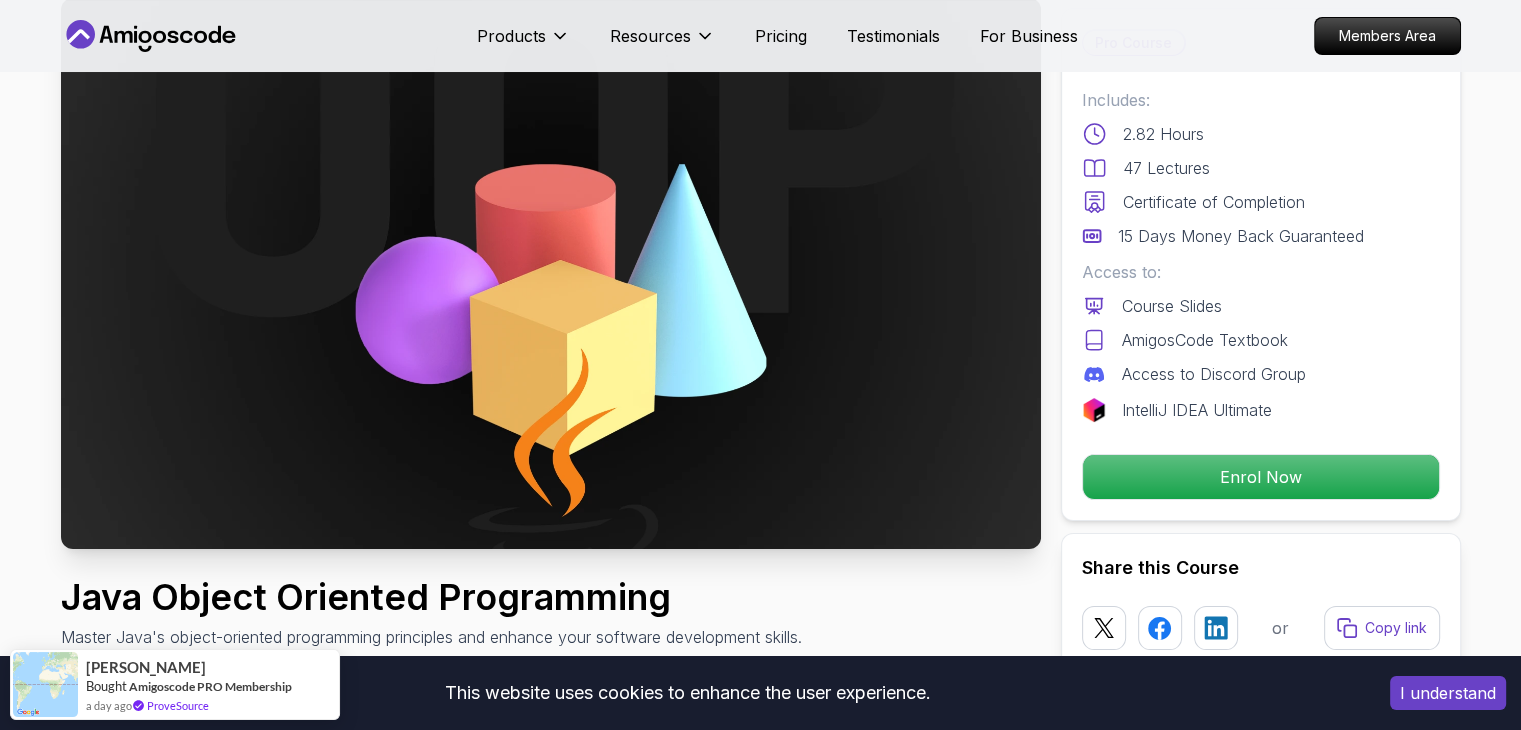 scroll, scrollTop: 0, scrollLeft: 0, axis: both 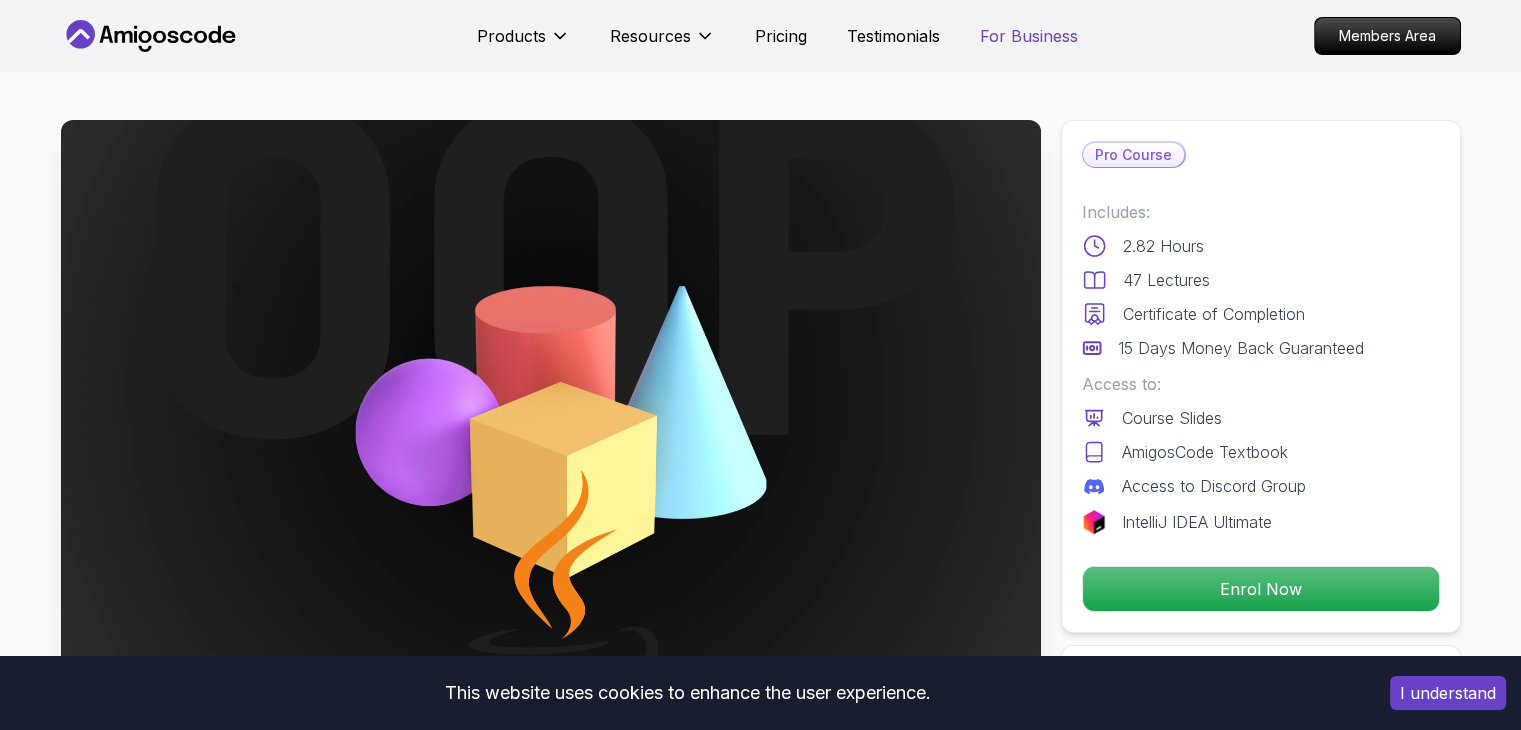 click on "For Business" at bounding box center [1029, 36] 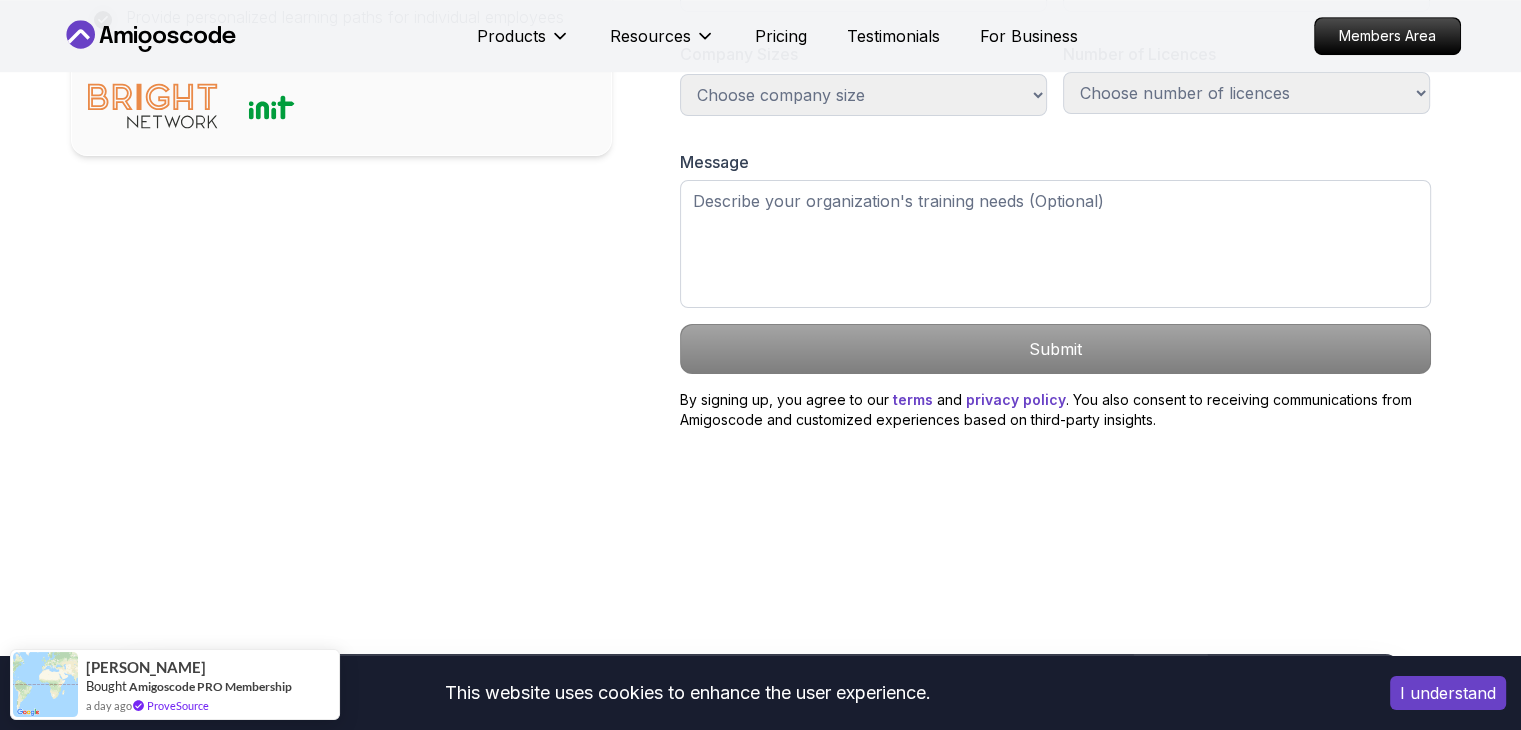 scroll, scrollTop: 1235, scrollLeft: 0, axis: vertical 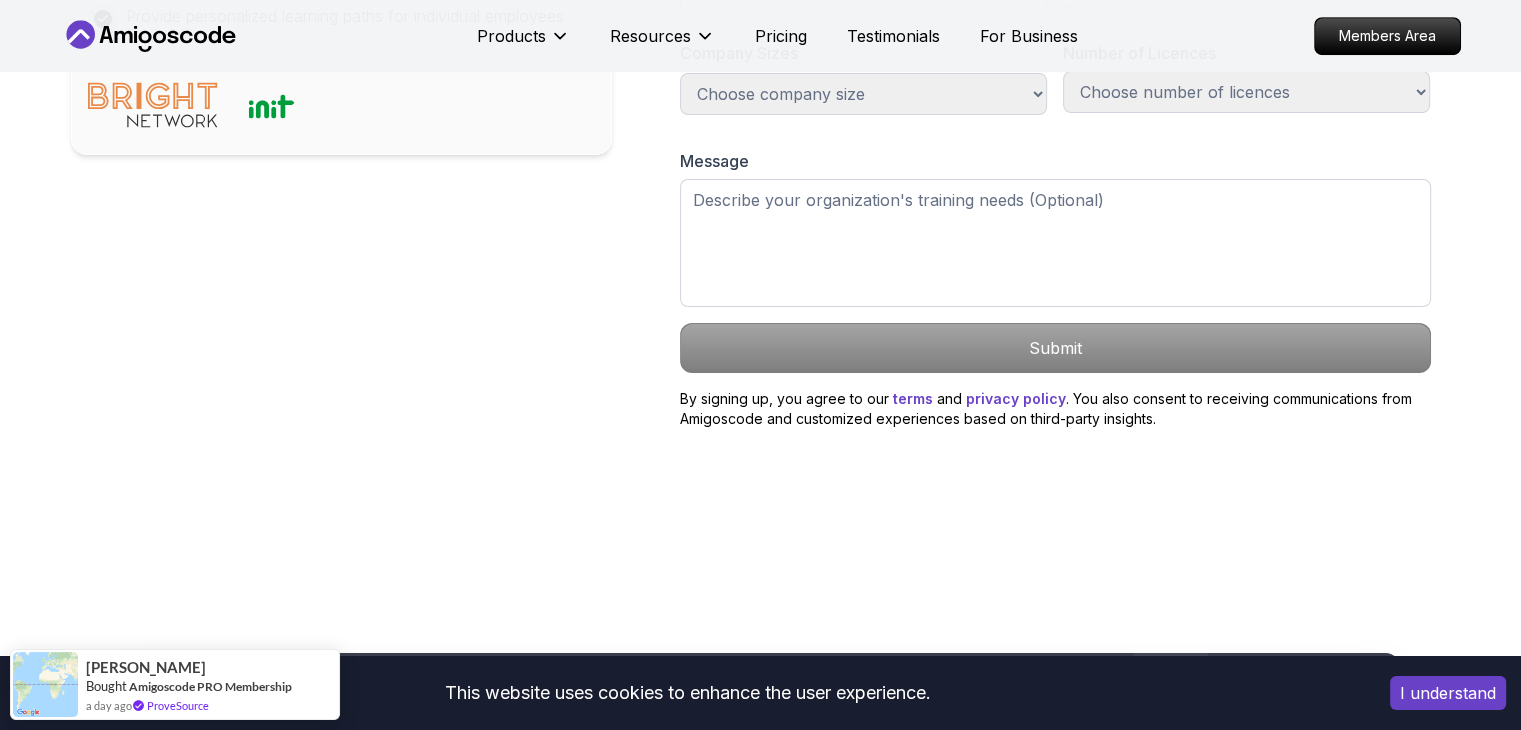 click on "With Amigoscode you can: Train your entire workforce with a diverse course library Develop highly skilled tech teams in safe, simulated environments Integrate our content with your existing learning management system Provide personalized learning paths for individual employees First Name * Last Name * Work Email * Company Name * Company Website * Company Sizes Choose company size 1-100 100-300 300-500 +1000 Number of Licences Choose number of licences 1-100 100-300 300-500 +1000 Just myself   Message Submit By signing up, you agree to our   terms   and   privacy policy . You also consent to receiving communications from Amigoscode and customized experiences based on third-party insights." at bounding box center (761, 61) 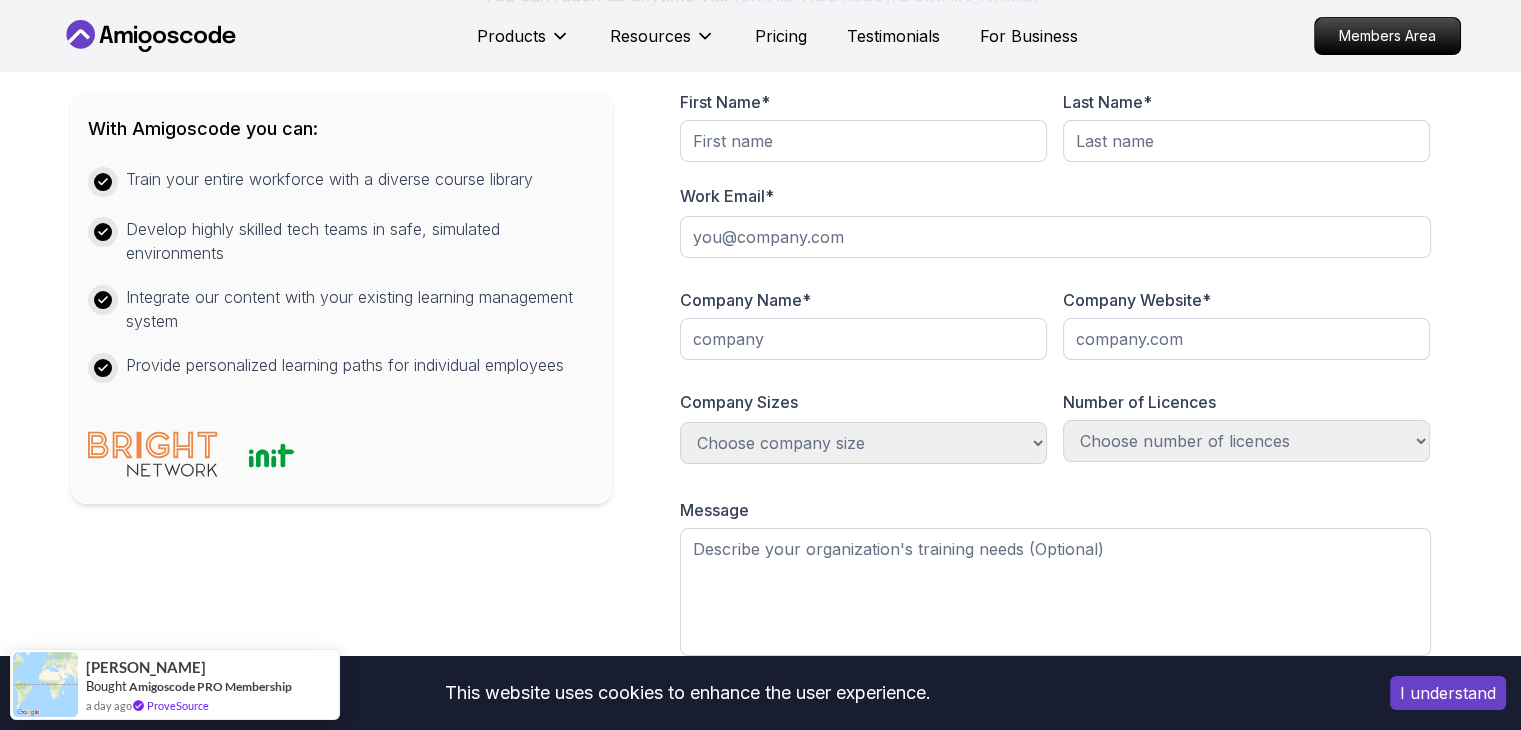 scroll, scrollTop: 882, scrollLeft: 0, axis: vertical 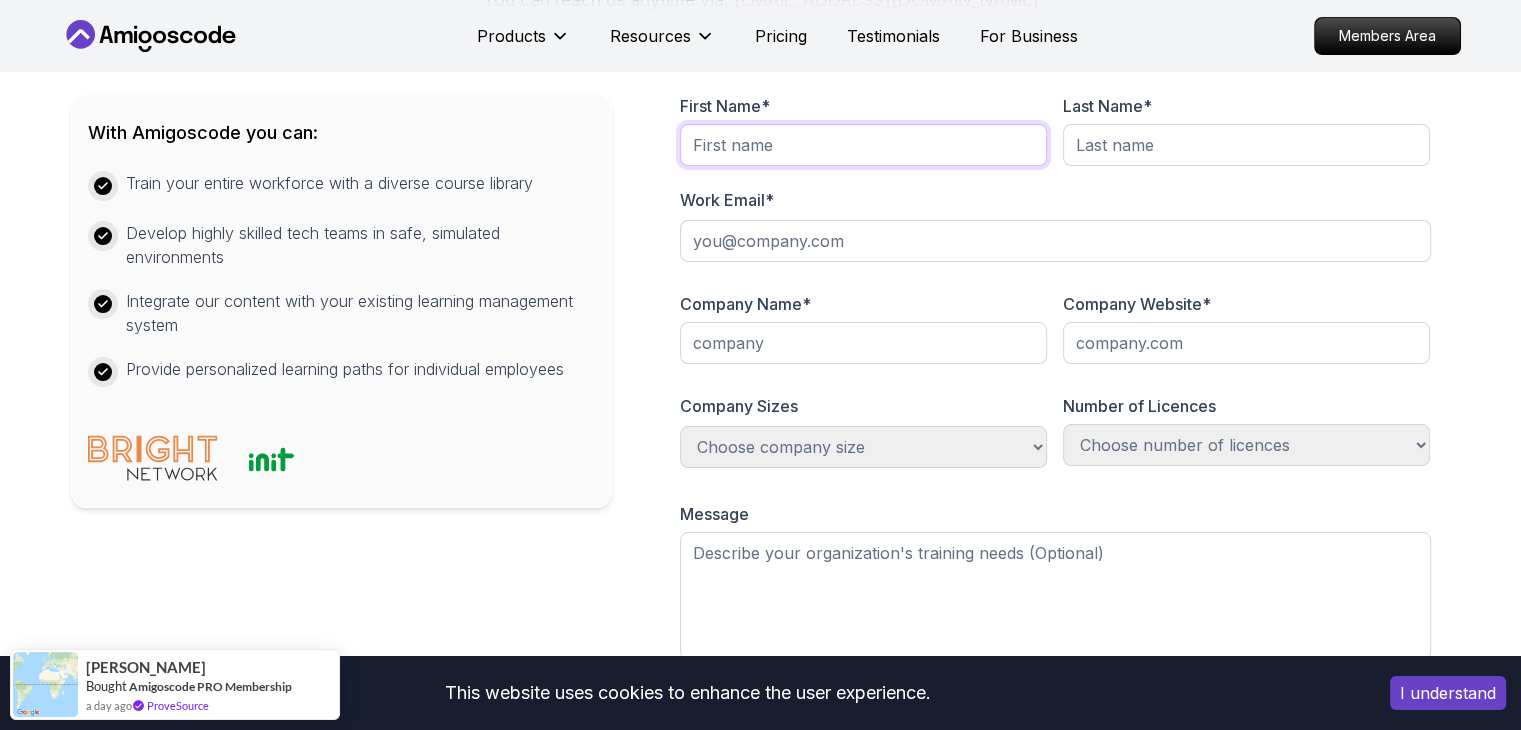 click at bounding box center [863, 145] 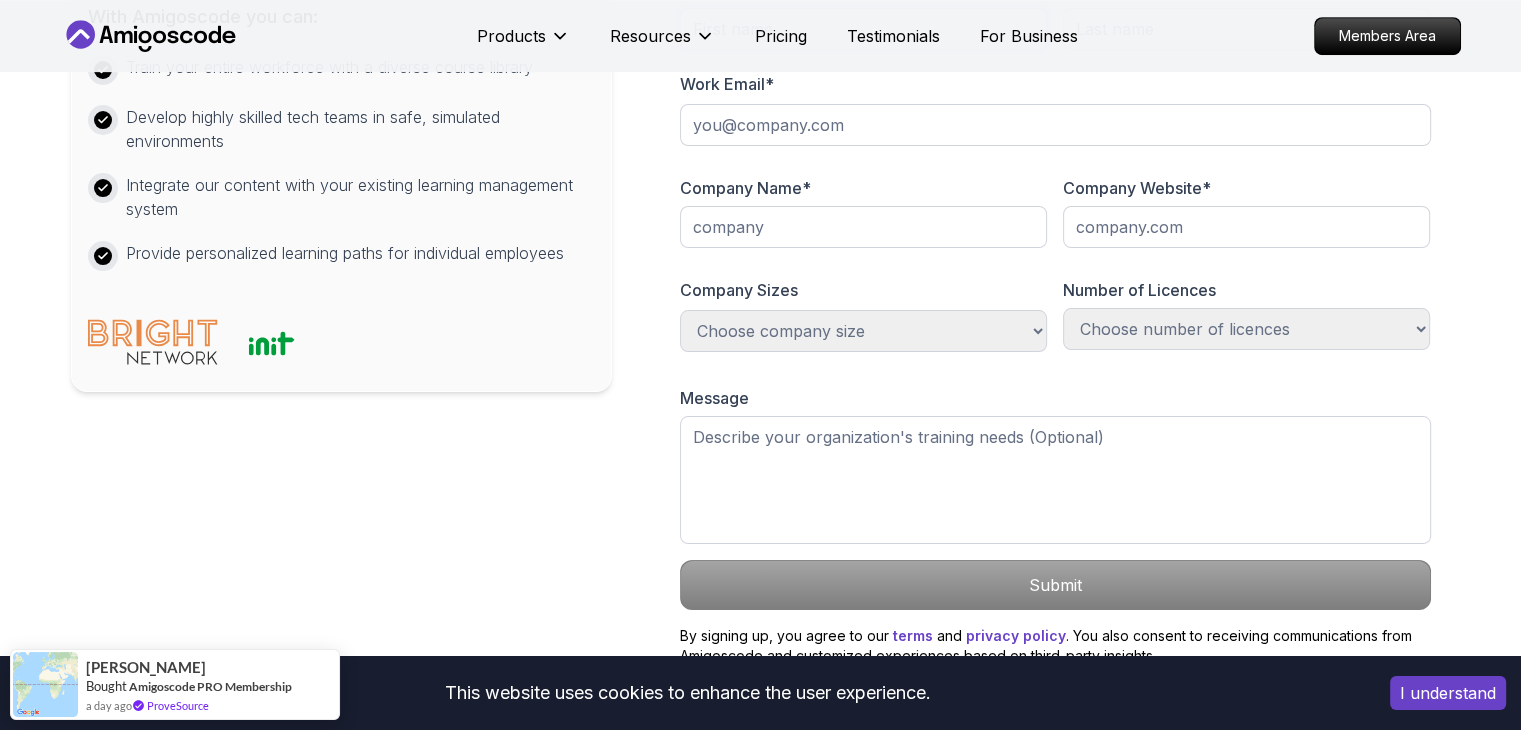 scroll, scrollTop: 1003, scrollLeft: 0, axis: vertical 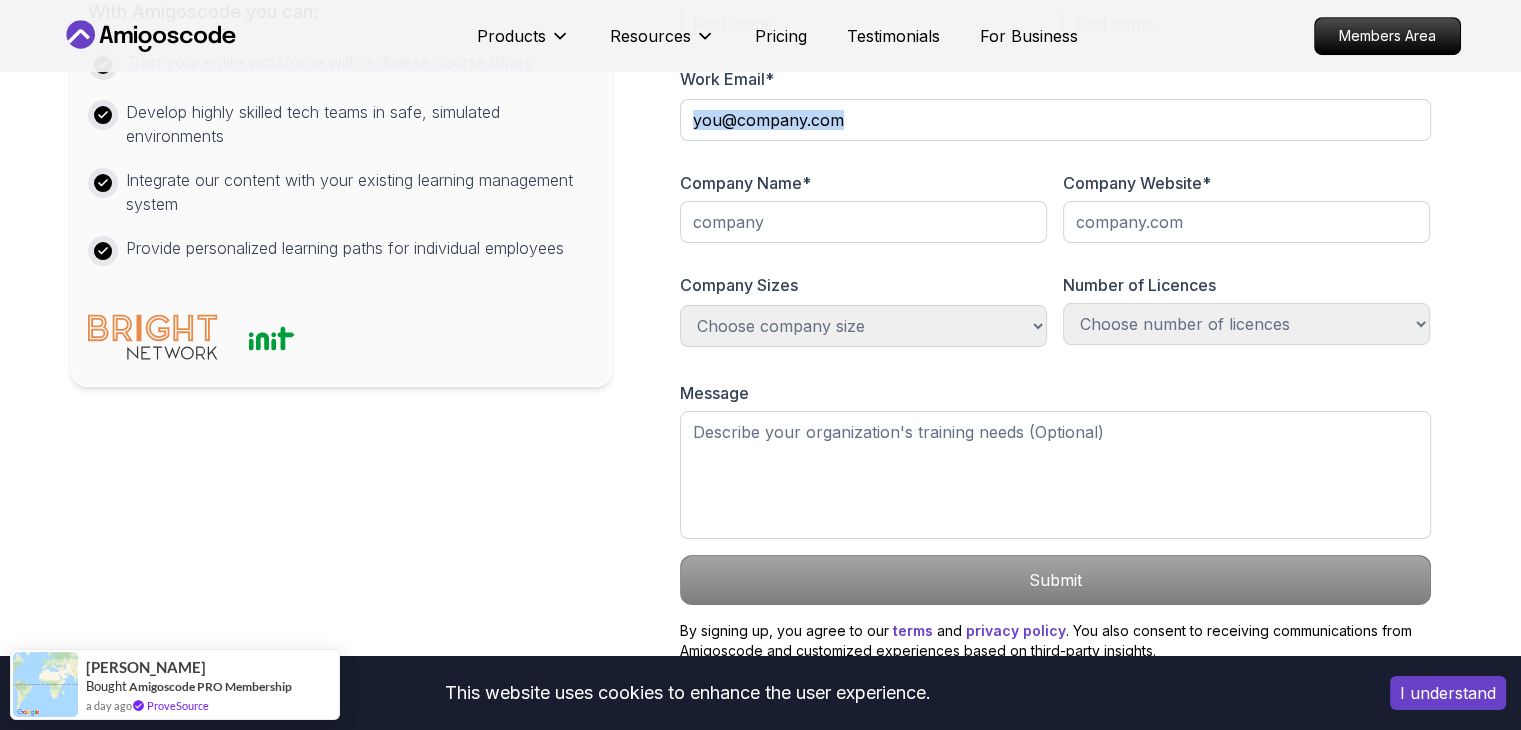 drag, startPoint x: 866, startPoint y: 243, endPoint x: 876, endPoint y: 224, distance: 21.470911 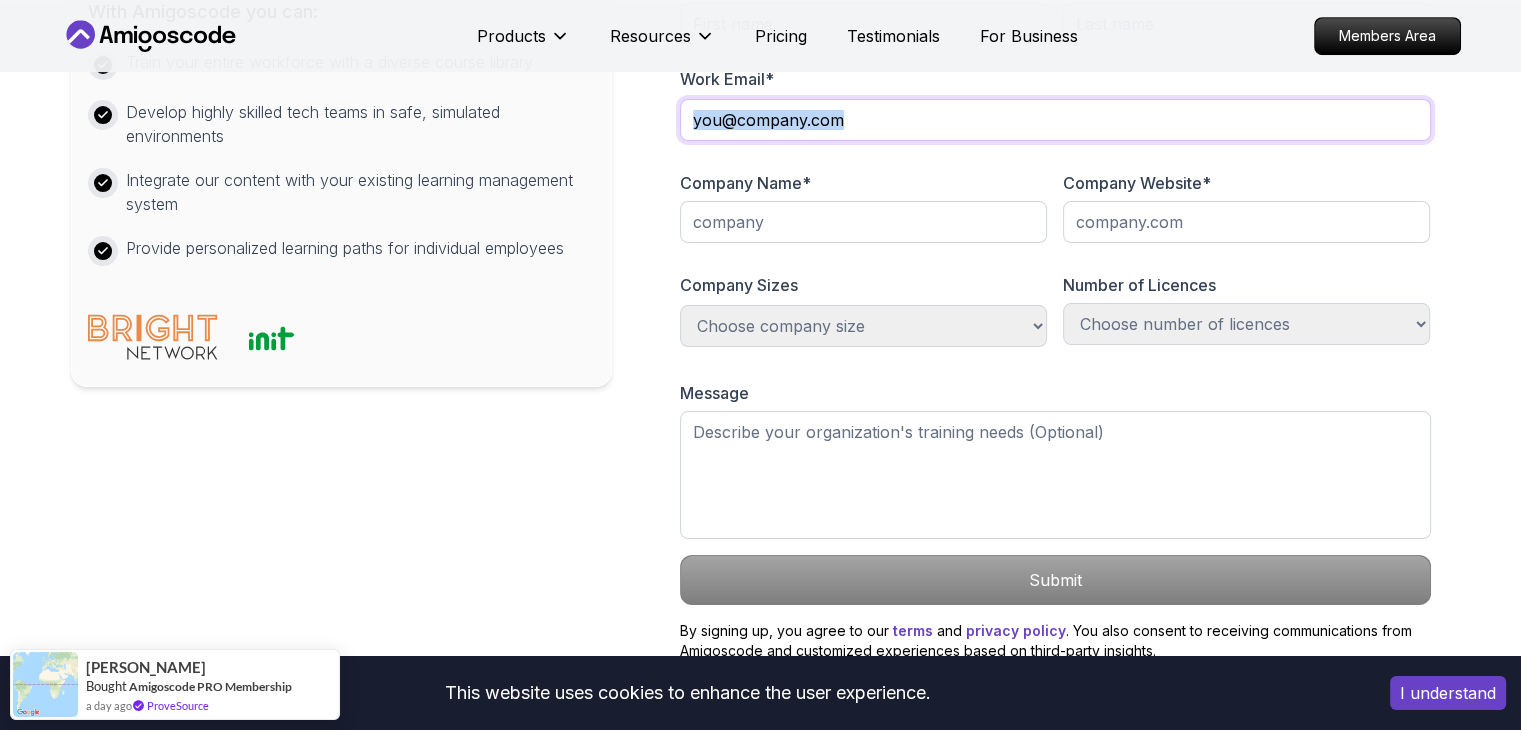 click at bounding box center [1055, 120] 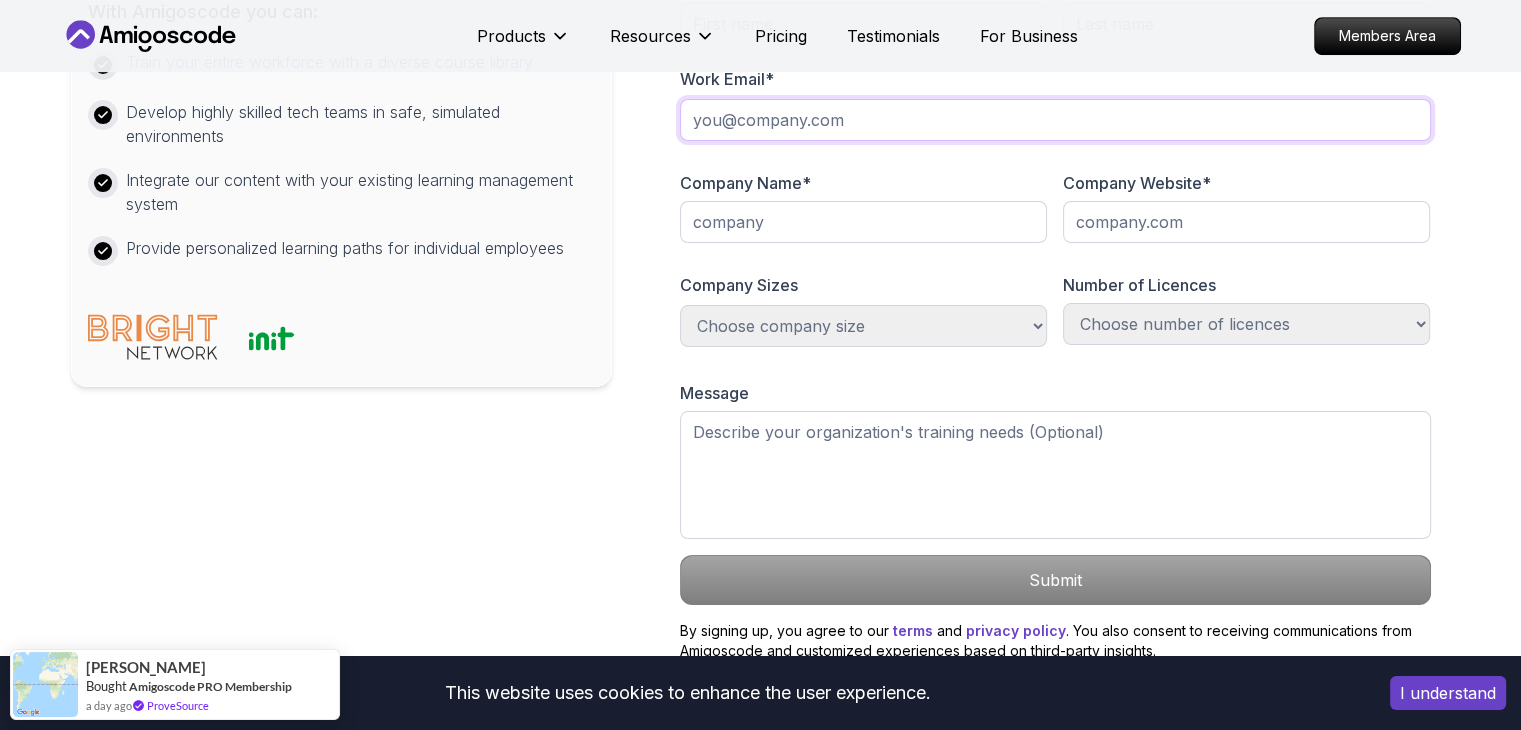 click at bounding box center [1055, 120] 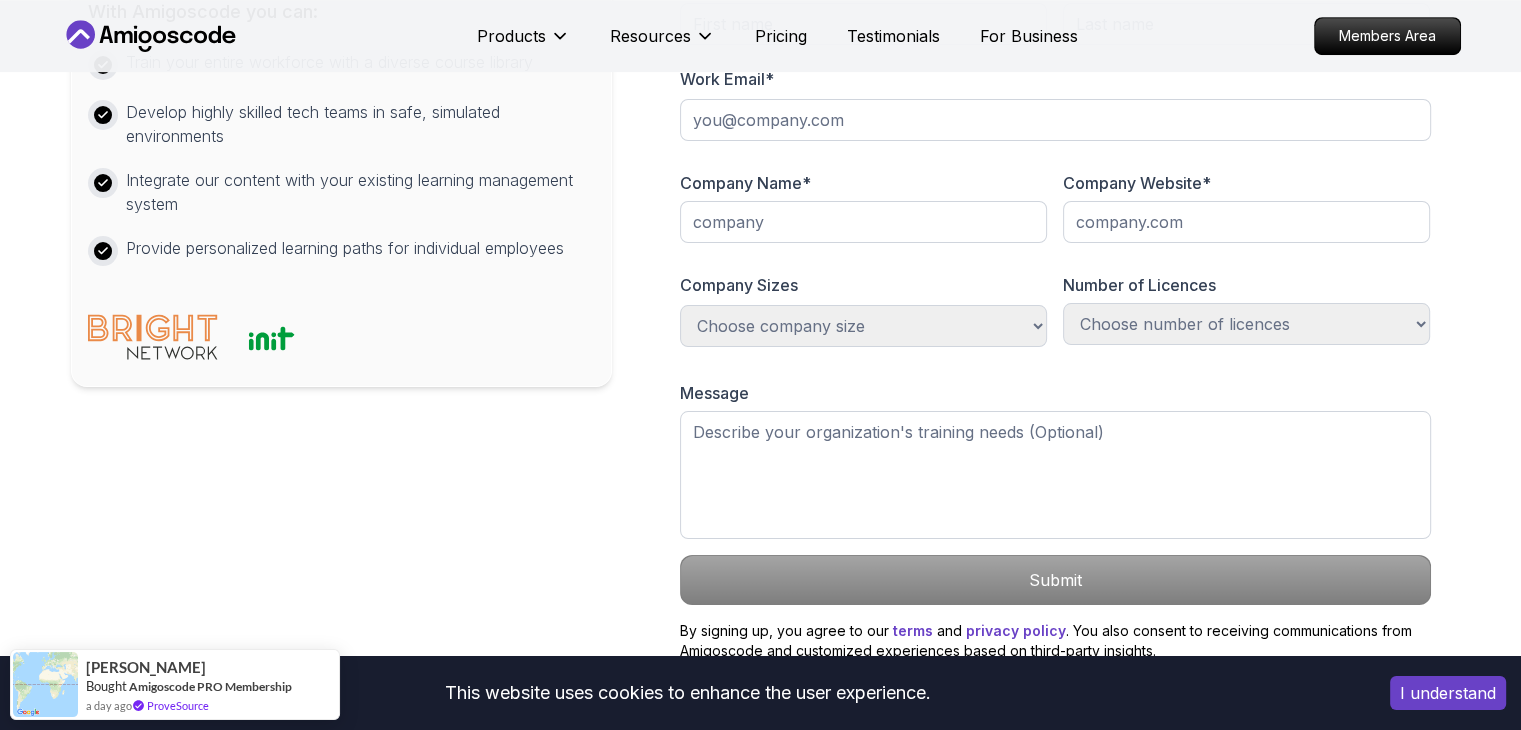 click on "With Amigoscode you can: Train your entire workforce with a diverse course library Develop highly skilled tech teams in safe, simulated environments Integrate our content with your existing learning management system Provide personalized learning paths for individual employees First Name * Last Name * Work Email * Company Name * Company Website * Company Sizes Choose company size 1-100 100-300 300-500 +1000 Number of Licences Choose number of licences 1-100 100-300 300-500 +1000 Just myself   Message Submit By signing up, you agree to our   terms   and   privacy policy . You also consent to receiving communications from Amigoscode and customized experiences based on third-party insights." at bounding box center (761, 293) 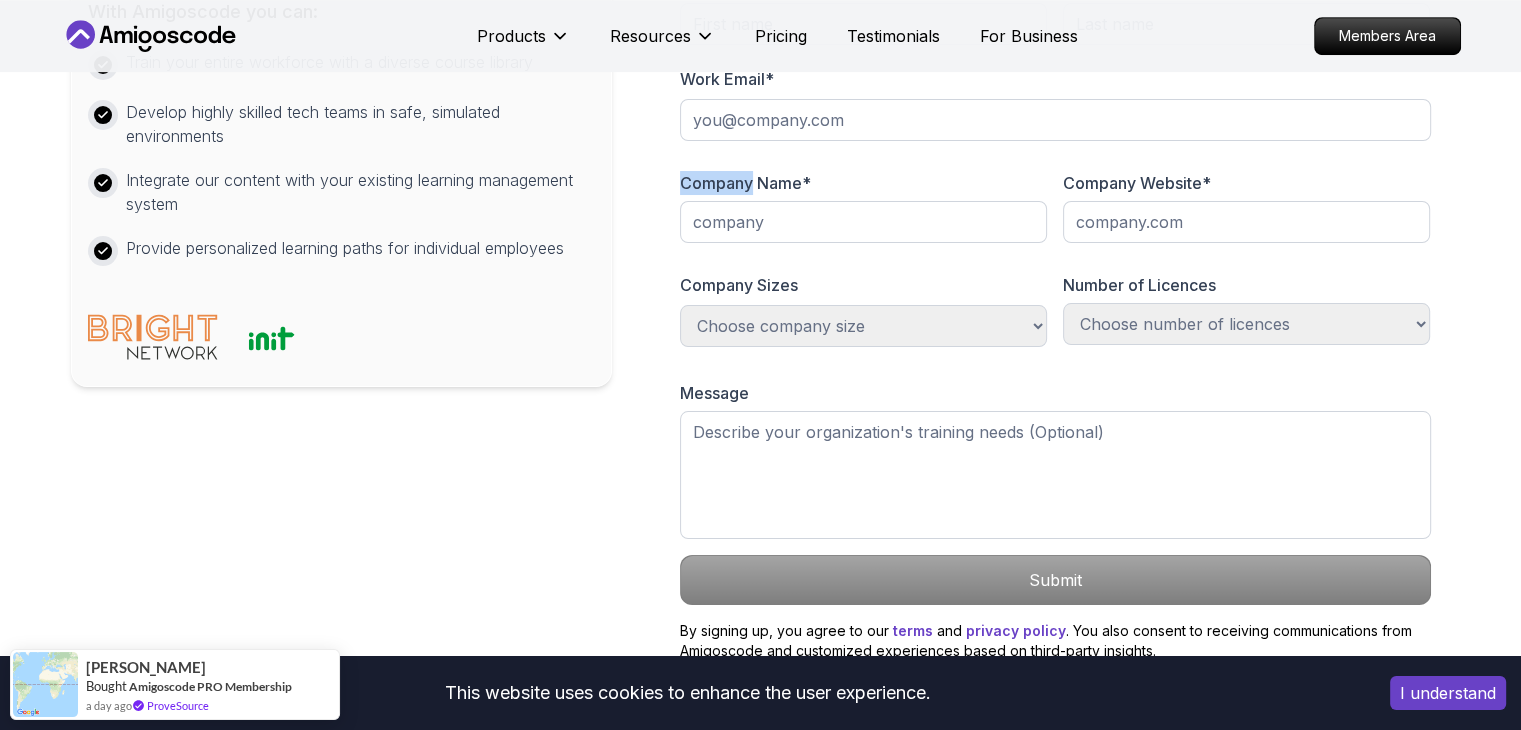 drag, startPoint x: 652, startPoint y: 236, endPoint x: 697, endPoint y: 301, distance: 79.05694 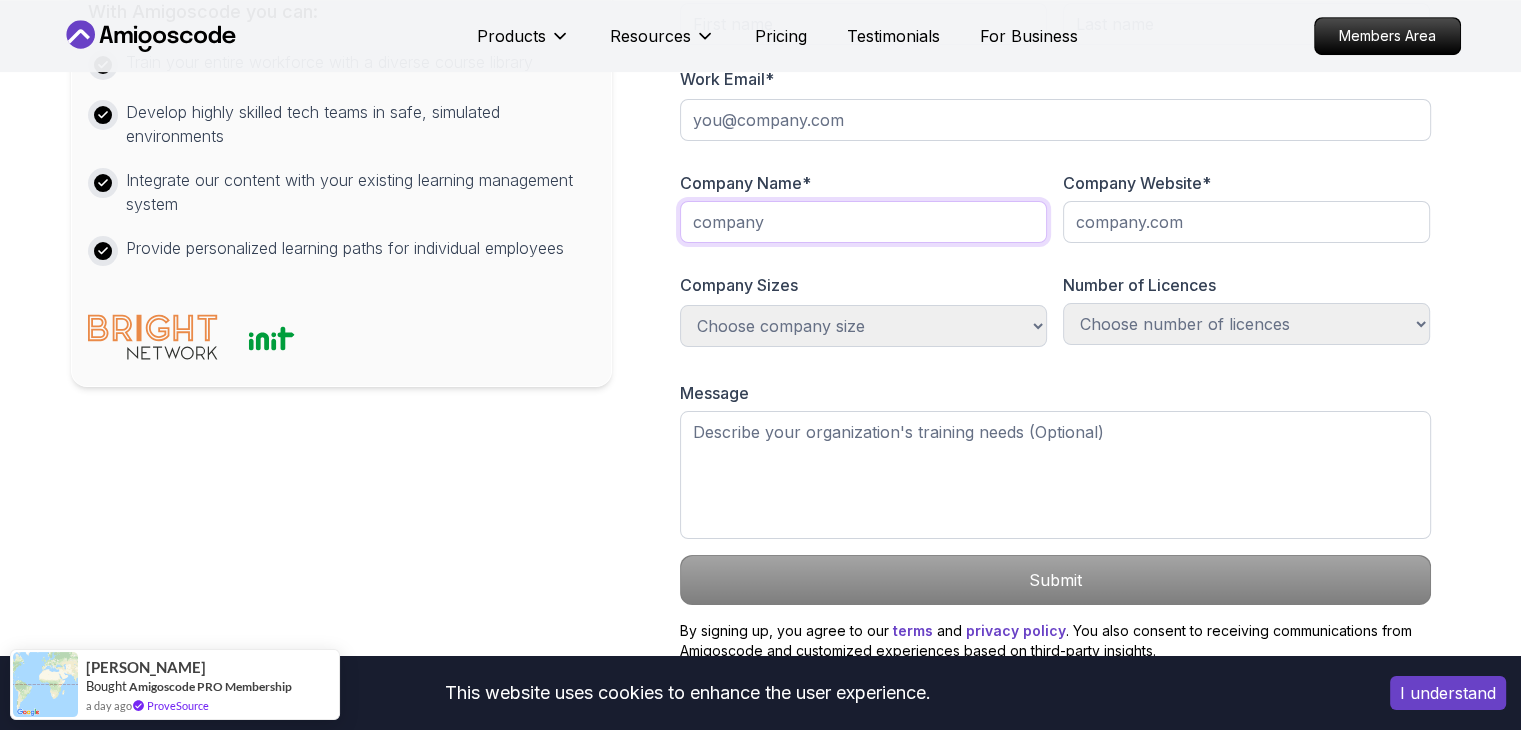 drag, startPoint x: 697, startPoint y: 301, endPoint x: 1046, endPoint y: 317, distance: 349.36658 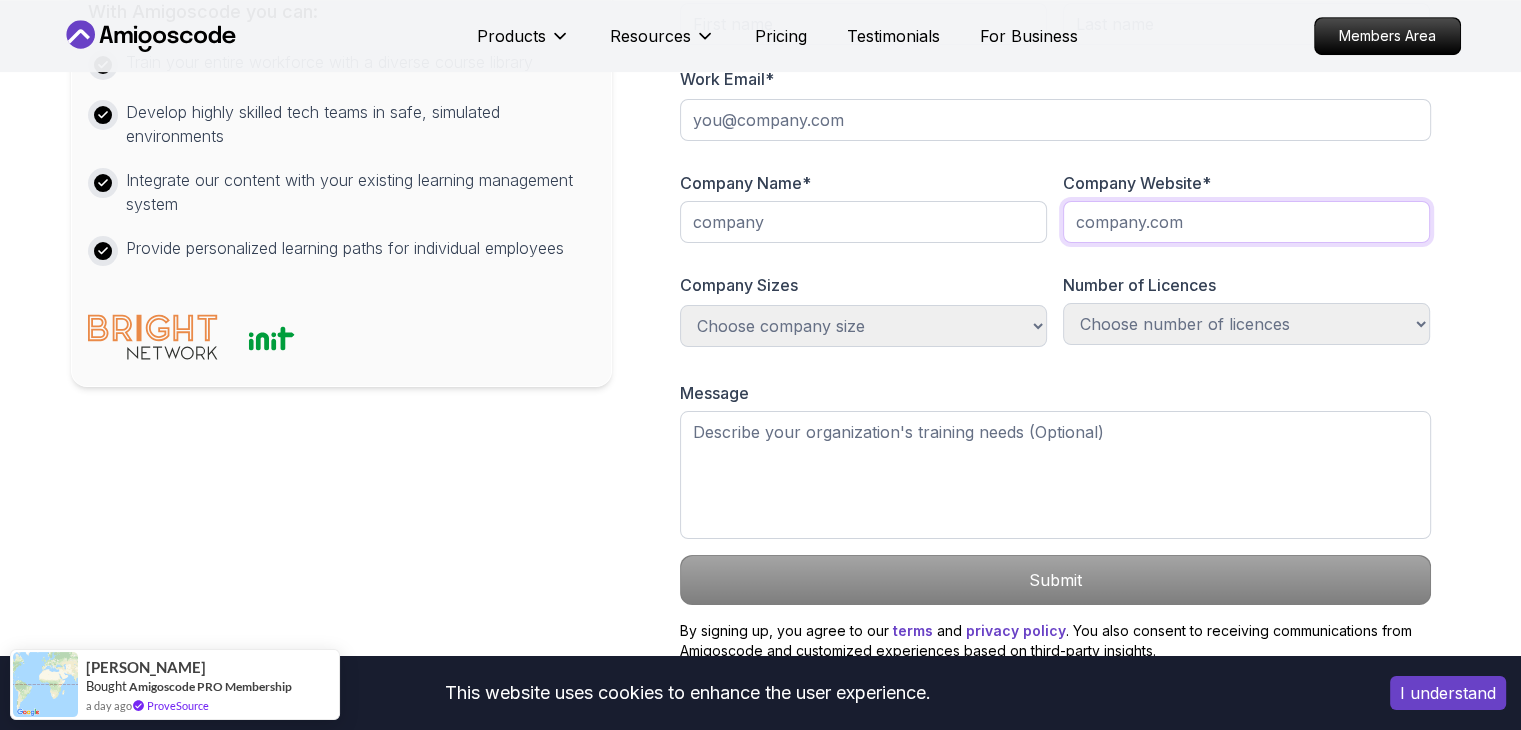 click at bounding box center [1246, 222] 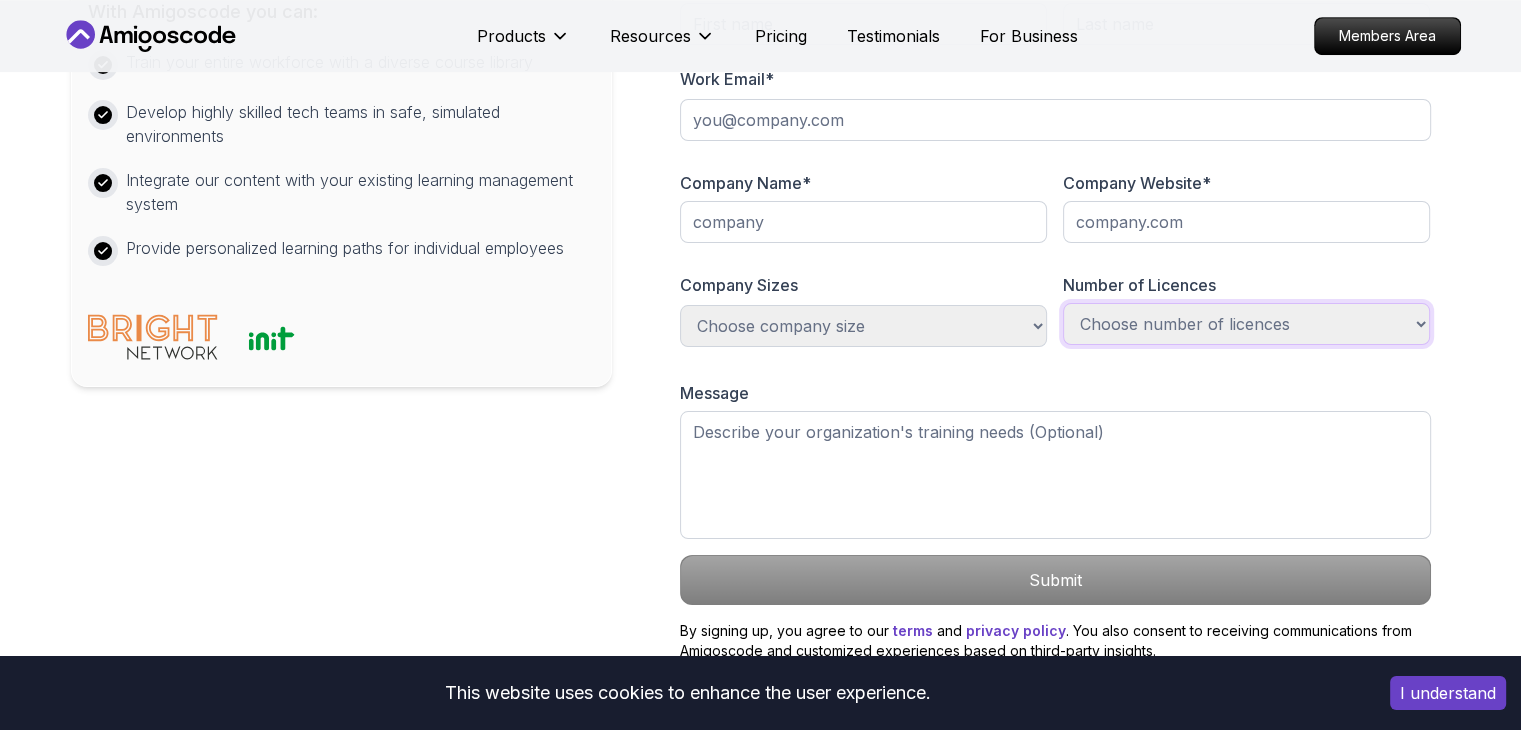 click on "Choose number of licences 1-100 100-300 300-500 +1000 Just myself" at bounding box center [1246, 324] 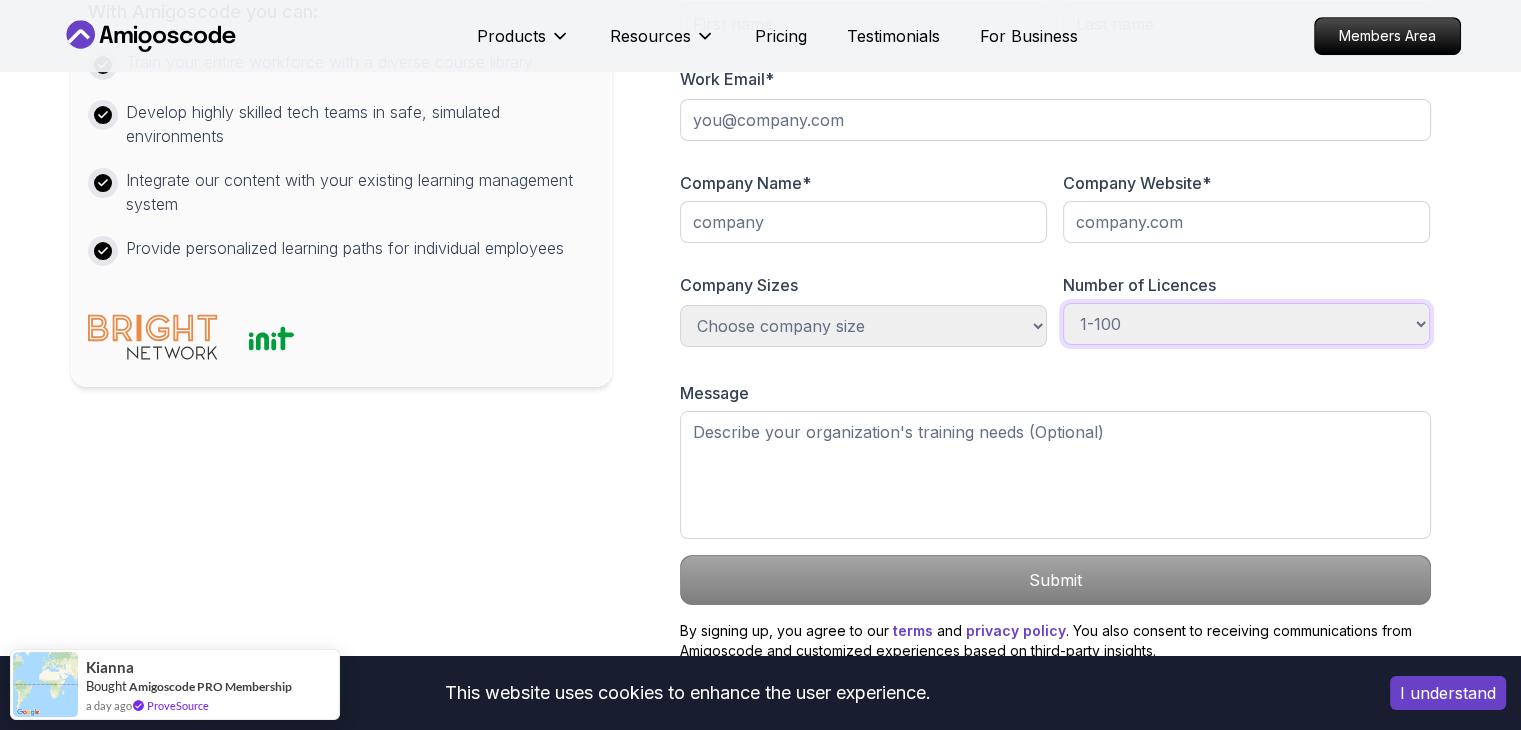 click on "Choose number of licences 1-100 100-300 300-500 +1000 Just myself" at bounding box center (1246, 324) 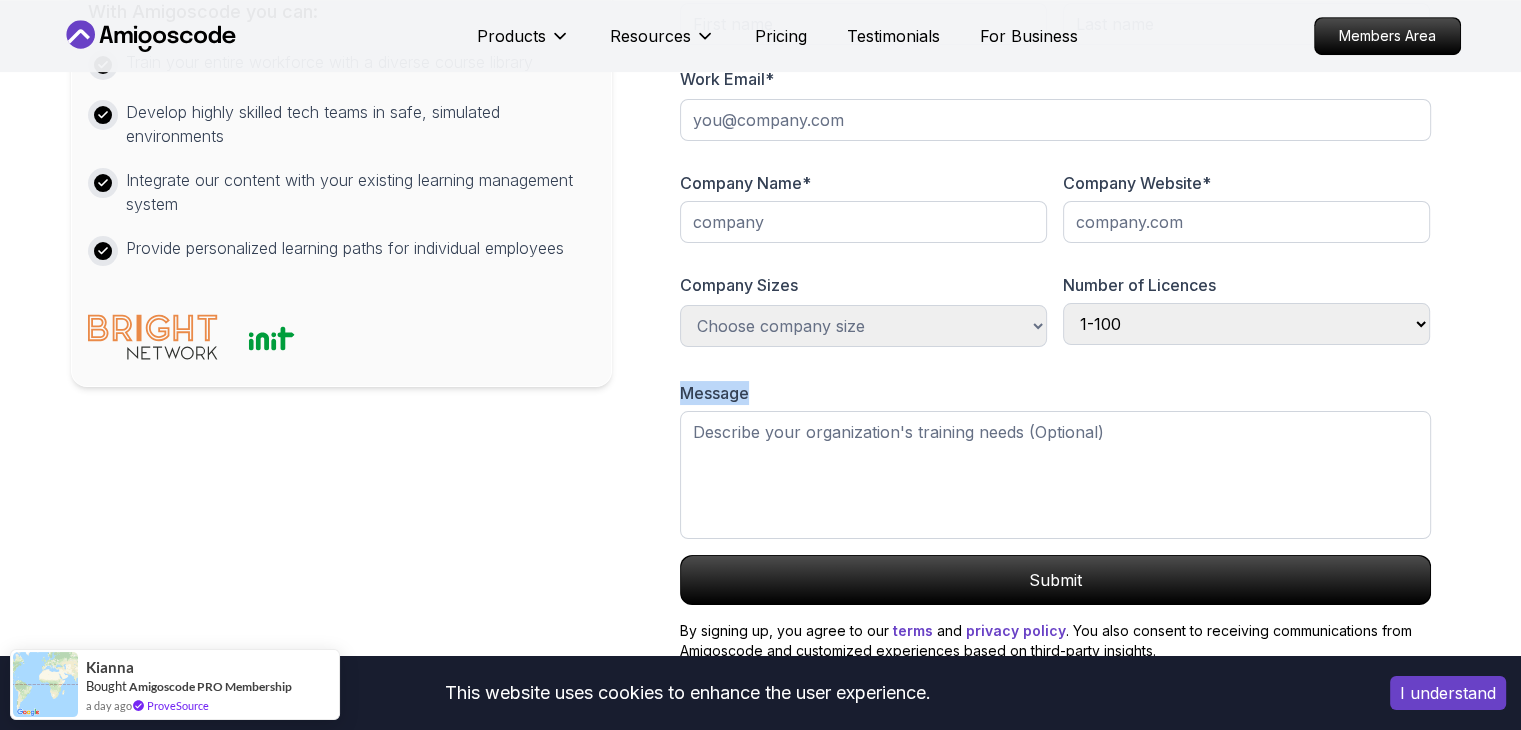 drag, startPoint x: 1147, startPoint y: 481, endPoint x: 1165, endPoint y: 446, distance: 39.357338 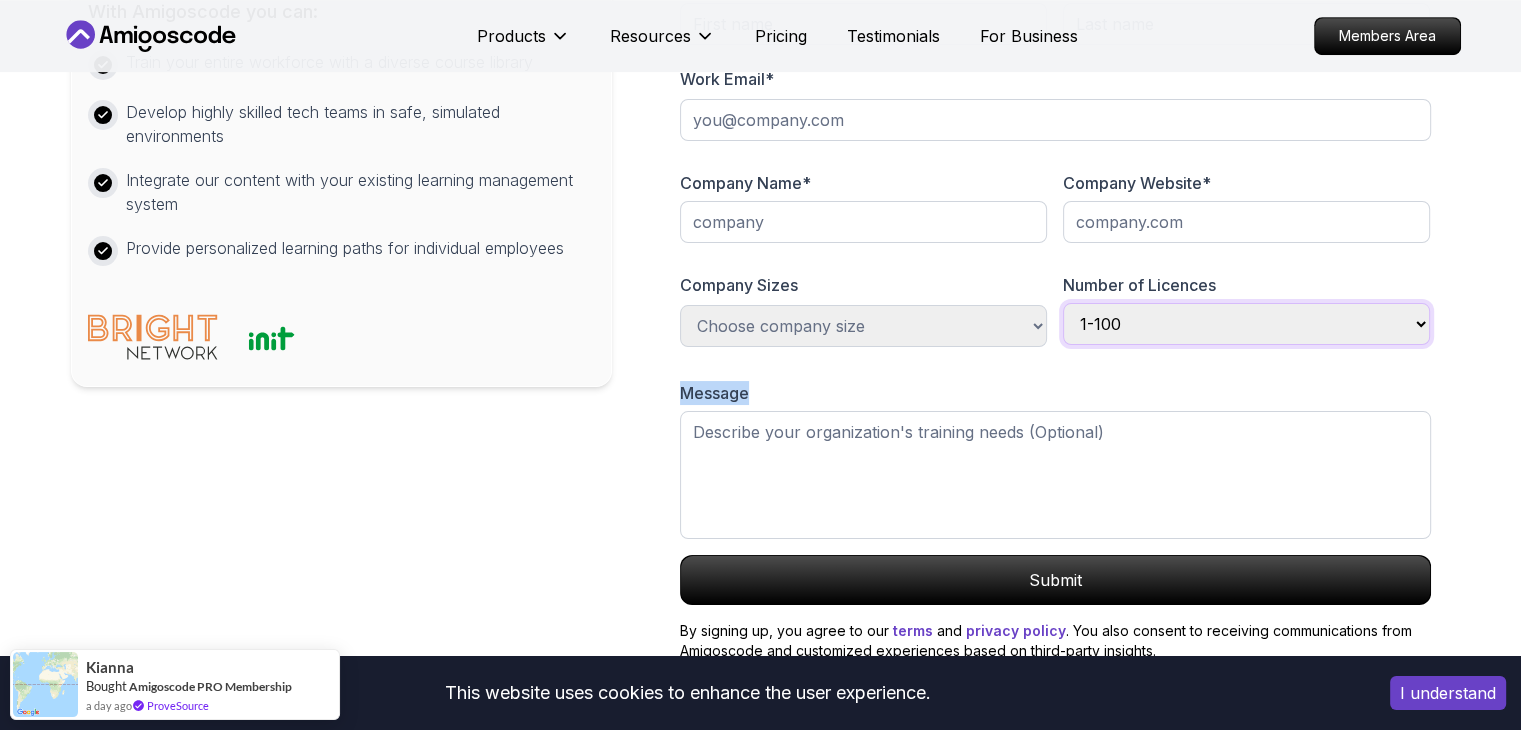 click on "Choose number of licences 1-100 100-300 300-500 +1000 Just myself" at bounding box center [1246, 324] 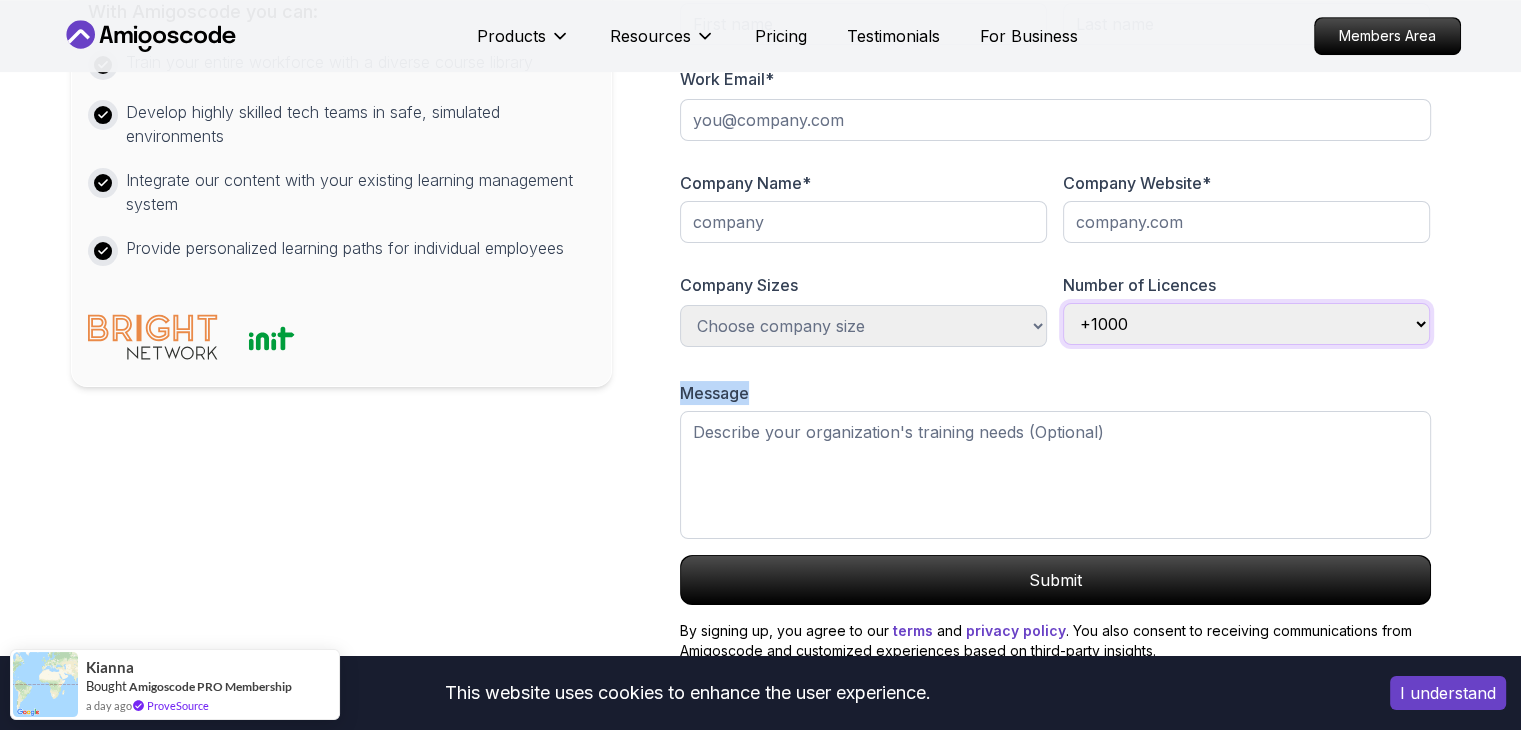 click on "Choose number of licences 1-100 100-300 300-500 +1000 Just myself" at bounding box center (1246, 324) 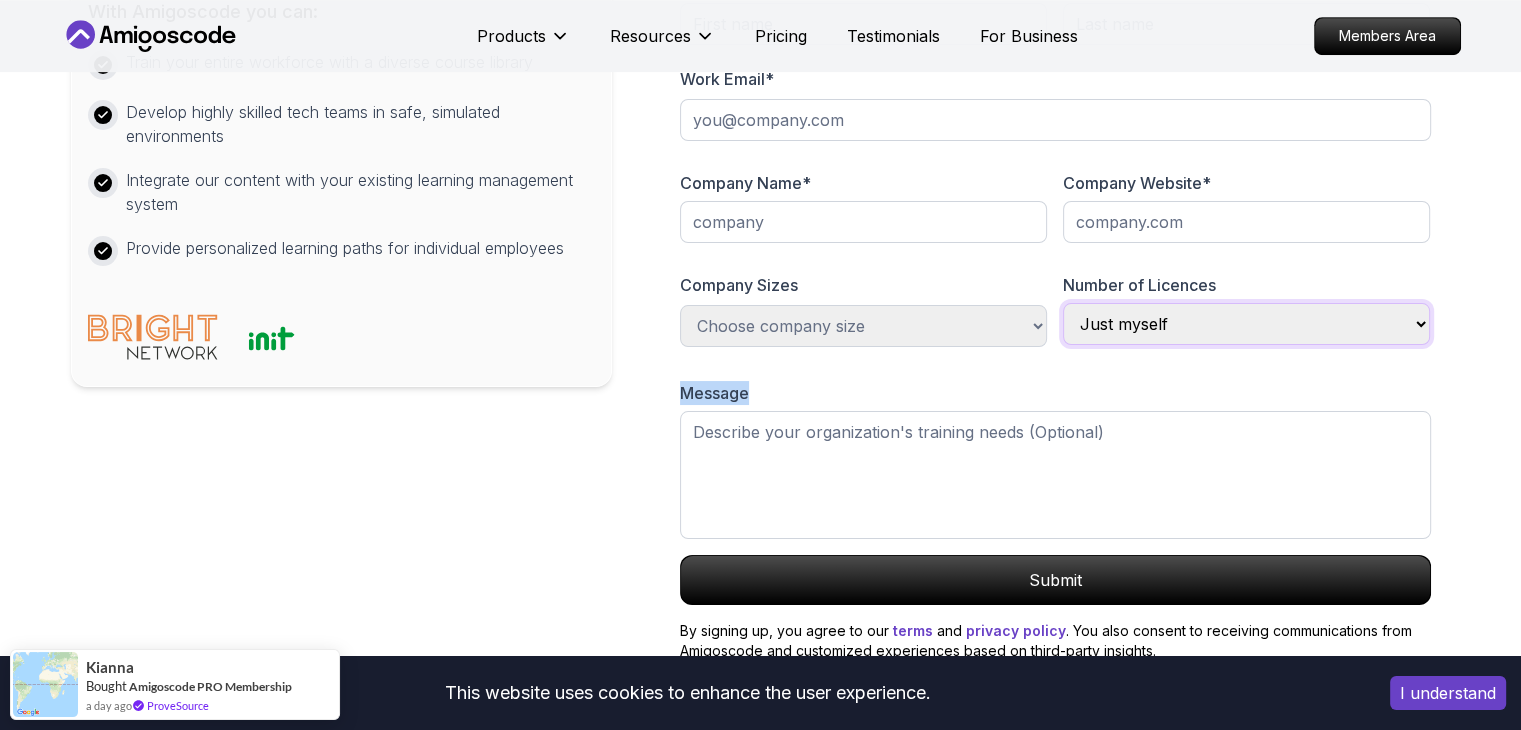 click on "Choose number of licences 1-100 100-300 300-500 +1000 Just myself" at bounding box center (1246, 324) 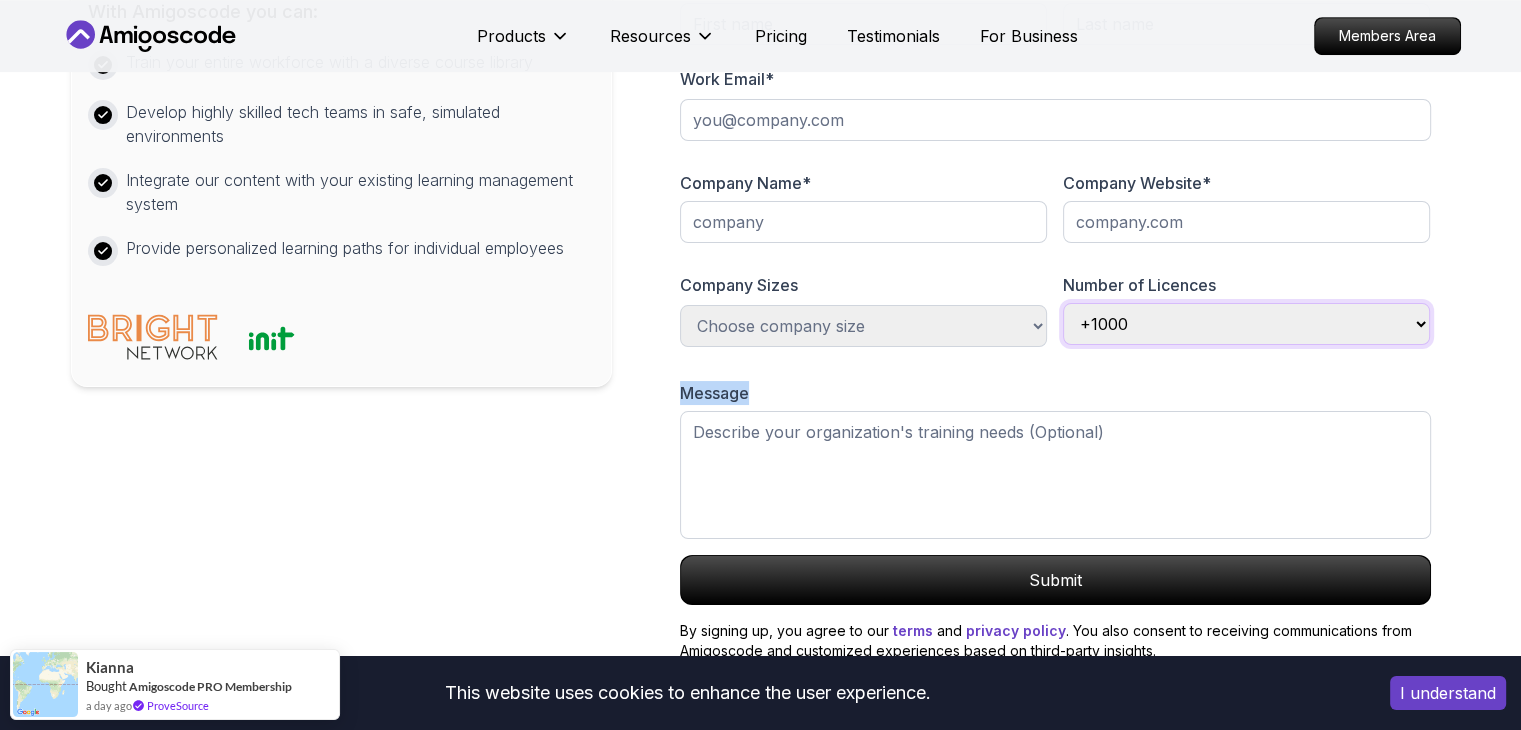 click on "Choose number of licences 1-100 100-300 300-500 +1000 Just myself" at bounding box center (1246, 324) 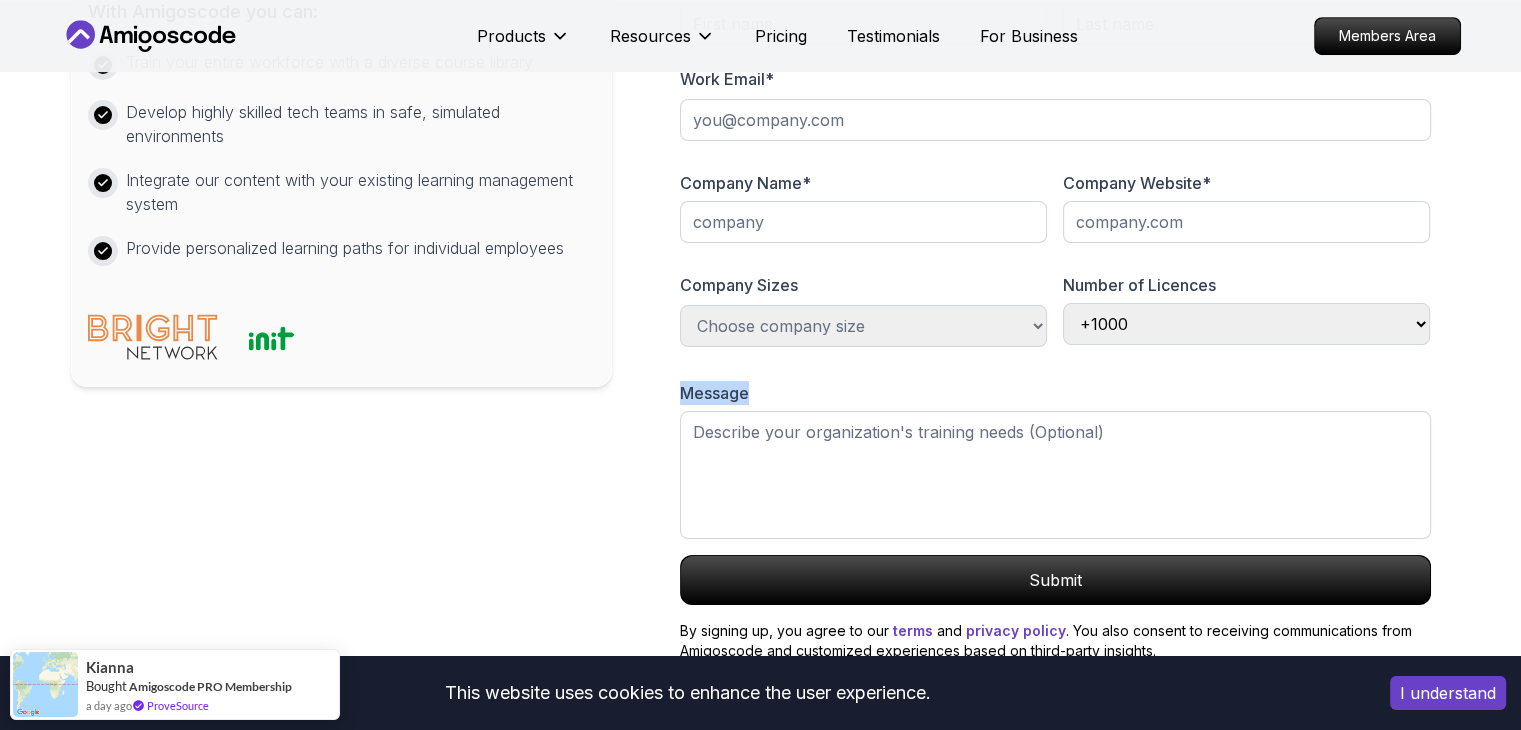 click on "Message" at bounding box center (1055, 460) 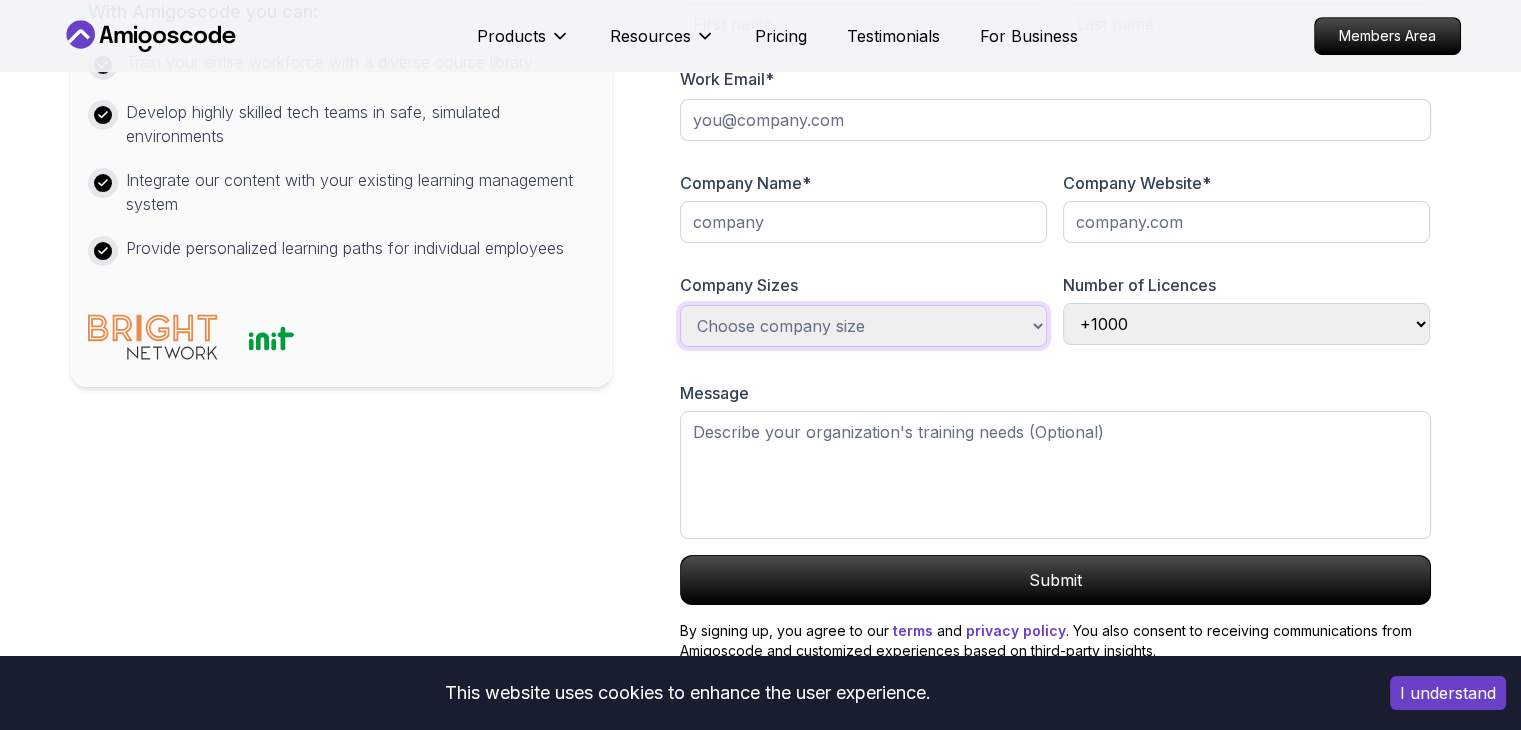 click on "Choose company size 1-100 100-300 300-500 +1000" at bounding box center [863, 326] 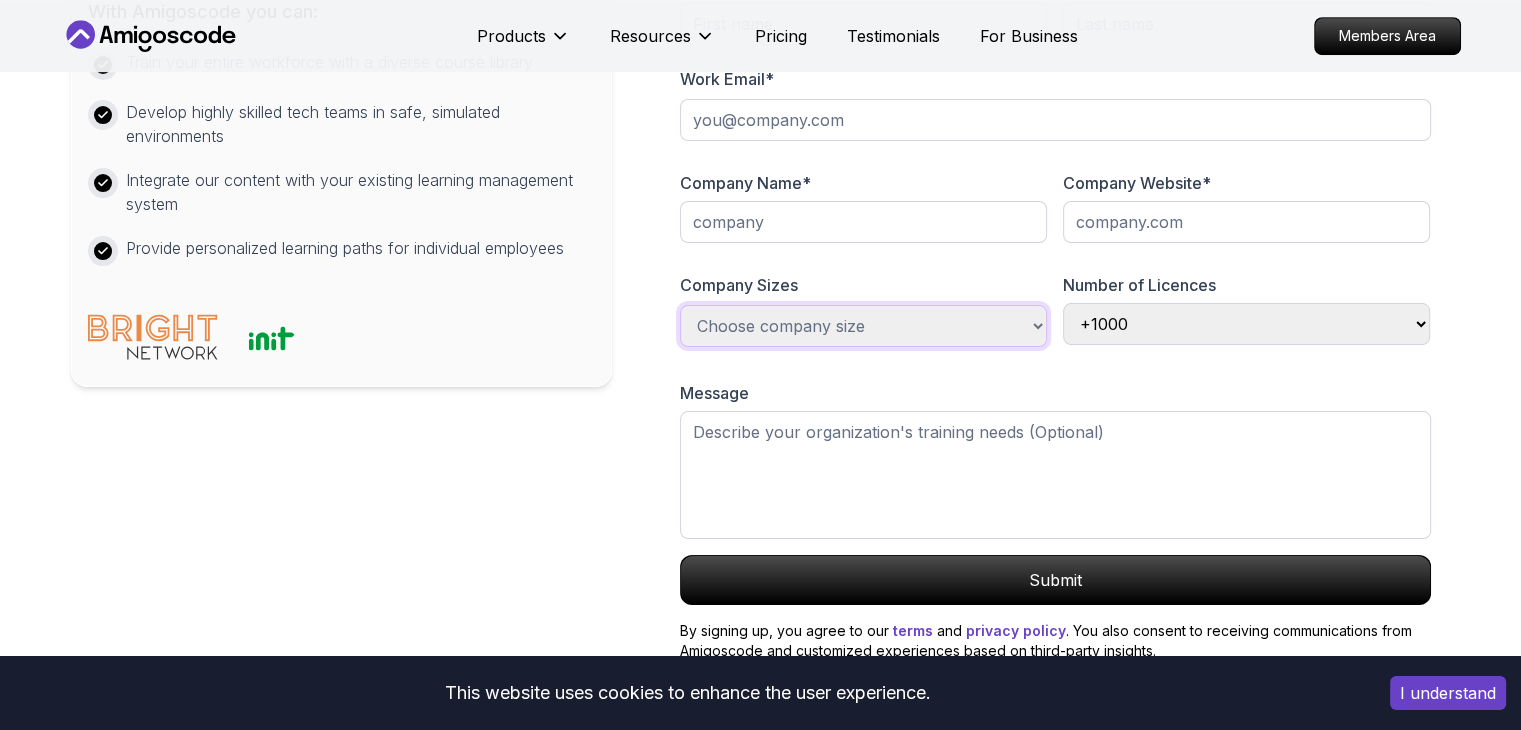select on "+1000" 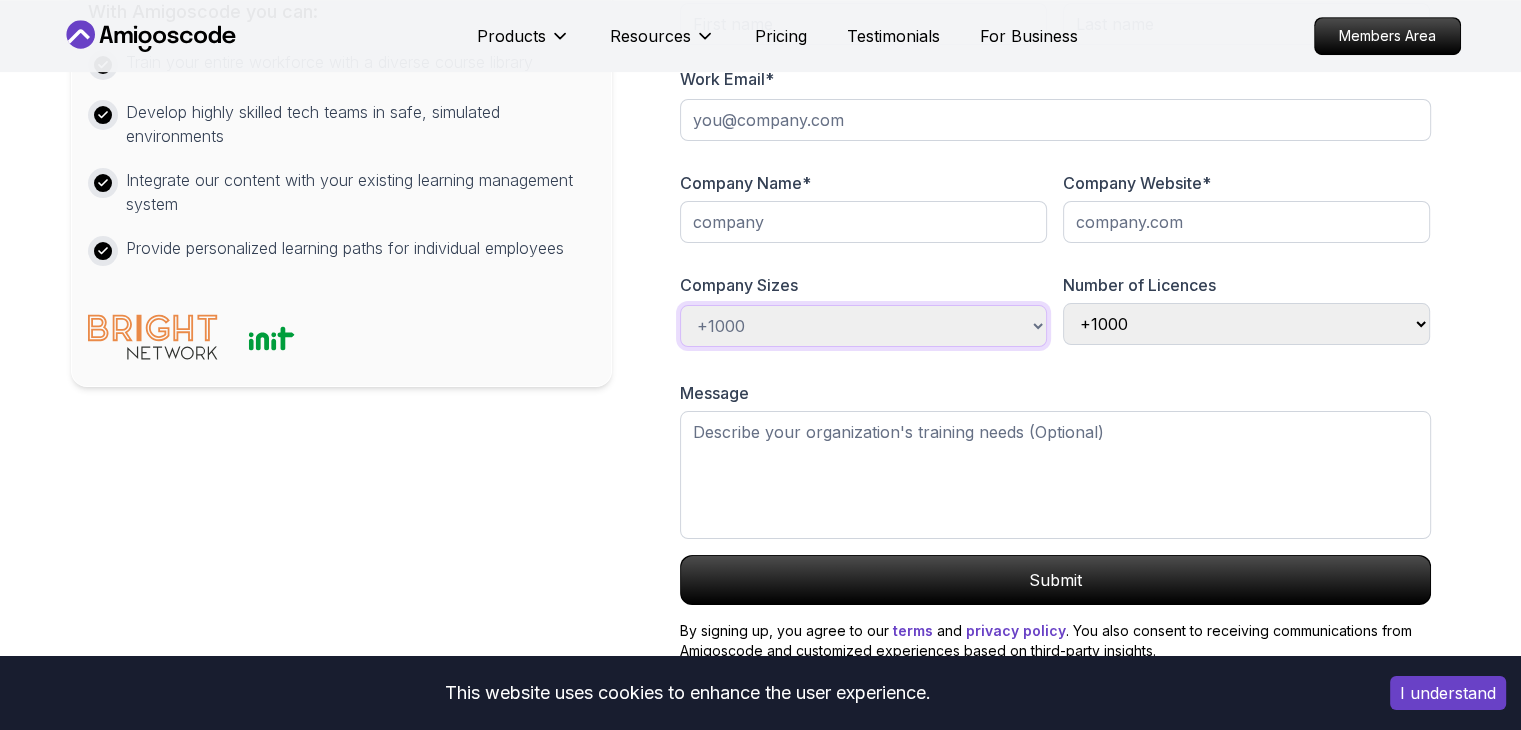 click on "Choose company size 1-100 100-300 300-500 +1000" at bounding box center [863, 326] 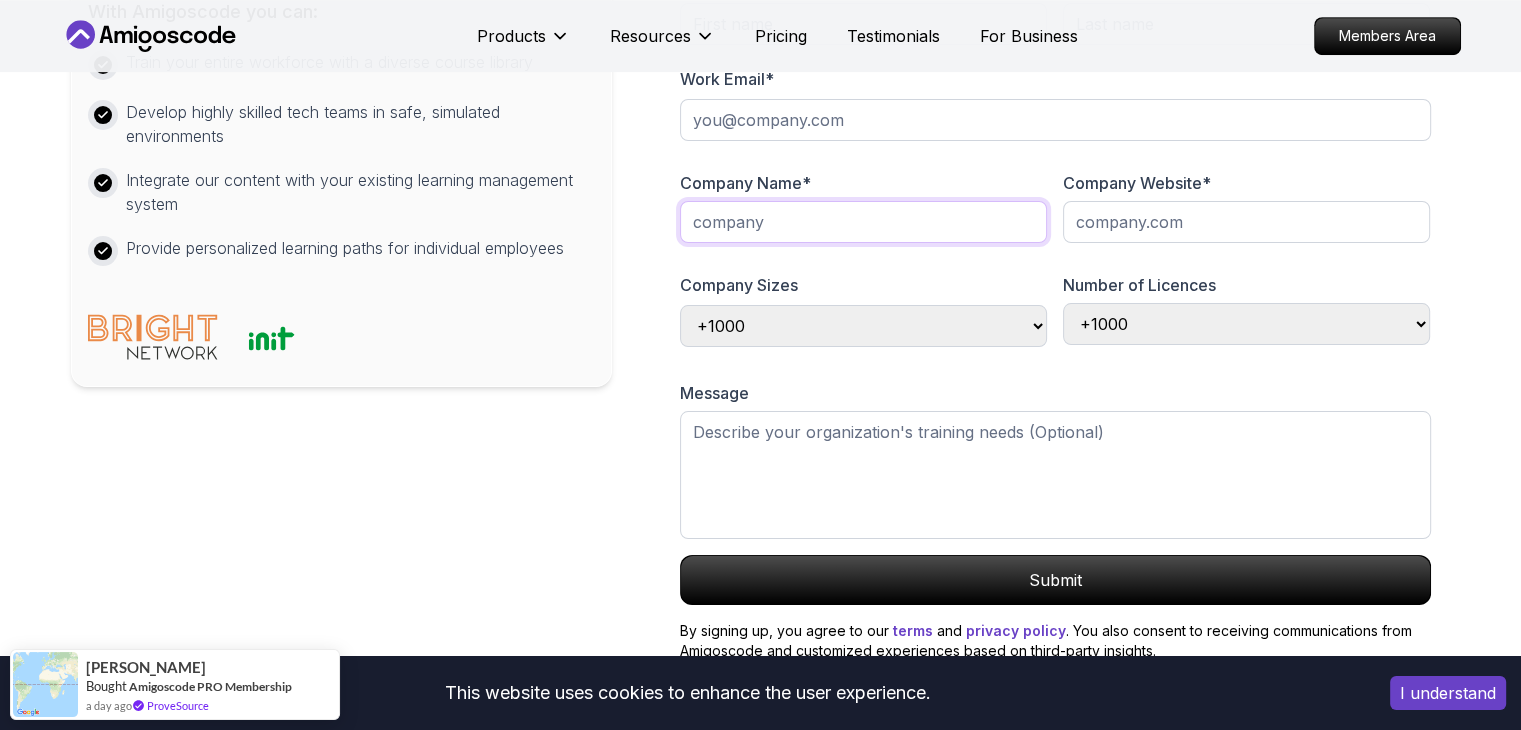 click at bounding box center [863, 222] 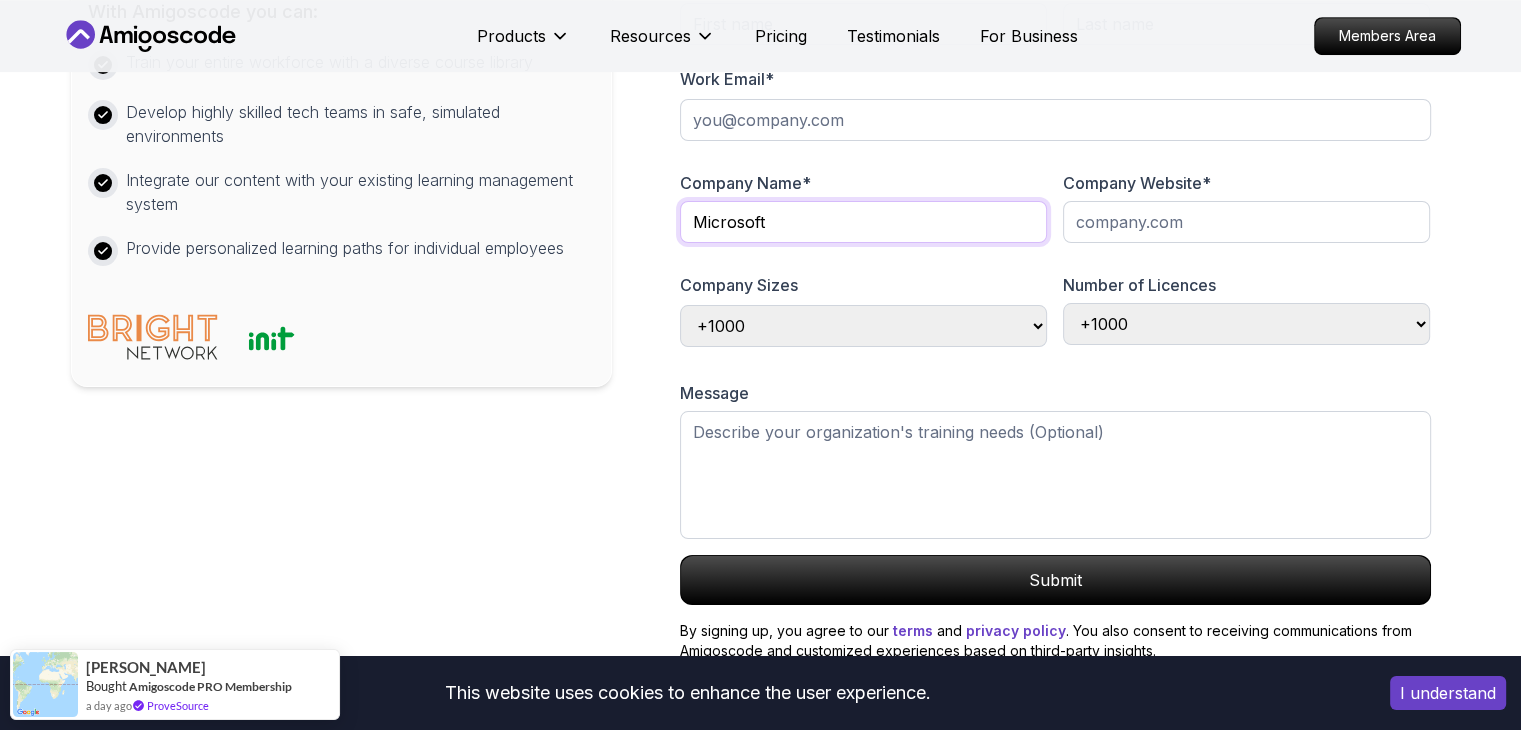 type on "Microsoft" 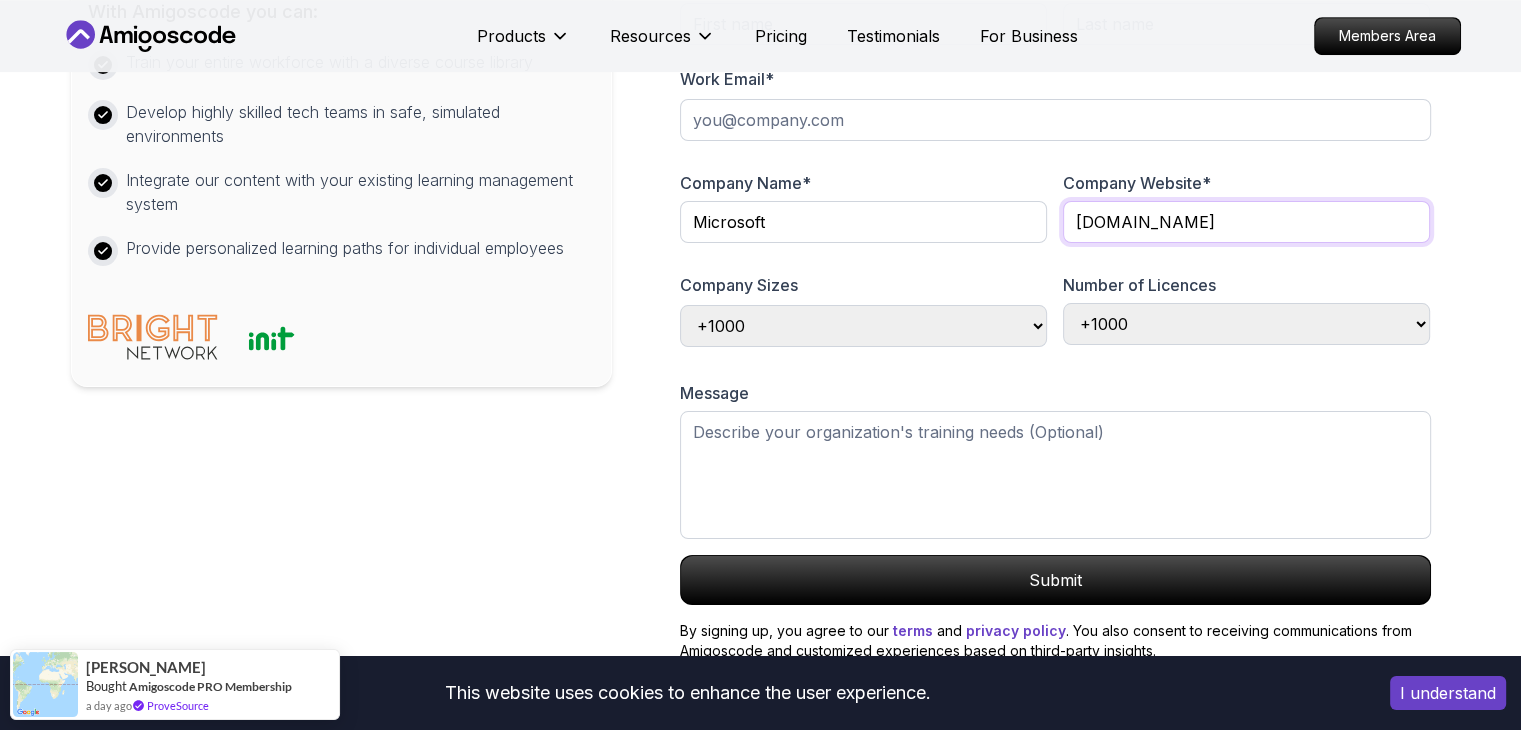type on "microsoft.com" 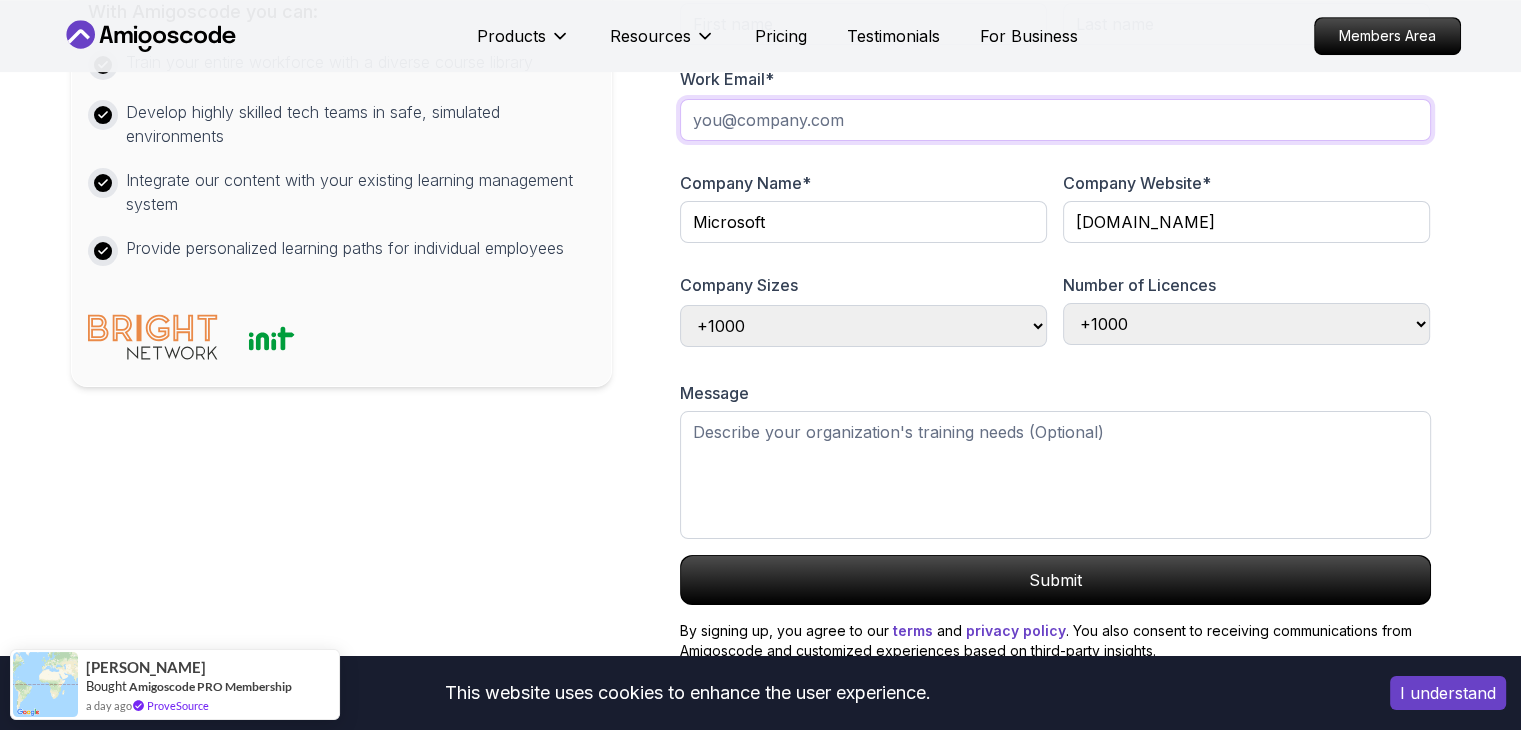 click at bounding box center (1055, 120) 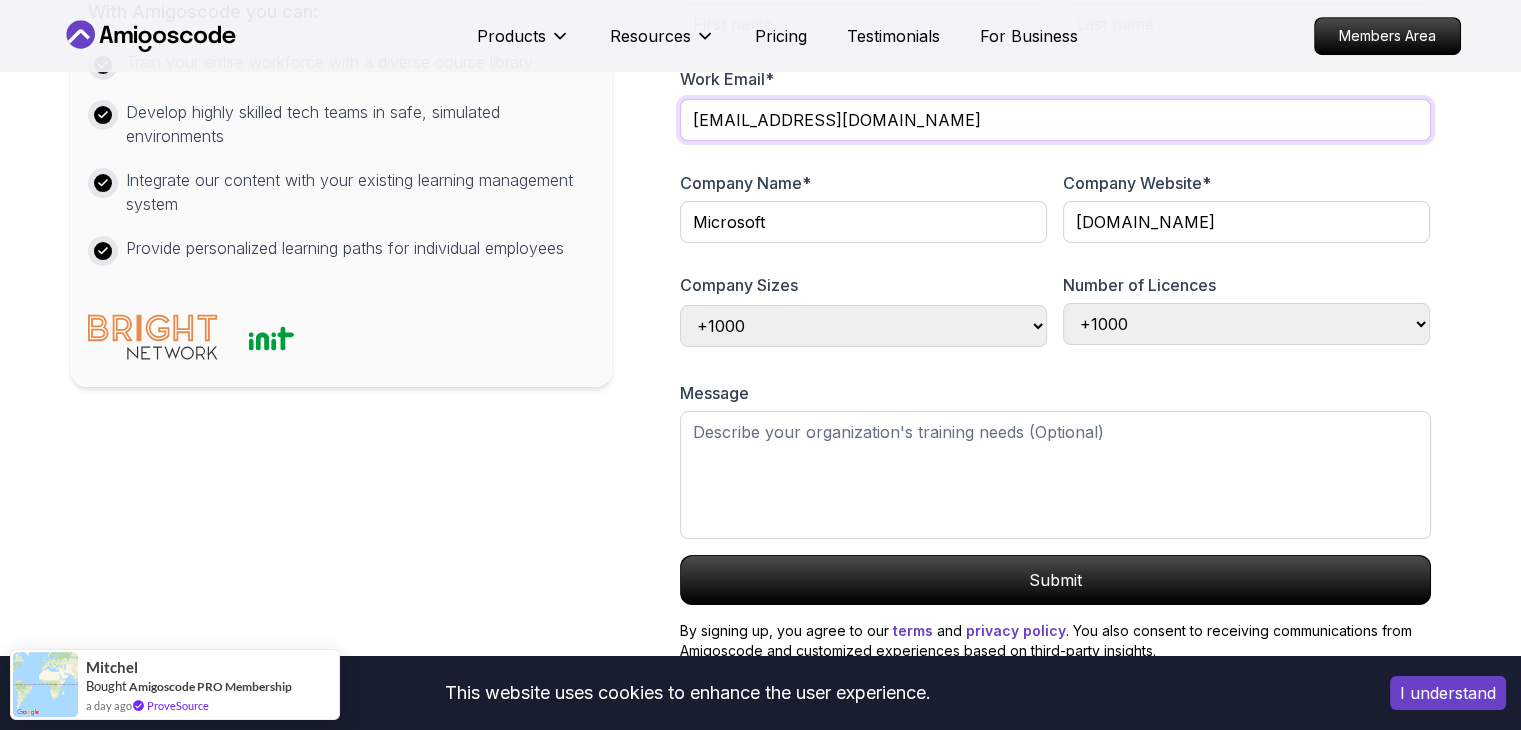 type on "stevemarshall@microsoft.com" 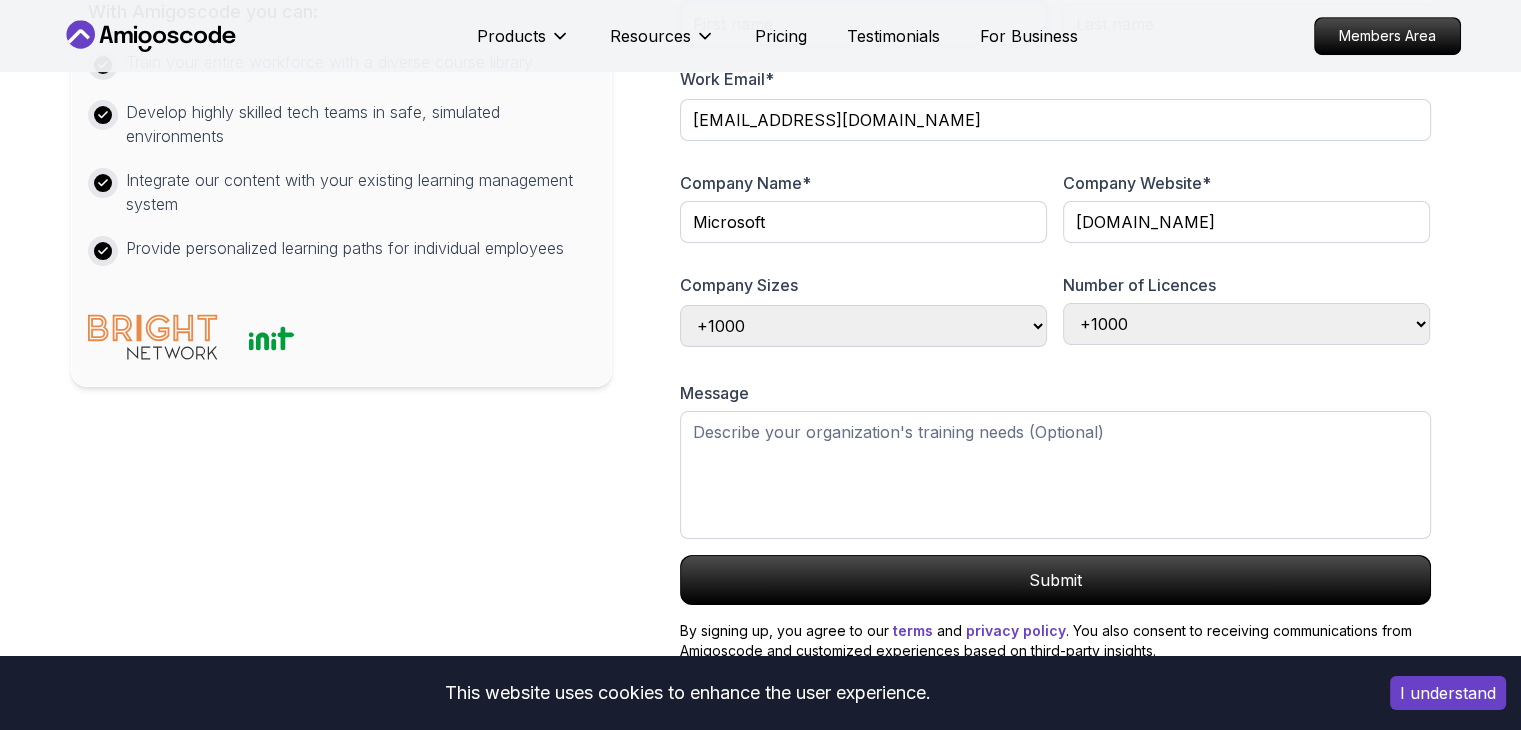 click at bounding box center [863, 24] 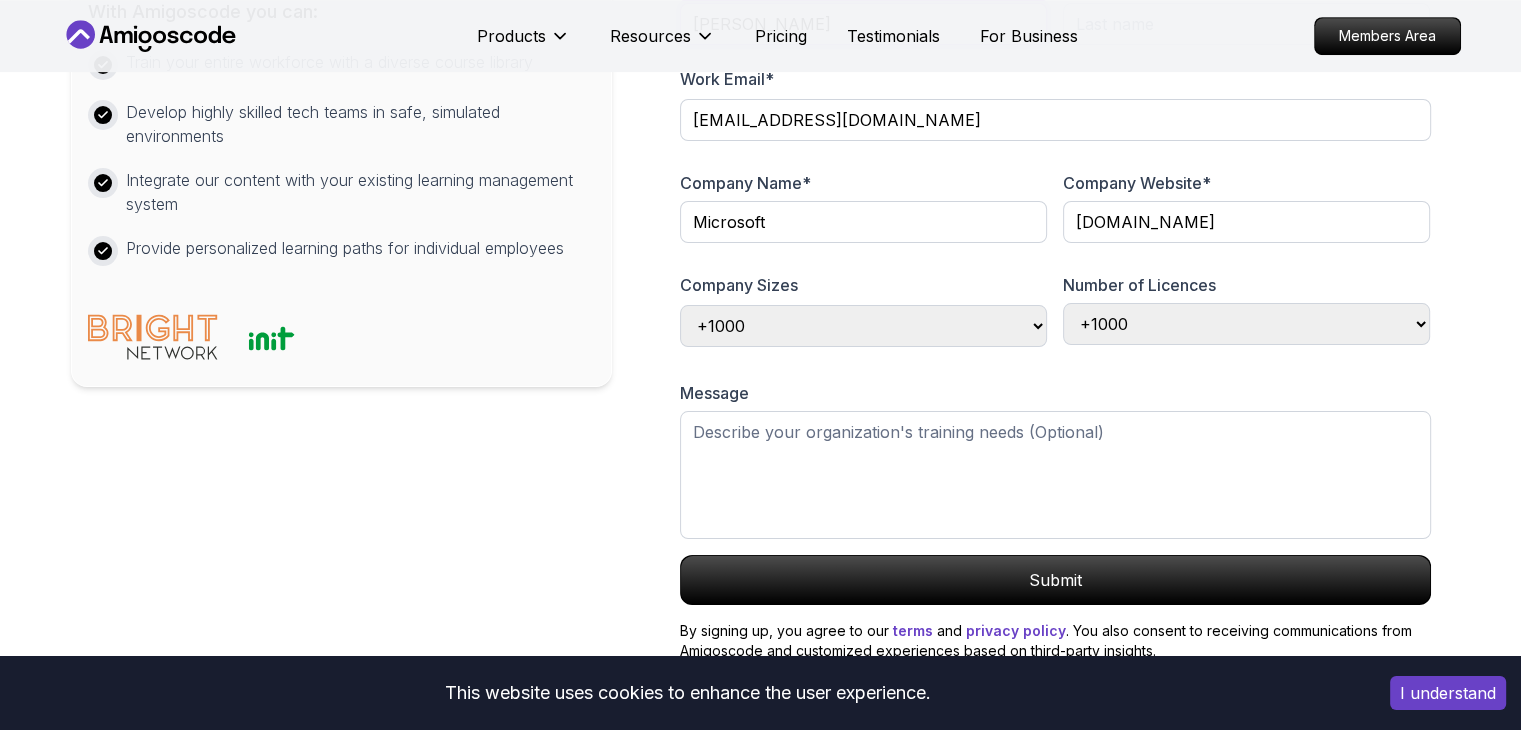 type on "Steve" 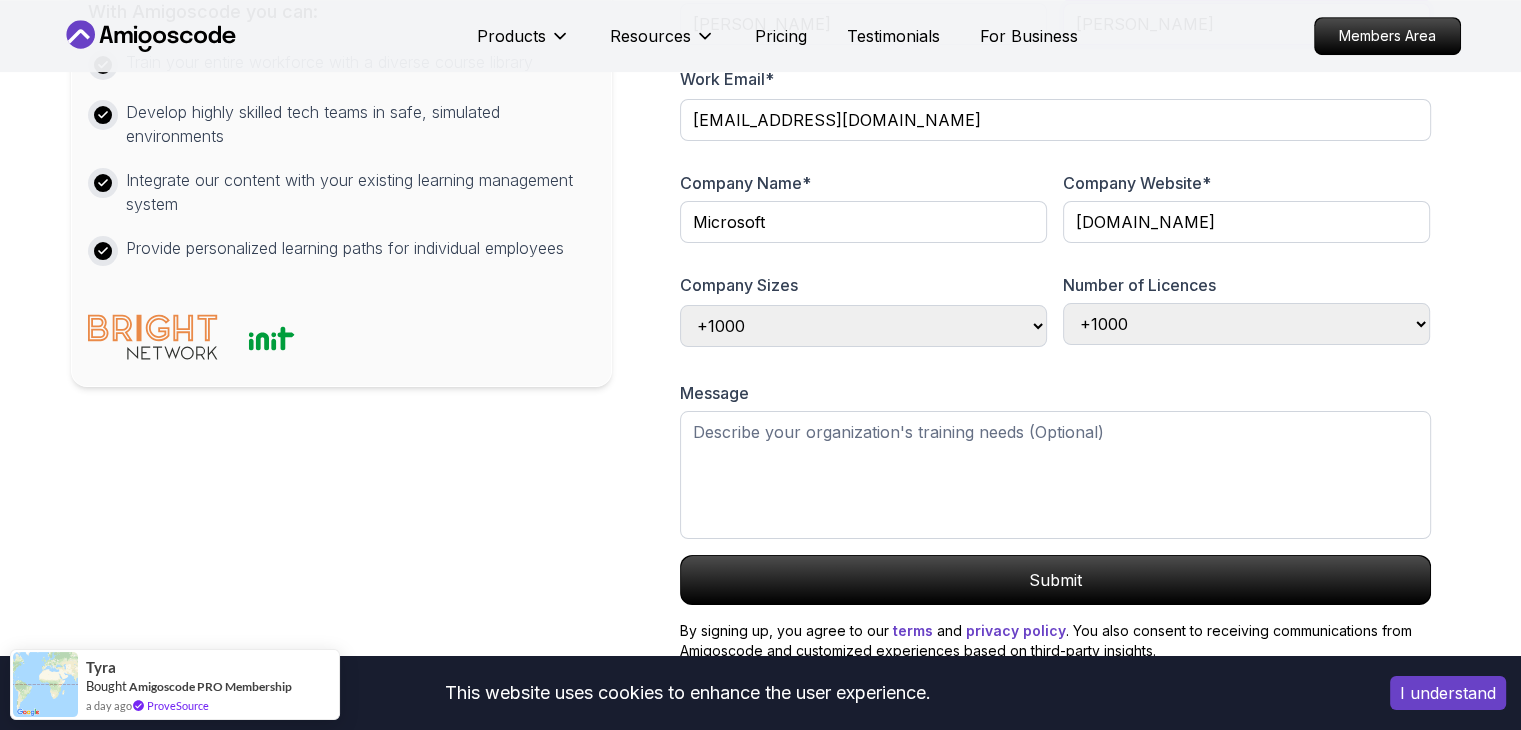 type on "Marshall" 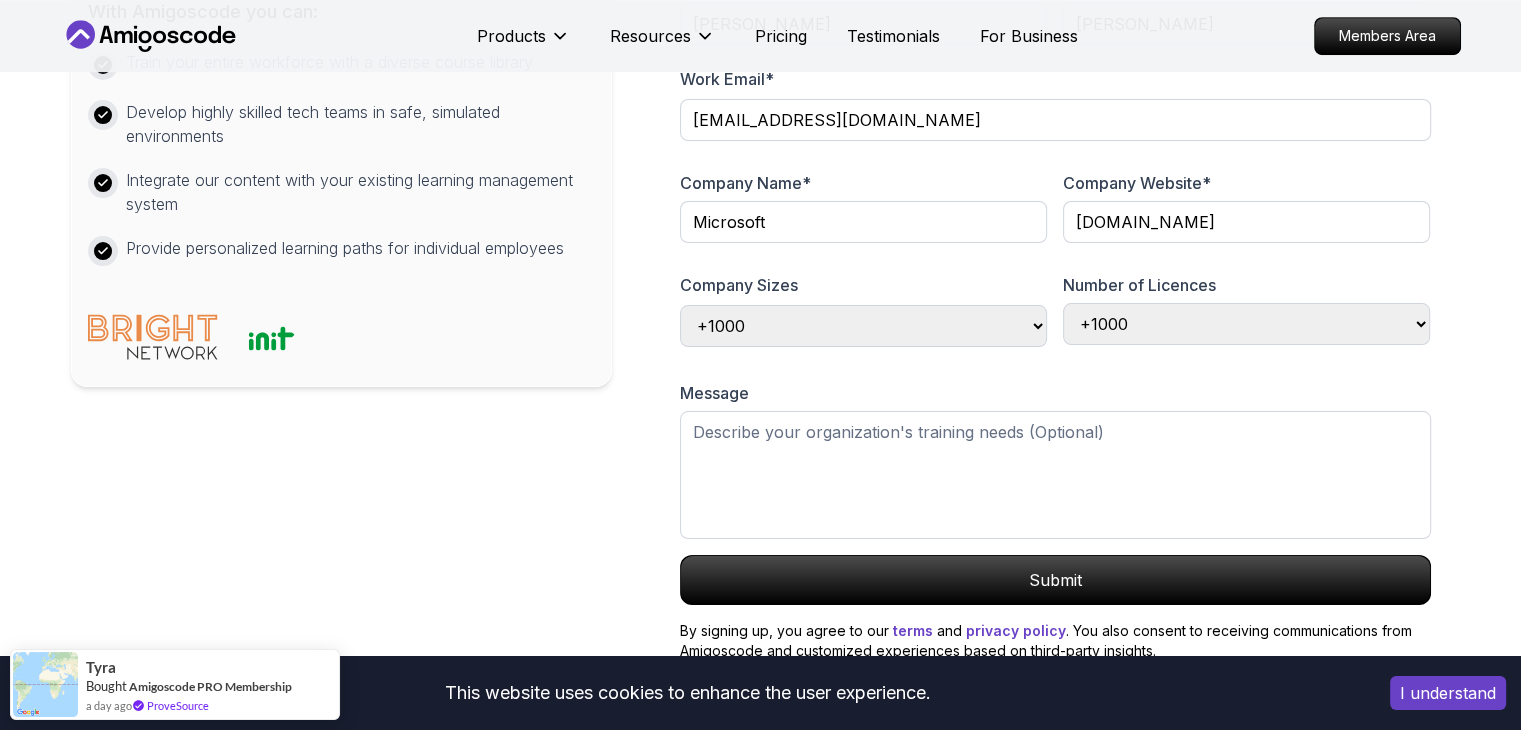 click on "First Name * Steve Last Name * Marshall Work Email * stevemarshall@microsoft.com Company Name * Microsoft Company Website * microsoft.com Company Sizes Choose company size 1-100 100-300 300-500 +1000 Number of Licences Choose number of licences 1-100 100-300 300-500 +1000 Just myself   Message Submit By signing up, you agree to our   terms   and   privacy policy . You also consent to receiving communications from Amigoscode and customized experiences based on third-party insights." at bounding box center [1055, 317] 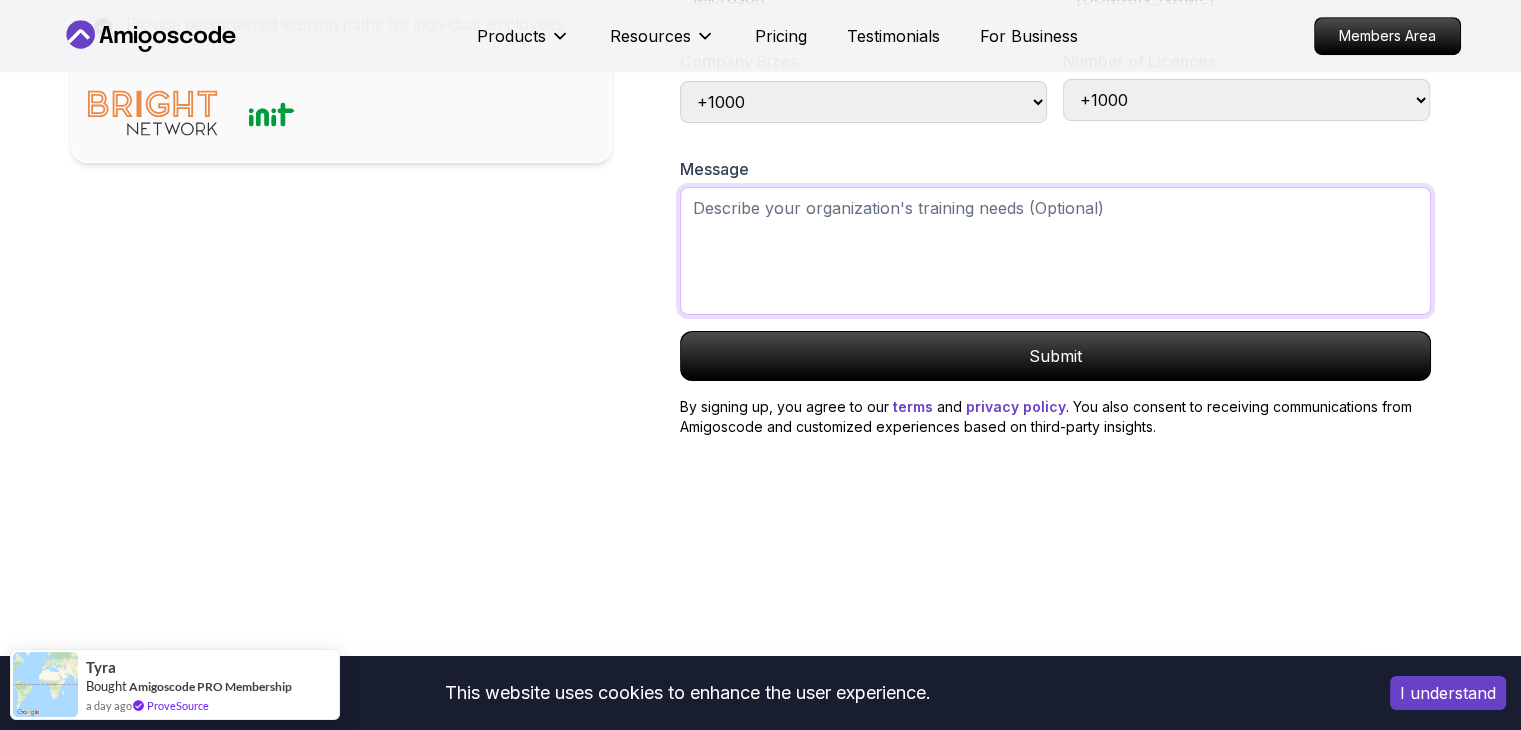 click at bounding box center [1055, 251] 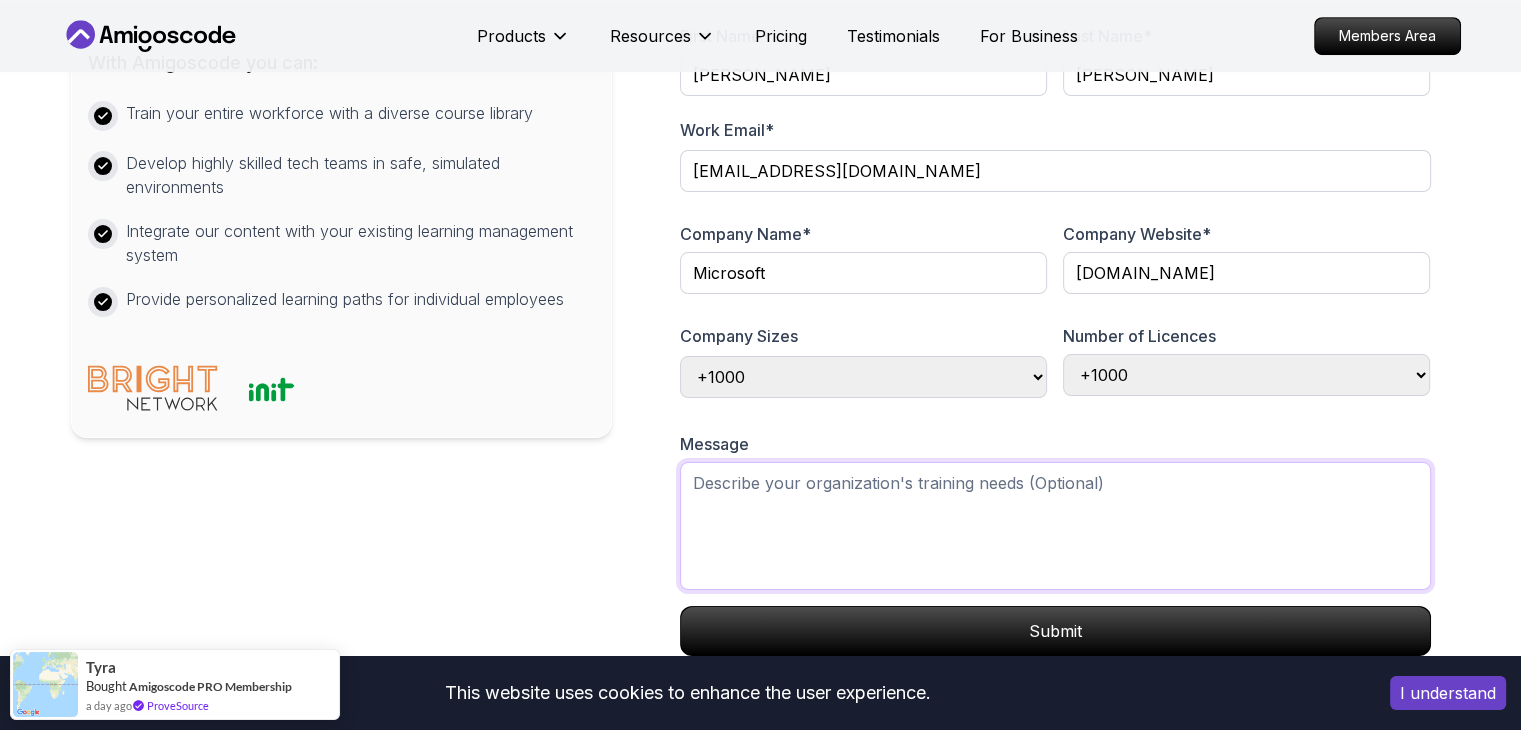 scroll, scrollTop: 912, scrollLeft: 0, axis: vertical 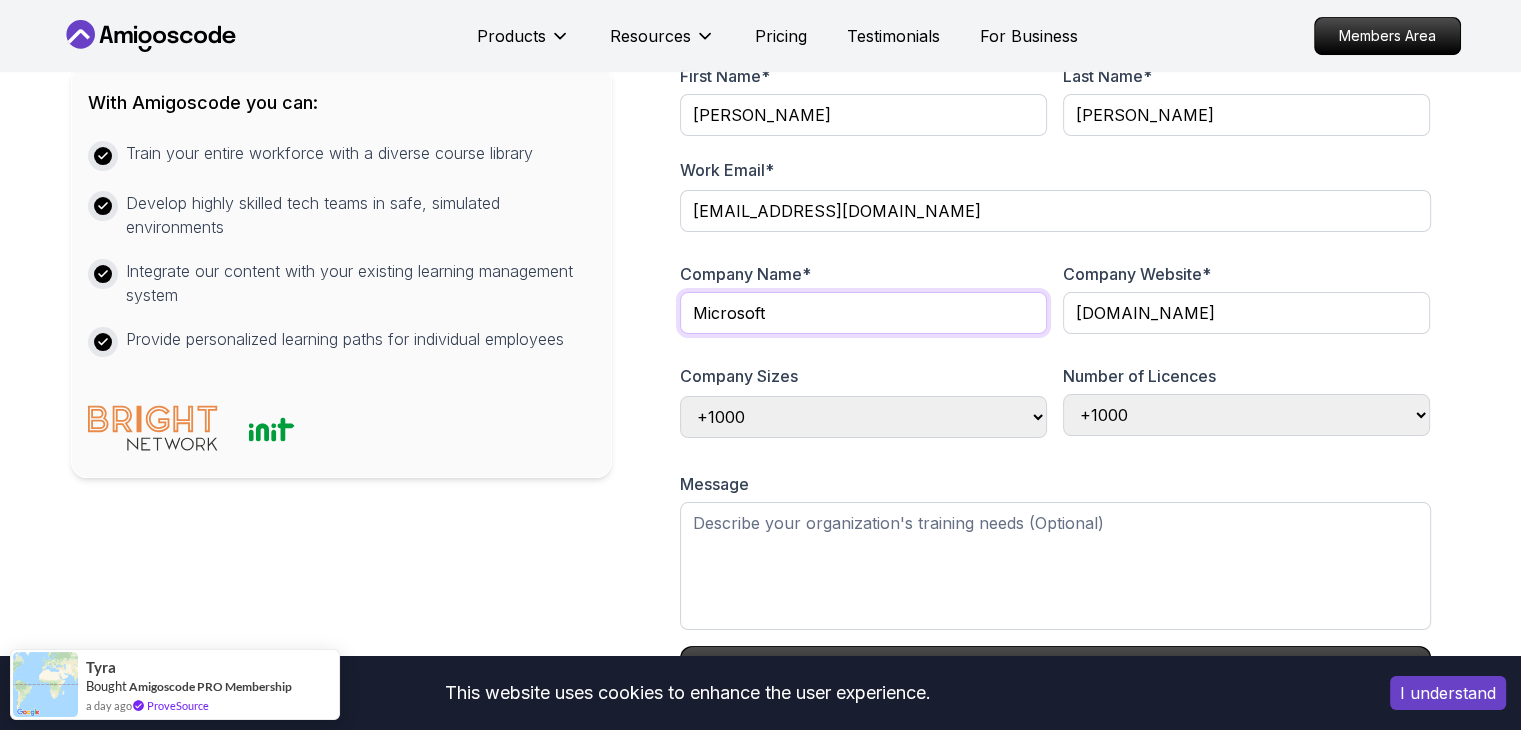 click on "Microsoft" at bounding box center [863, 313] 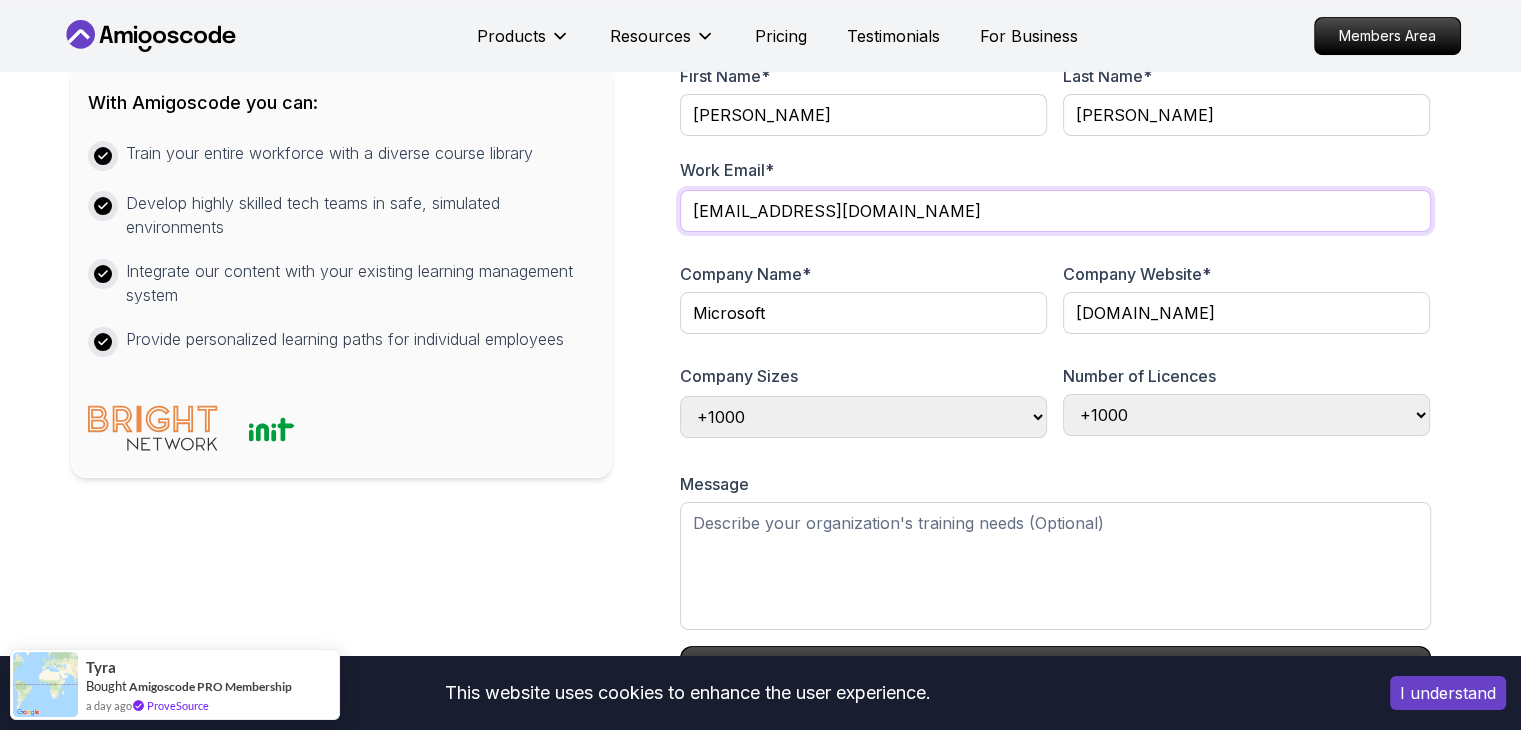 click on "stevemarshall@microsoft.com" at bounding box center [1055, 211] 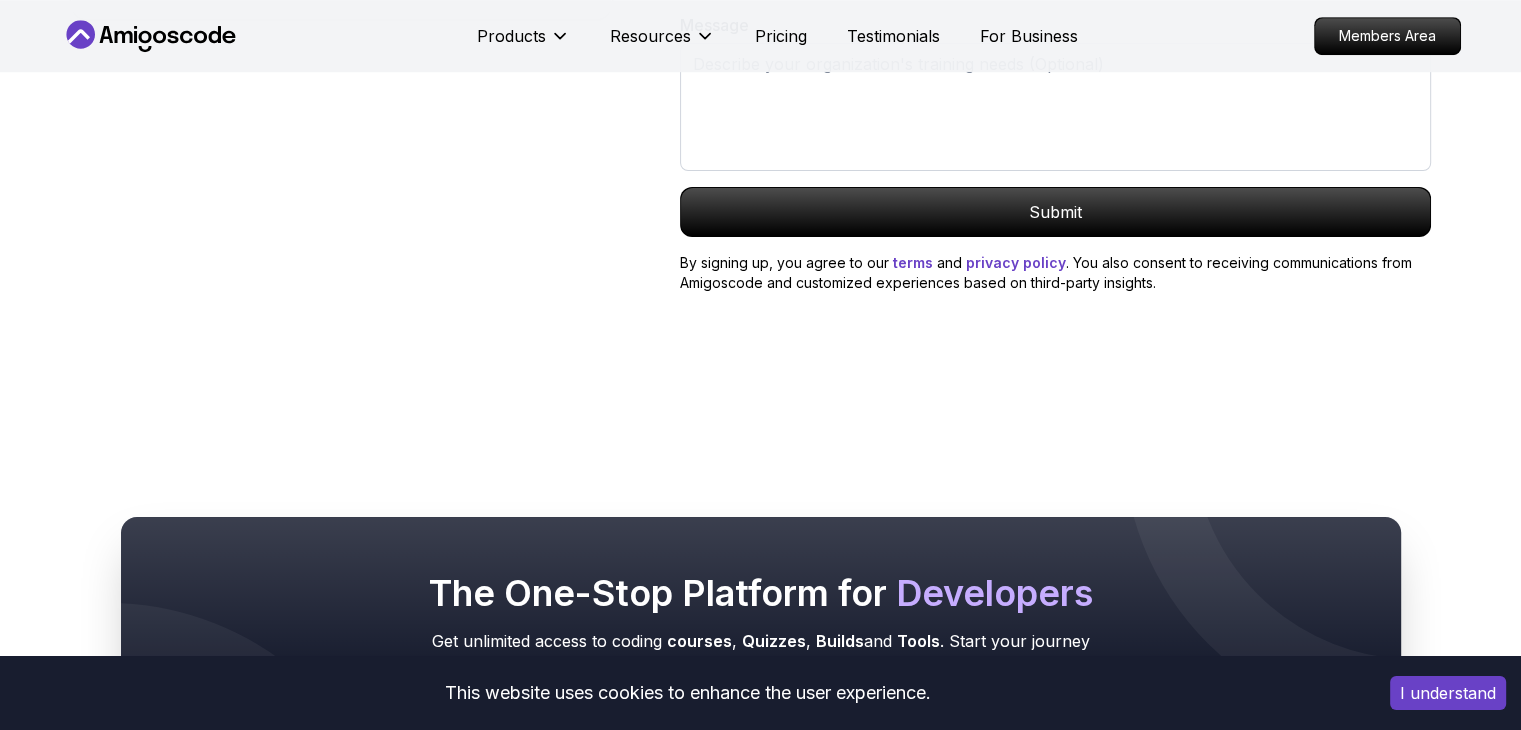scroll, scrollTop: 1370, scrollLeft: 0, axis: vertical 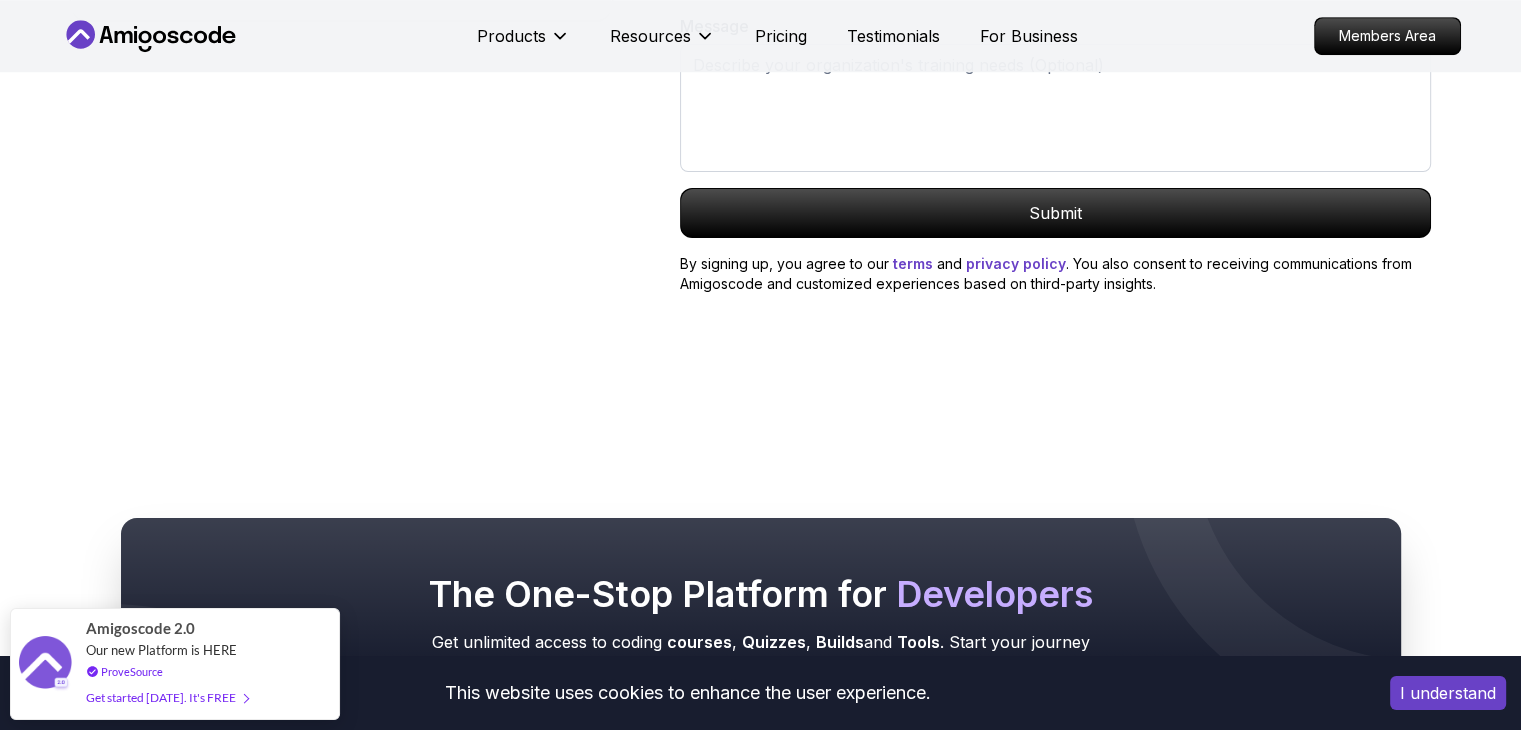 click on "By signing up, you agree to our   terms   and   privacy policy . You also consent to receiving communications from Amigoscode and customized experiences based on third-party insights." at bounding box center (1055, 274) 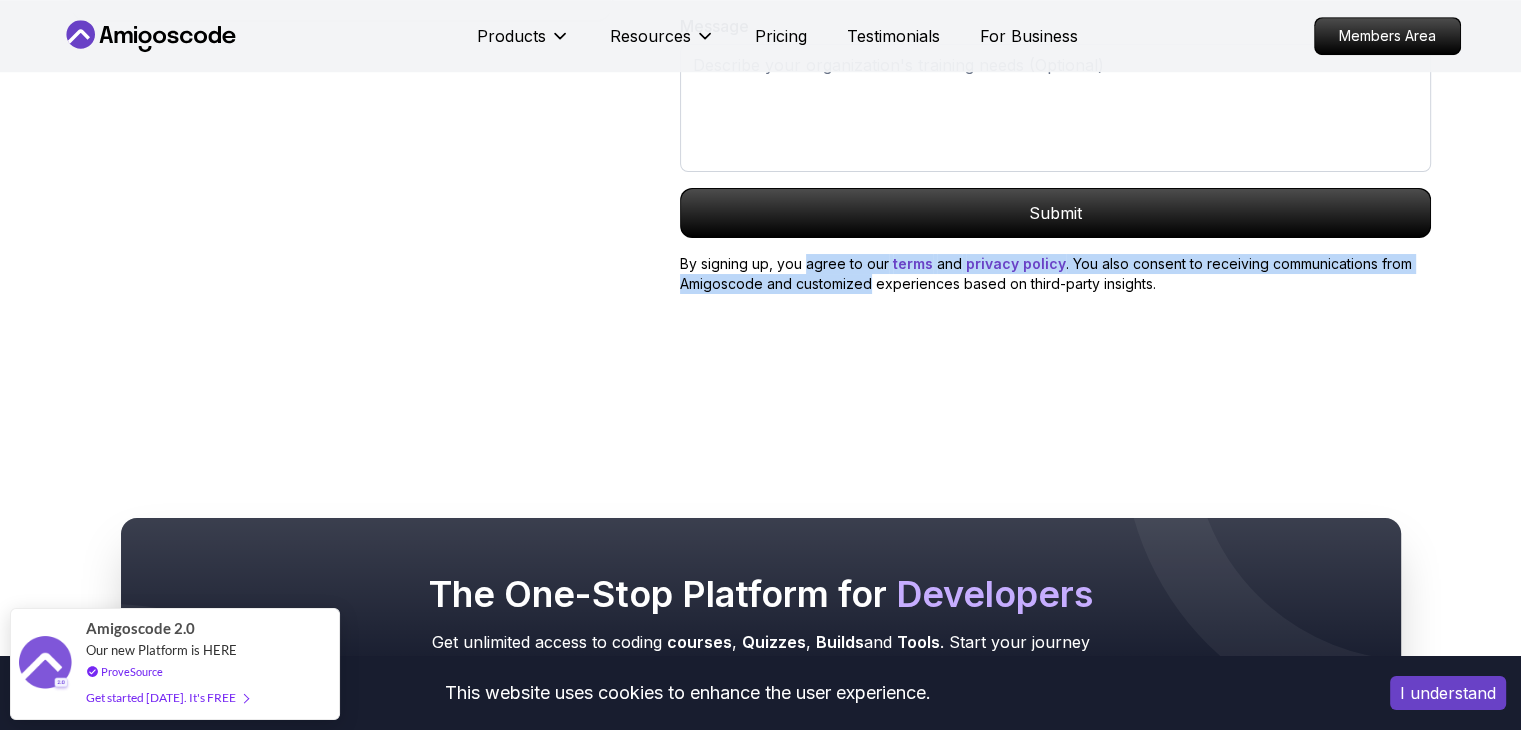 drag, startPoint x: 804, startPoint y: 361, endPoint x: 824, endPoint y: 382, distance: 29 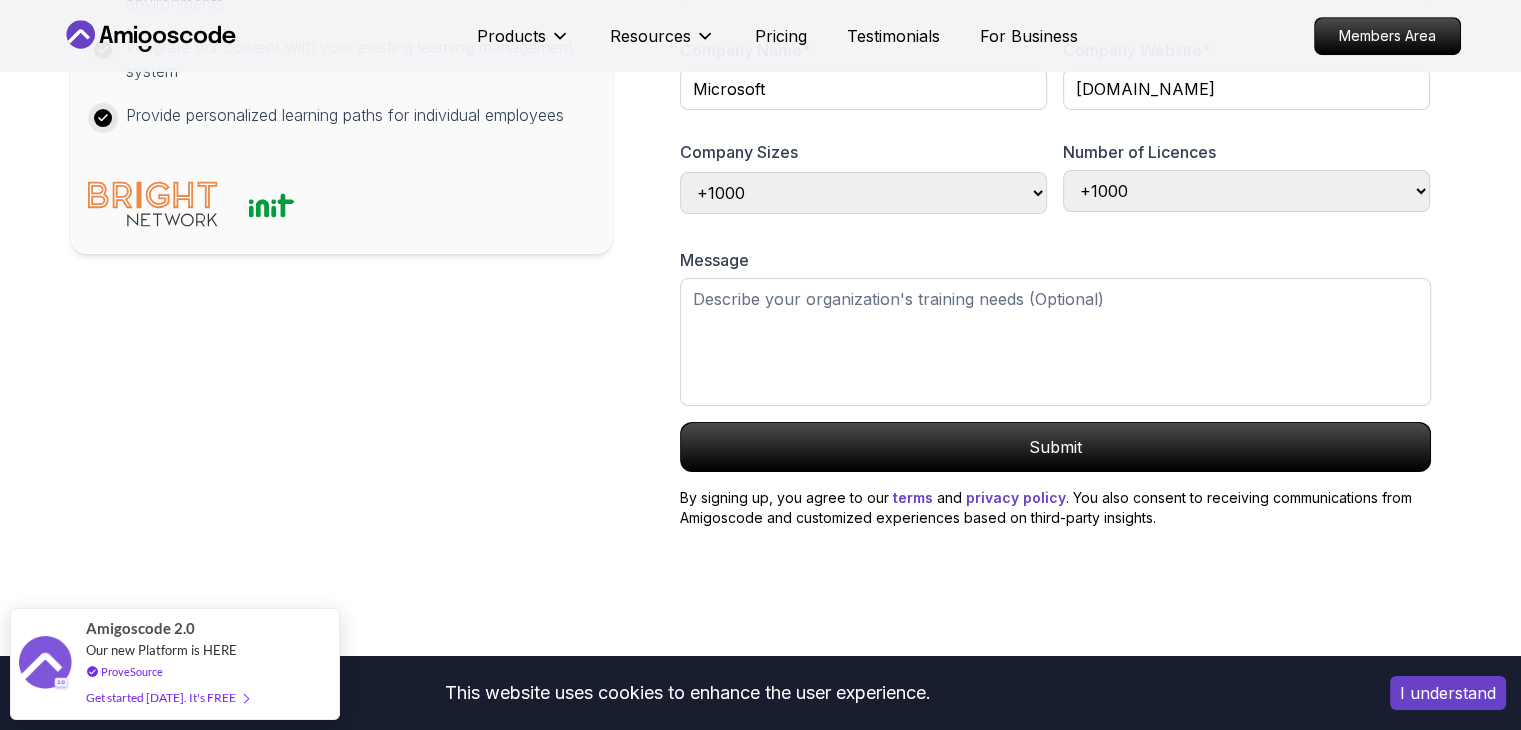 scroll, scrollTop: 1130, scrollLeft: 0, axis: vertical 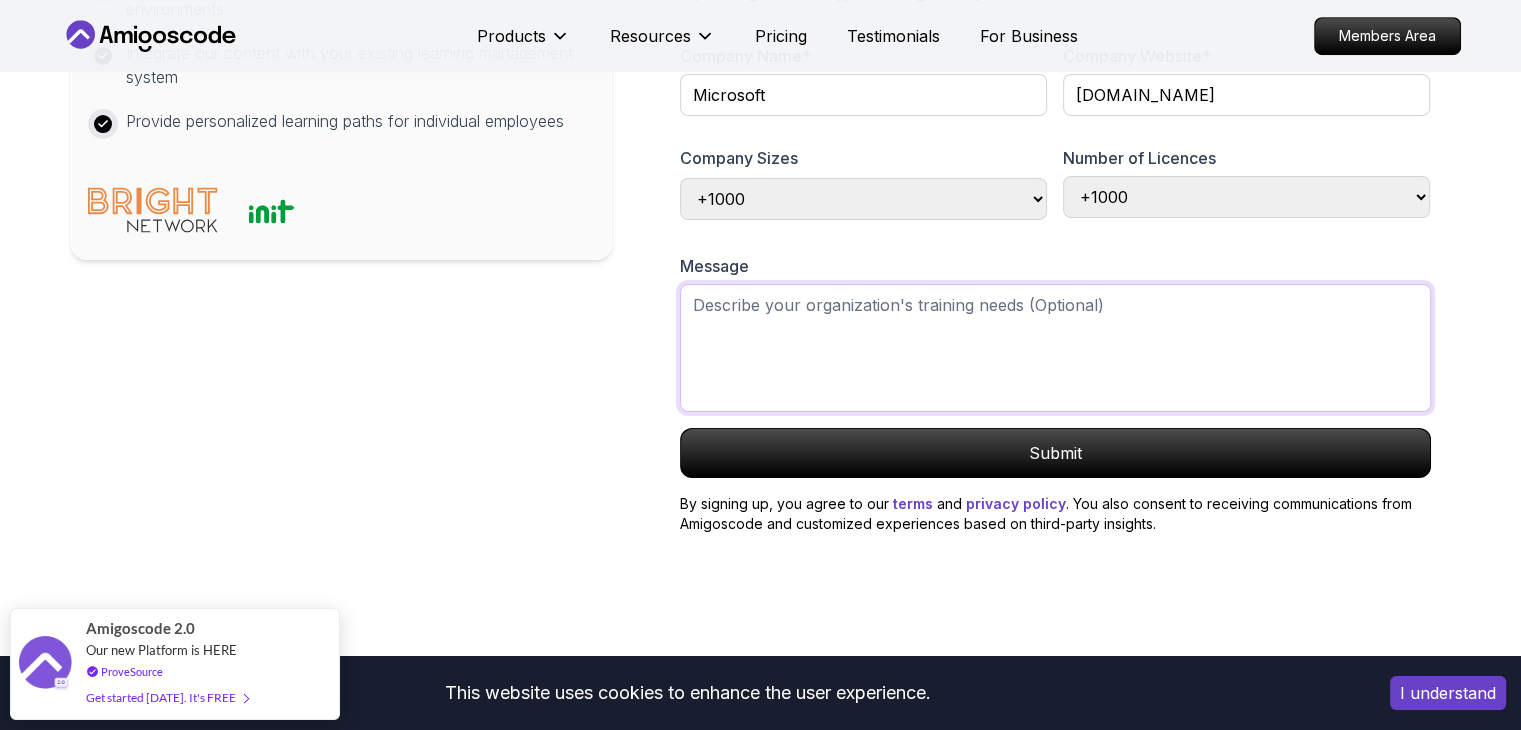 click at bounding box center (1055, 348) 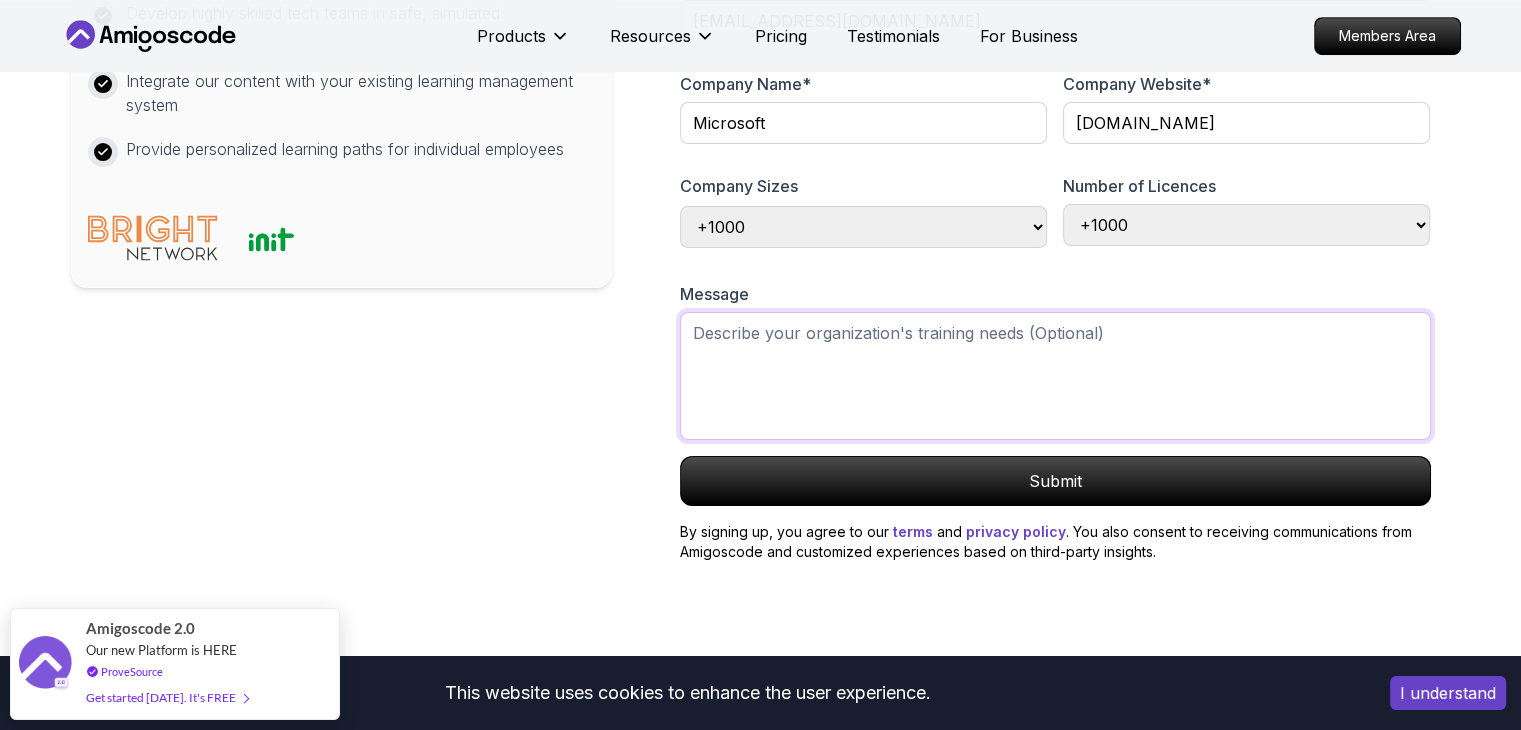 scroll, scrollTop: 1100, scrollLeft: 0, axis: vertical 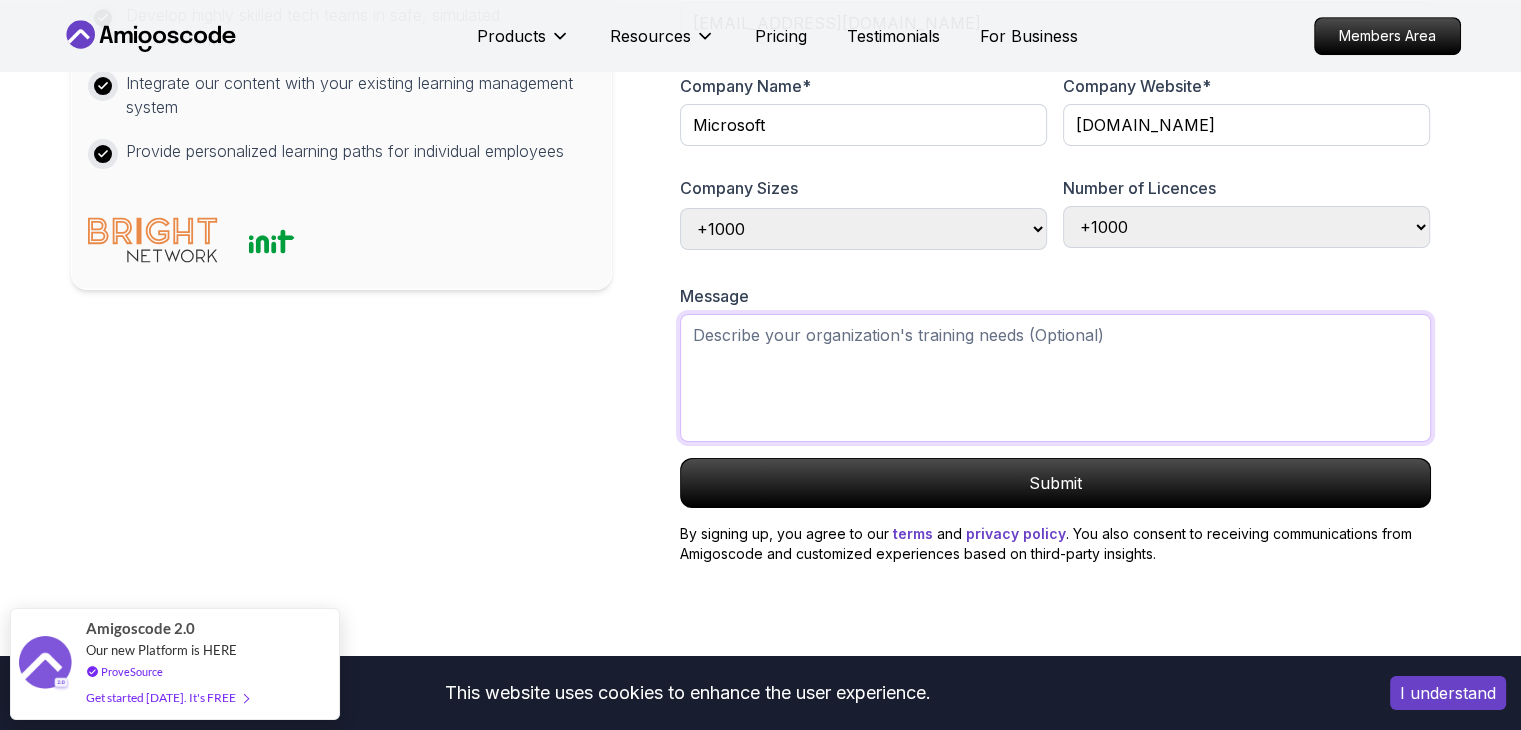 click at bounding box center (1055, 378) 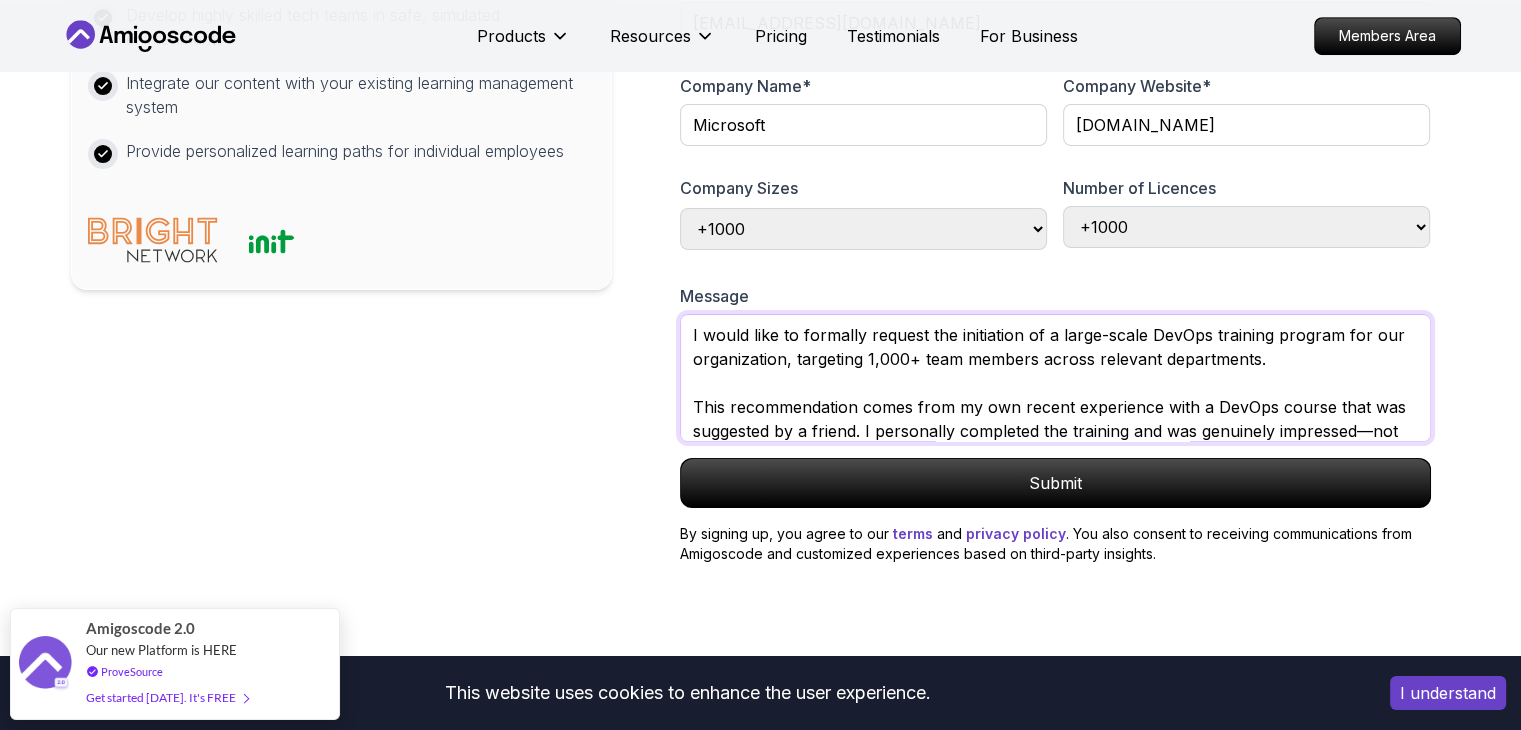 scroll, scrollTop: 0, scrollLeft: 0, axis: both 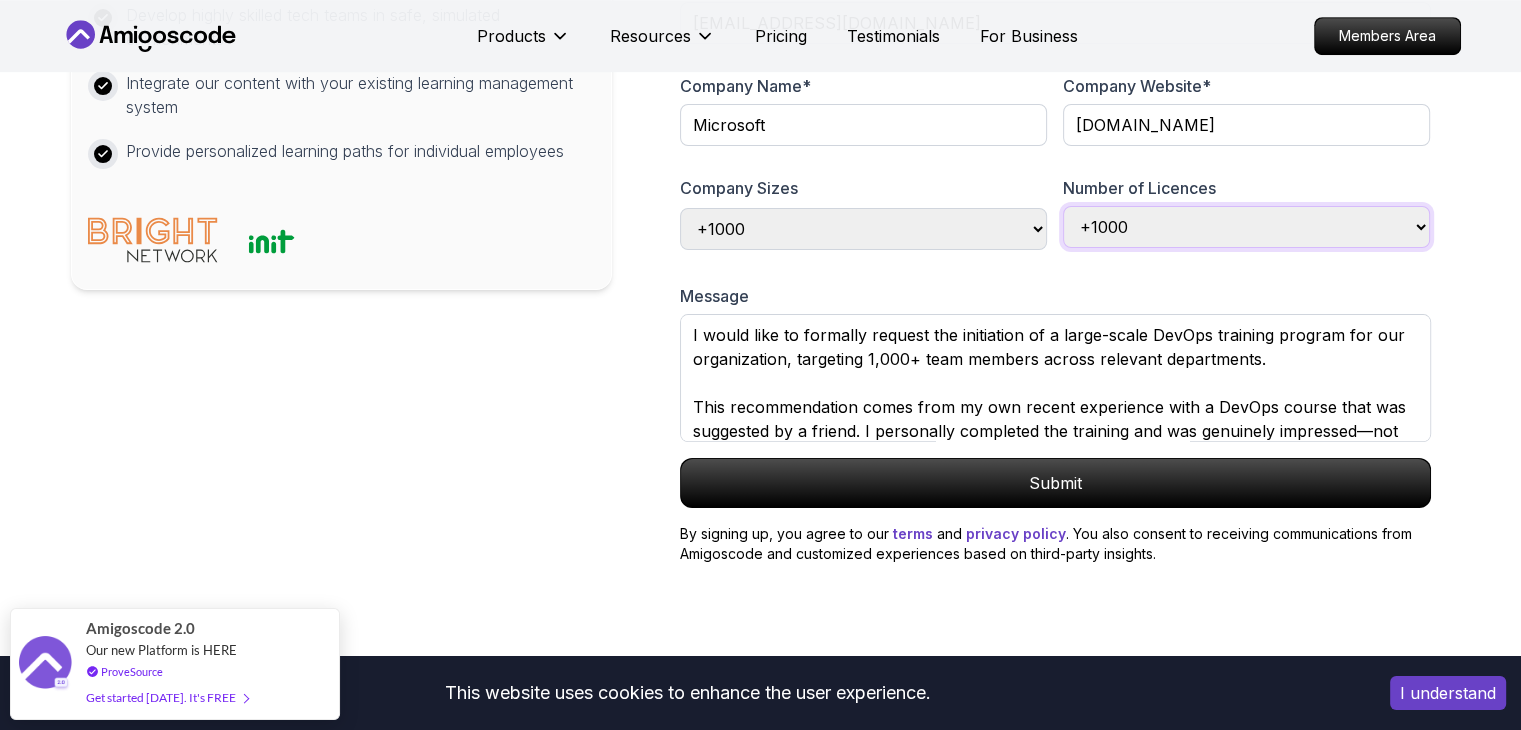 click on "Choose number of licences 1-100 100-300 300-500 +1000 Just myself" at bounding box center (1246, 227) 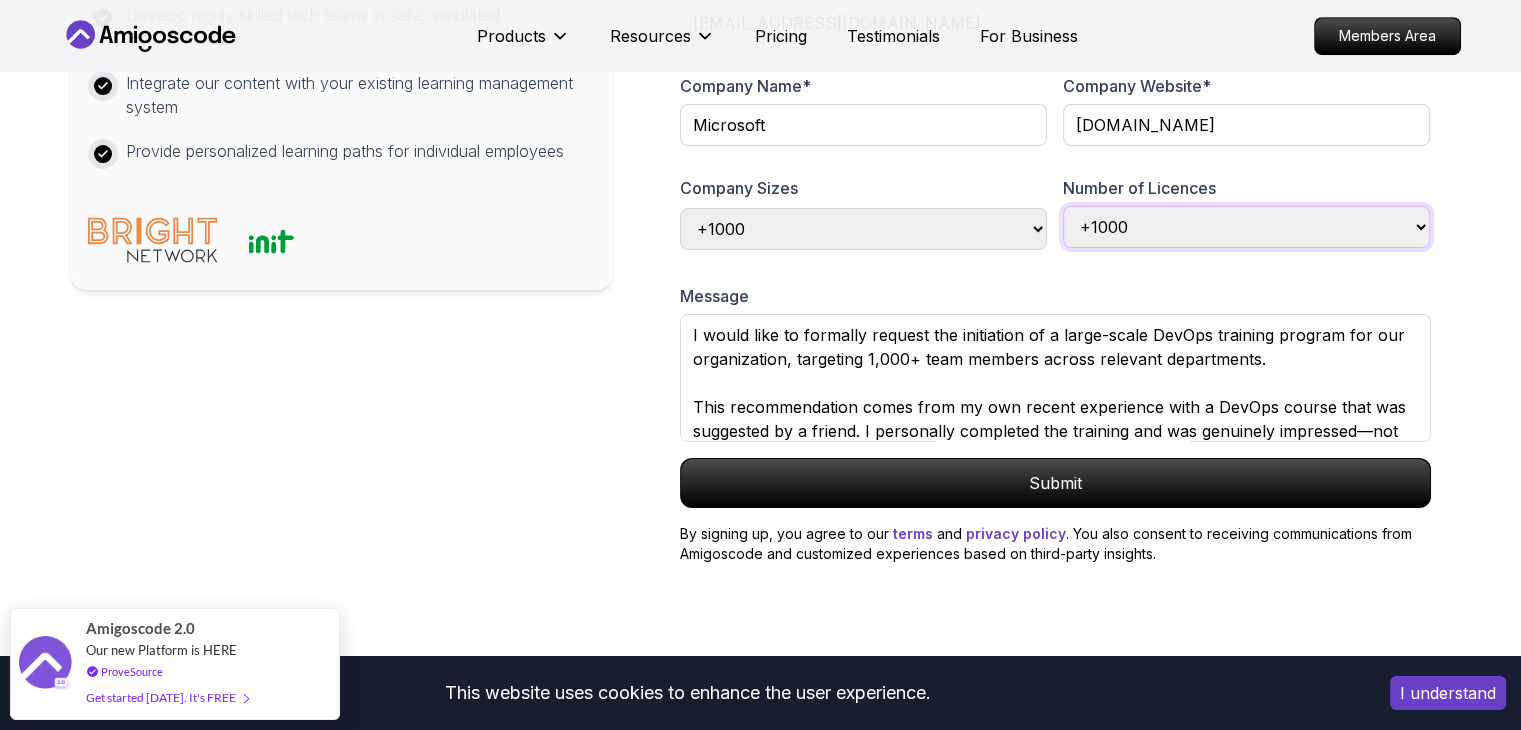 select on "100-300" 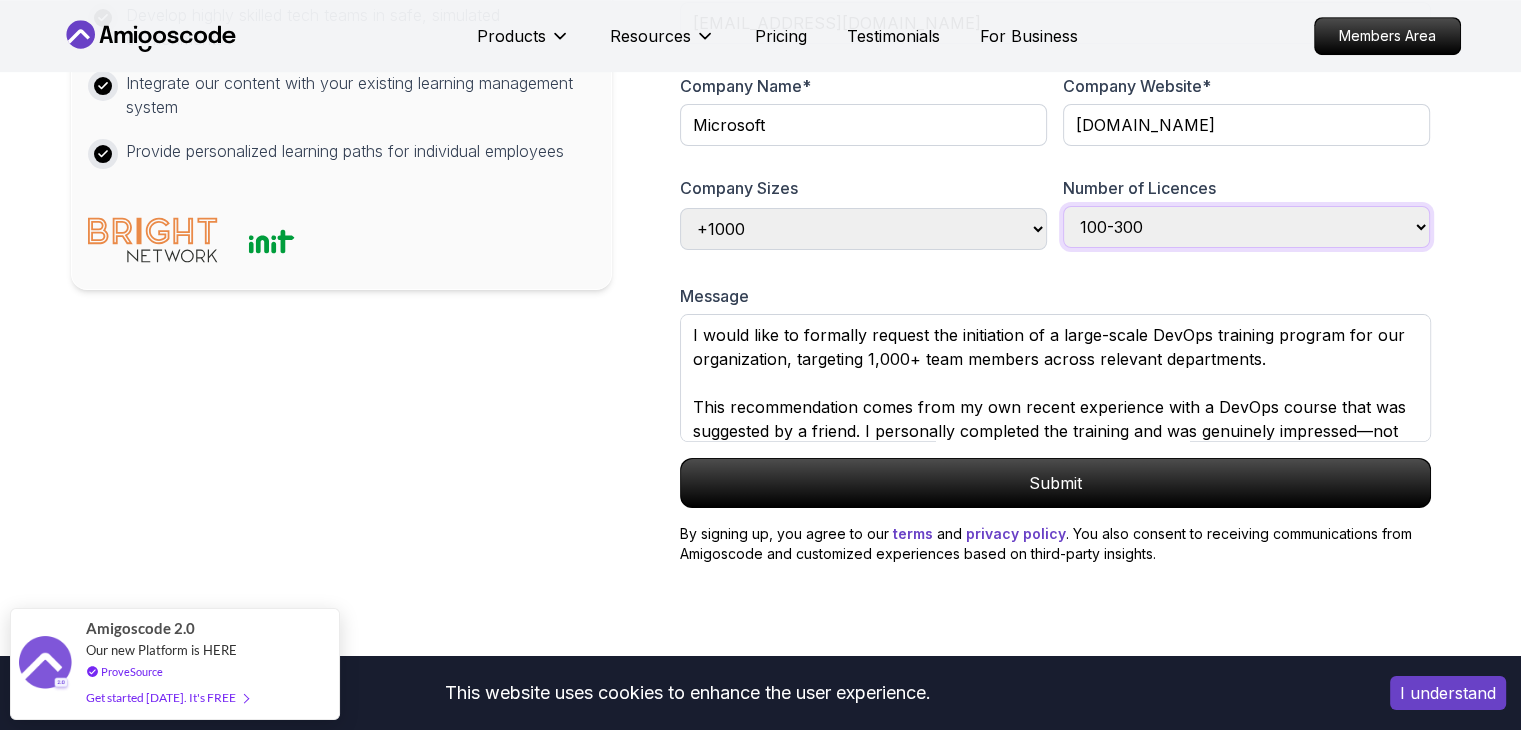 click on "Choose number of licences 1-100 100-300 300-500 +1000 Just myself" at bounding box center [1246, 227] 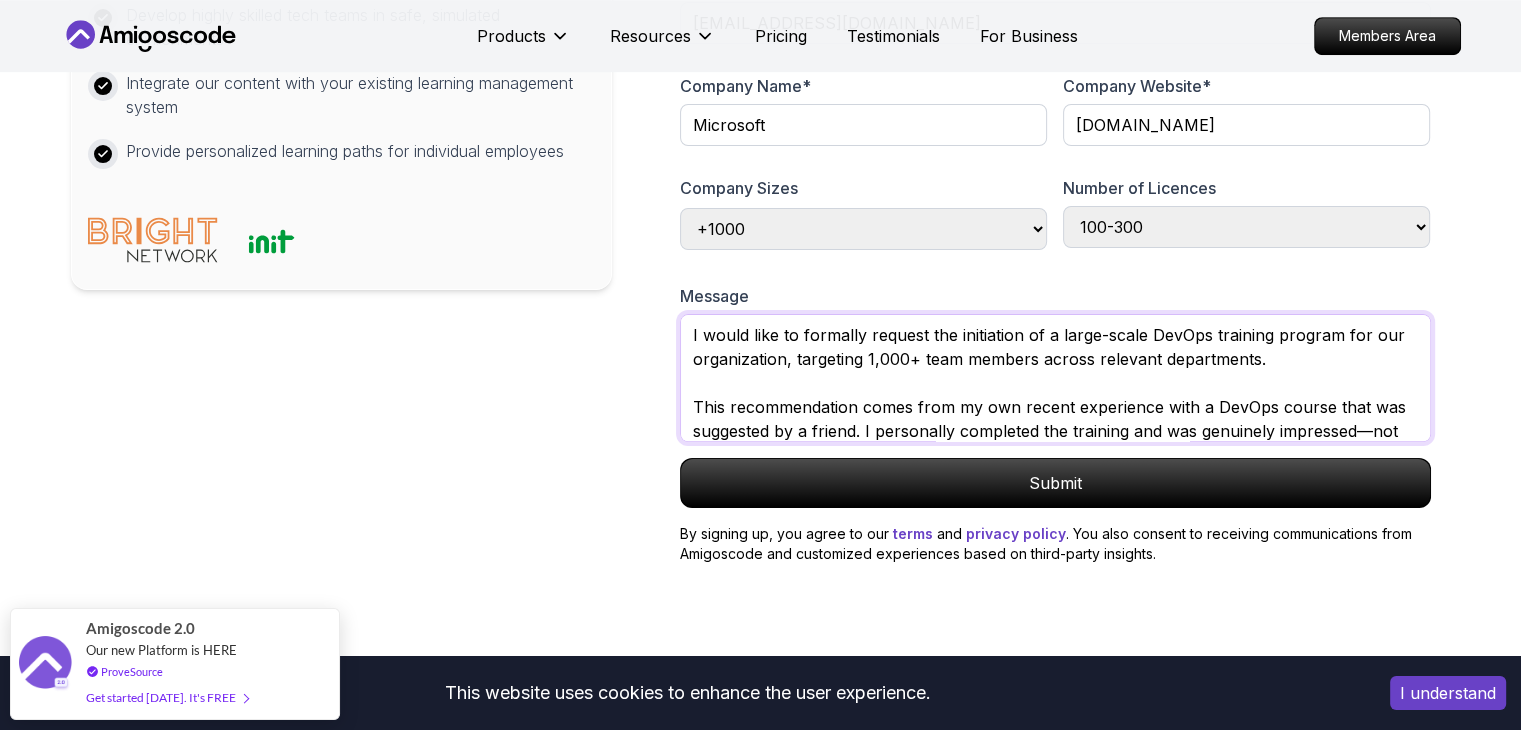 click on "I would like to formally request the initiation of a large-scale DevOps training program for our organization, targeting 1,000+ team members across relevant departments.
This recommendation comes from my own recent experience with a DevOps course that was suggested by a friend. I personally completed the training and was genuinely impressed—not only by the clarity of the content but also by how approachable and intuitive it was, even for complex topics. I’ve never come across a technical course that made concepts feel so easy to understand and immediately applicable.
Given the increasing importance of DevOps practices in streamlining workflows, improving collaboration, and accelerating delivery cycles, I believe this training would add significant value across our teams—particularly in development, operations, QA, and infrastructure." at bounding box center [1055, 378] 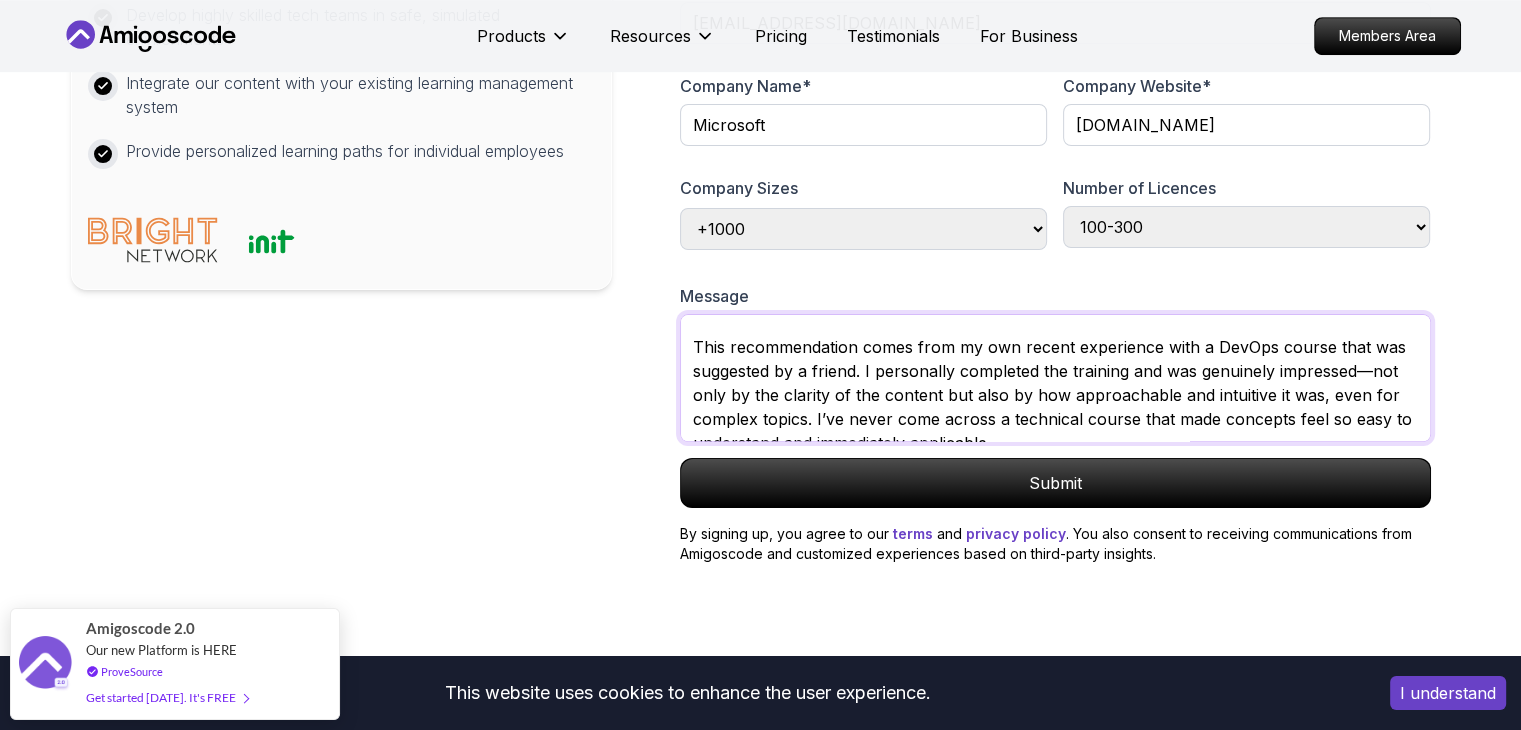scroll, scrollTop: 62, scrollLeft: 0, axis: vertical 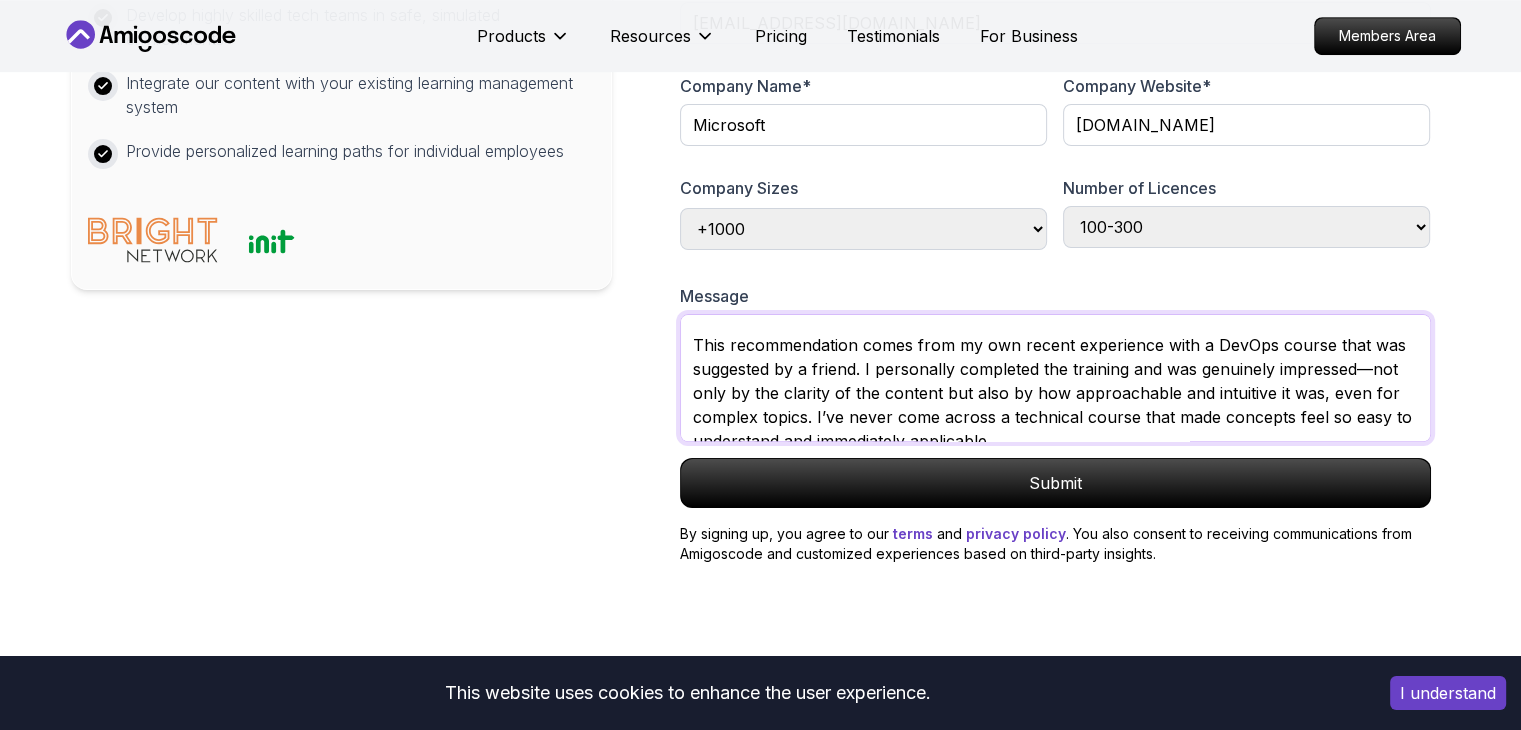 click on "I would like to formally request the initiation of a large-scale DevOps training program for our organization, targeting team members across relevant departments.
This recommendation comes from my own recent experience with a DevOps course that was suggested by a friend. I personally completed the training and was genuinely impressed—not only by the clarity of the content but also by how approachable and intuitive it was, even for complex topics. I’ve never come across a technical course that made concepts feel so easy to understand and immediately applicable.
Given the increasing importance of DevOps practices in streamlining workflows, improving collaboration, and accelerating delivery cycles, I believe this training would add significant value across our teams—particularly in development, operations, QA, and infrastructure." at bounding box center [1055, 378] 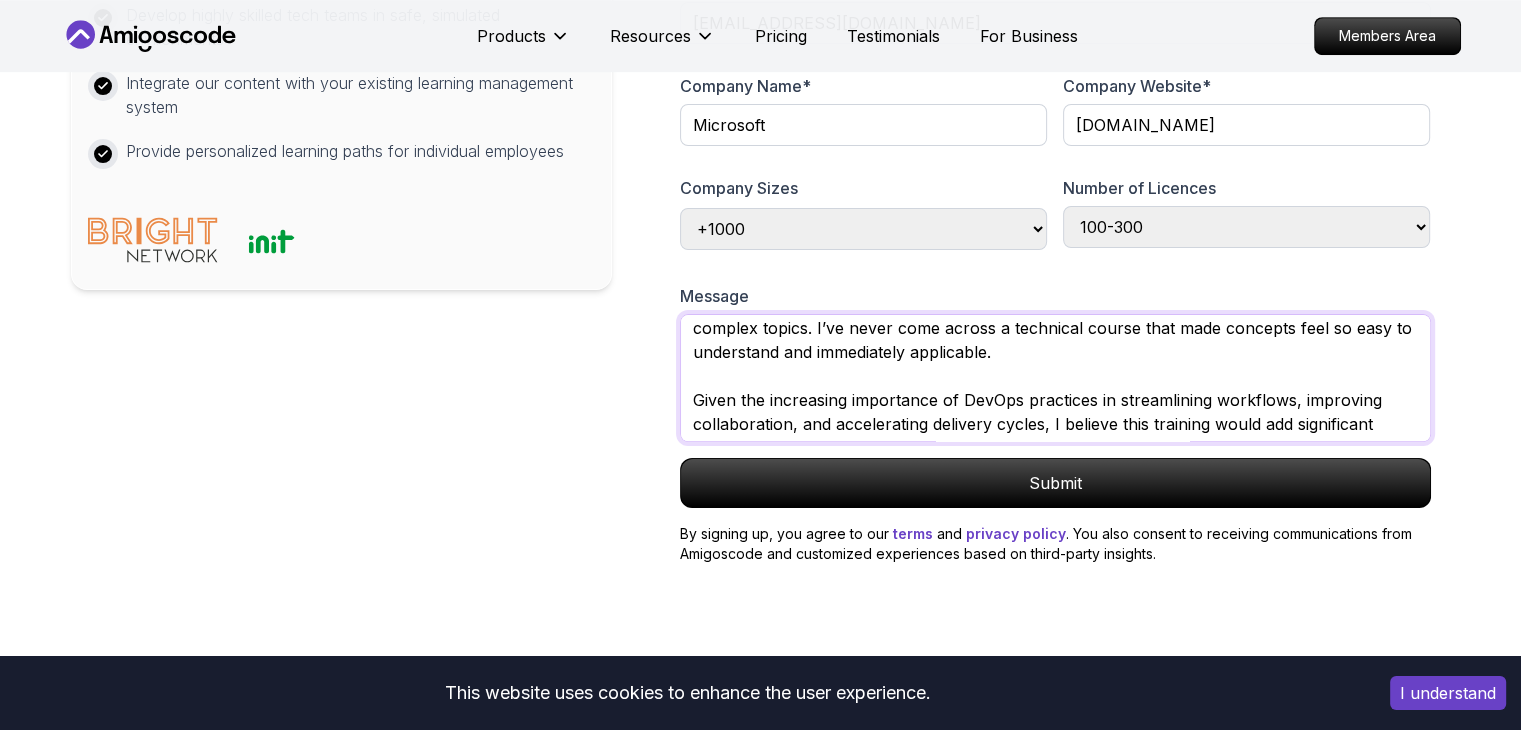 scroll, scrollTop: 177, scrollLeft: 0, axis: vertical 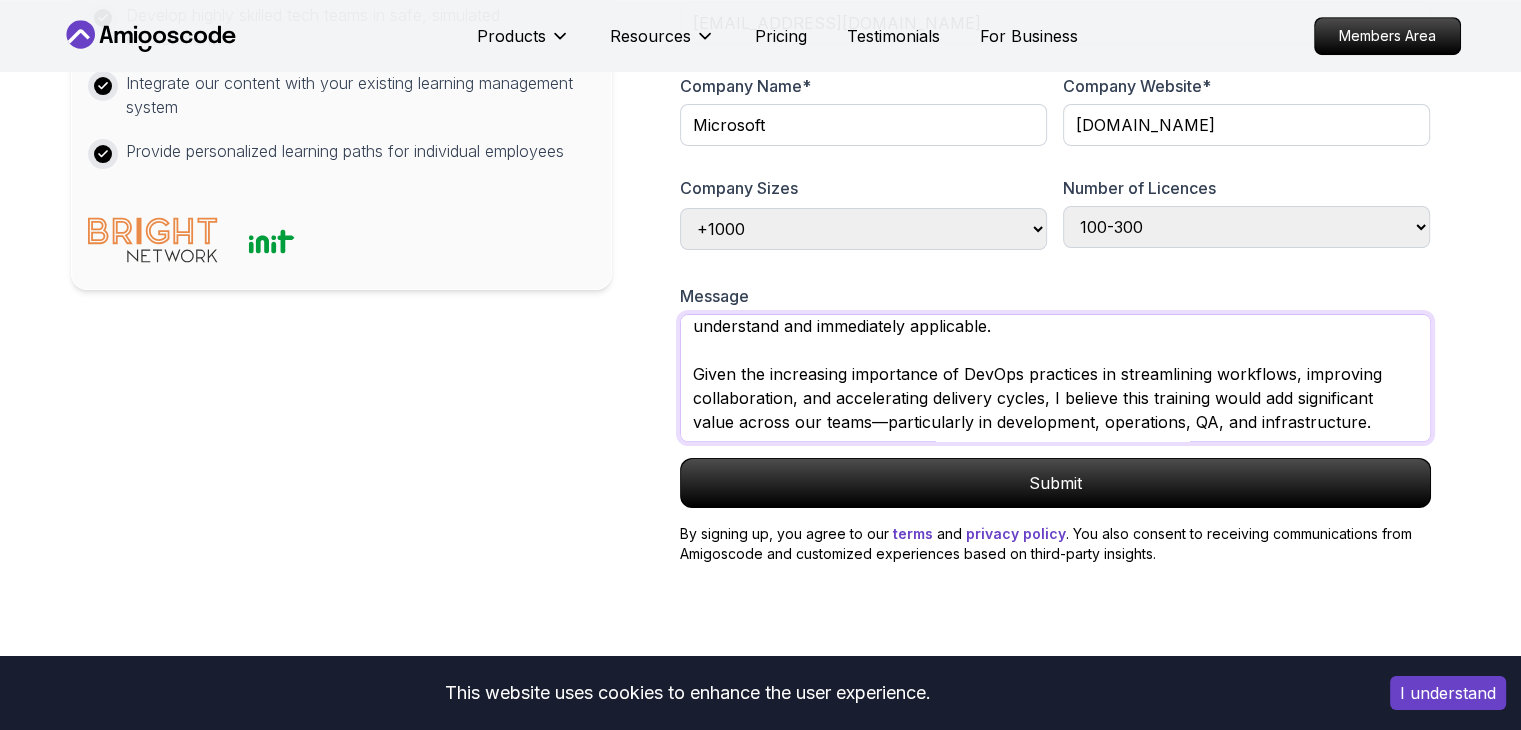click on "I would like to formally request the initiation of a large-scale DevOps training program for our organization, targeting team members across relevant departments.
This recommendation comes from my own recent experience with a DevOps course that was suggested by a friend. I personally completed the training and was genuinely impressed, not only by the clarity of the content but also by how approachable and intuitive it was, even for complex topics. I’ve never come across a technical course that made concepts feel so easy to understand and immediately applicable.
Given the increasing importance of DevOps practices in streamlining workflows, improving collaboration, and accelerating delivery cycles, I believe this training would add significant value across our teams—particularly in development, operations, QA, and infrastructure." at bounding box center [1055, 378] 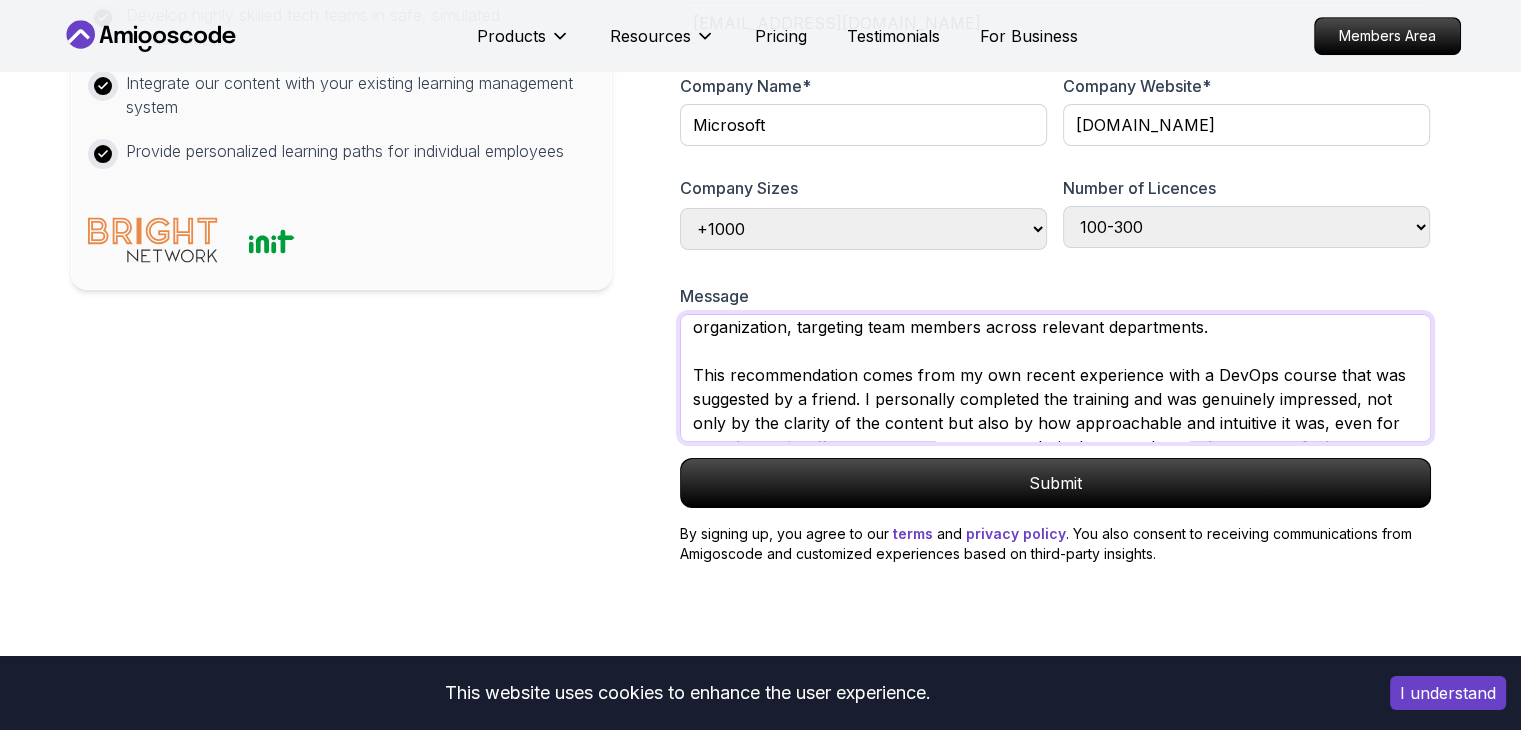 scroll, scrollTop: 32, scrollLeft: 0, axis: vertical 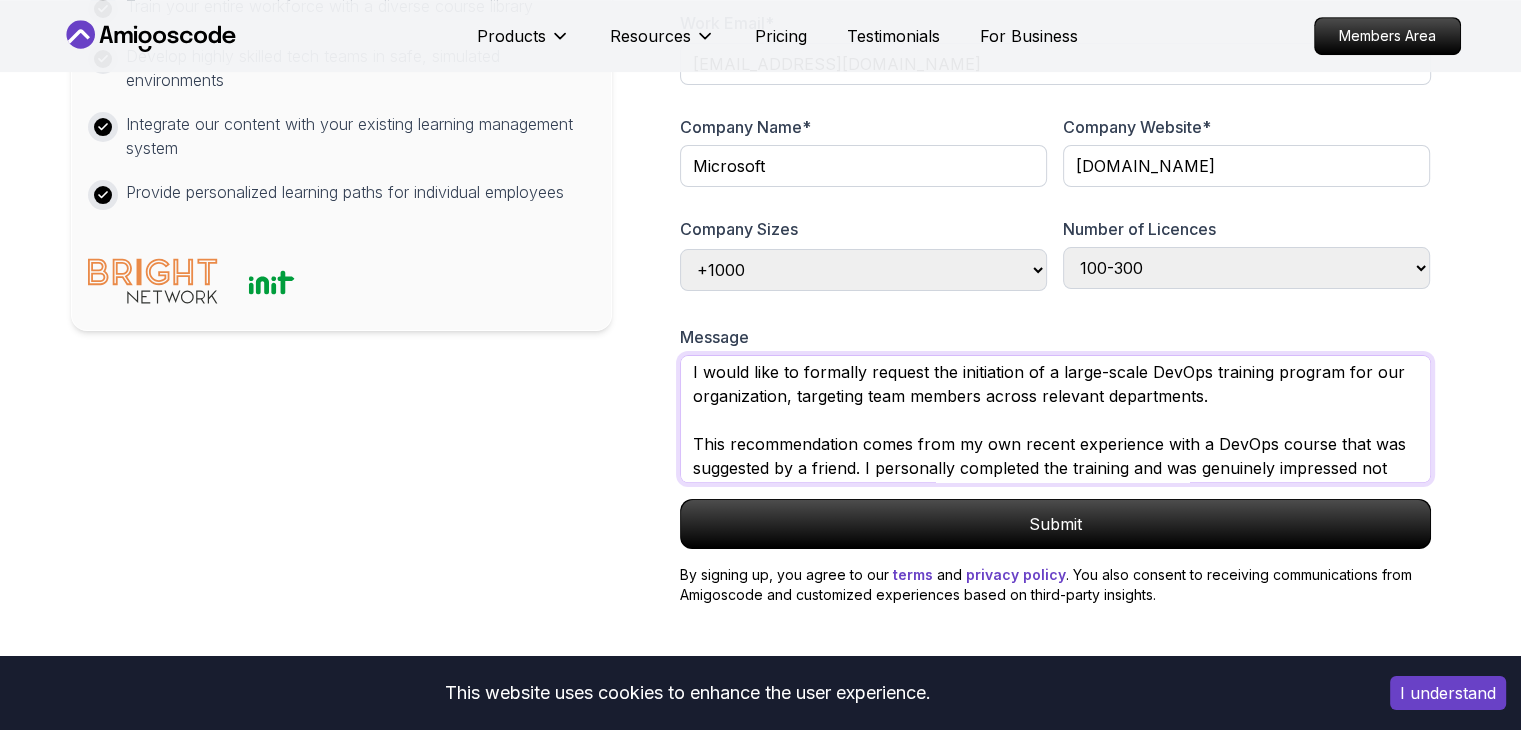 click on "I would like to formally request the initiation of a large-scale DevOps training program for our organization, targeting team members across relevant departments.
This recommendation comes from my own recent experience with a DevOps course that was suggested by a friend. I personally completed the training and was genuinely impressed not only by the clarity of the content but also by how approachable and intuitive it was, even for complex topics. I’ve never come across a technical course that made concepts feel so easy to understand and immediately applicable.
Given the increasing importance of DevOps practices in streamlining workflows, improving collaboration, and accelerating delivery cycles, I believe this training would add significant value across our teams particularly in development, operations, QA, and infrastructure." at bounding box center [1055, 419] 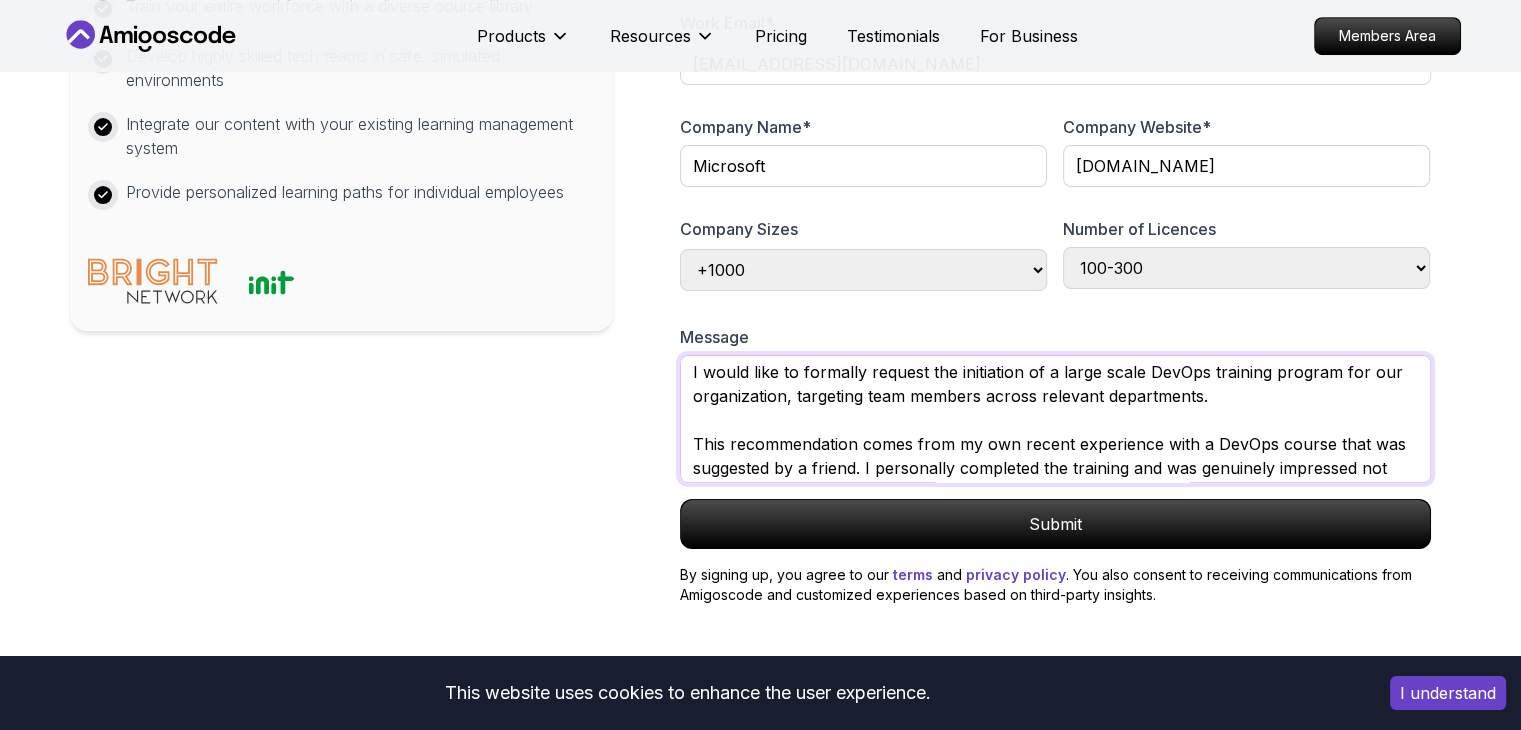 drag, startPoint x: 1088, startPoint y: 465, endPoint x: 1153, endPoint y: 498, distance: 72.89719 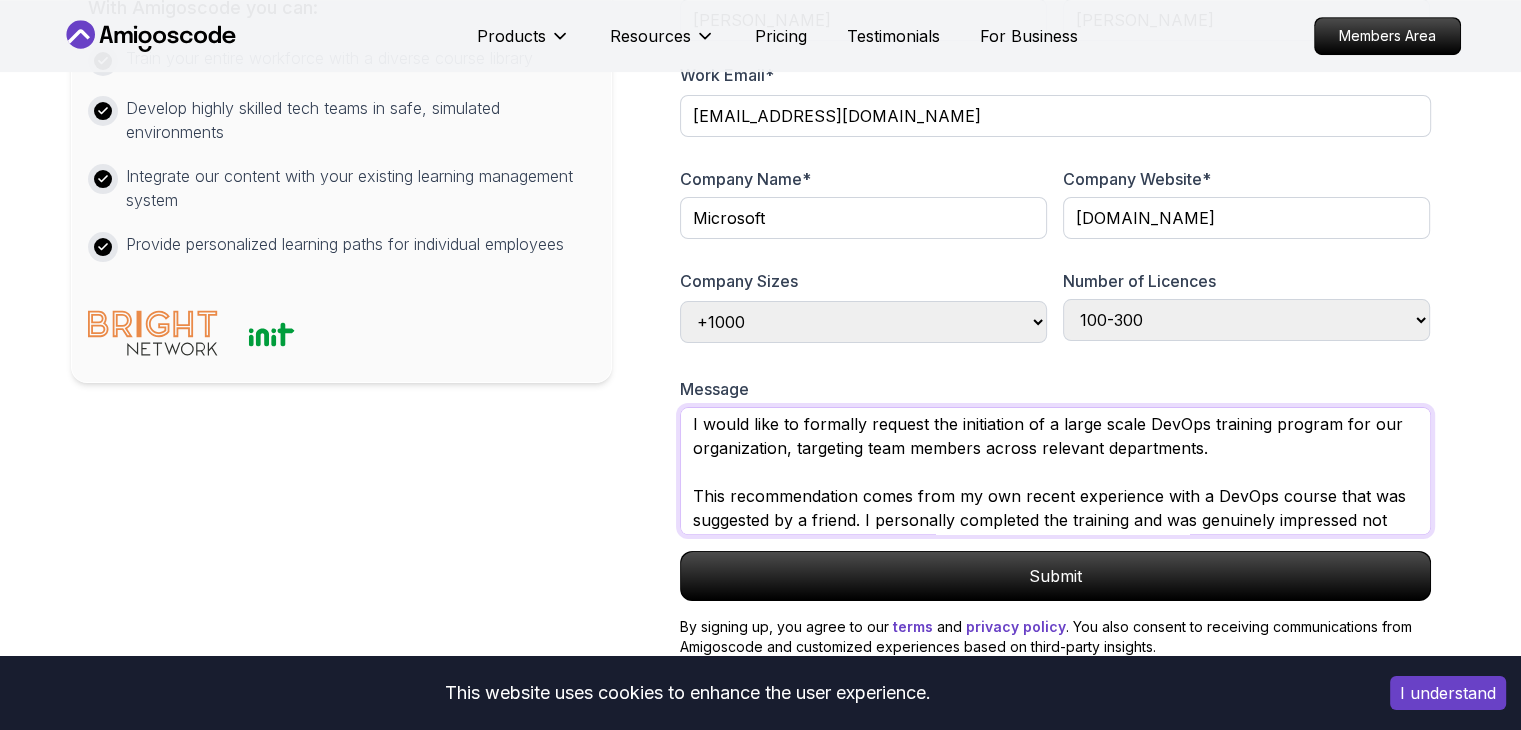 scroll, scrollTop: 1006, scrollLeft: 0, axis: vertical 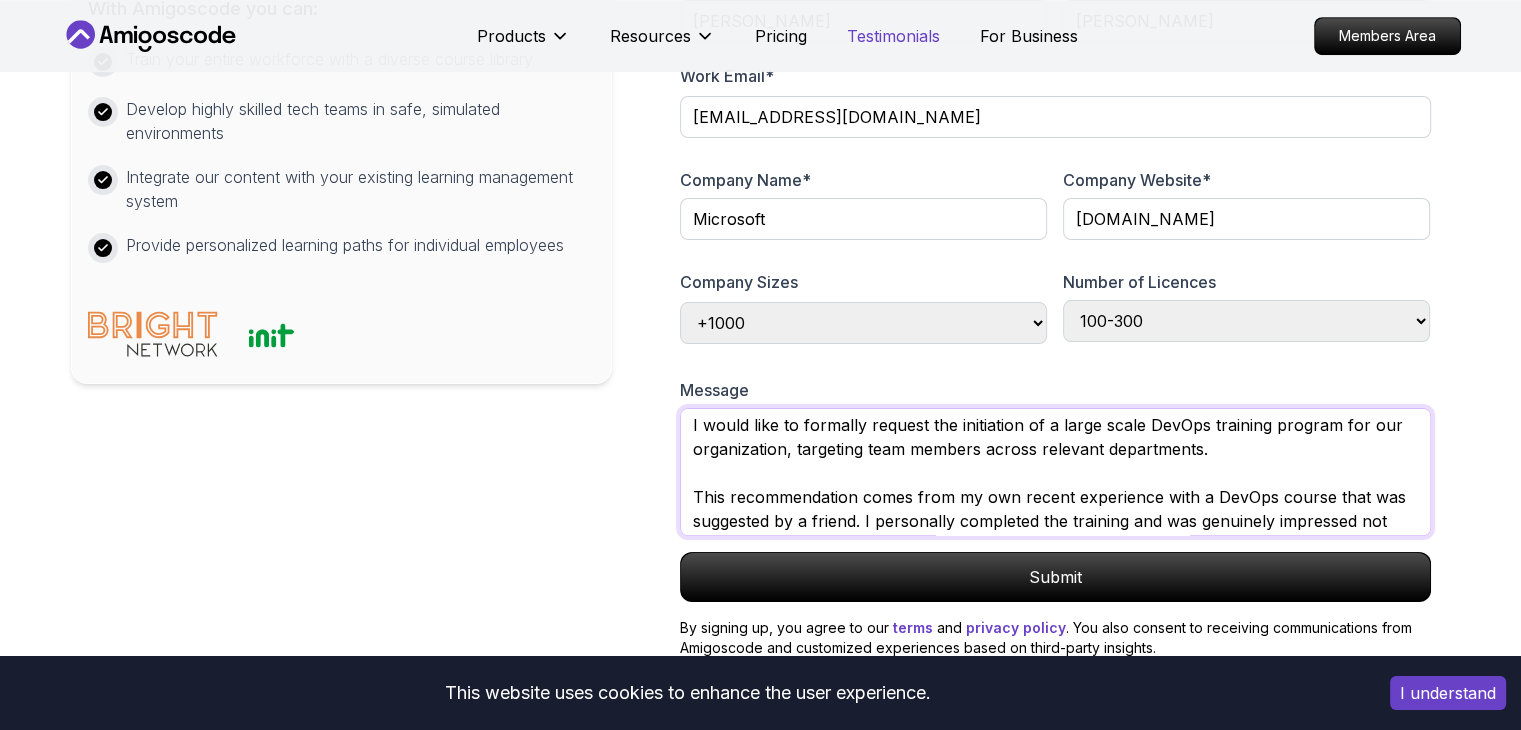 type on "I would like to formally request the initiation of a large scale DevOps training program for our organization, targeting team members across relevant departments.
This recommendation comes from my own recent experience with a DevOps course that was suggested by a friend. I personally completed the training and was genuinely impressed not only by the clarity of the content but also by how approachable and intuitive it was, even for complex topics. I’ve never come across a technical course that made concepts feel so easy to understand and immediately applicable.
Given the increasing importance of DevOps practices in streamlining workflows, improving collaboration, and accelerating delivery cycles, I believe this training would add significant value across our teams particularly in development, operations, QA, and infrastructure." 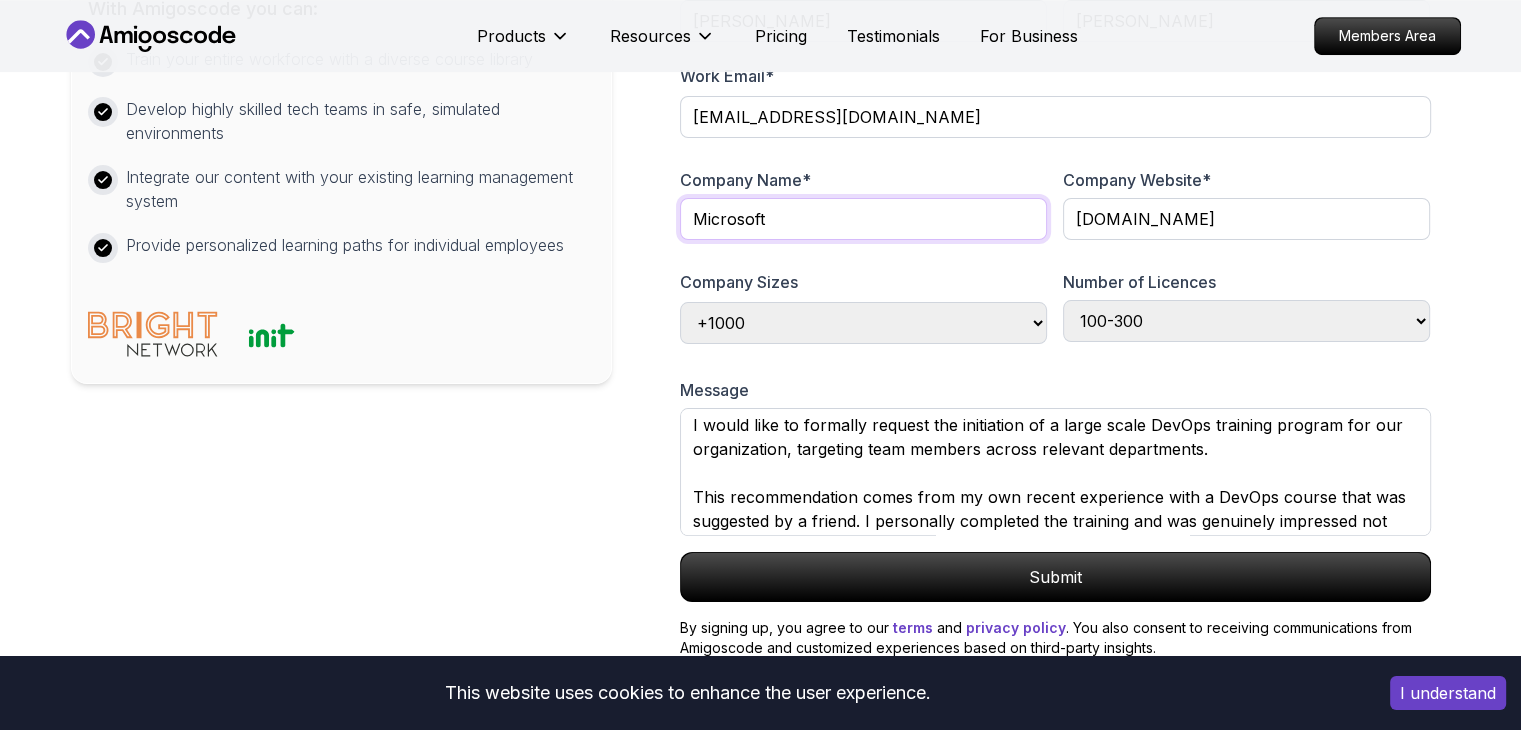 click on "Microsoft" at bounding box center [863, 219] 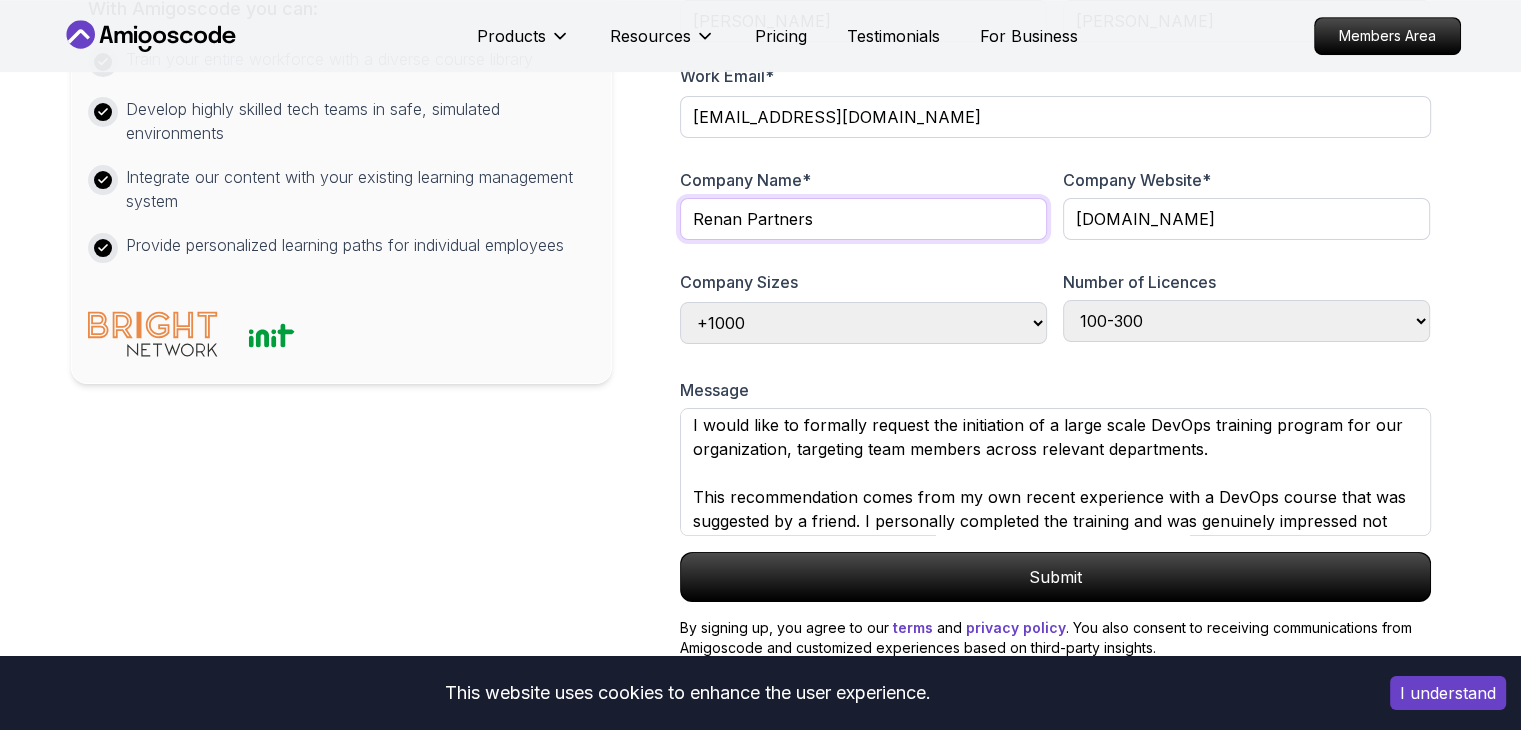 type on "Renan Partners" 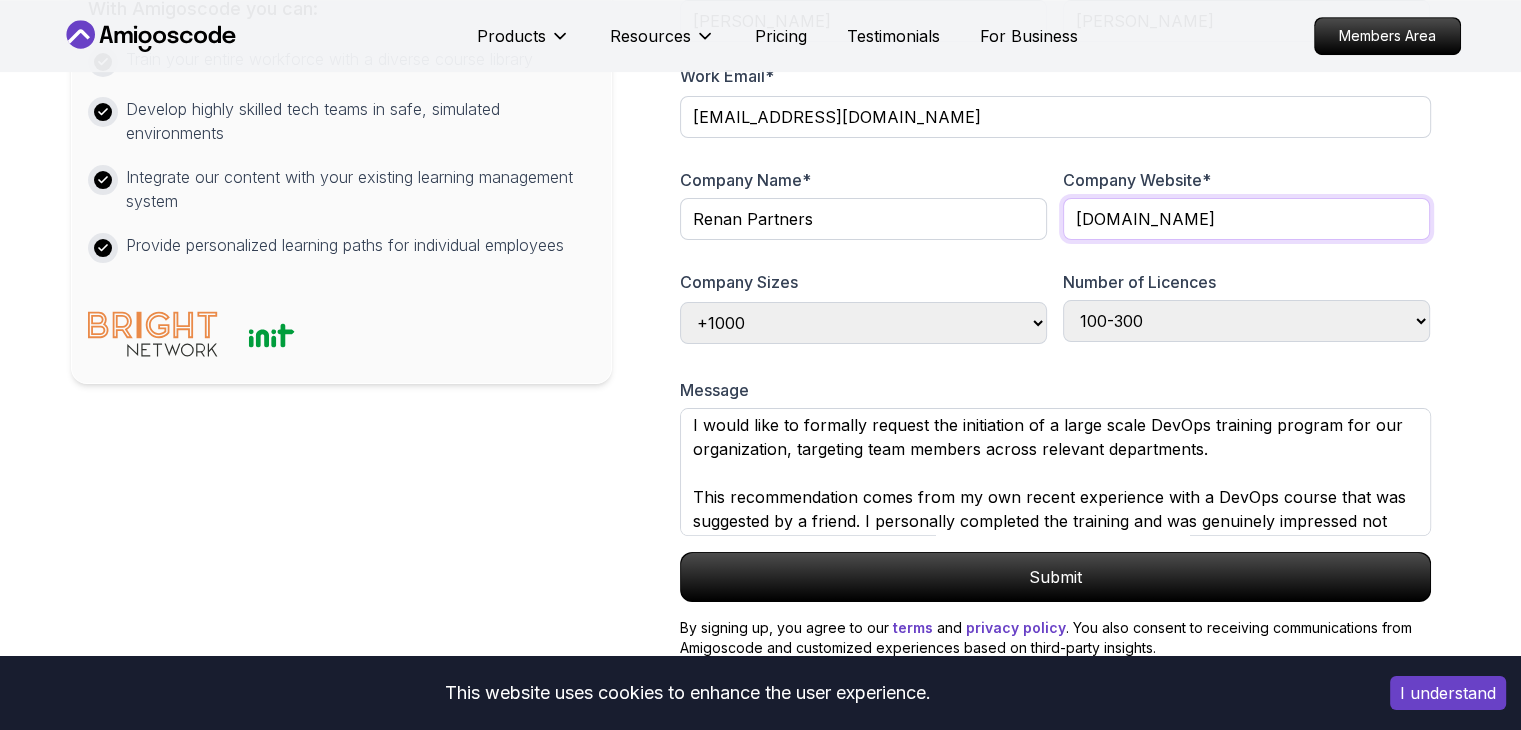click on "microsoft.com" at bounding box center [1246, 219] 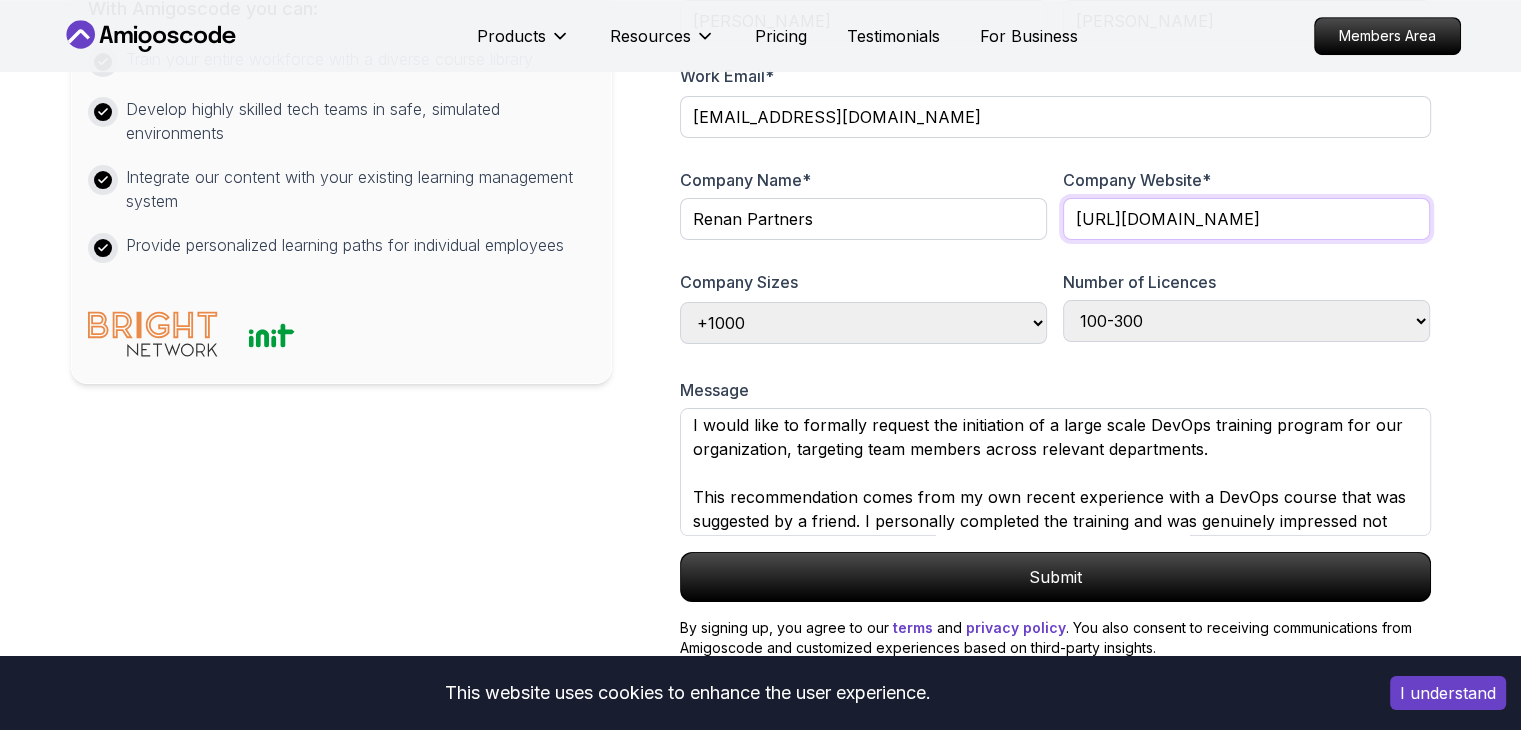 type on "https://renan.one/" 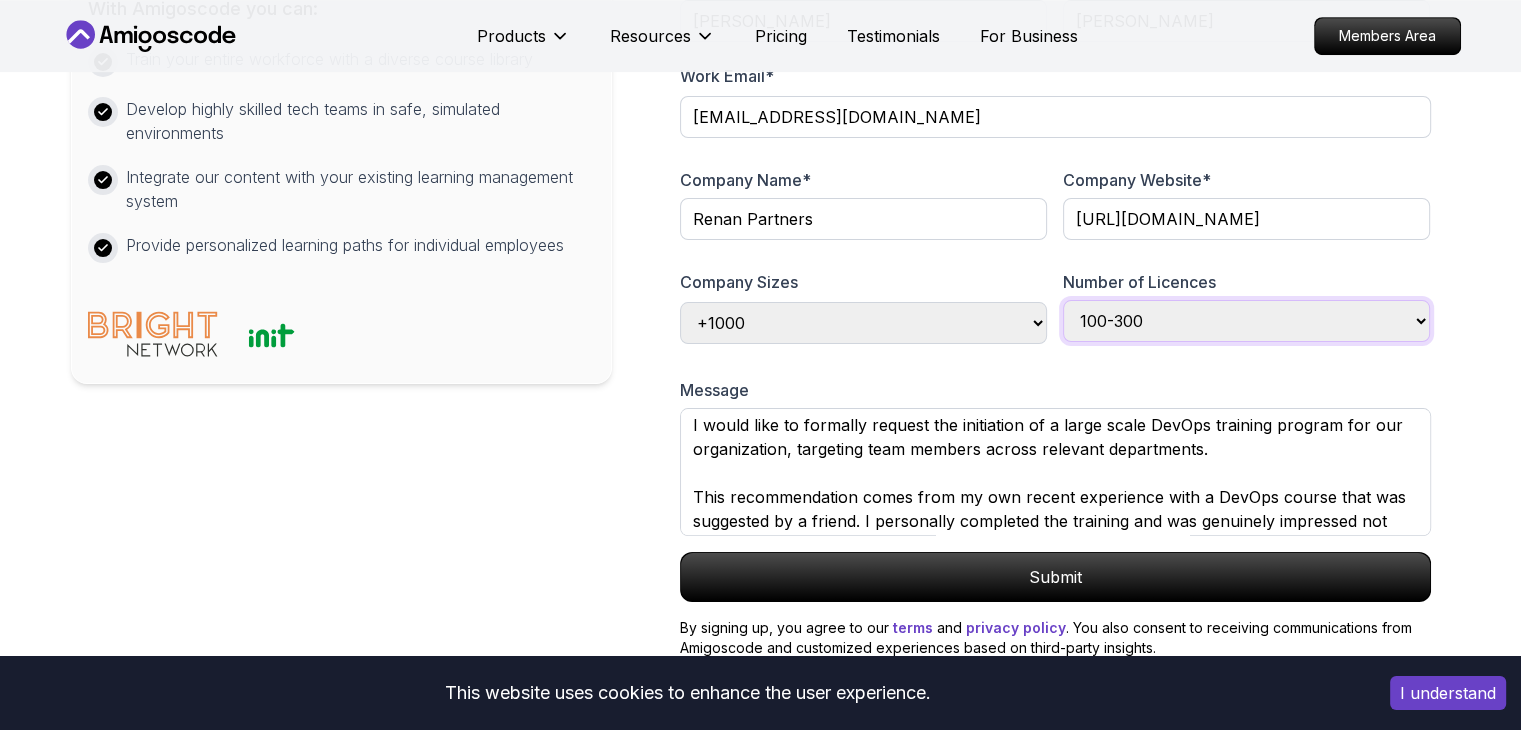 click on "Choose number of licences 1-100 100-300 300-500 +1000 Just myself" at bounding box center [1246, 321] 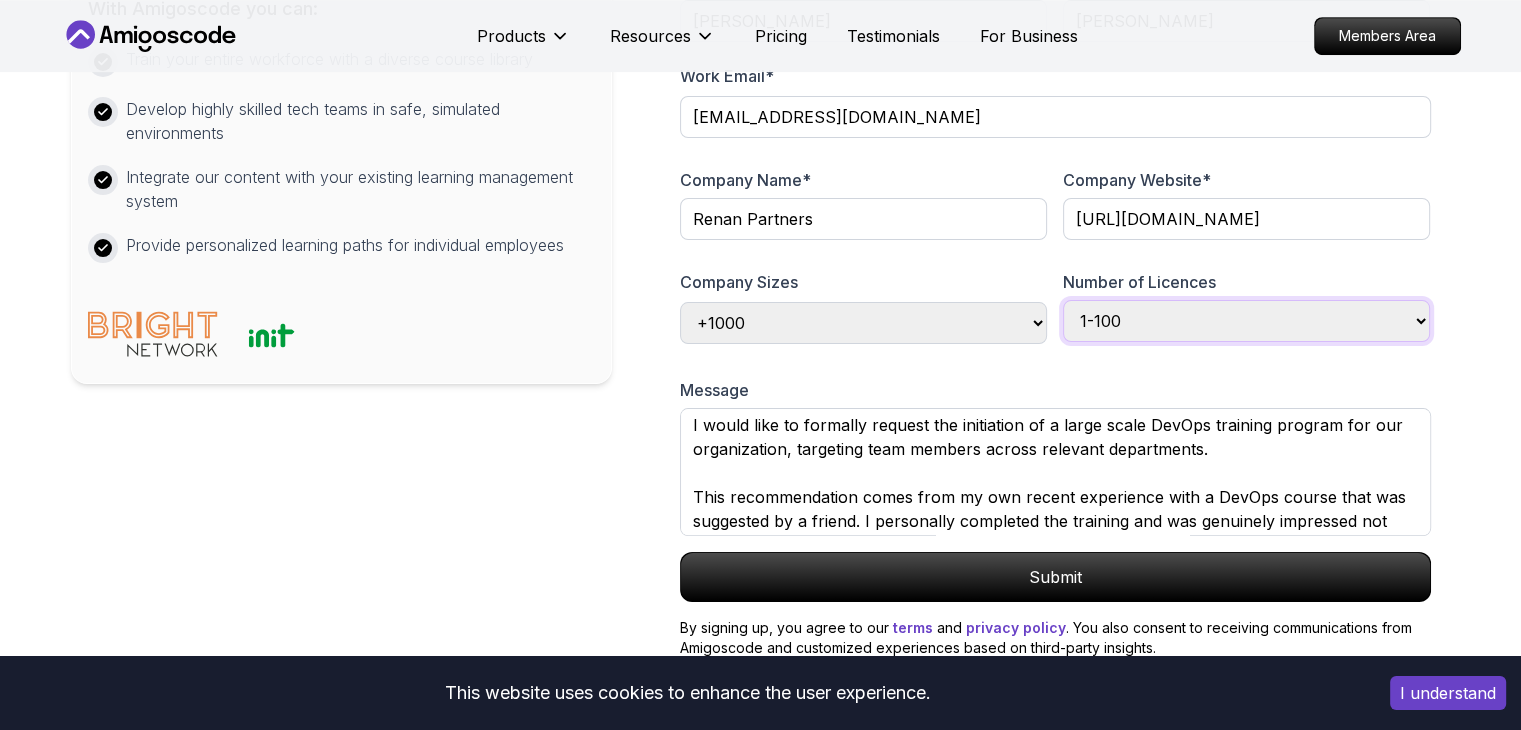 click on "Choose number of licences 1-100 100-300 300-500 +1000 Just myself" at bounding box center (1246, 321) 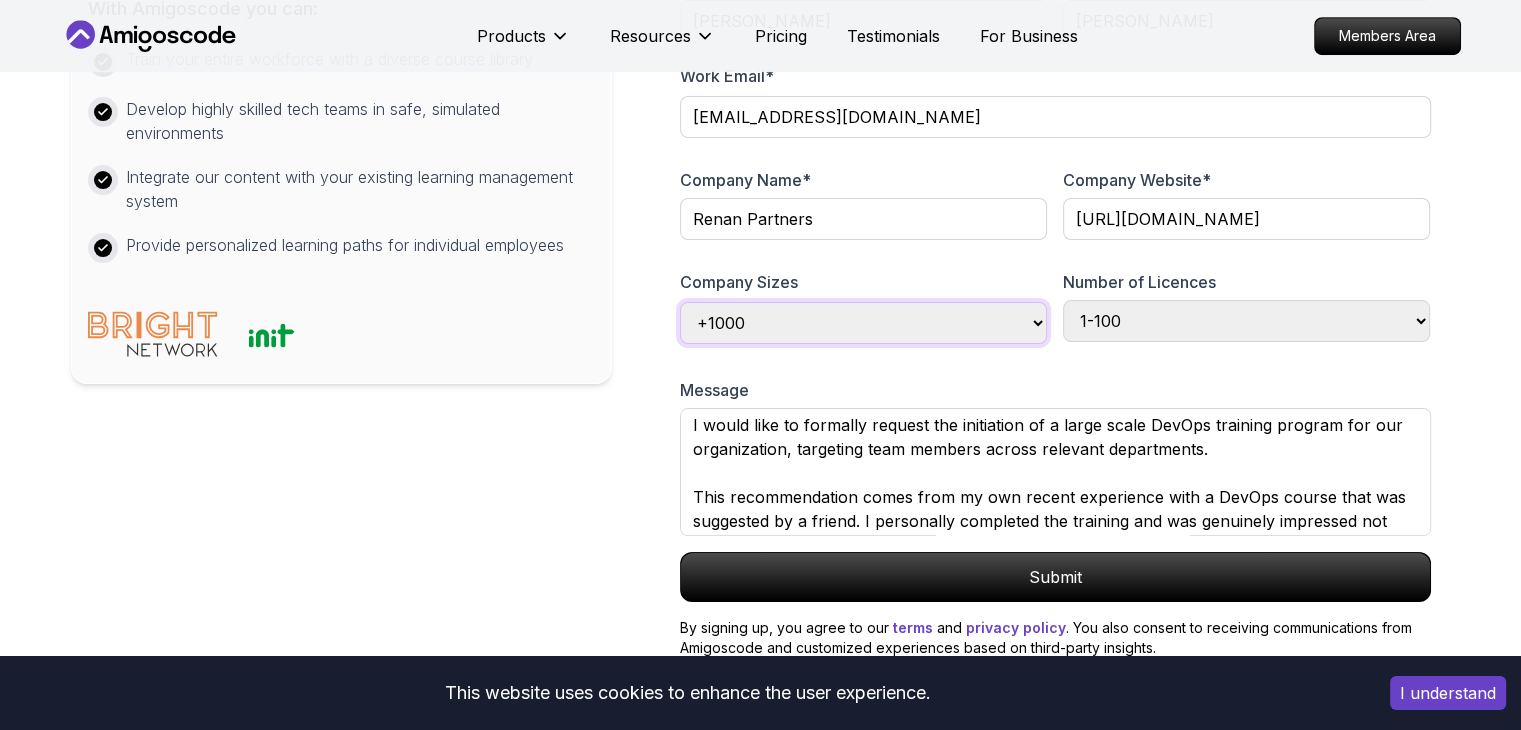 click on "Choose company size 1-100 100-300 300-500 +1000" at bounding box center [863, 323] 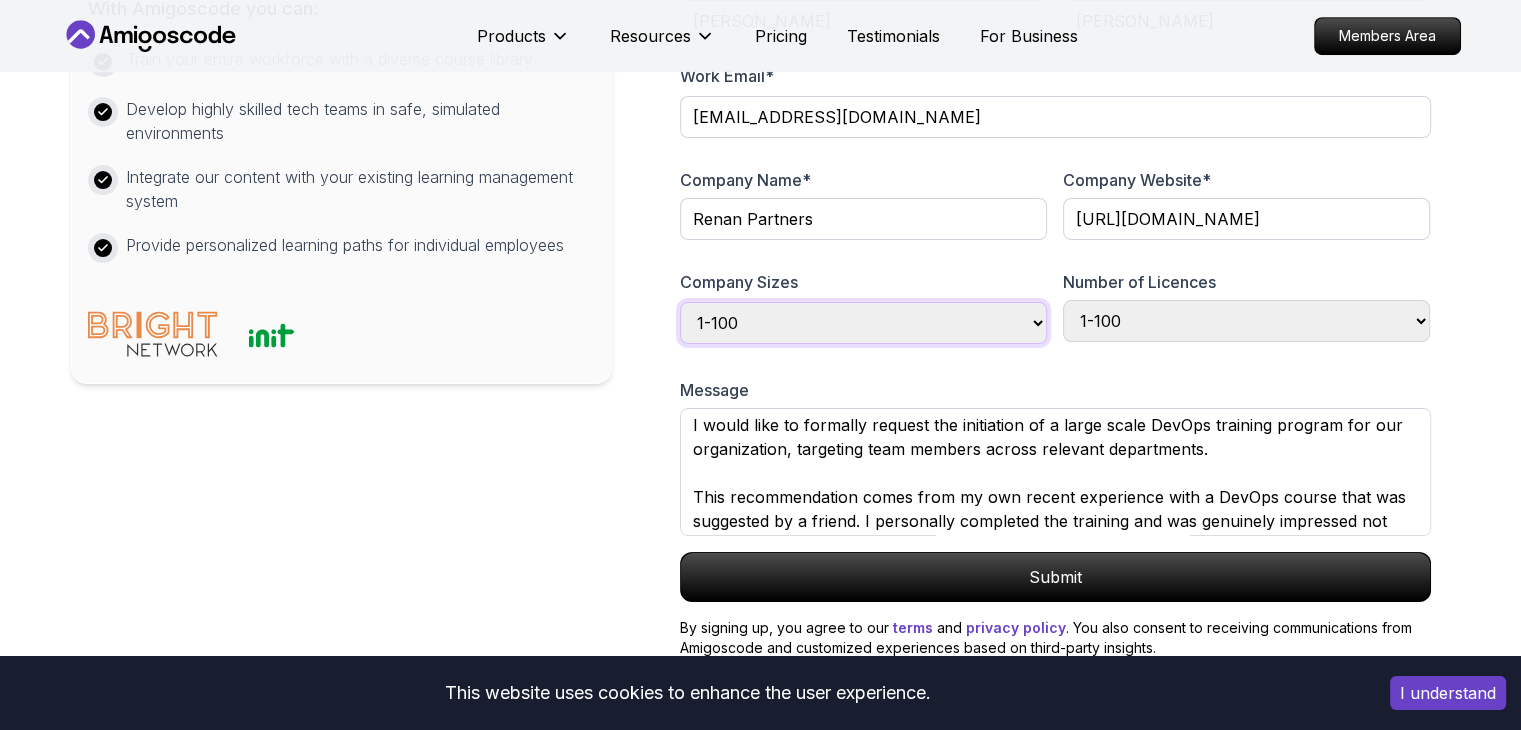 click on "Choose company size 1-100 100-300 300-500 +1000" at bounding box center (863, 323) 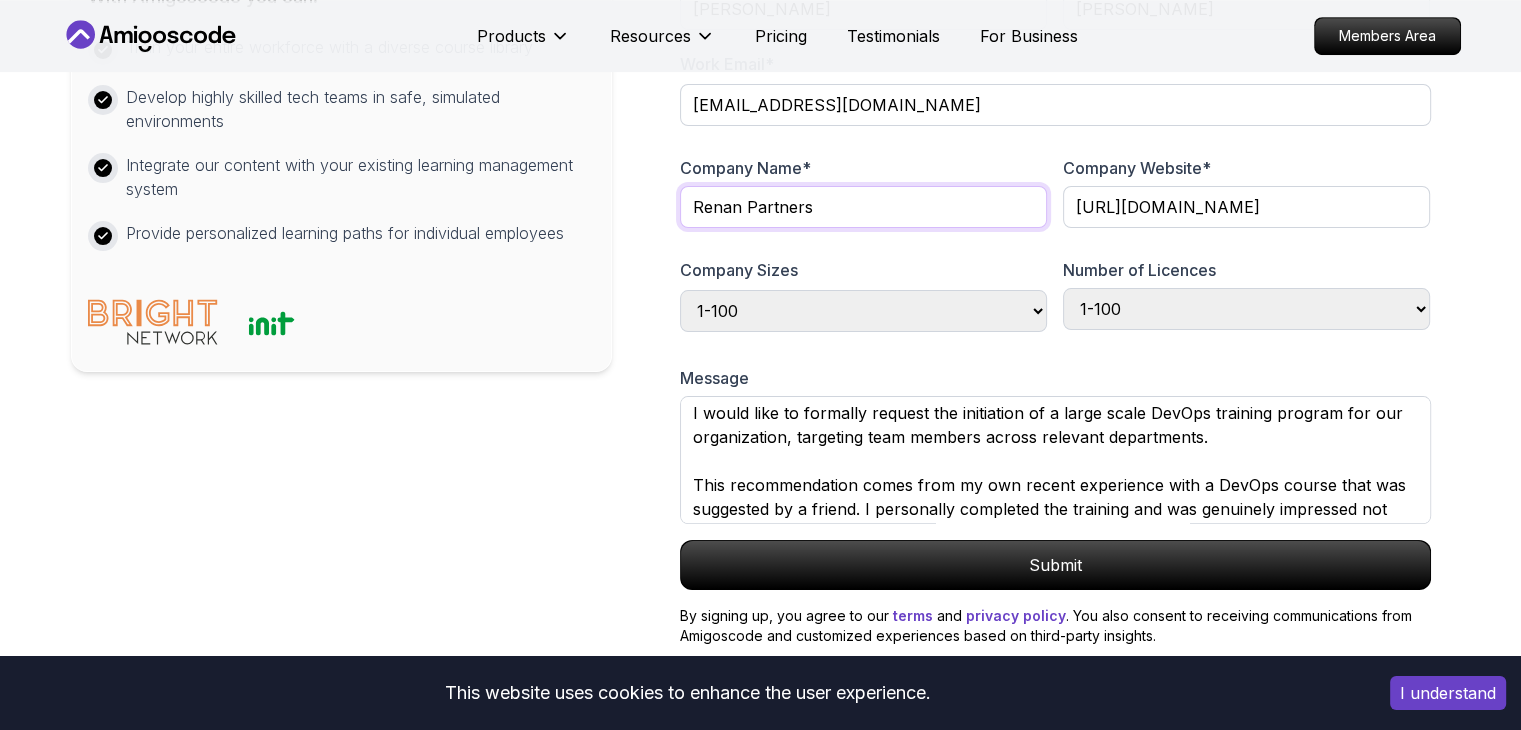 click on "Renan Partners" at bounding box center [863, 207] 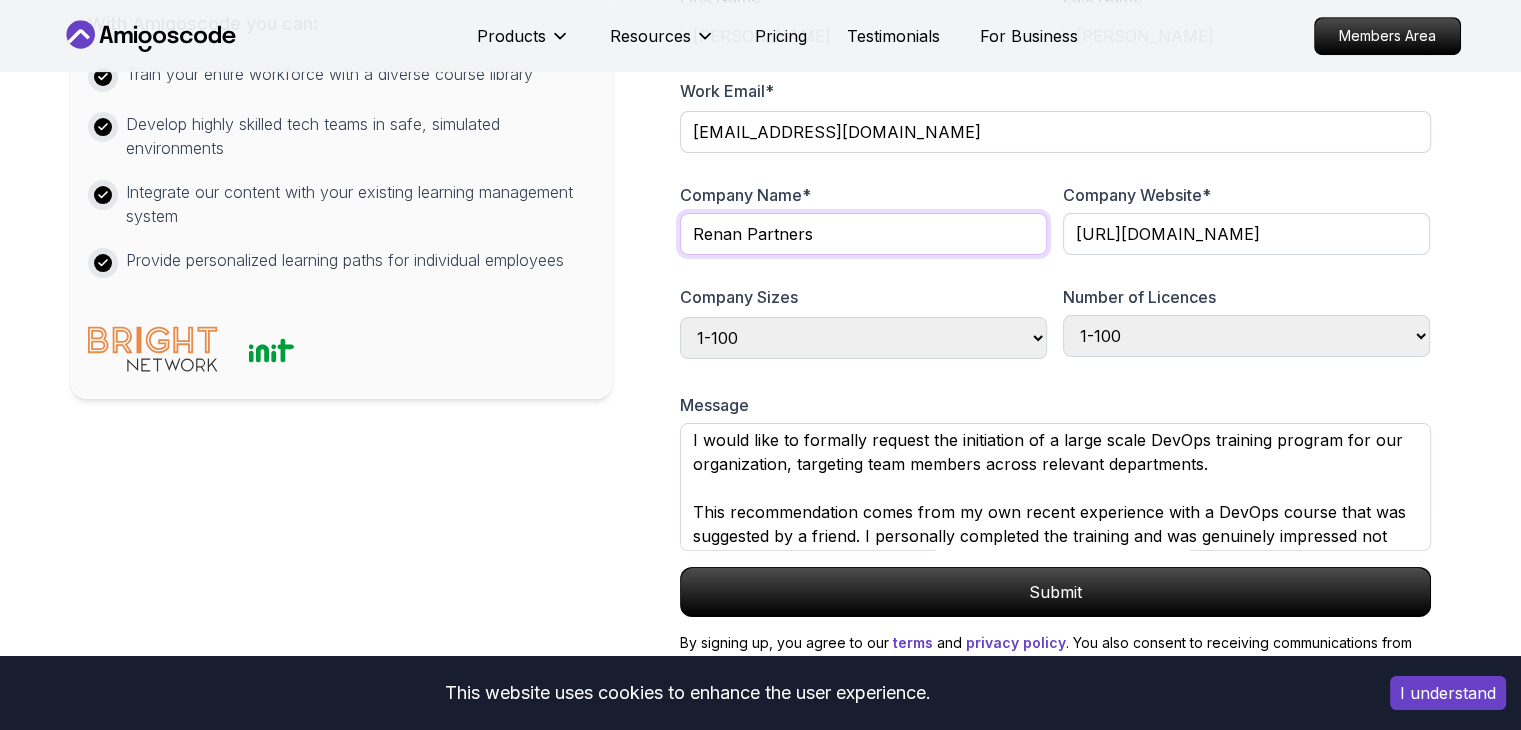 scroll, scrollTop: 998, scrollLeft: 0, axis: vertical 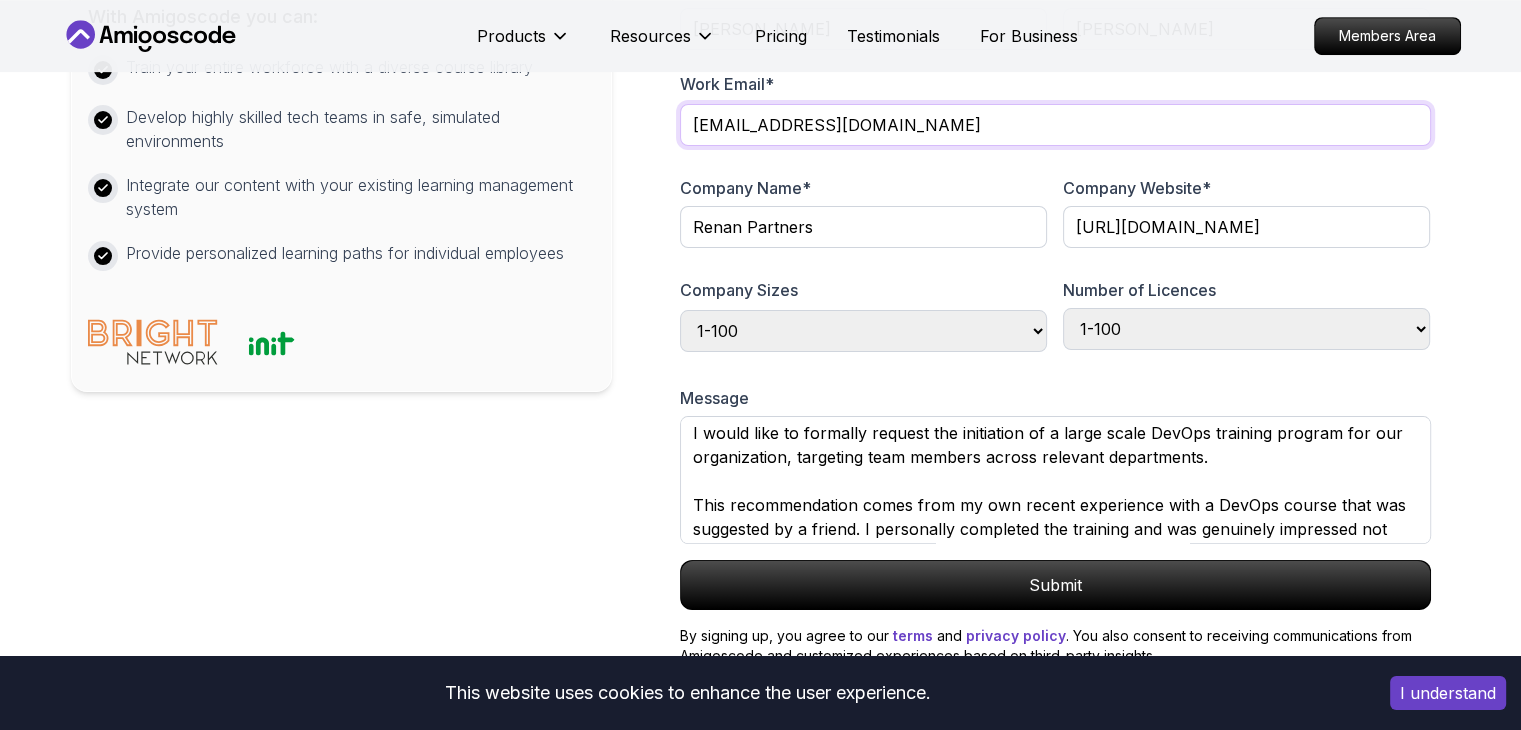 click on "stevemarshall@microsoft.com" at bounding box center (1055, 125) 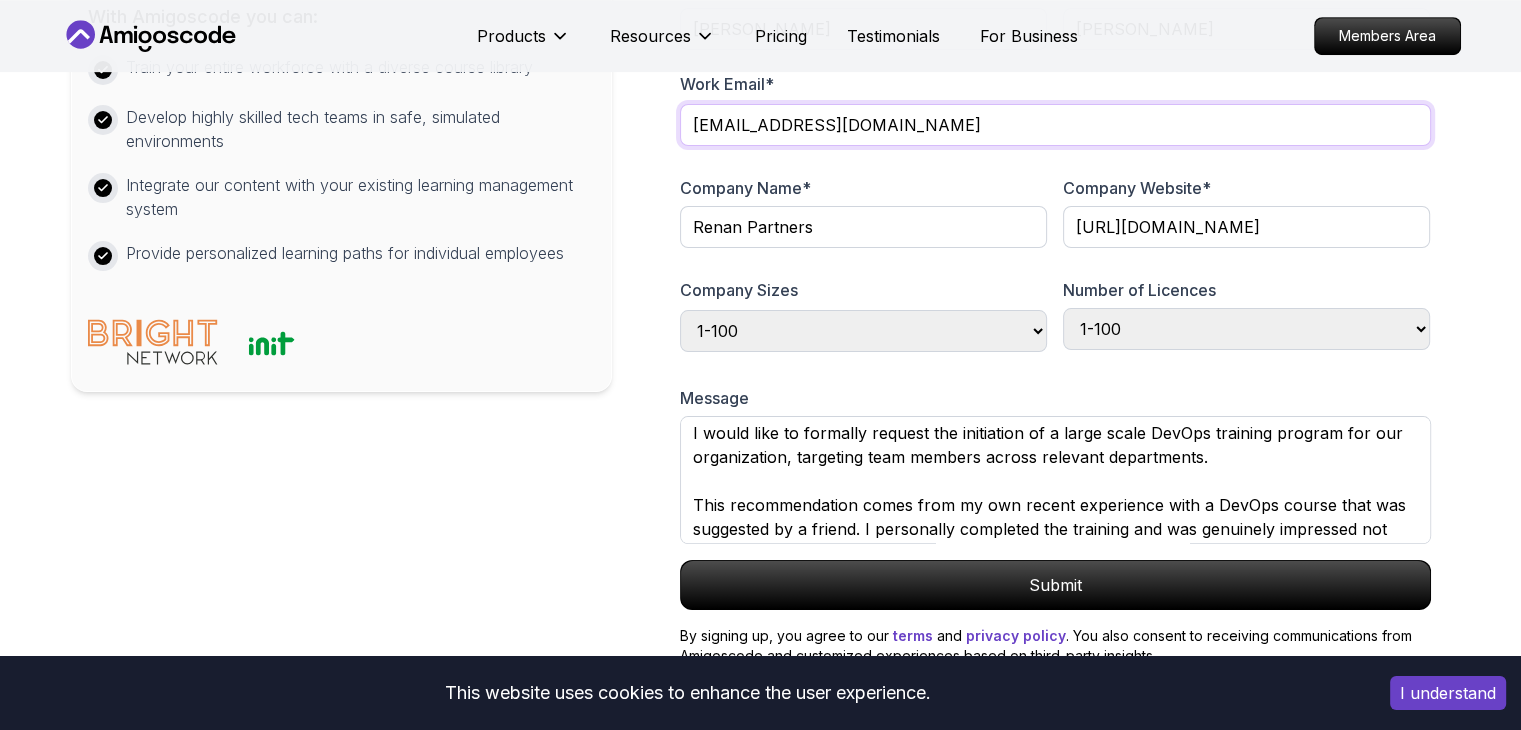 paste on "https://renan.one/" 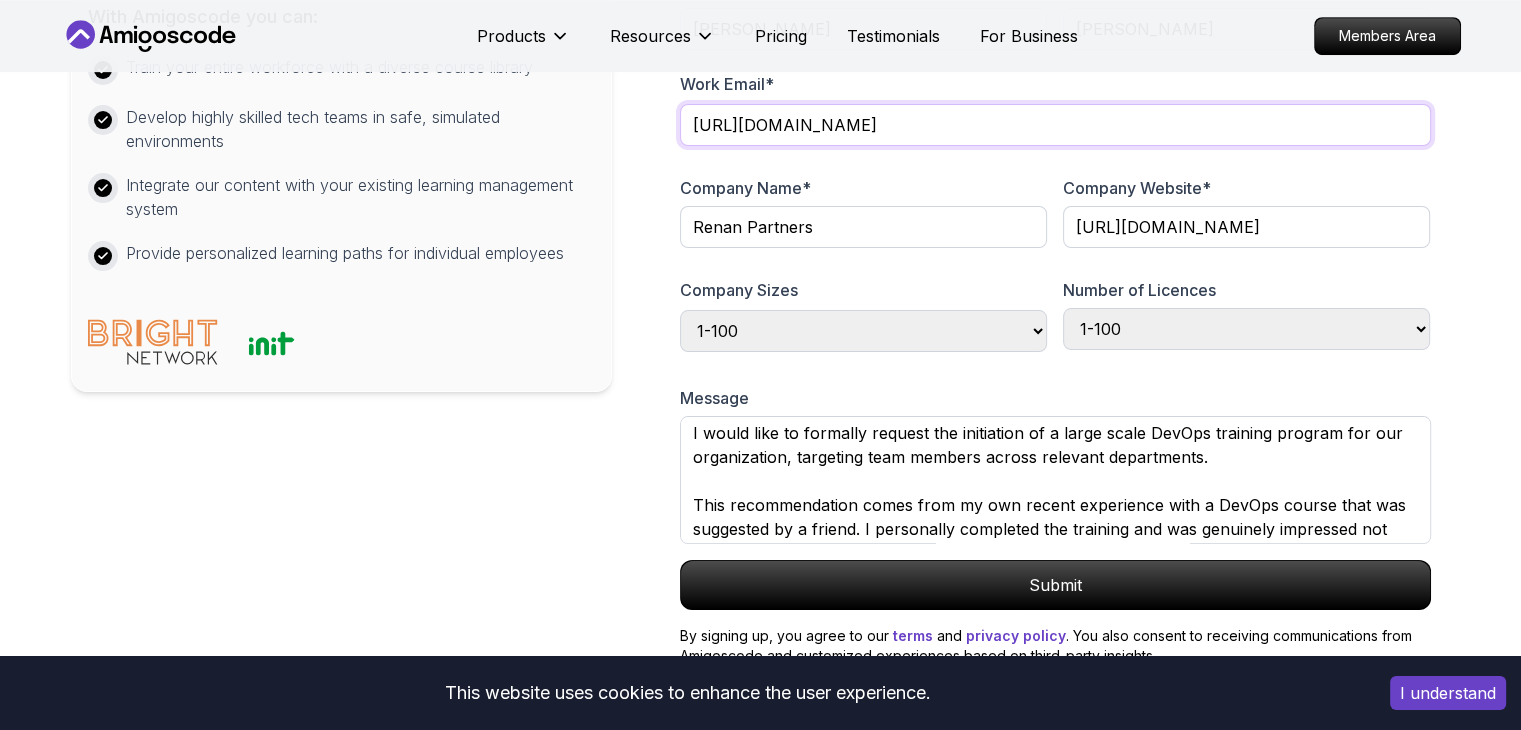 click on "https://renan.one/" at bounding box center (1055, 125) 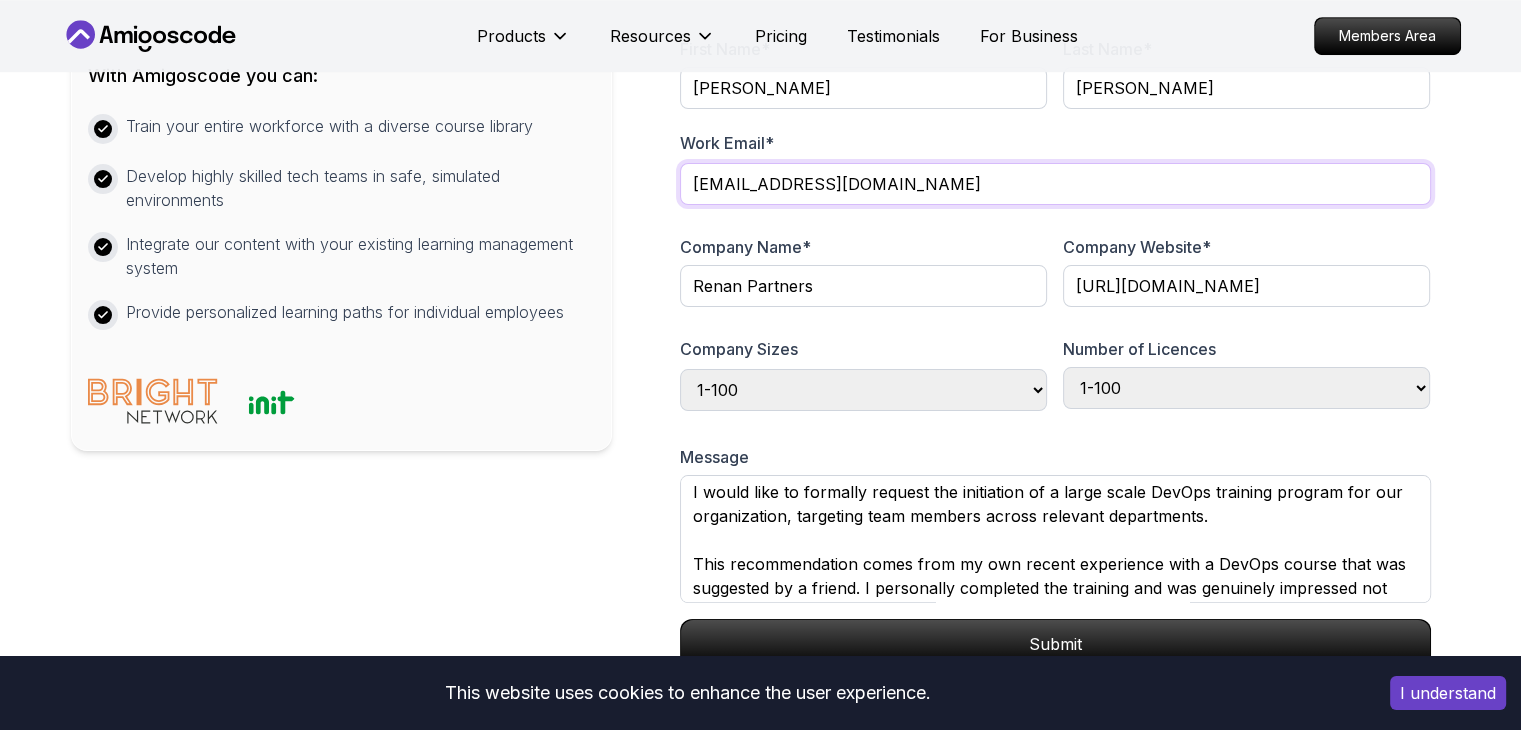 scroll, scrollTop: 936, scrollLeft: 0, axis: vertical 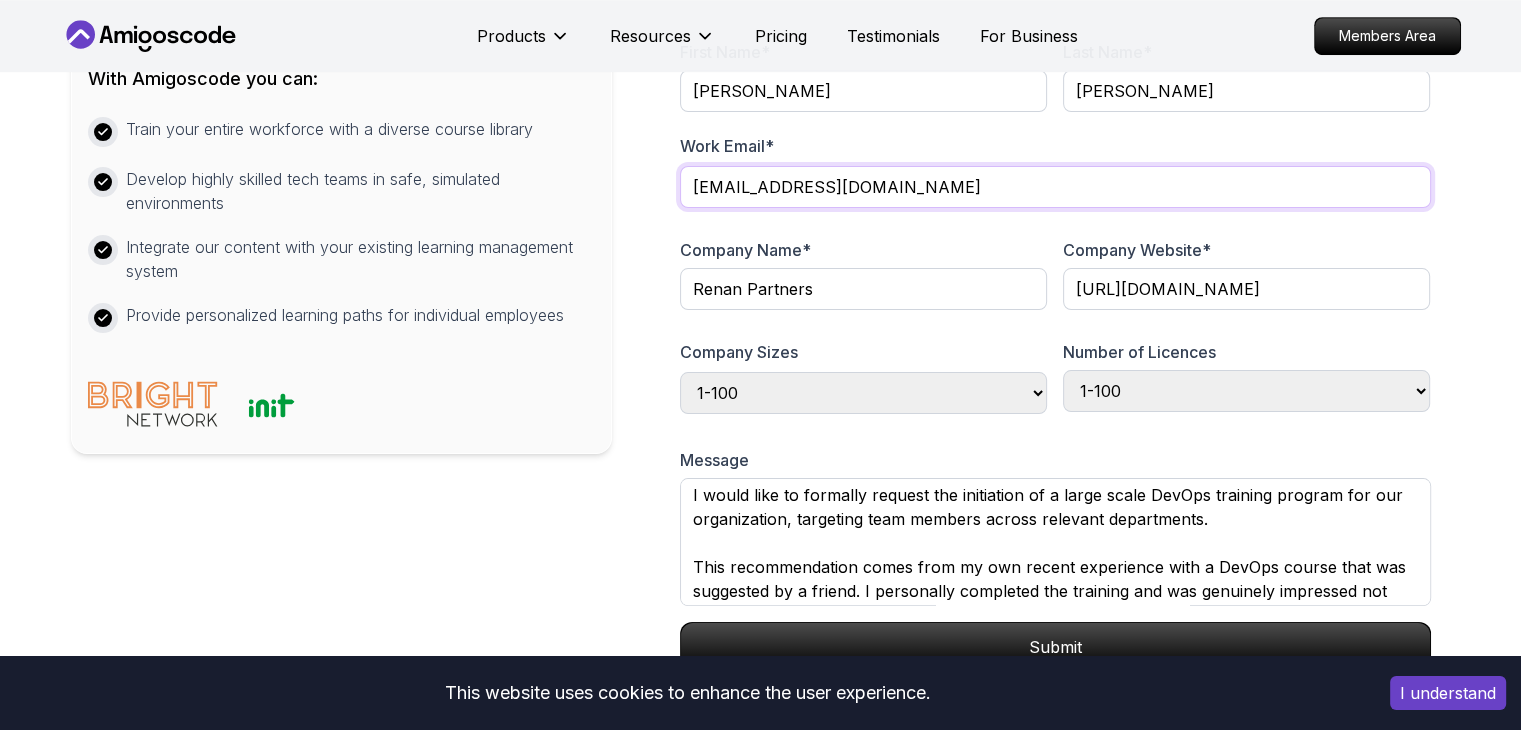 type on "hr@renan.one" 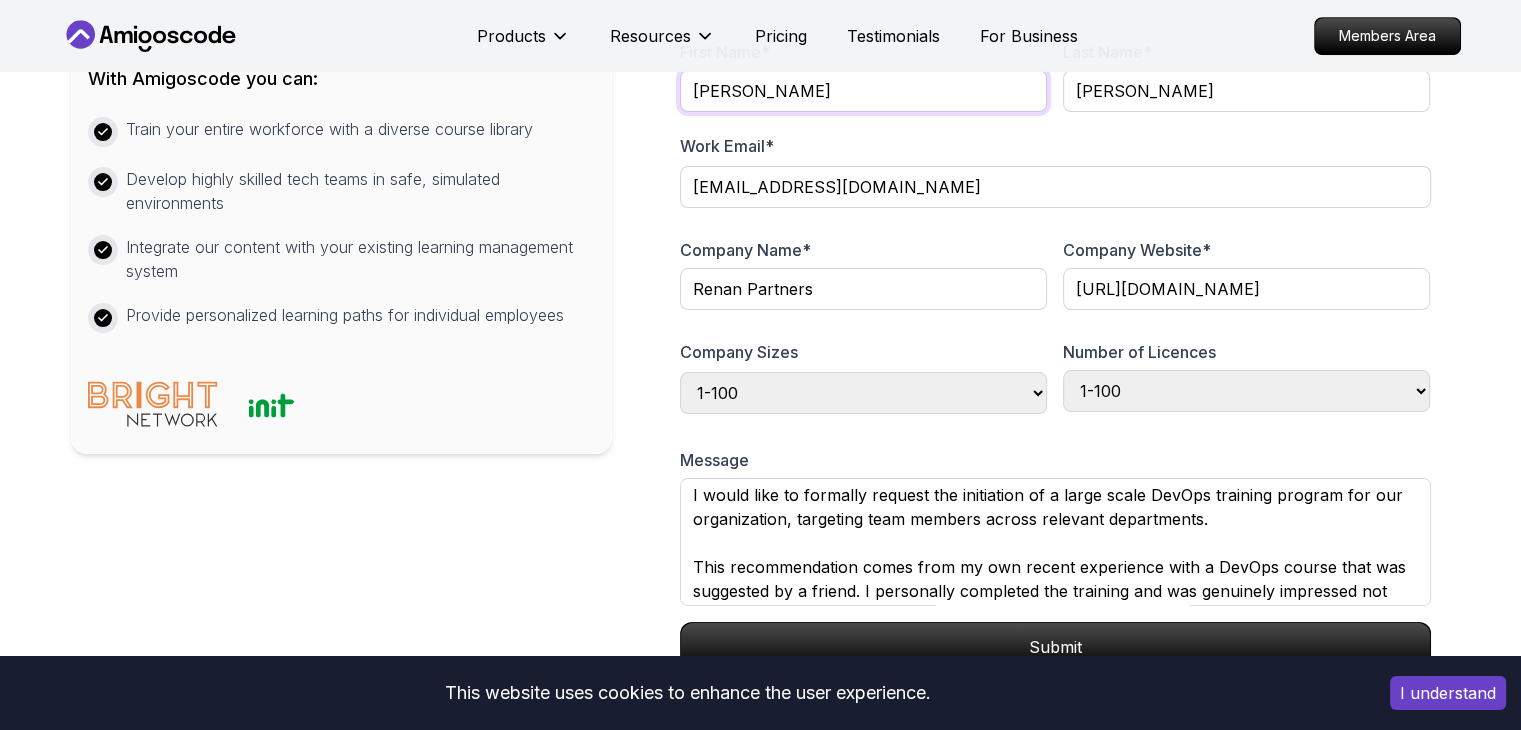 click on "Steve" at bounding box center (863, 91) 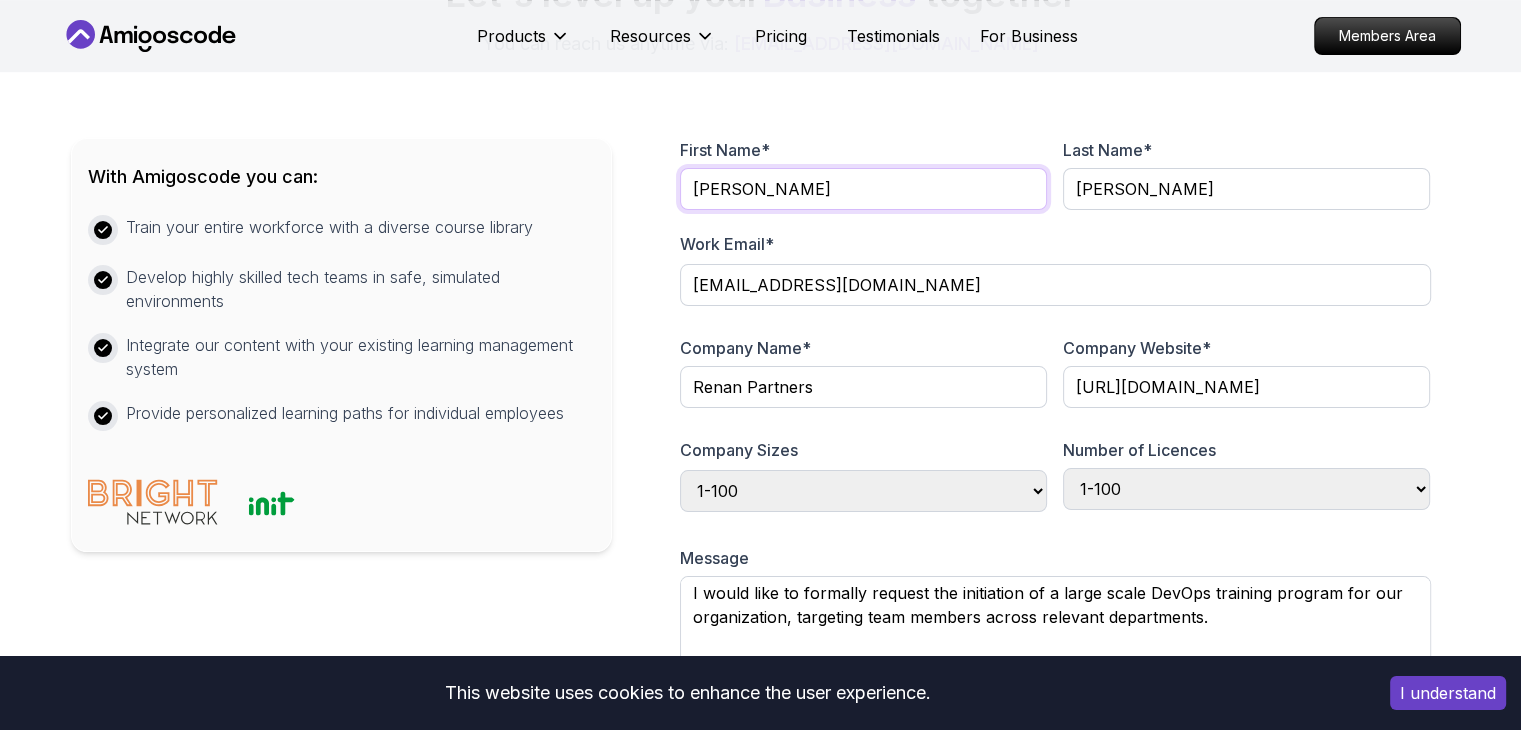 scroll, scrollTop: 836, scrollLeft: 0, axis: vertical 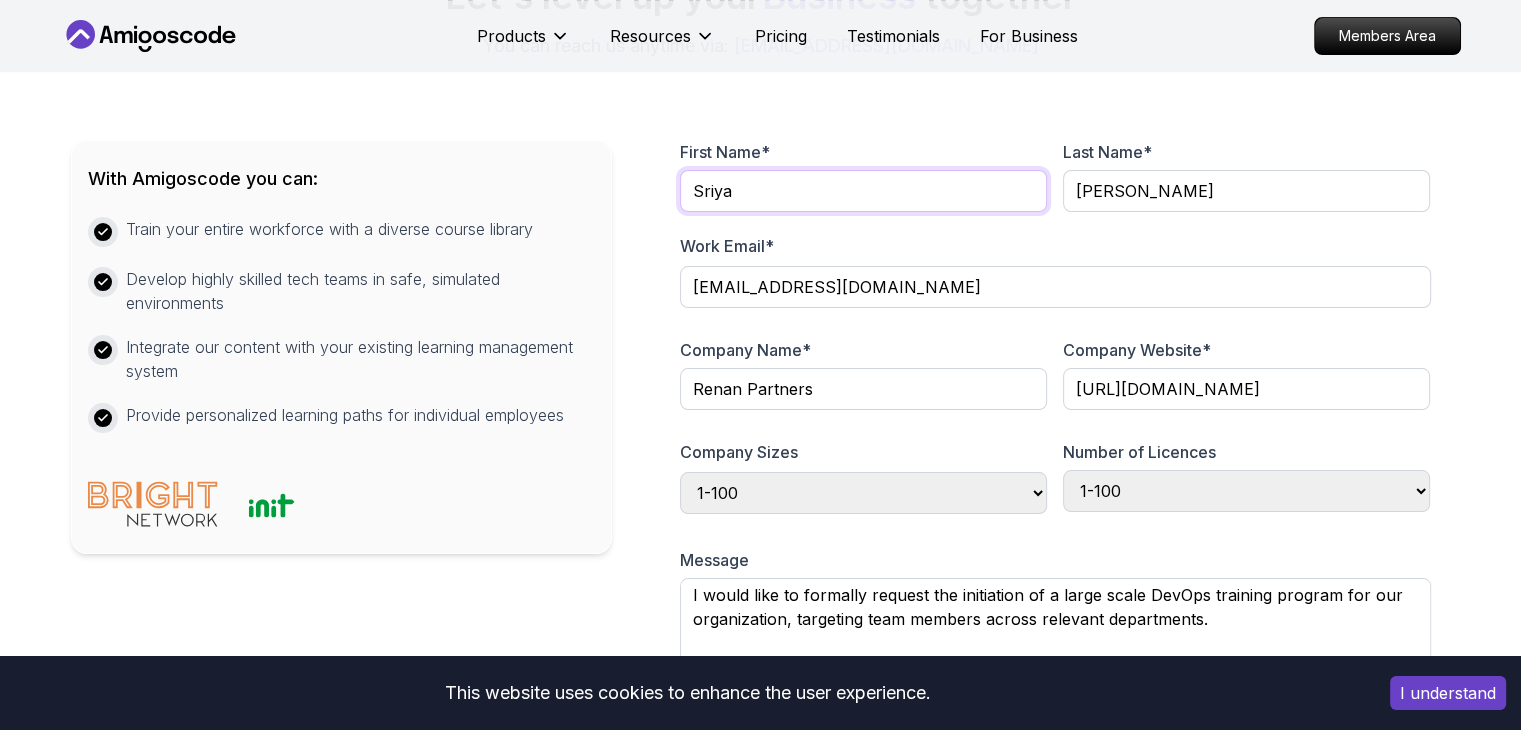 type on "Sriya" 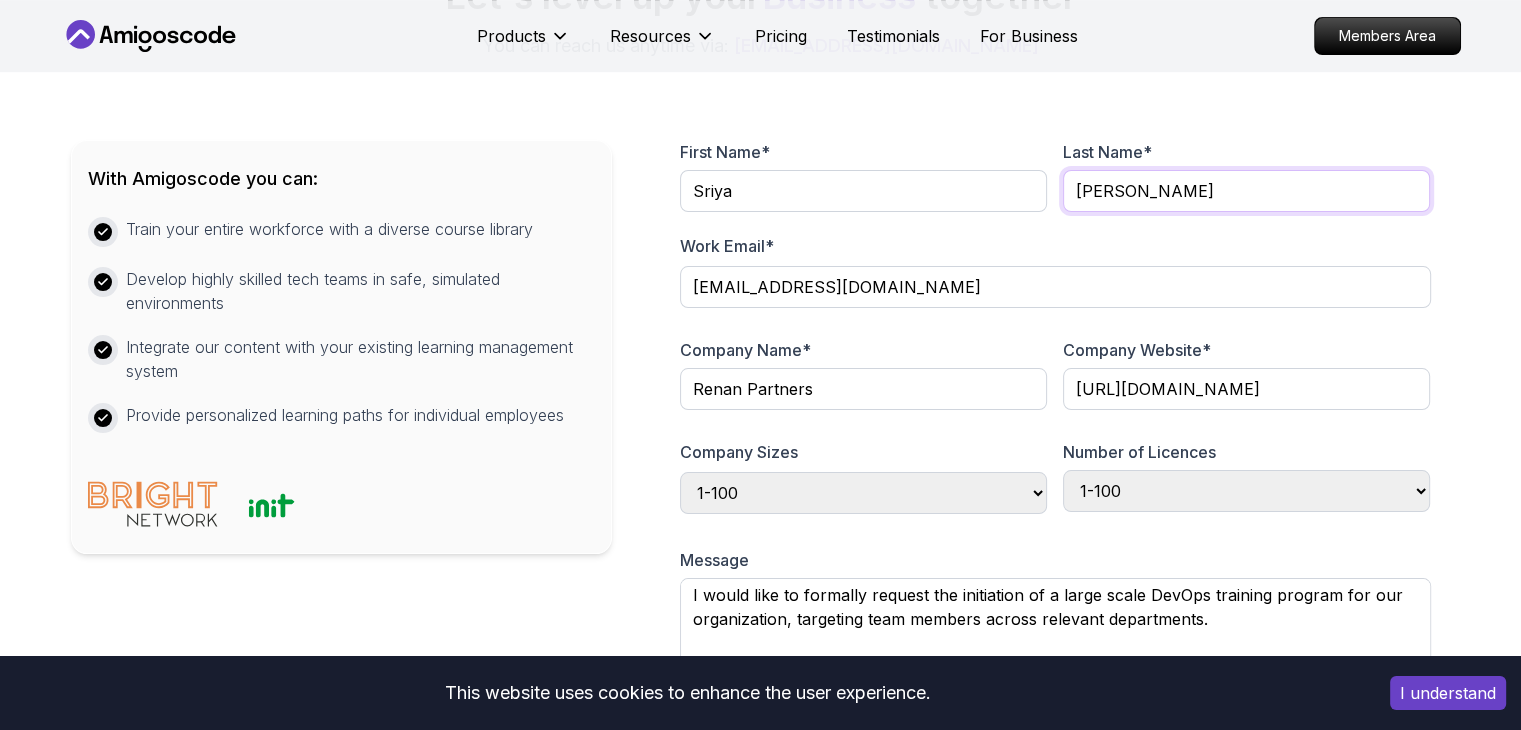 paste on "ravilisetty" 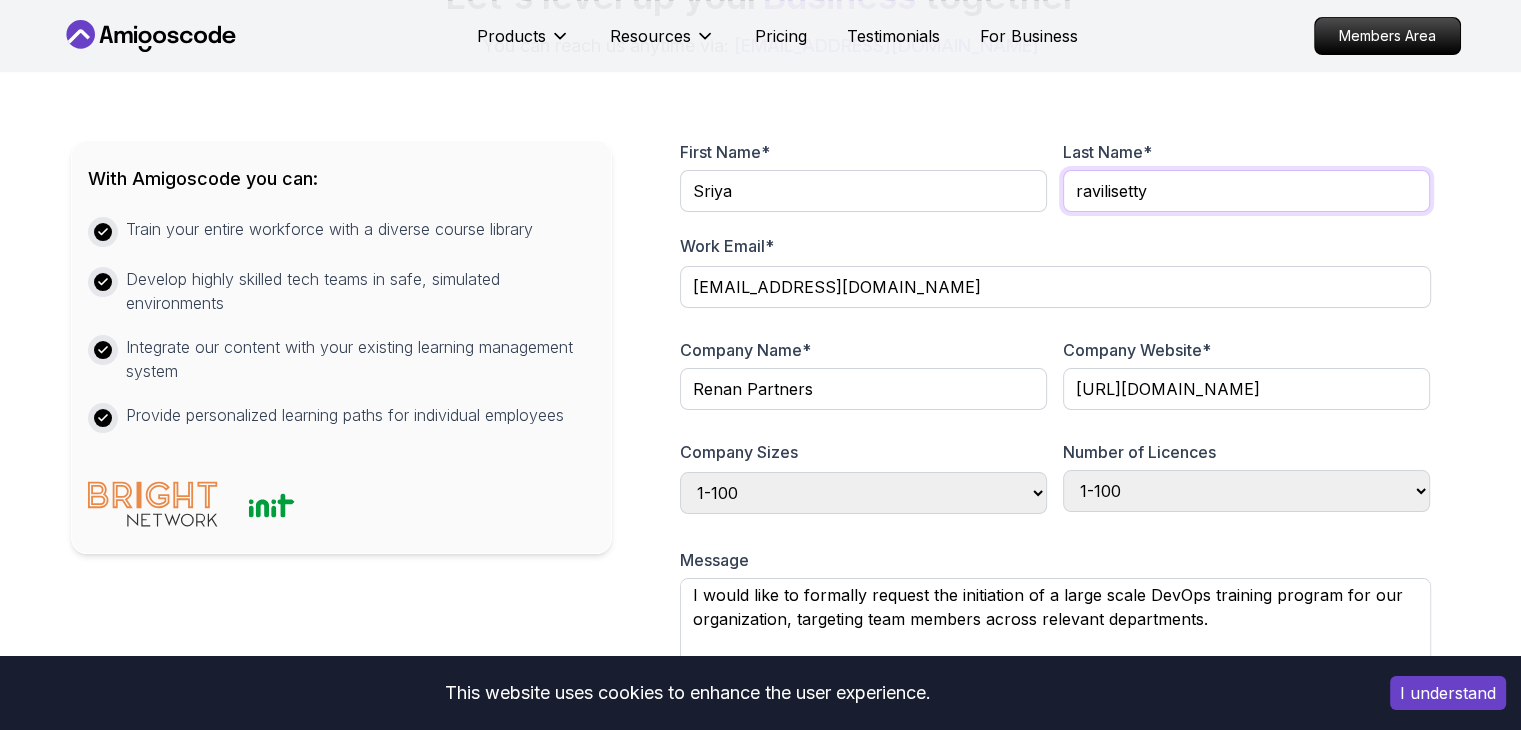 click on "ravilisetty" at bounding box center [1246, 191] 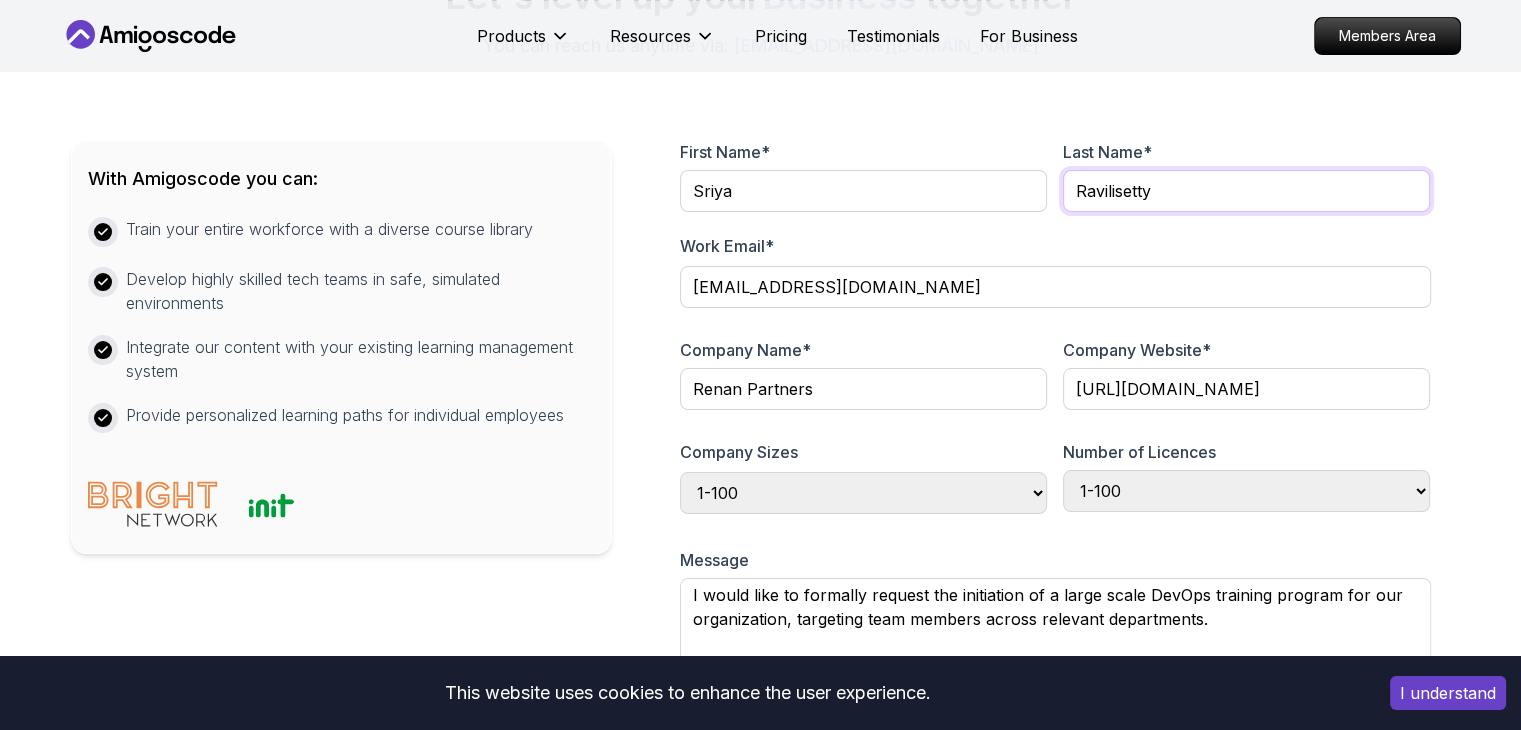 type on "Ravilisetty" 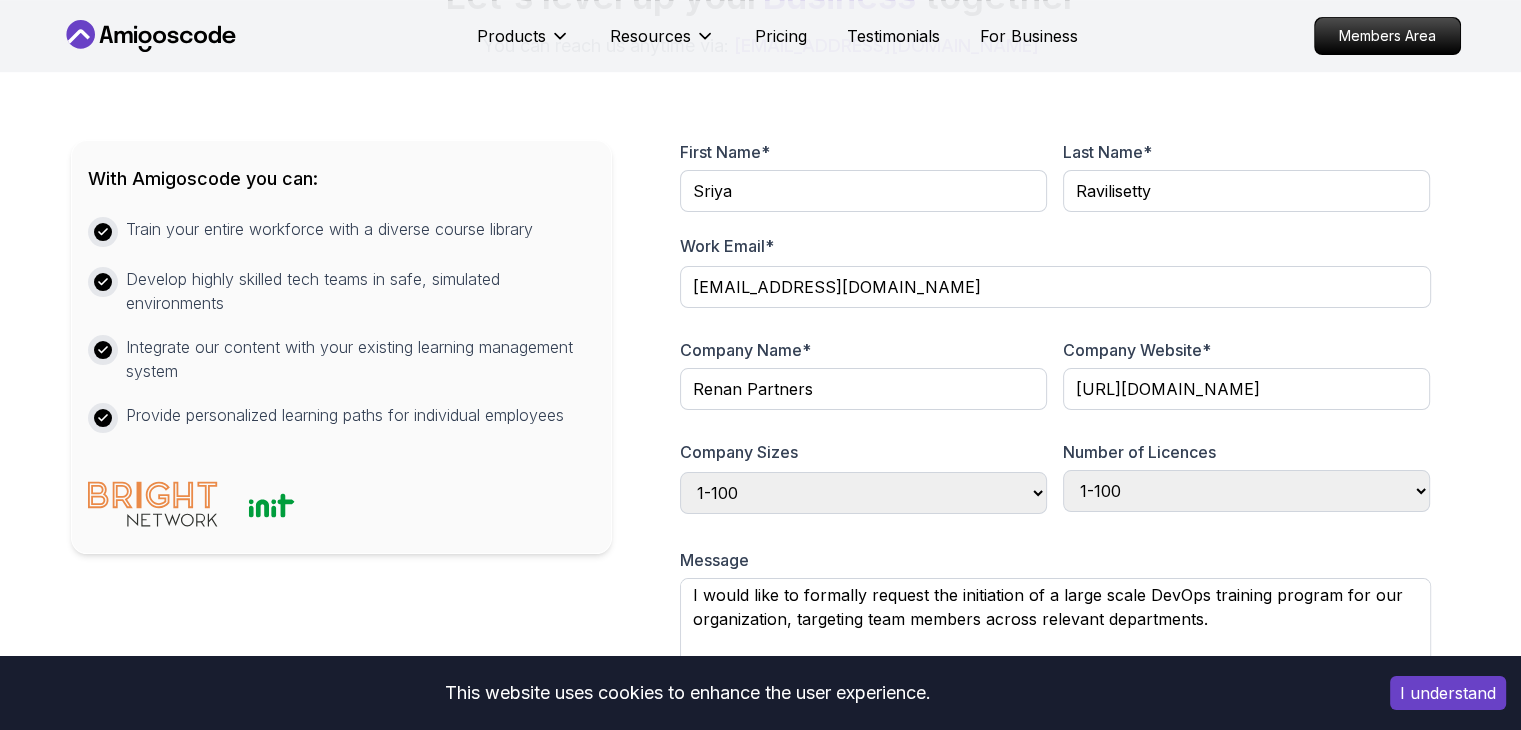 click at bounding box center [1246, 225] 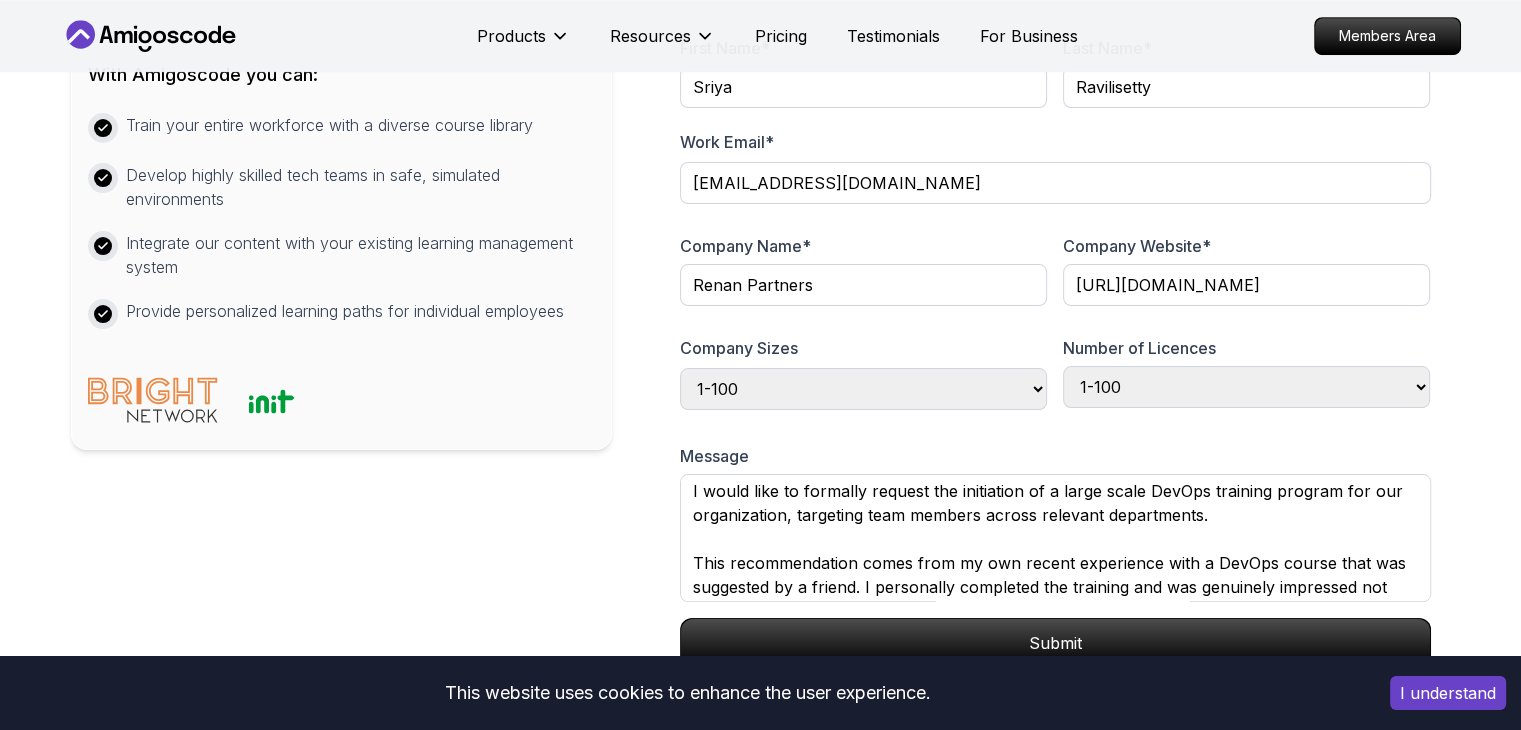 click at bounding box center (1055, 217) 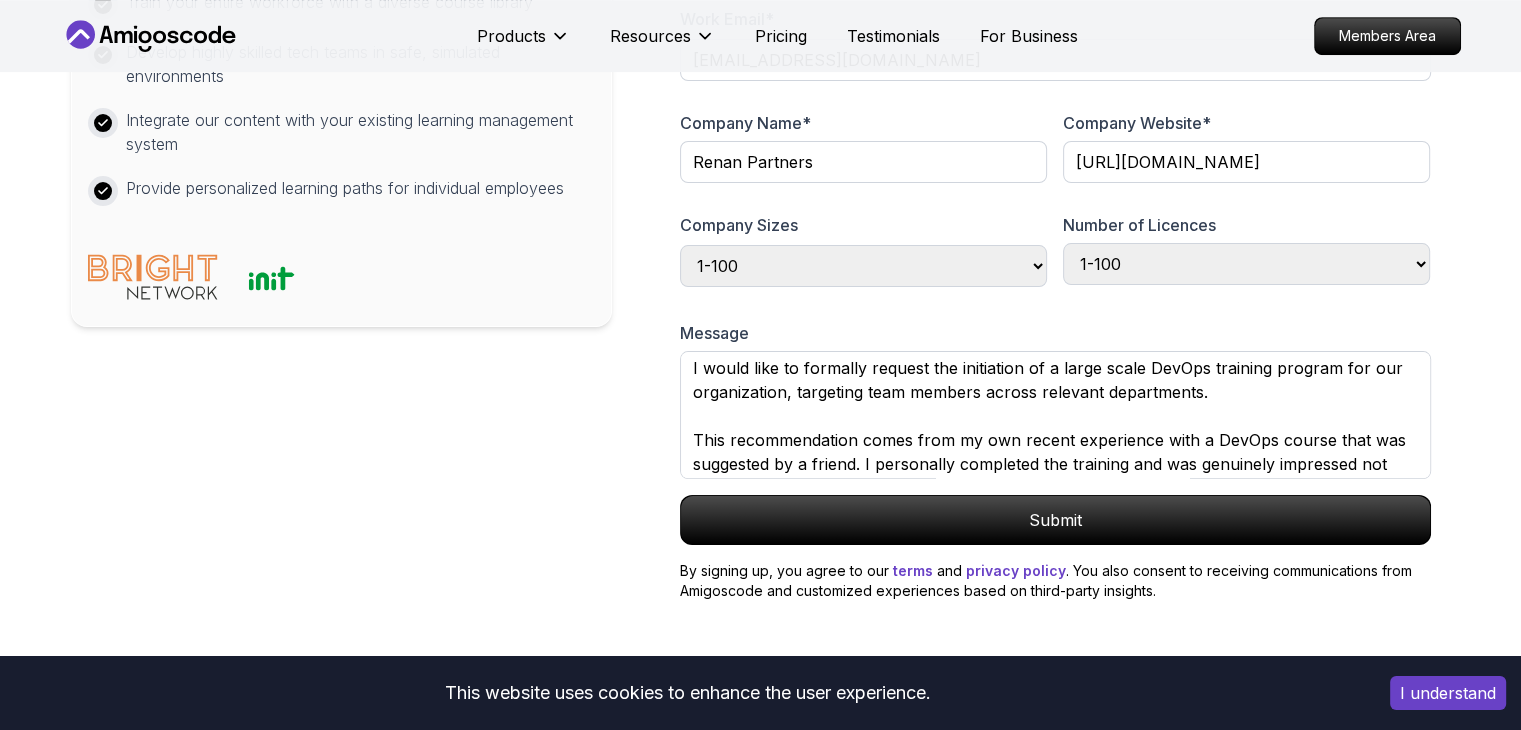 click on "First Name * Sriya Last Name * Ravilisetty Work Email * hr@renan.one Company Name * Renan Partners Company Website * https://renan.one/ Company Sizes Choose company size 1-100 100-300 300-500 +1000 Number of Licences Choose number of licences 1-100 100-300 300-500 +1000 Just myself   Message Submit By signing up, you agree to our   terms   and   privacy policy . You also consent to receiving communications from Amigoscode and customized experiences based on third-party insights." at bounding box center (1055, 257) 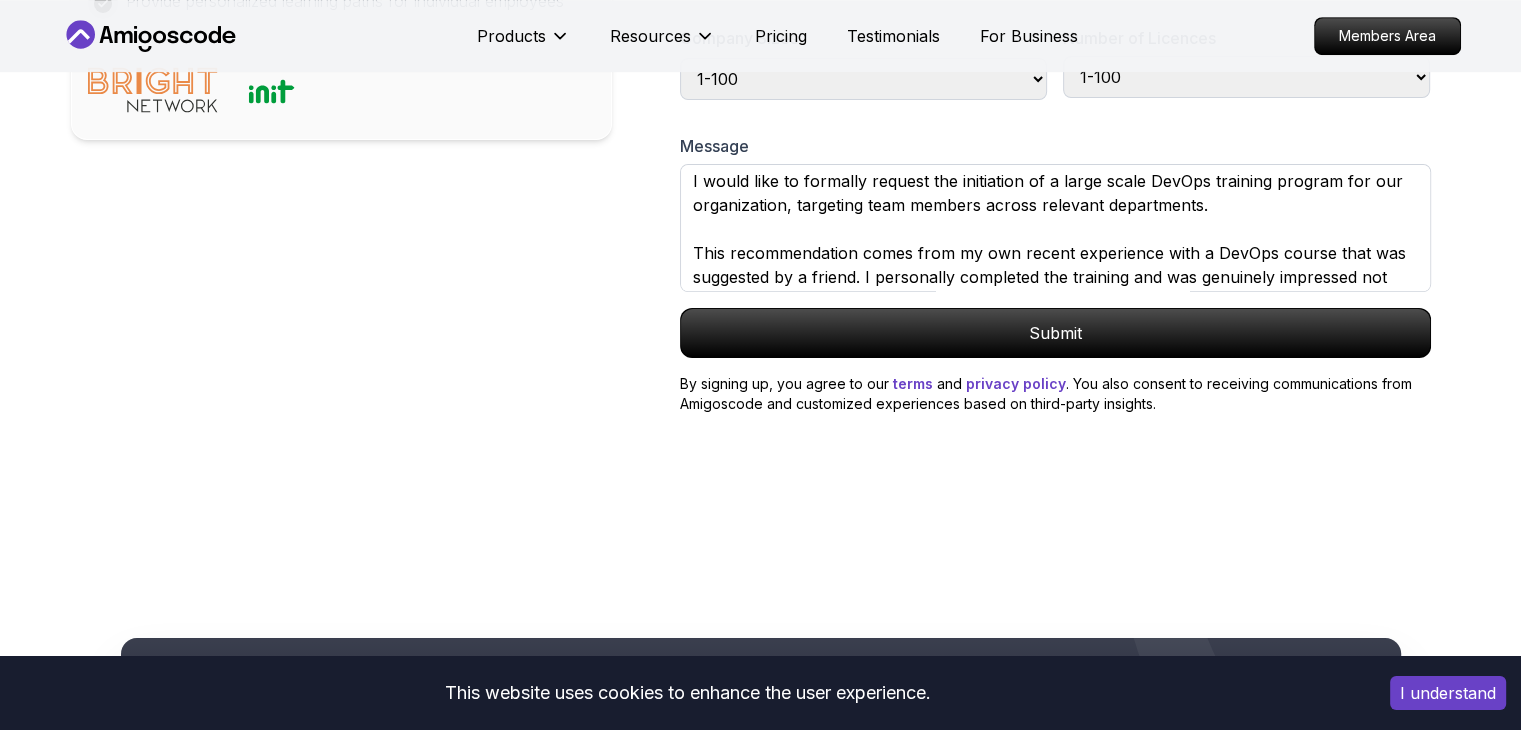 scroll, scrollTop: 1251, scrollLeft: 0, axis: vertical 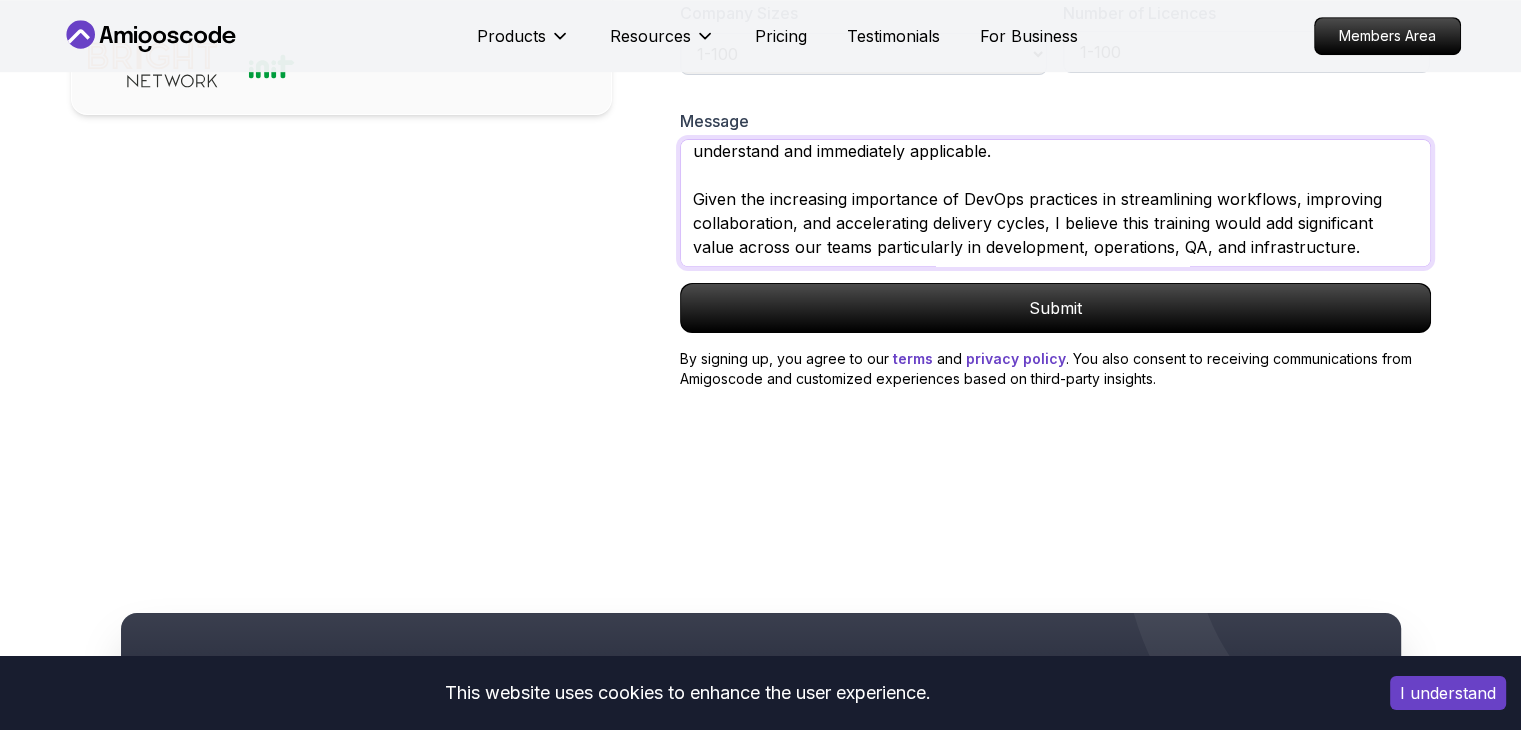 click on "I would like to formally request the initiation of a large scale DevOps training program for our organization, targeting team members across relevant departments.
This recommendation comes from my own recent experience with a DevOps course that was suggested by a friend. I personally completed the training and was genuinely impressed not only by the clarity of the content but also by how approachable and intuitive it was, even for complex topics. I’ve never come across a technical course that made concepts feel so easy to understand and immediately applicable.
Given the increasing importance of DevOps practices in streamlining workflows, improving collaboration, and accelerating delivery cycles, I believe this training would add significant value across our teams particularly in development, operations, QA, and infrastructure." at bounding box center (1055, 203) 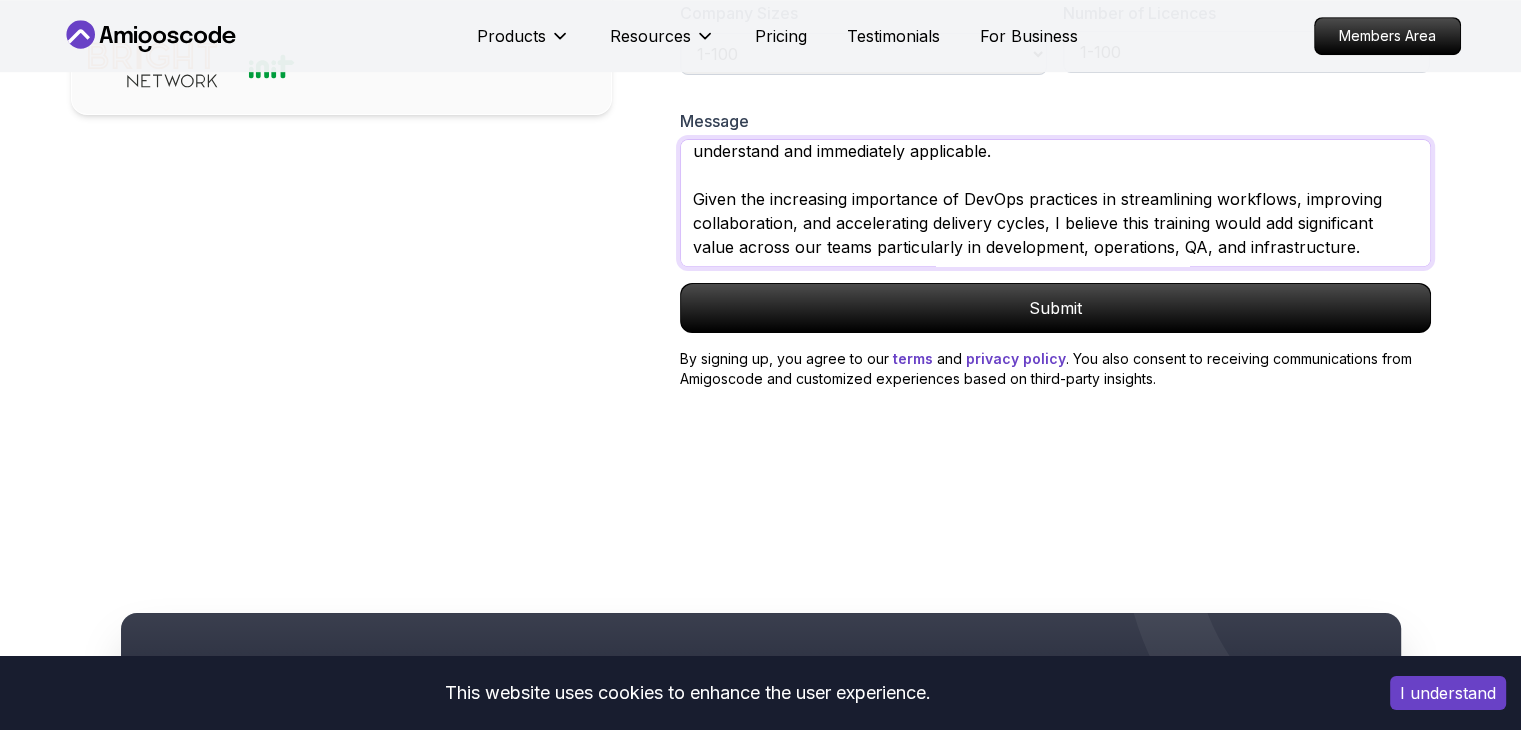 drag, startPoint x: 1075, startPoint y: 274, endPoint x: 1232, endPoint y: 340, distance: 170.30855 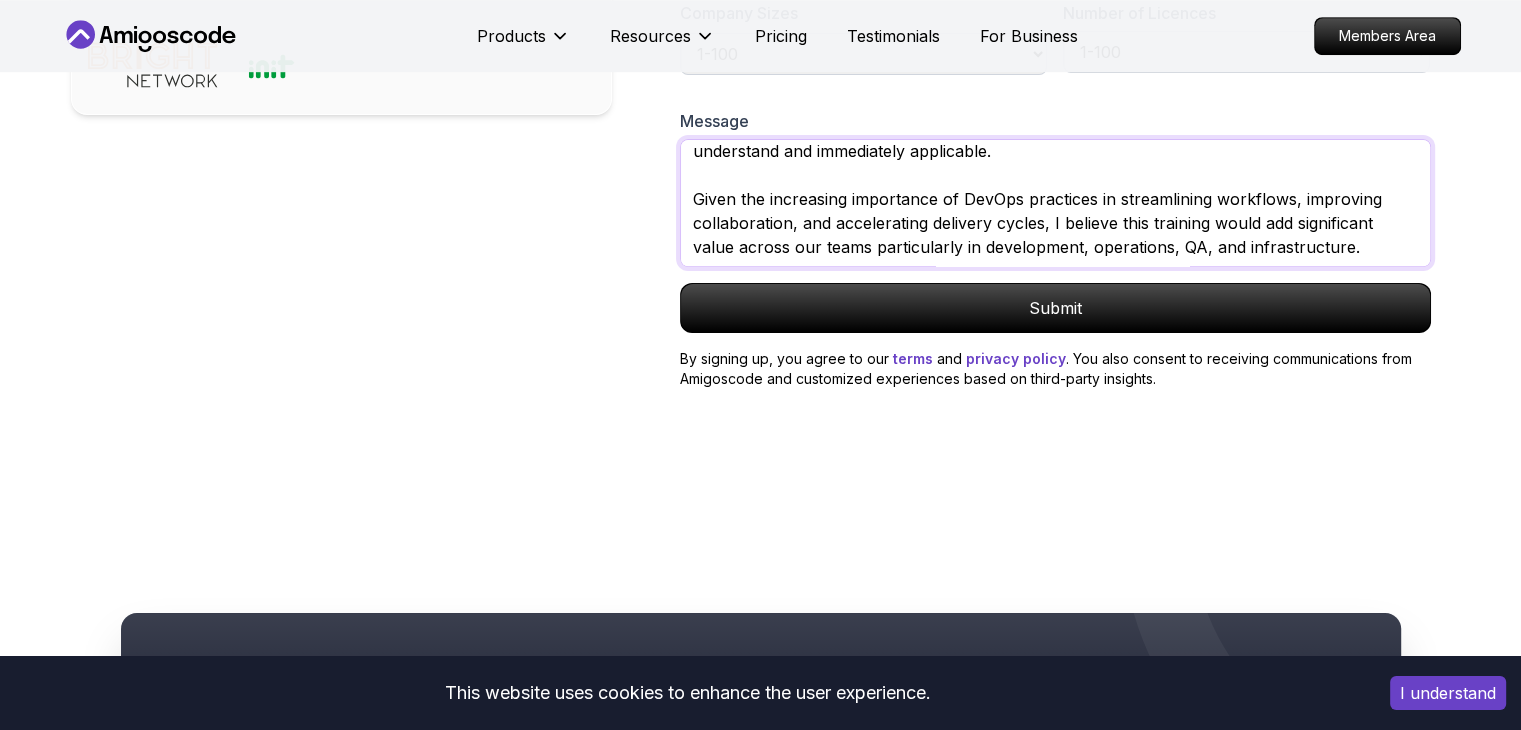 click on "I would like to formally request the initiation of a large scale DevOps training program for our organization, targeting team members across relevant departments.
This recommendation comes from my own recent experience with a DevOps course that was suggested by a friend. I personally completed the training and was genuinely impressed not only by the clarity of the content but also by how approachable and intuitive it was, even for complex topics. I’ve never come across a technical course that made concepts feel so easy to understand and immediately applicable.
Given the increasing importance of DevOps practices in streamlining workflows, improving collaboration, and accelerating delivery cycles, I believe this training would add significant value across our teams particularly in development, operations, QA, and infrastructure." at bounding box center [1055, 203] 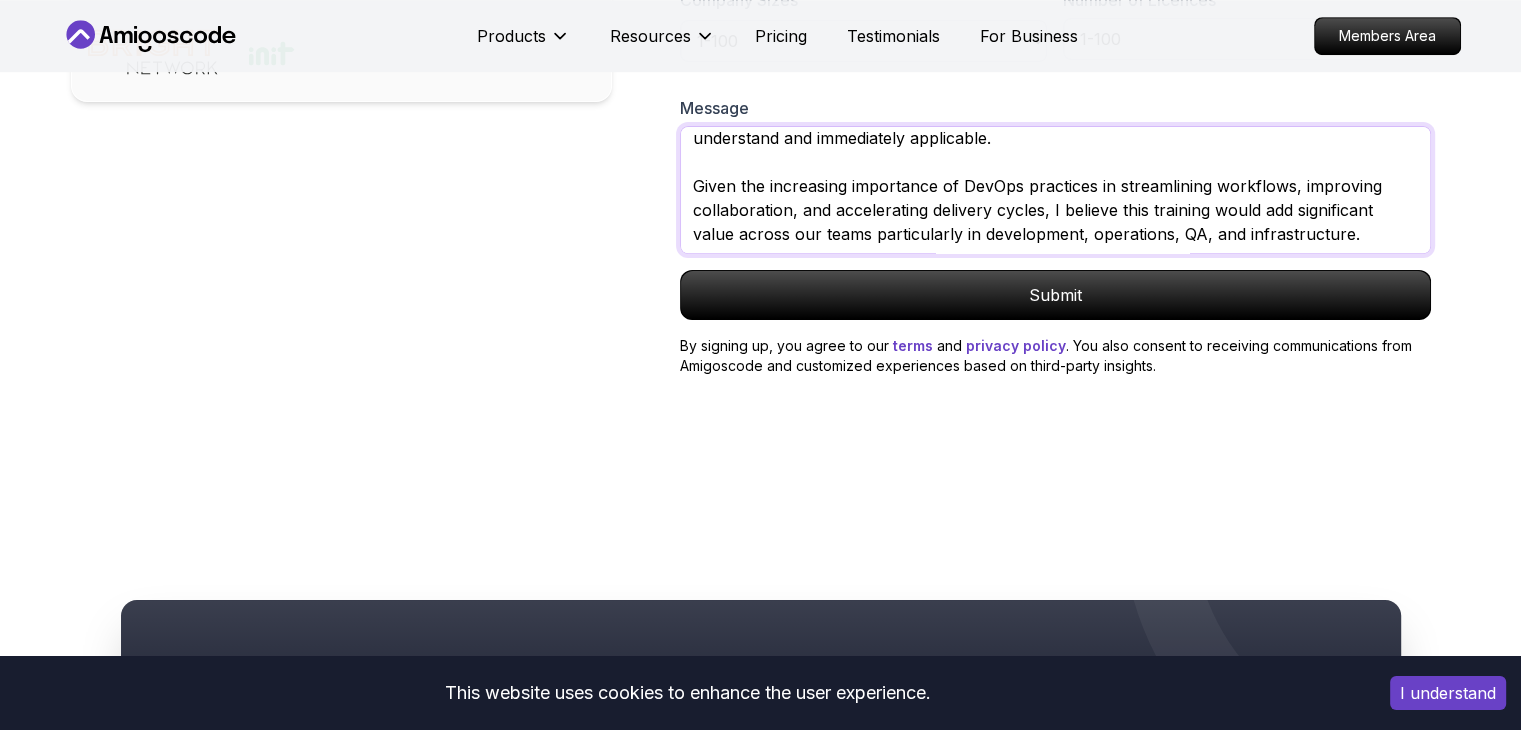 scroll, scrollTop: 1291, scrollLeft: 0, axis: vertical 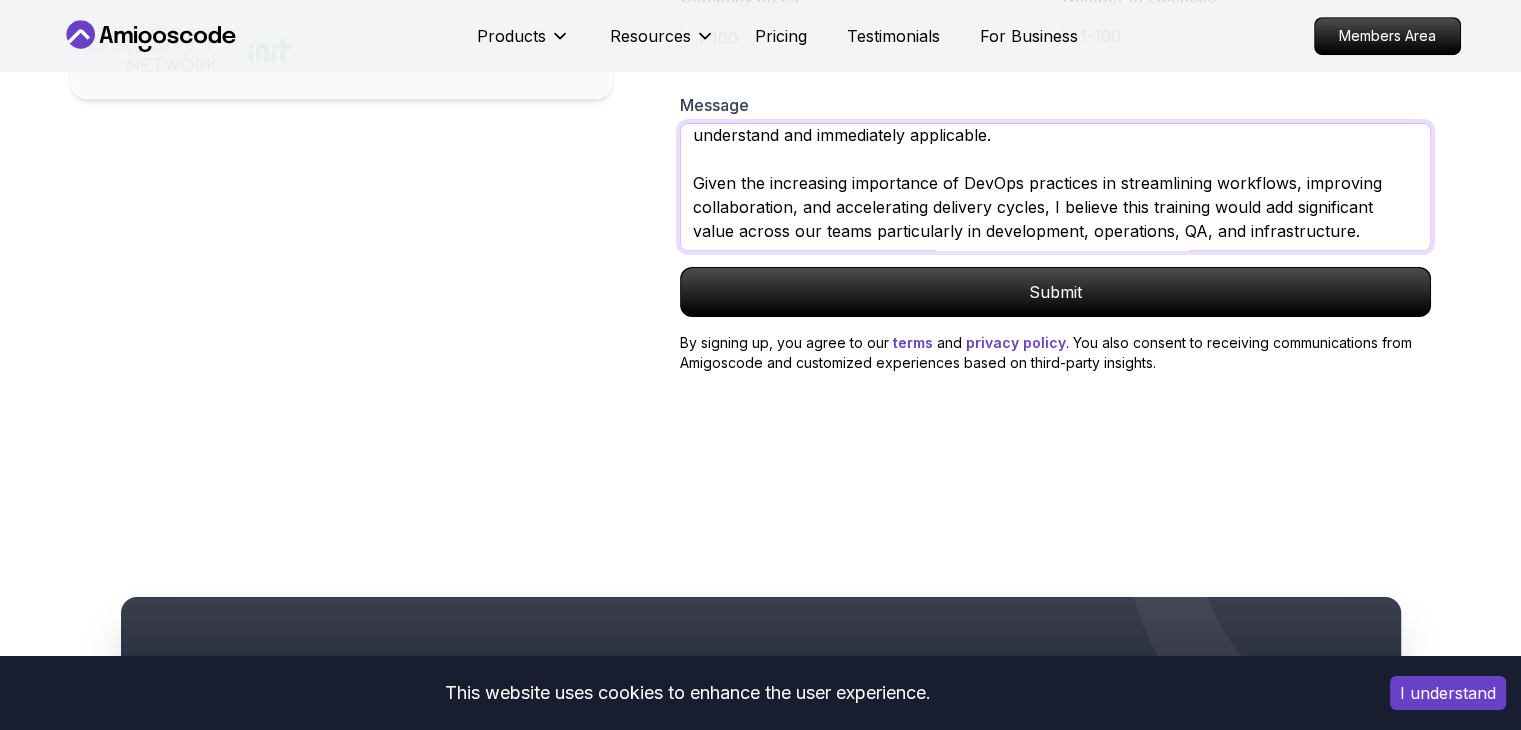 click on "I would like to formally request the initiation of a large scale DevOps training program for our organization, targeting team members across relevant departments.
This recommendation comes from my own recent experience with a DevOps course that was suggested by a friend. I personally completed the training and was genuinely impressed not only by the clarity of the content but also by how approachable and intuitive it was, even for complex topics. I’ve never come across a technical course that made concepts feel so easy to understand and immediately applicable.
Given the increasing importance of DevOps practices in streamlining workflows, improving collaboration, and accelerating delivery cycles, I believe this training would add significant value across our teams particularly in development, operations, QA, and infrastructure." at bounding box center [1055, 187] 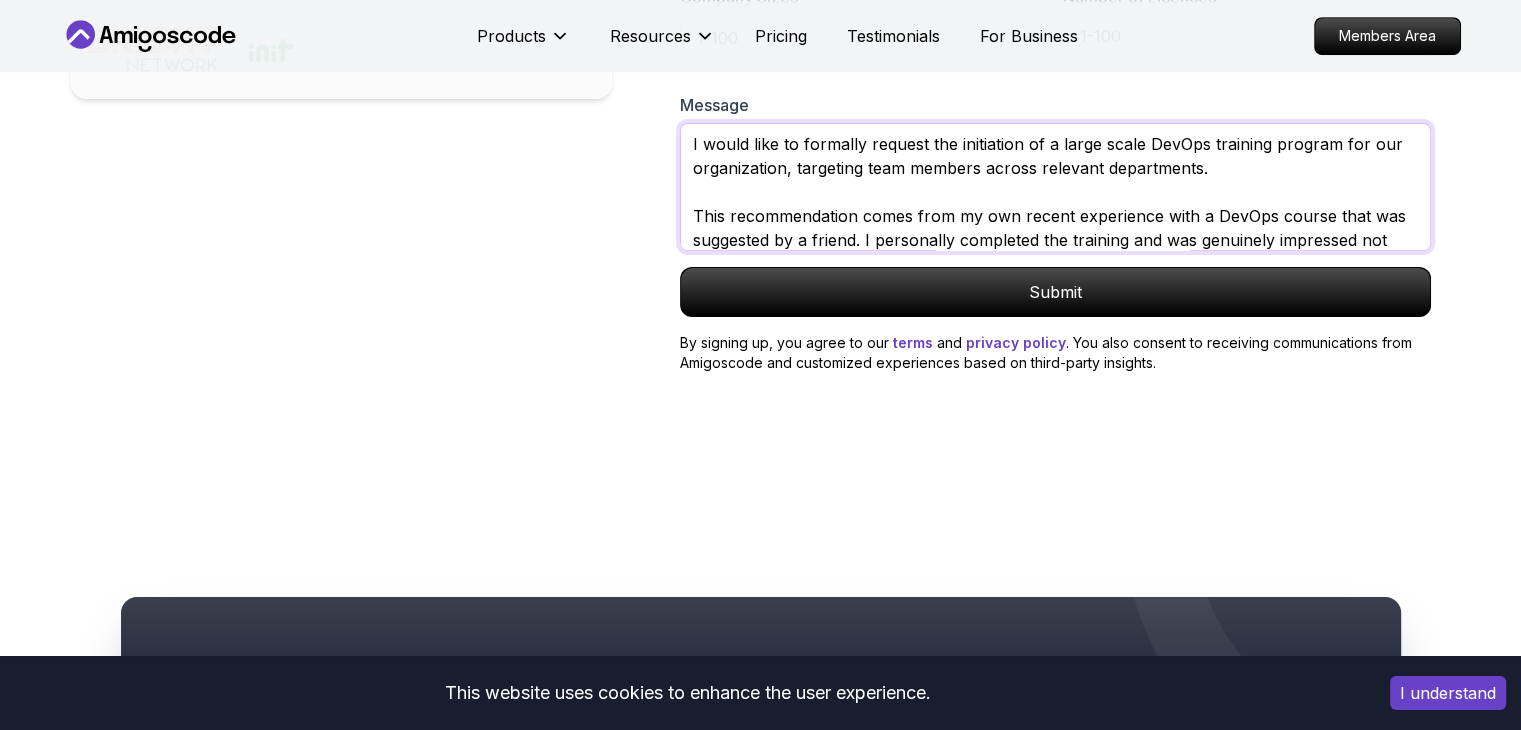 scroll, scrollTop: 0, scrollLeft: 0, axis: both 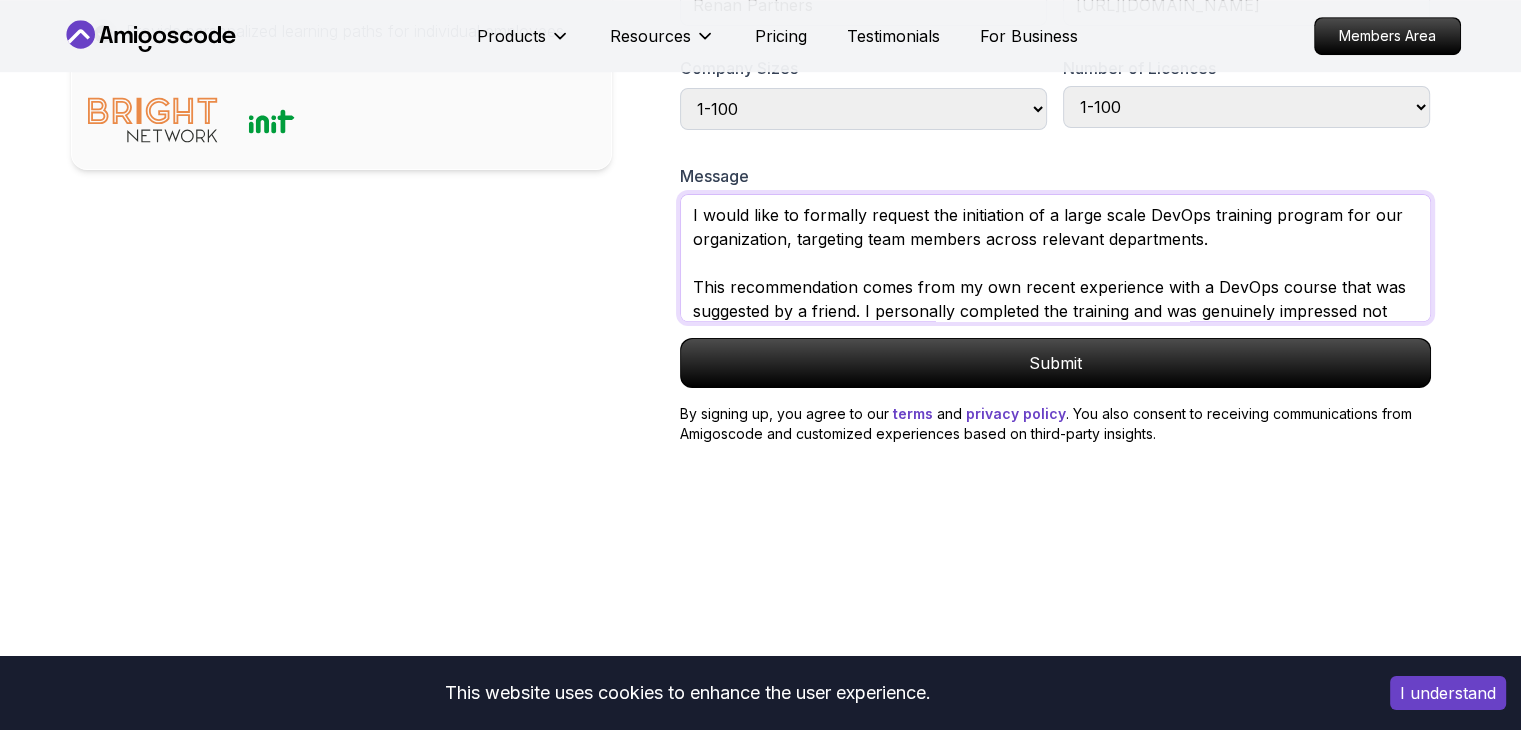 click on "I would like to formally request the initiation of a large scale DevOps training program for our organization, targeting team members across relevant departments.
This recommendation comes from my own recent experience with a DevOps course that was suggested by a friend. I personally completed the training and was genuinely impressed not only by the clarity of the content but also by how approachable and intuitive it was, even for complex topics. I’ve never come across a technical course that made concepts feel so easy to understand and immediately applicable.
Given the increasing importance of DevOps practices in streamlining workflows, improving collaboration, and accelerating delivery cycles, I believe this training would add significant value across our teams particularly in development, operations, QA, and infrastructure." at bounding box center [1055, 258] 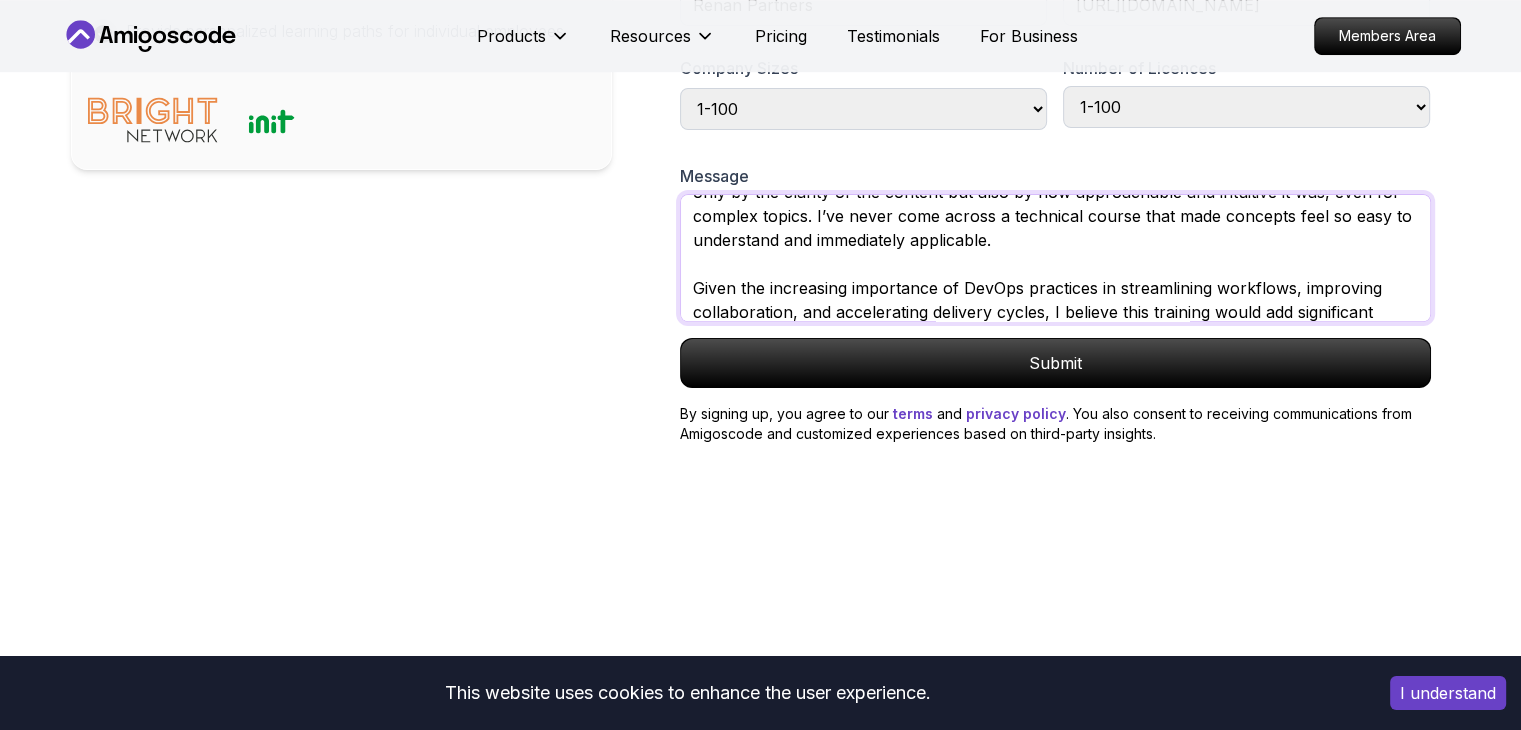 scroll, scrollTop: 177, scrollLeft: 0, axis: vertical 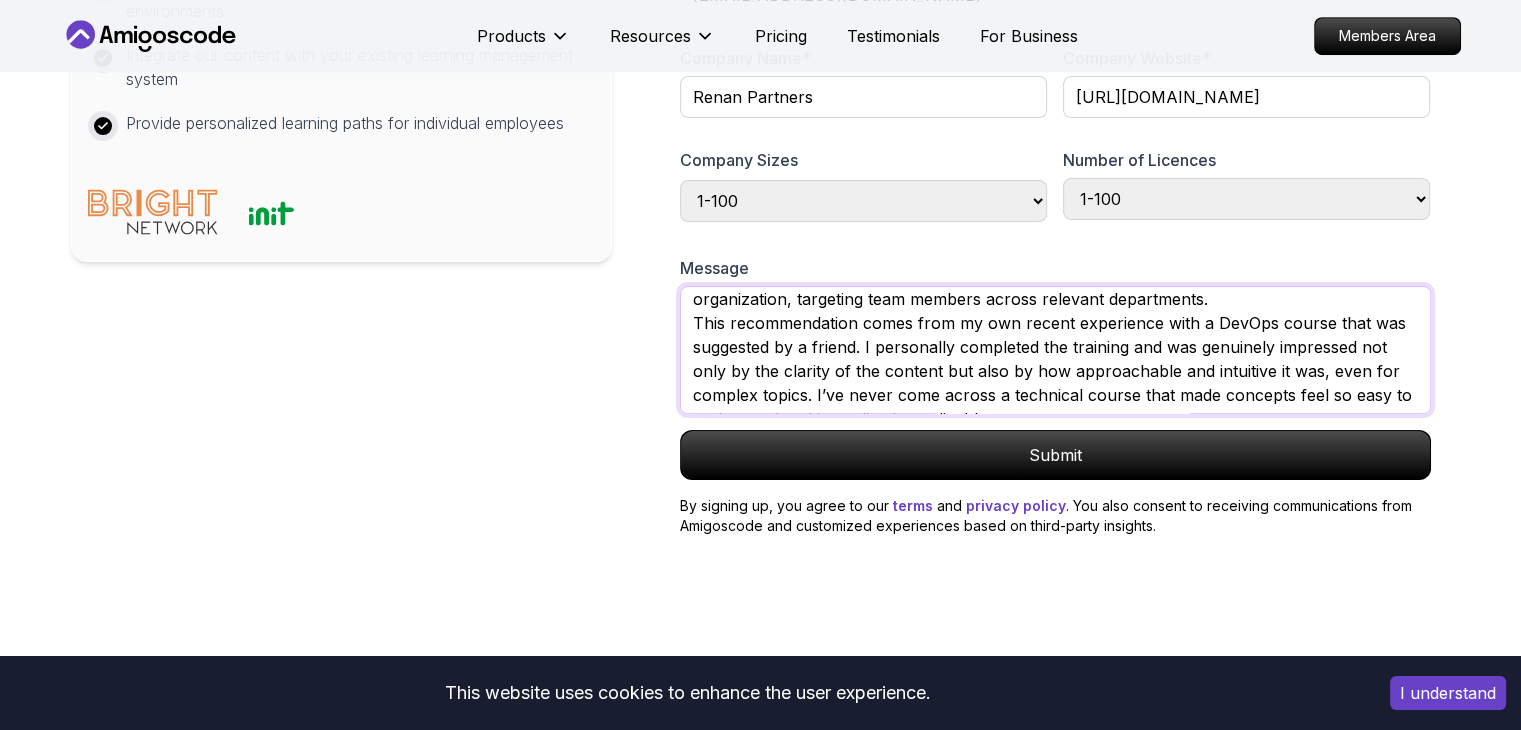 type on "I would like to formally request the initiation of a large scale DevOps training program for our organization, targeting team members across relevant departments.
This recommendation comes from my own recent experience with a DevOps course that was suggested by a friend. I personally completed the training and was genuinely impressed not only by the clarity of the content but also by how approachable and intuitive it was, even for complex topics. I’ve never come across a technical course that made concepts feel so easy to understand and immediately applicable.
Given the increasing importance of DevOps practices in streamlining workflows, improving collaboration, and accelerating delivery cycles, I believe this training would add significant value across our teams particularly in development, operations, QA, and infrastructure." 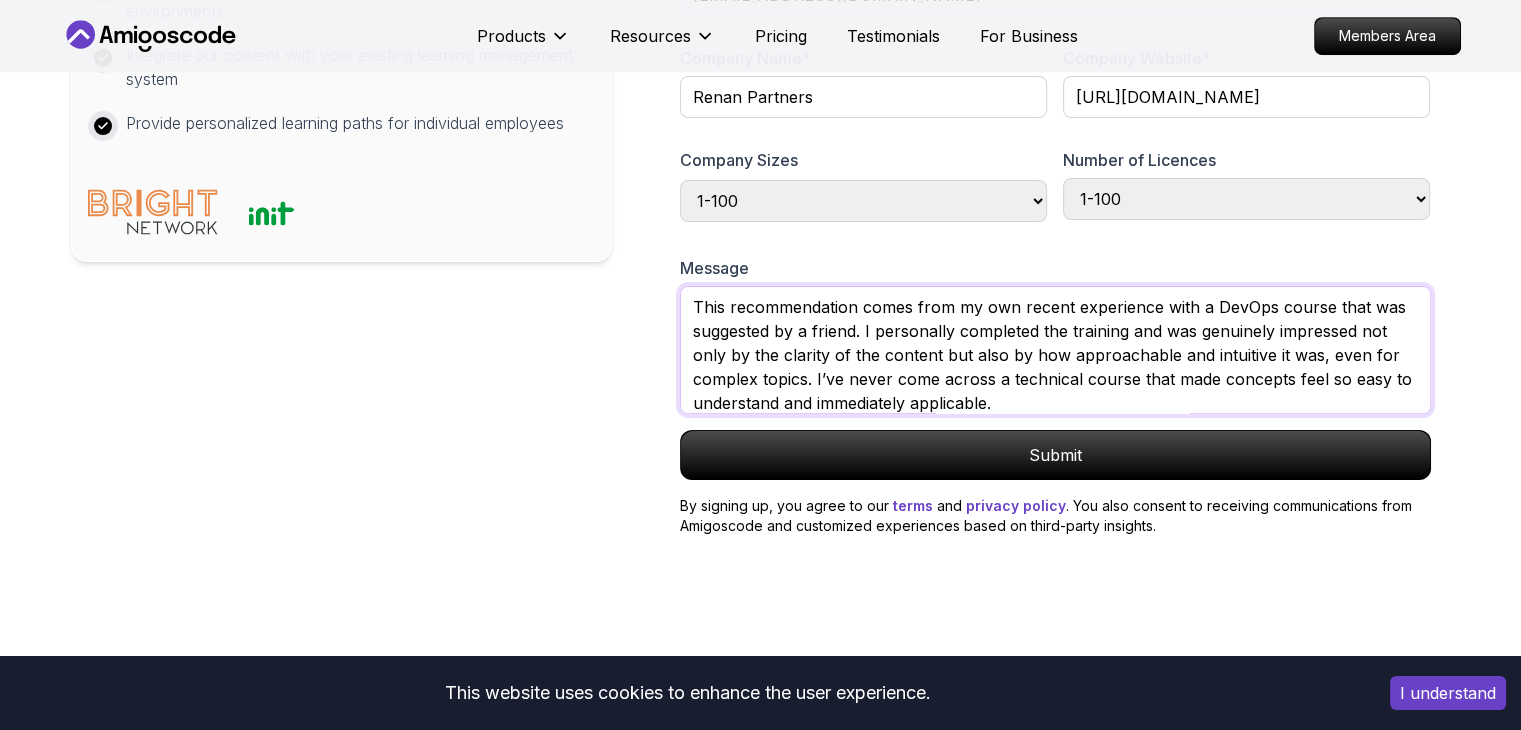 scroll, scrollTop: 82, scrollLeft: 0, axis: vertical 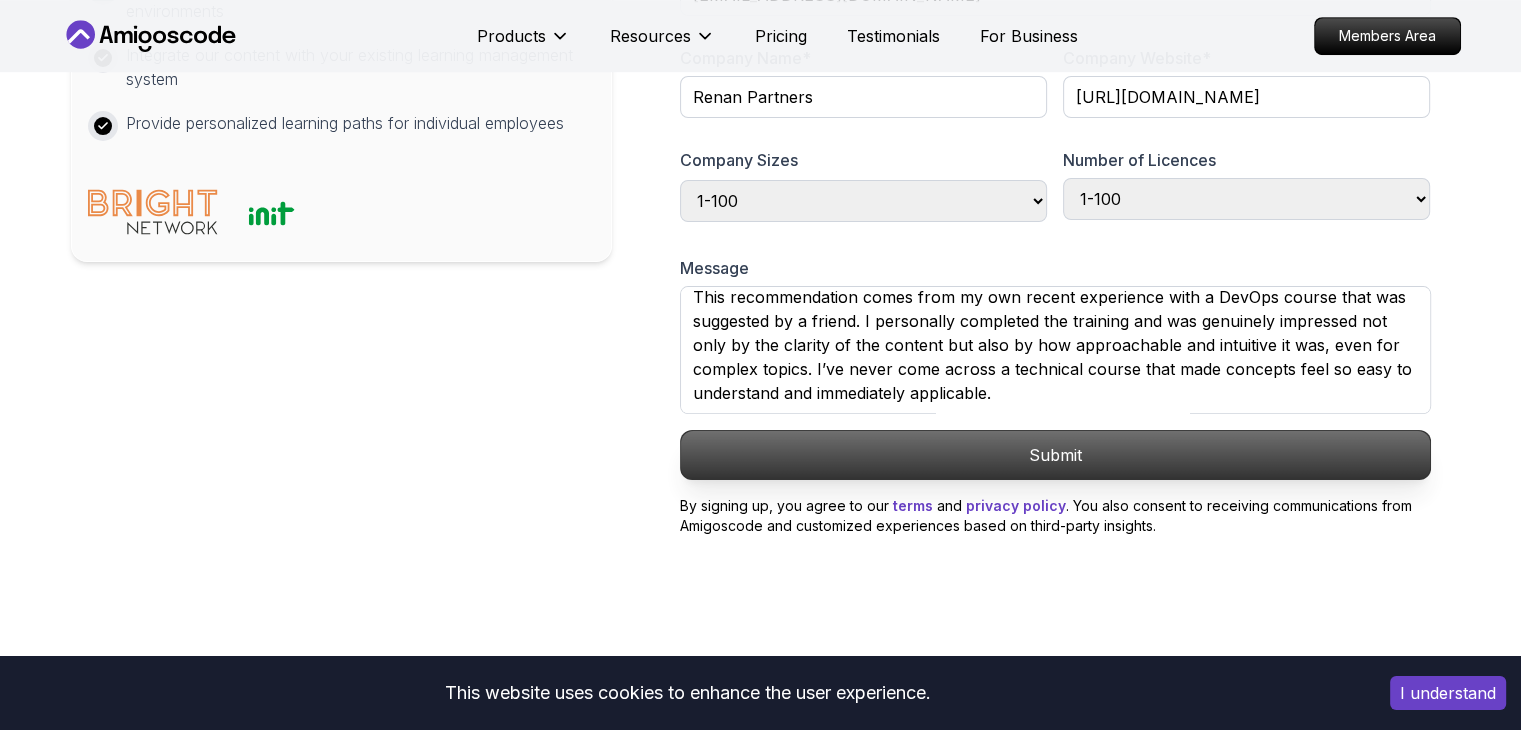 click on "Submit" at bounding box center (1055, 455) 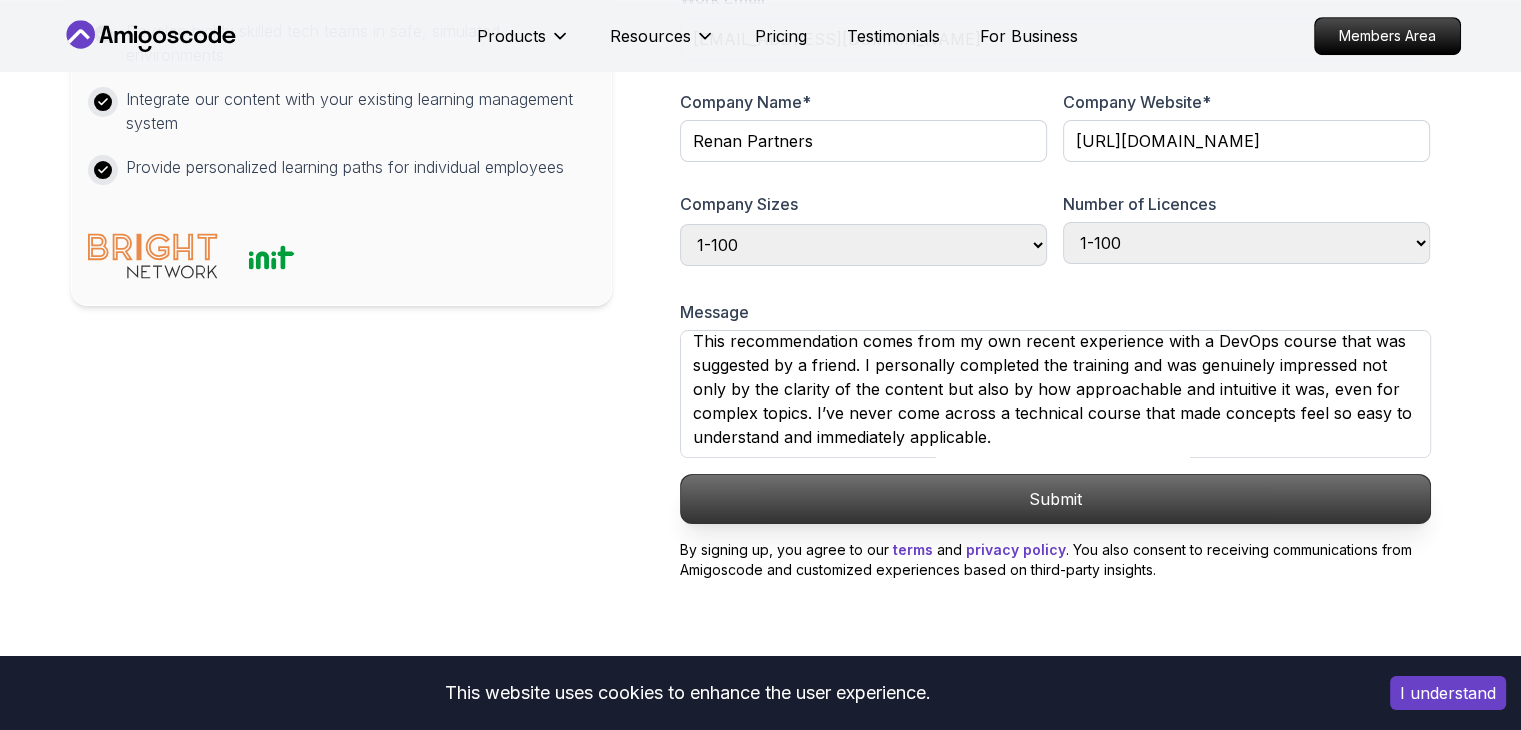 scroll, scrollTop: 1076, scrollLeft: 0, axis: vertical 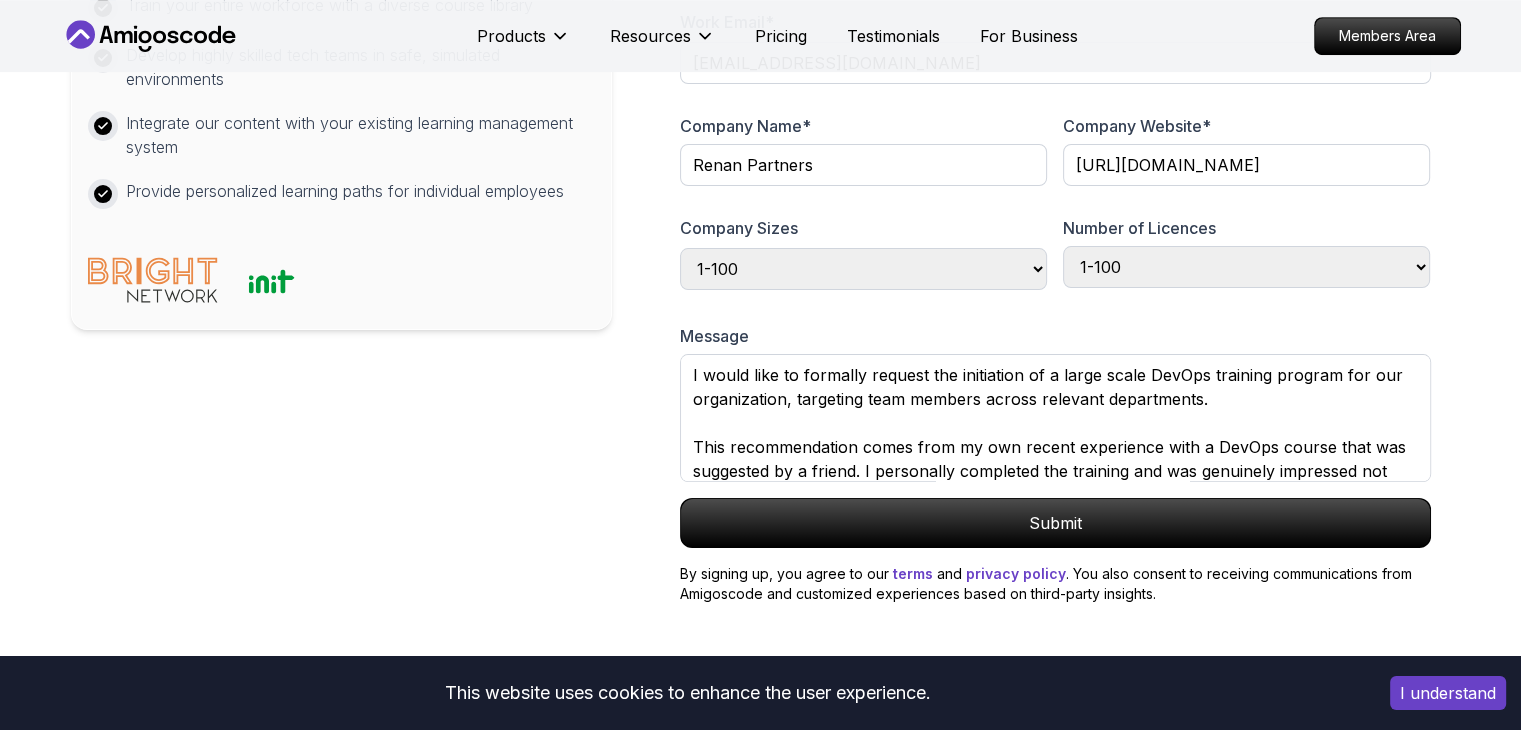 type 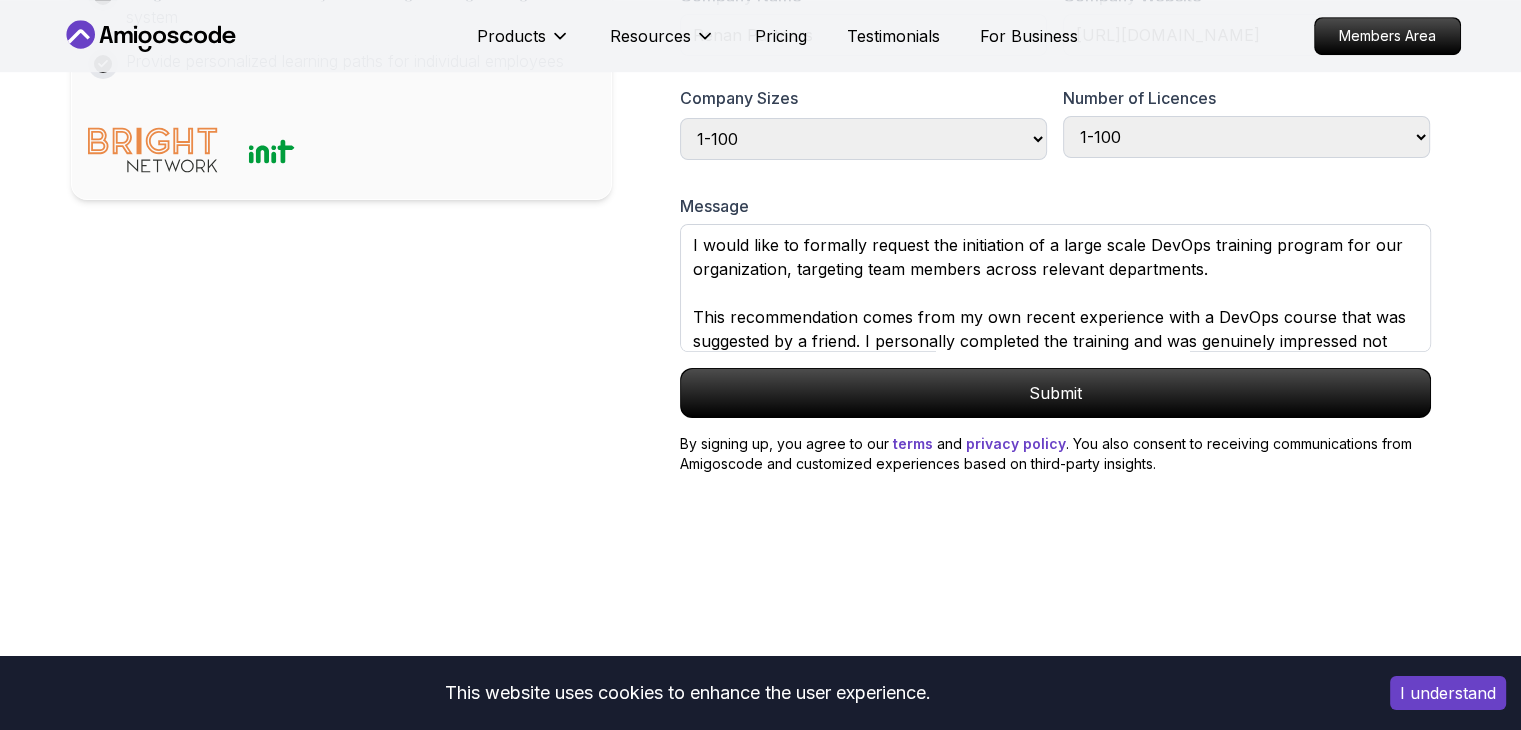 scroll, scrollTop: 1192, scrollLeft: 0, axis: vertical 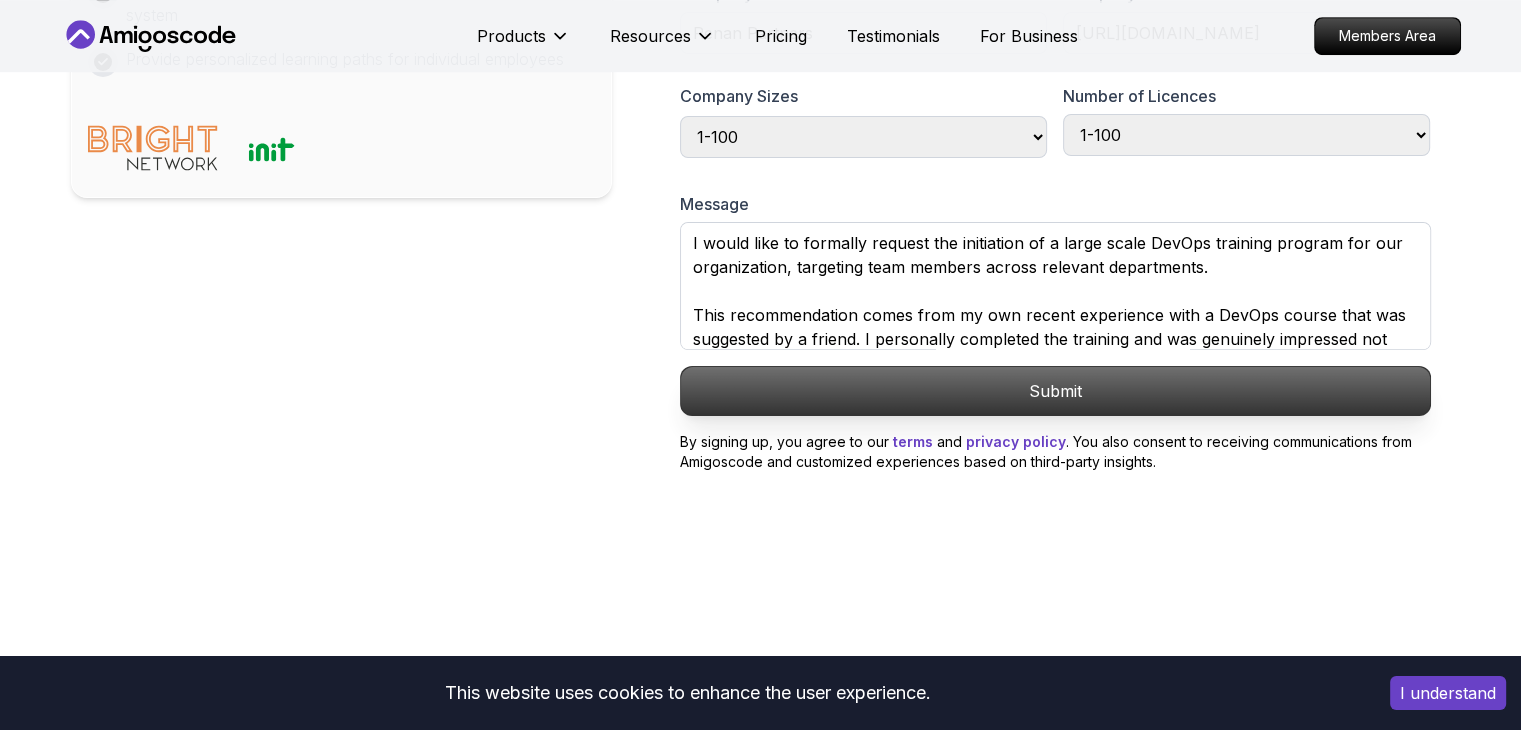 click on "Submit" at bounding box center (1055, 391) 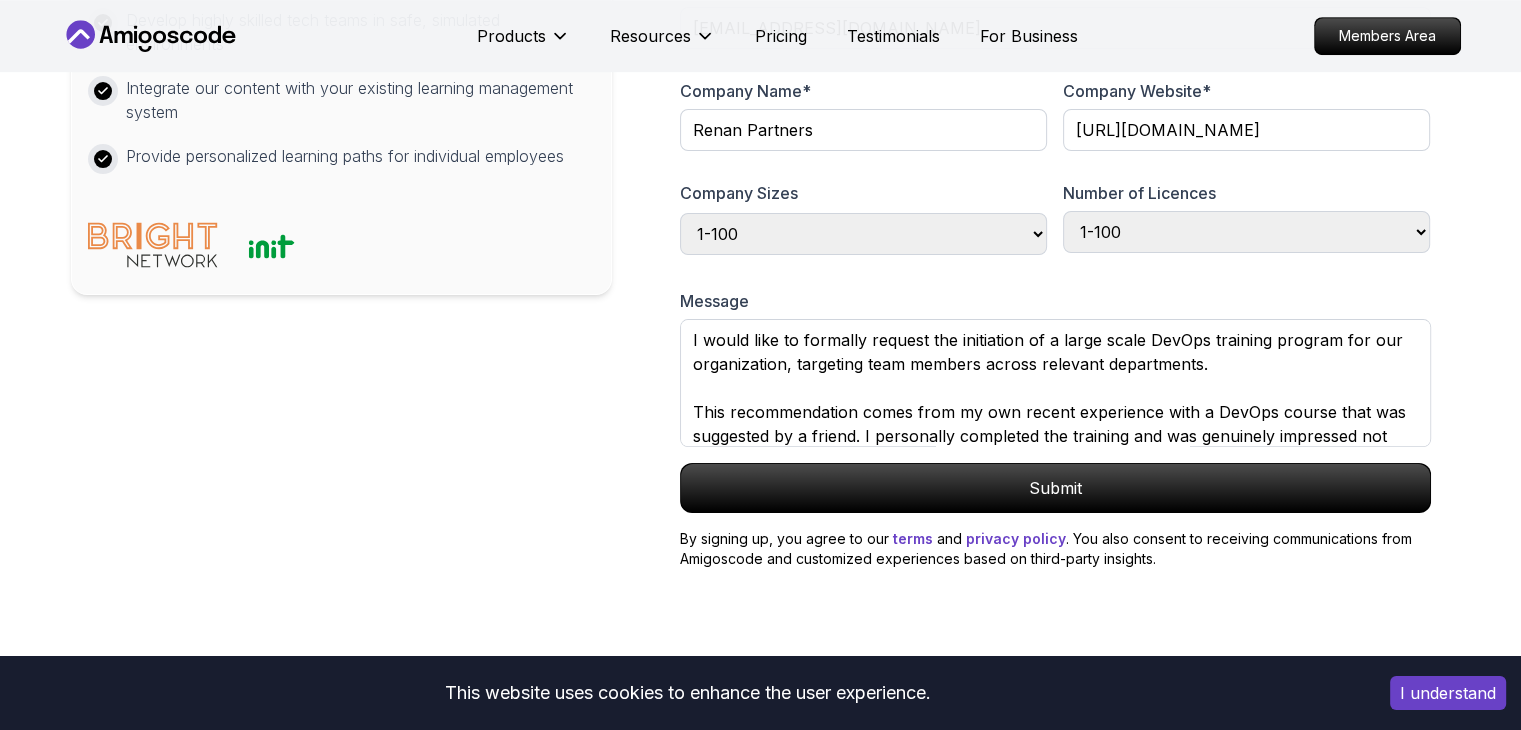 scroll, scrollTop: 1100, scrollLeft: 0, axis: vertical 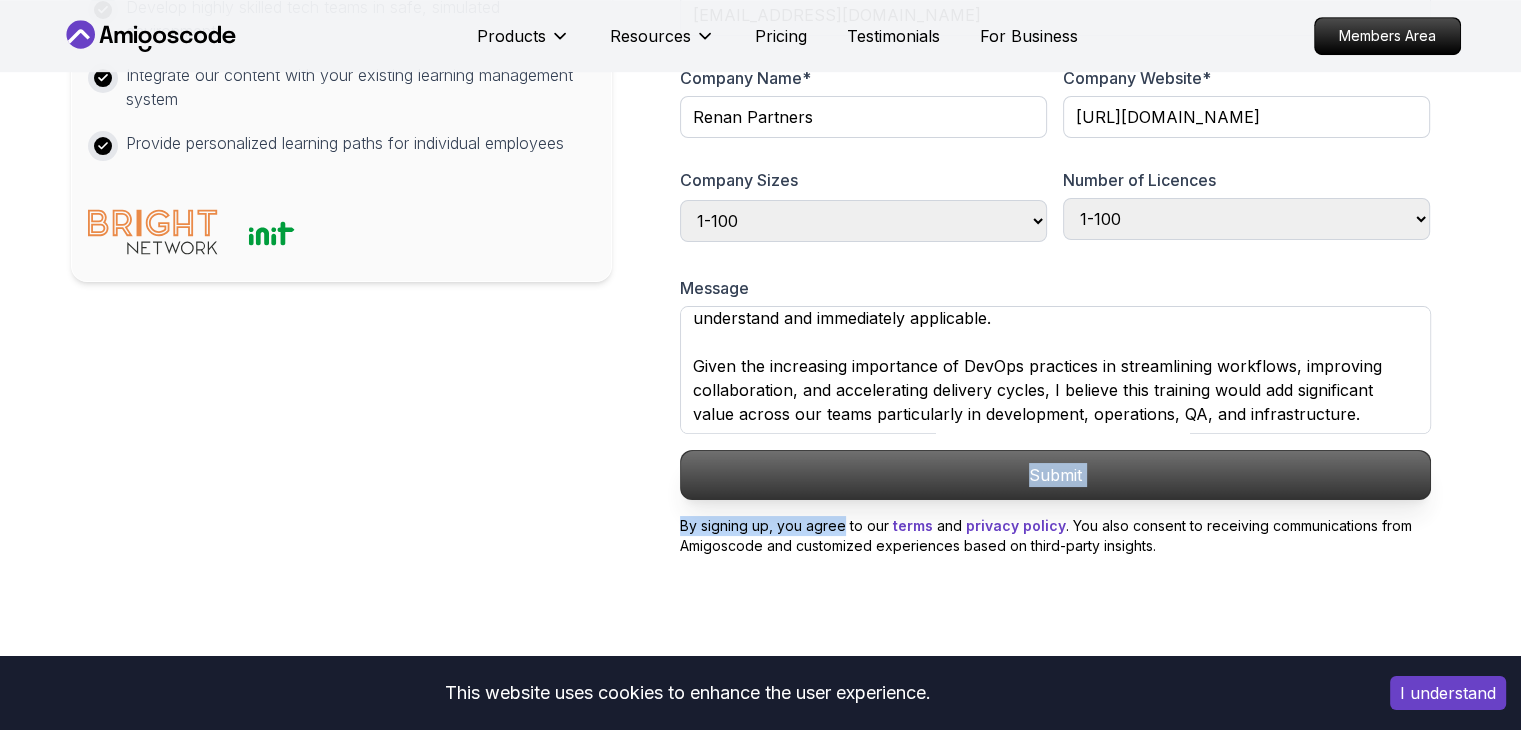 drag, startPoint x: 844, startPoint y: 597, endPoint x: 869, endPoint y: 557, distance: 47.169907 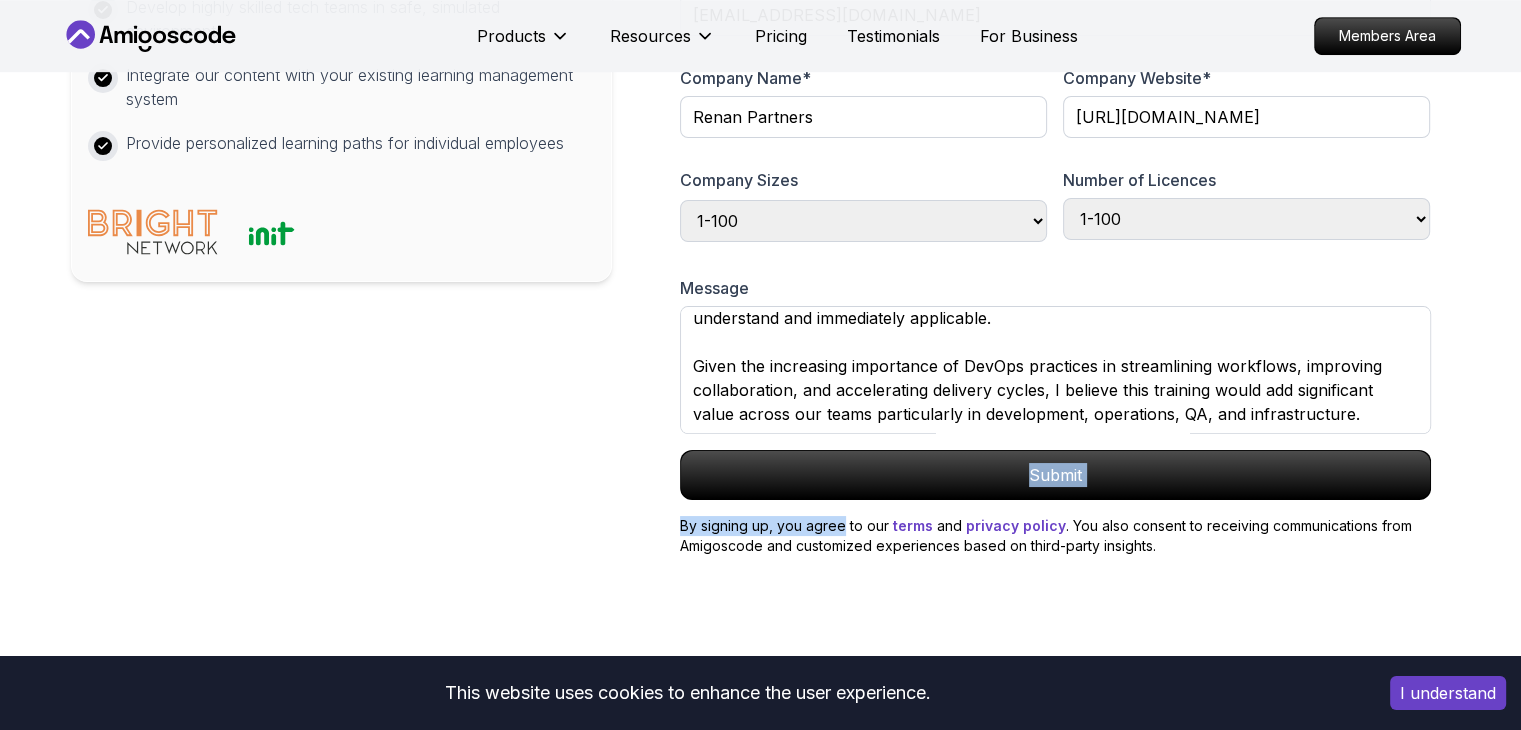 drag, startPoint x: 869, startPoint y: 557, endPoint x: 828, endPoint y: 616, distance: 71.84706 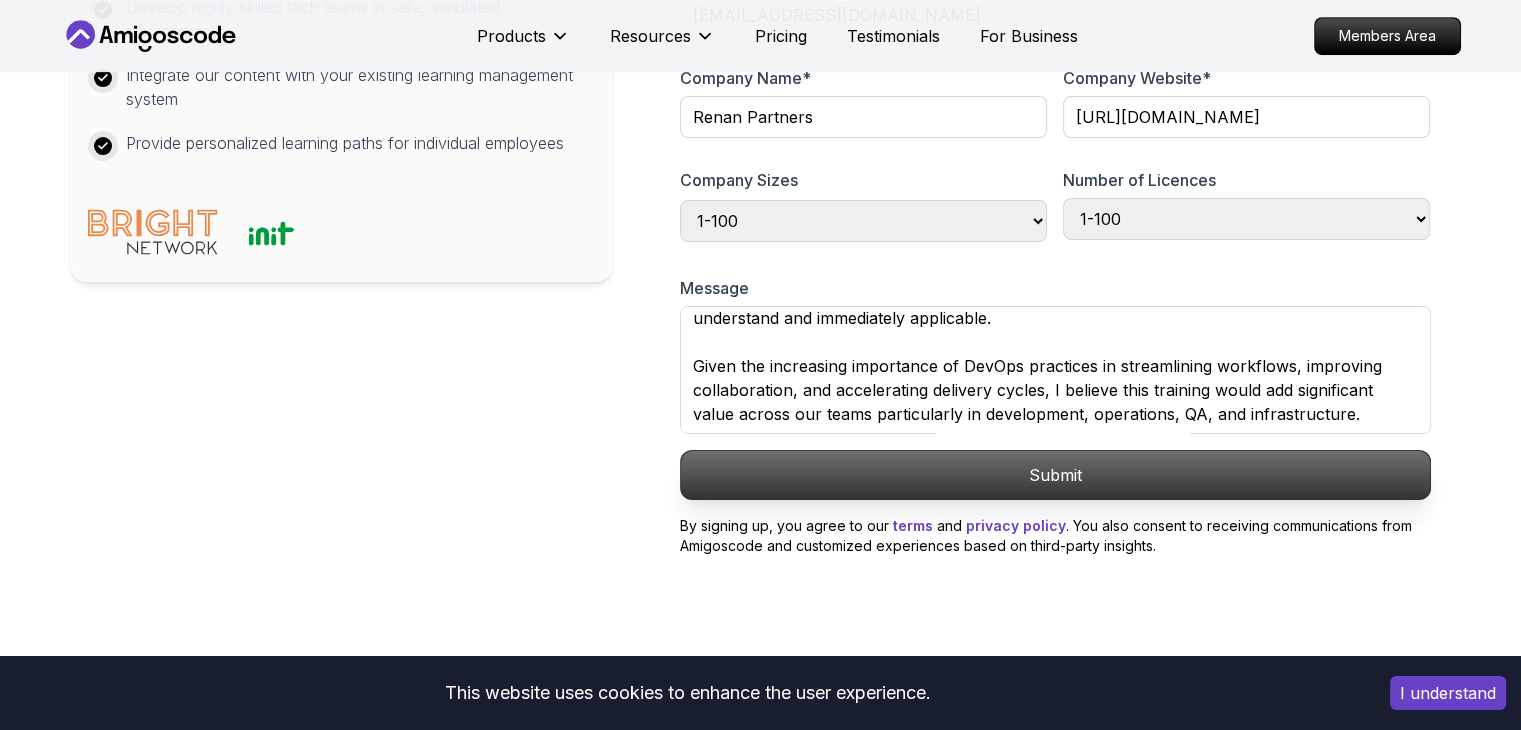 click on "Submit" at bounding box center (1055, 475) 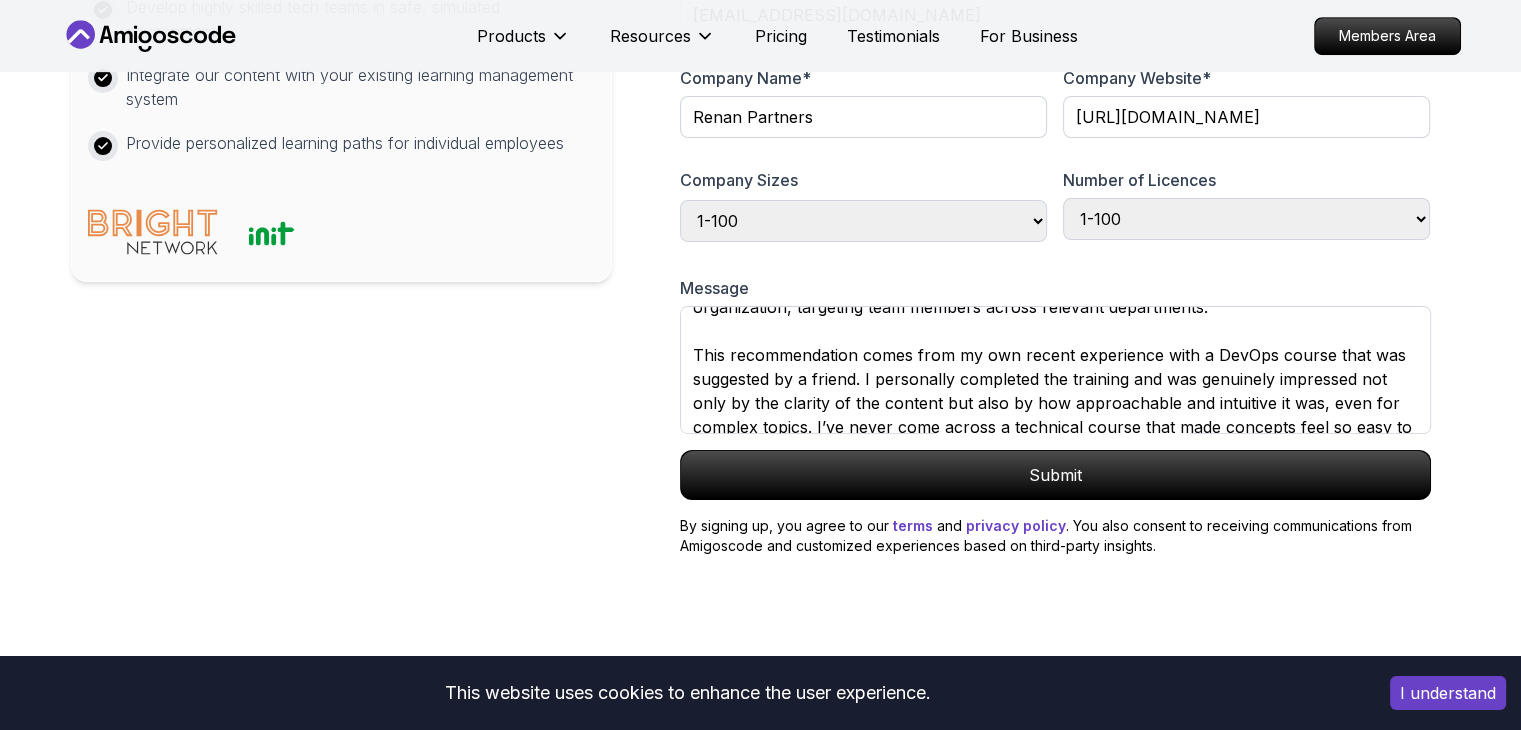 scroll, scrollTop: 0, scrollLeft: 0, axis: both 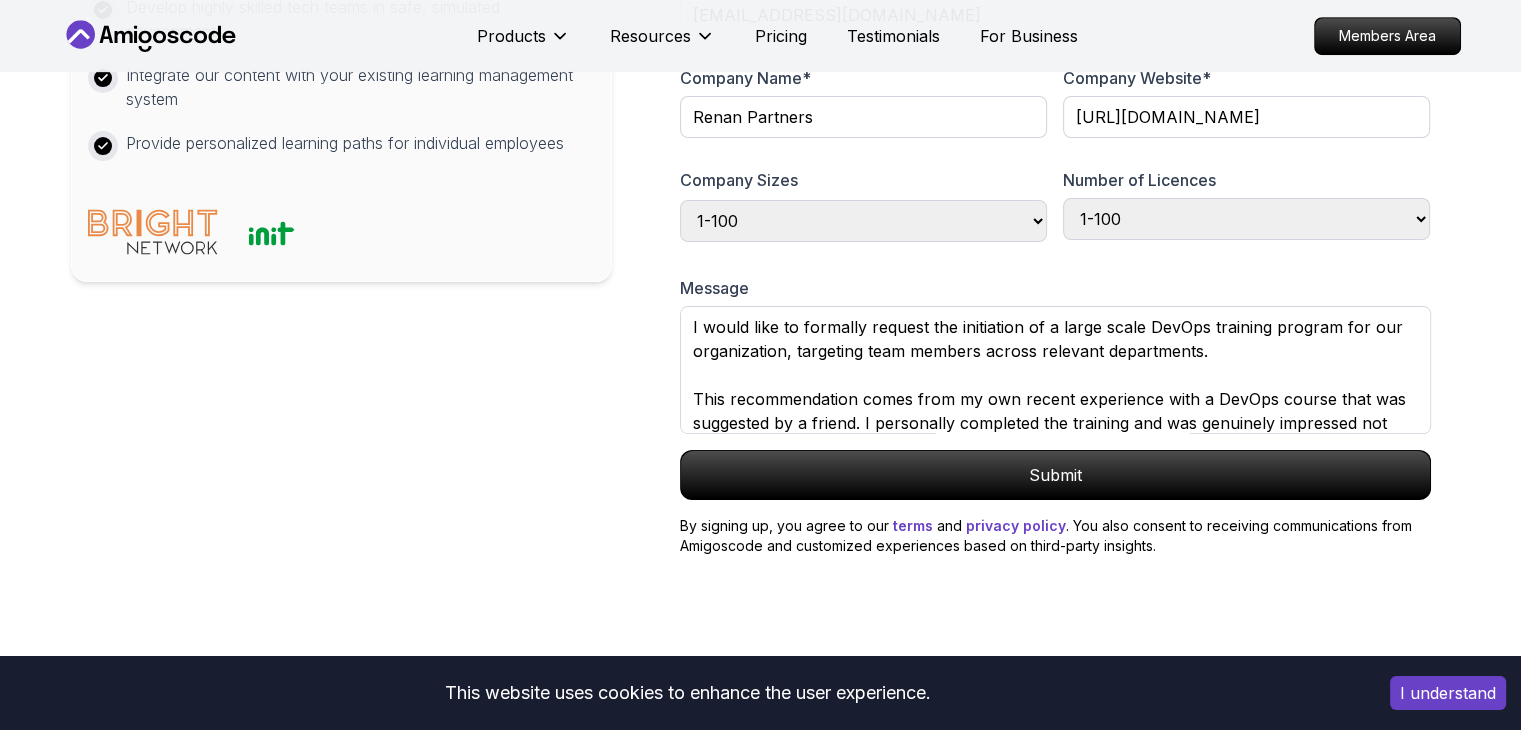 click on "Message I would like to formally request the initiation of a large scale DevOps training program for our organization, targeting team members across relevant departments.
This recommendation comes from my own recent experience with a DevOps course that was suggested by a friend. I personally completed the training and was genuinely impressed not only by the clarity of the content but also by how approachable and intuitive it was, even for complex topics. I’ve never come across a technical course that made concepts feel so easy to understand and immediately applicable.
Given the increasing importance of DevOps practices in streamlining workflows, improving collaboration, and accelerating delivery cycles, I believe this training would add significant value across our teams particularly in development, operations, QA, and infrastructure." at bounding box center (1055, 355) 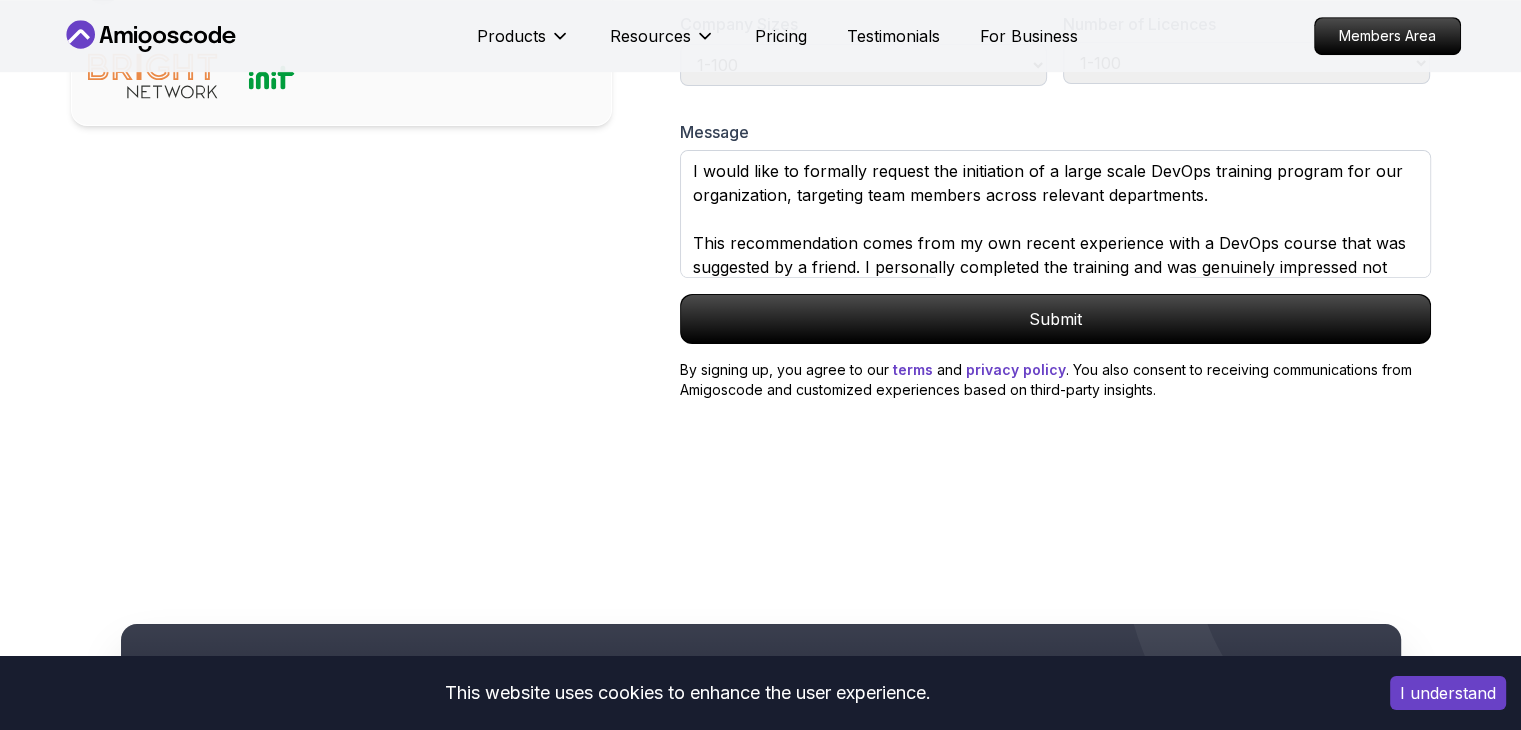 scroll, scrollTop: 1265, scrollLeft: 0, axis: vertical 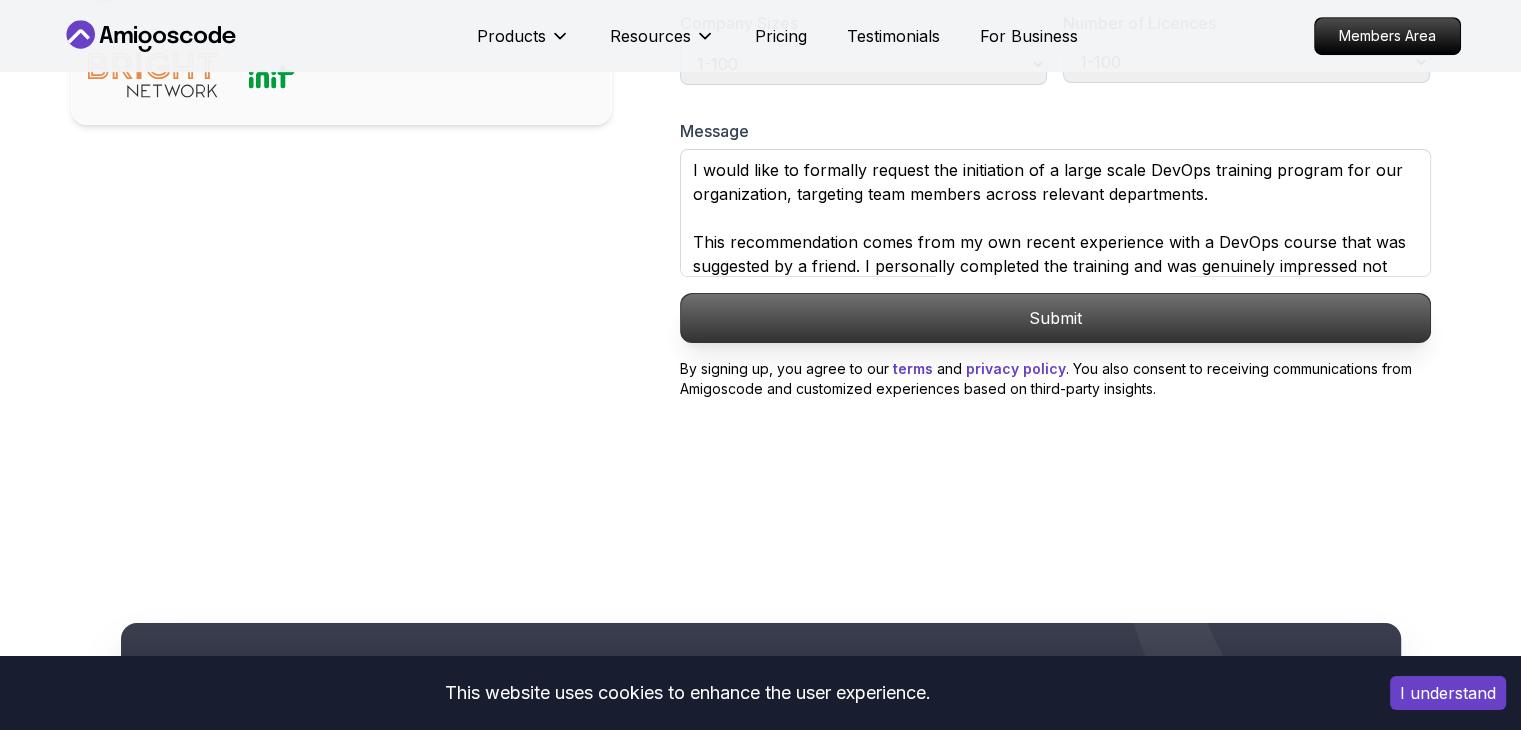 click on "Submit" at bounding box center [1055, 318] 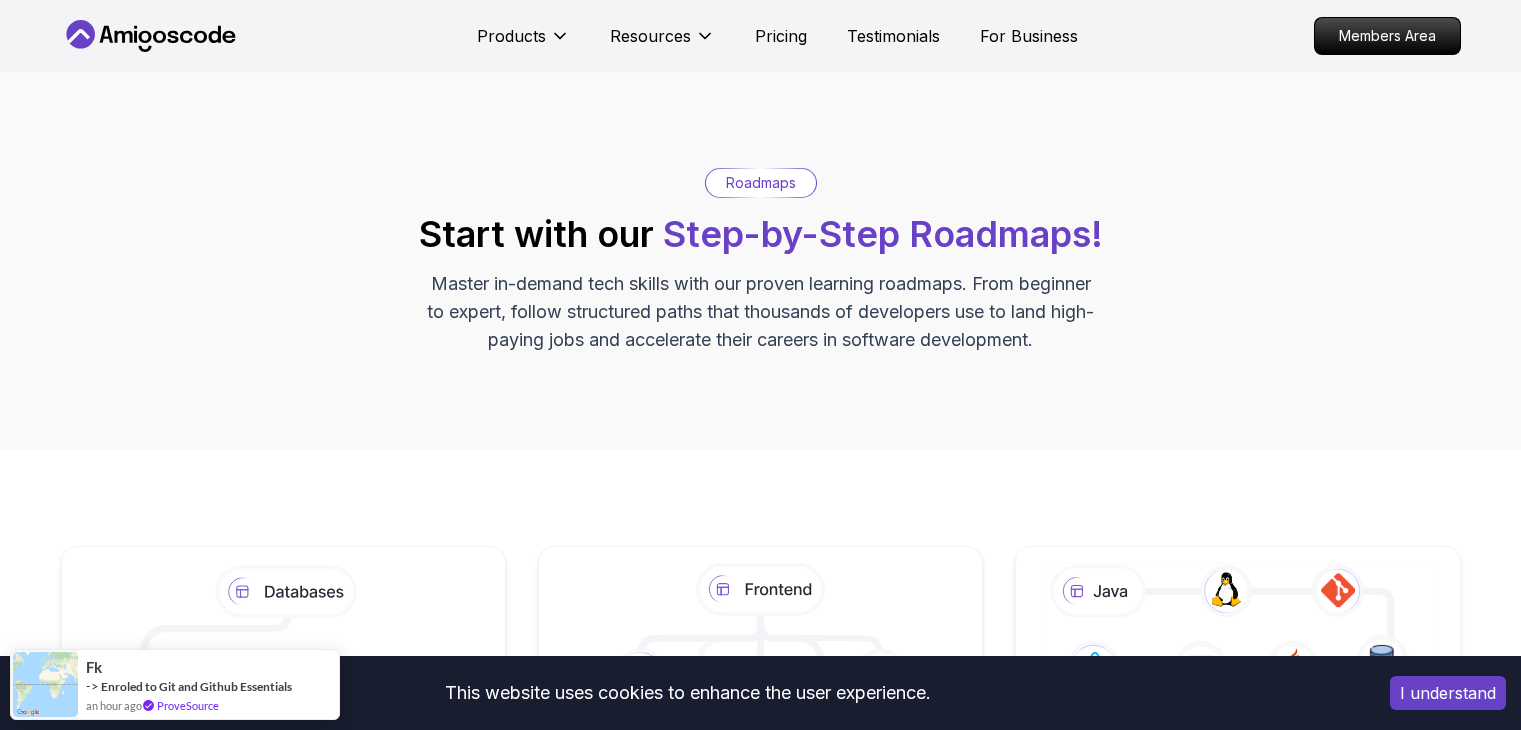 scroll, scrollTop: 0, scrollLeft: 0, axis: both 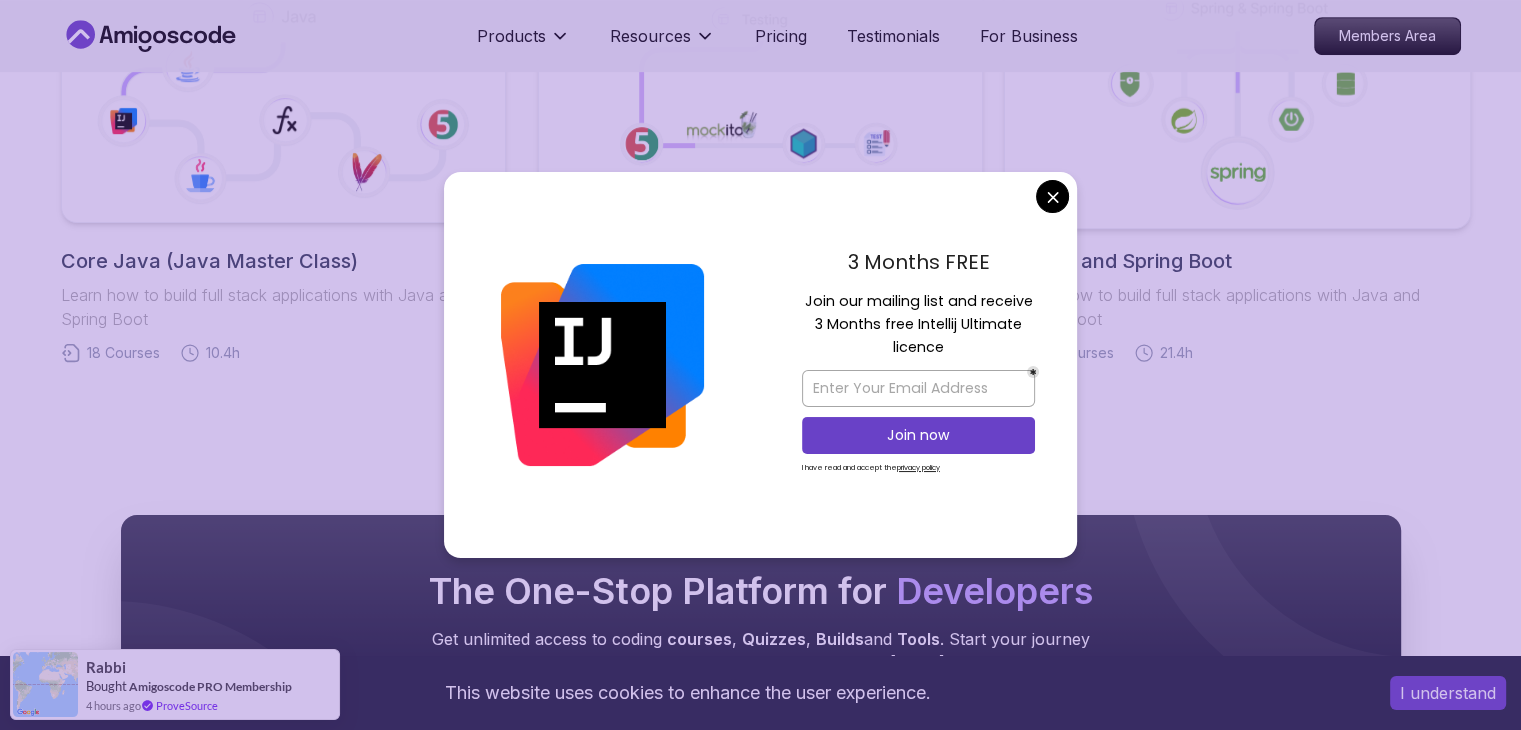 click on "This website uses cookies to enhance the user experience. I understand Products Resources Pricing Testimonials For Business Members Area Products Resources Pricing Testimonials For Business Members Area Roadmaps Start with our   Step-by-Step Roadmaps! Master in-demand tech skills with our proven learning roadmaps. From beginner to expert, follow structured paths that thousands of developers use to land high-paying jobs and accelerate their careers in software development. Databases Master table design, data management, and advanced database operations. This structured learning path will take you from database fundamentals to advanced SQL queries. 5   Courses 21.3h Frontend Developer Master modern frontend development from basics to advanced React applications. This structured learning path will take you from HTML fundamentals to building complex React applications. 10   Courses 8.7h Java Full Stack Learn how to build full stack applications with Java and Spring Boot 29   Courses 4   Builds 9.2h 18   Courses 4" at bounding box center (760, 207) 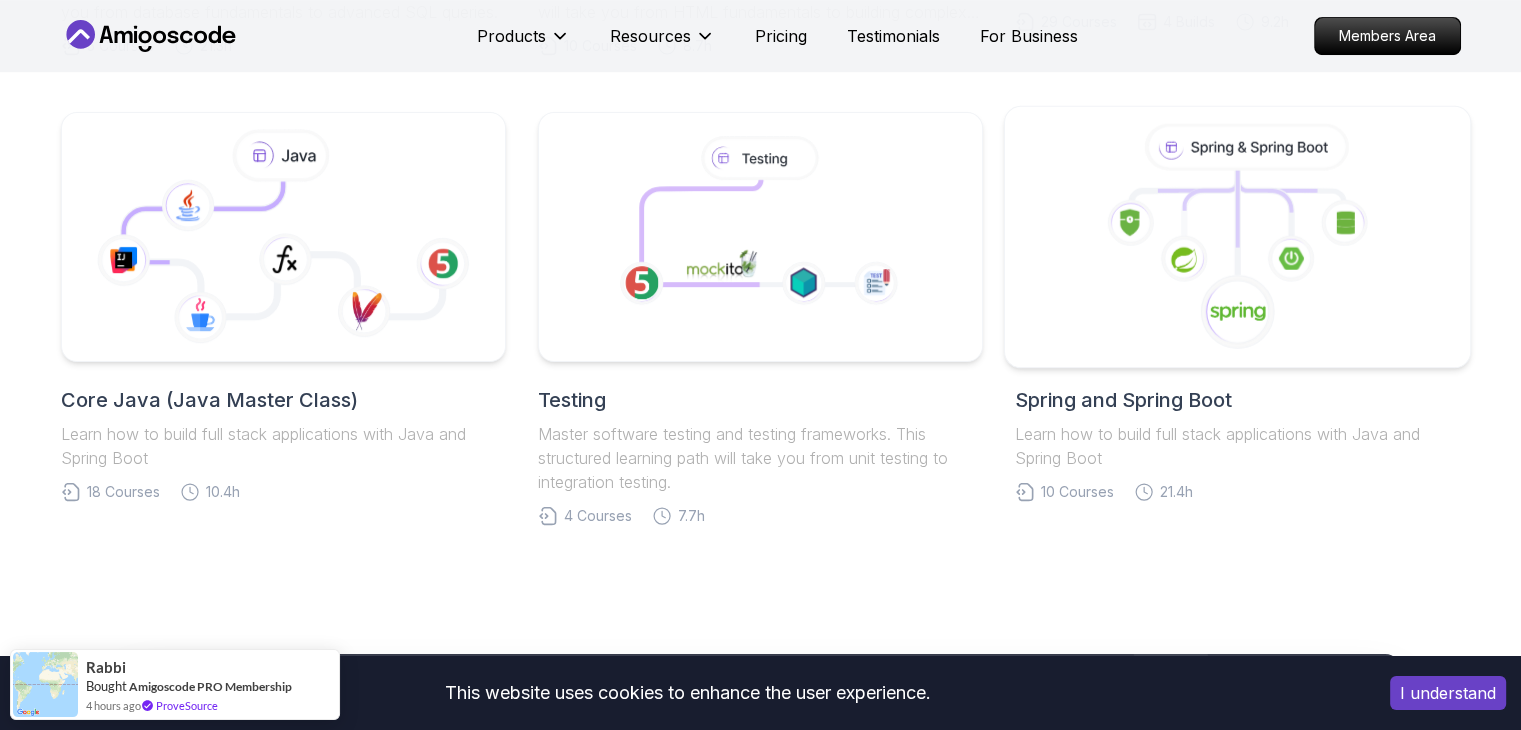 scroll, scrollTop: 898, scrollLeft: 0, axis: vertical 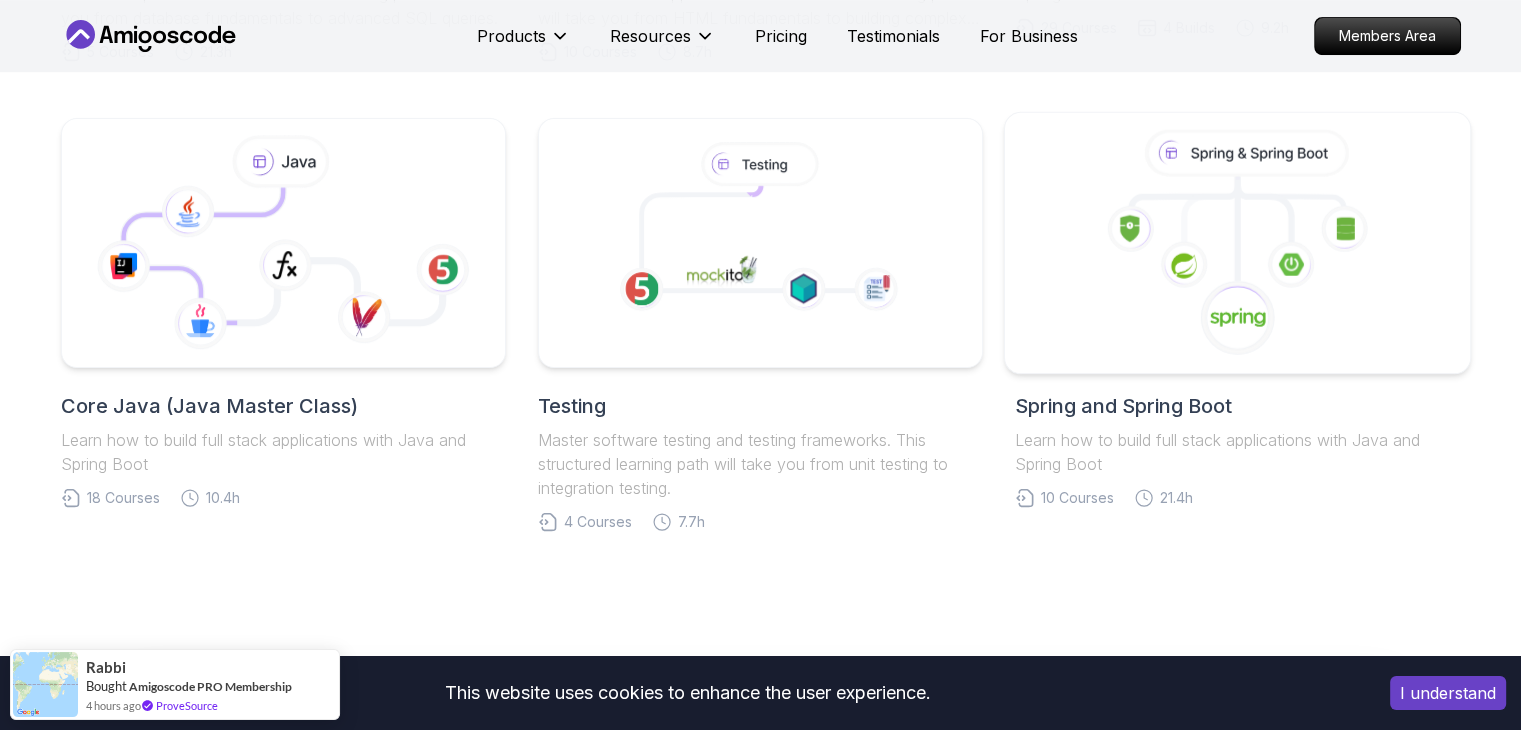 click 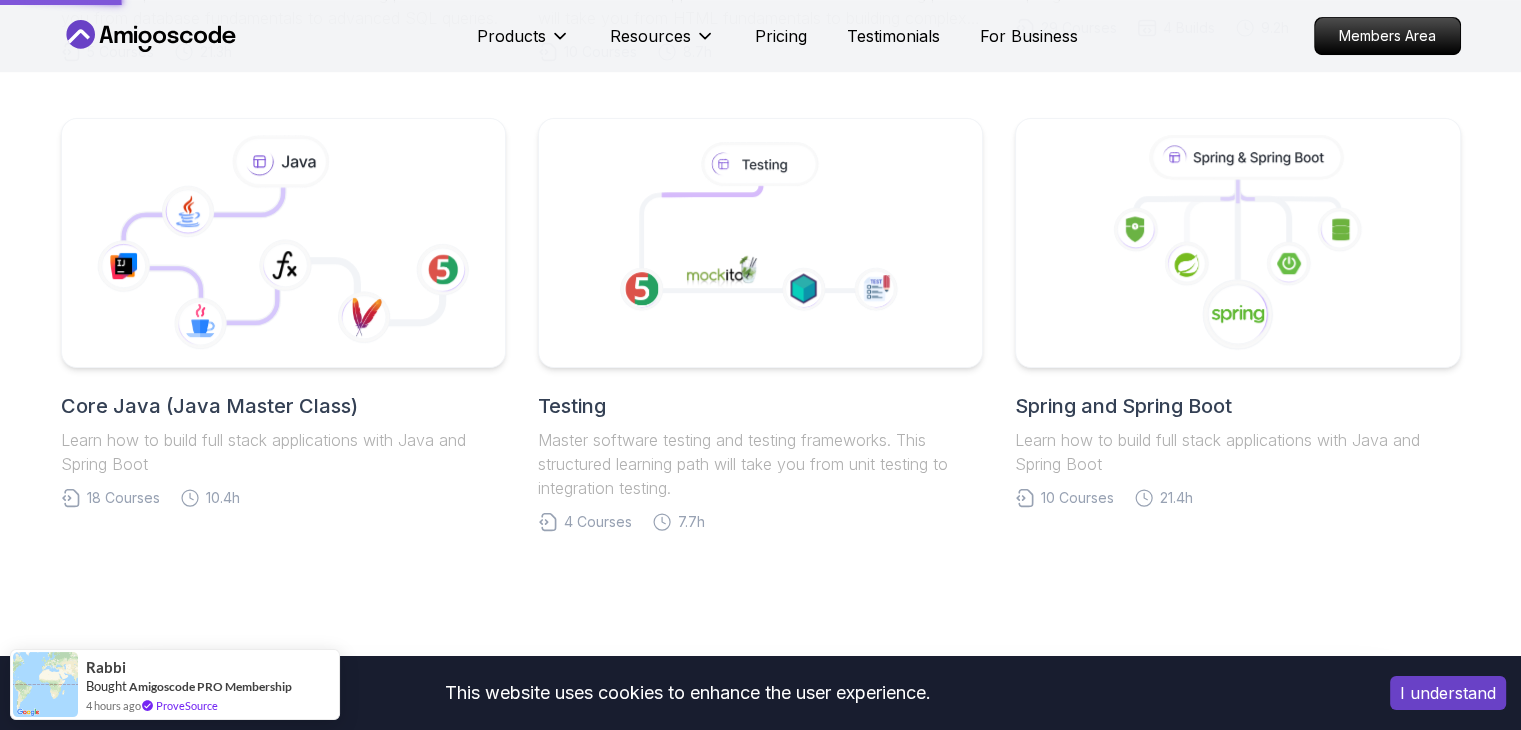 scroll, scrollTop: 0, scrollLeft: 0, axis: both 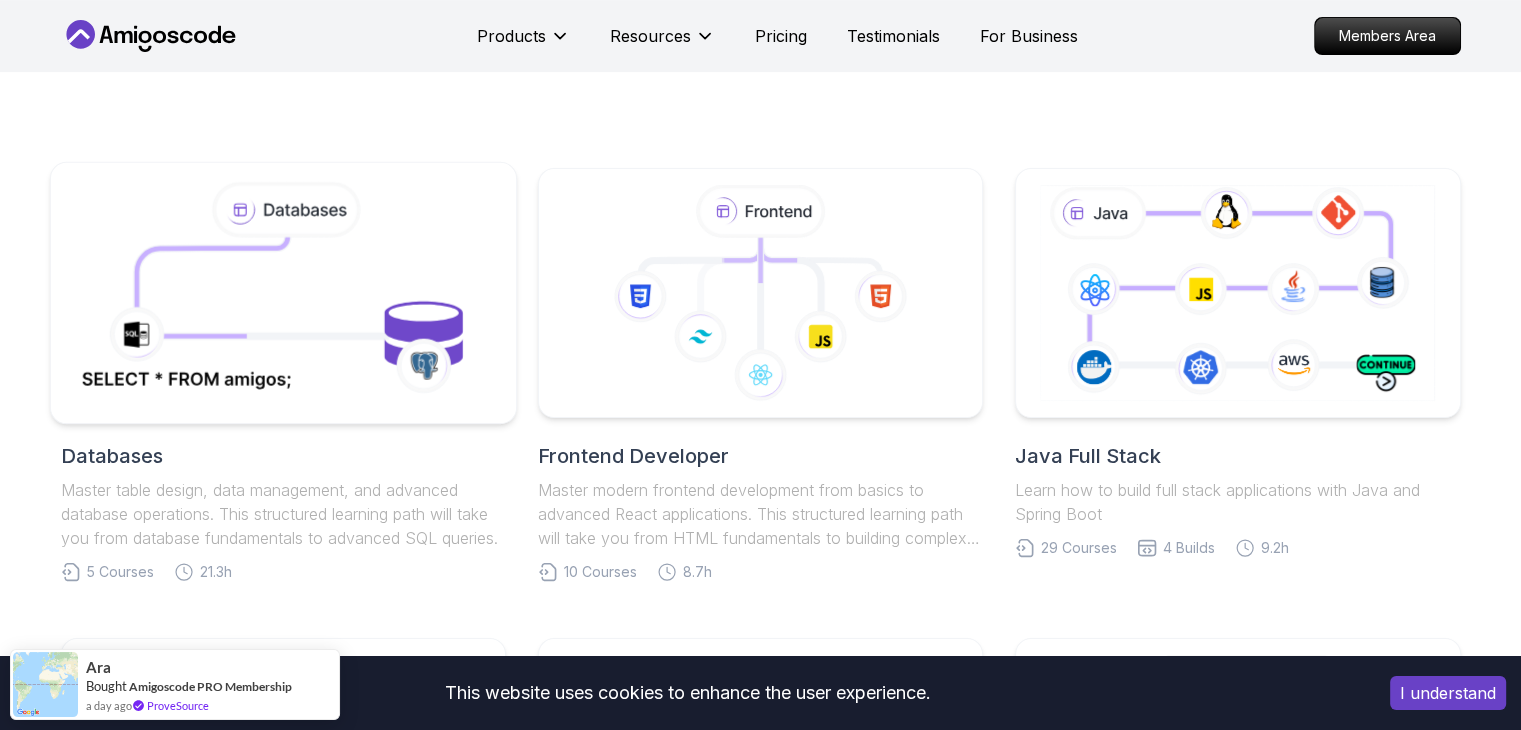 click 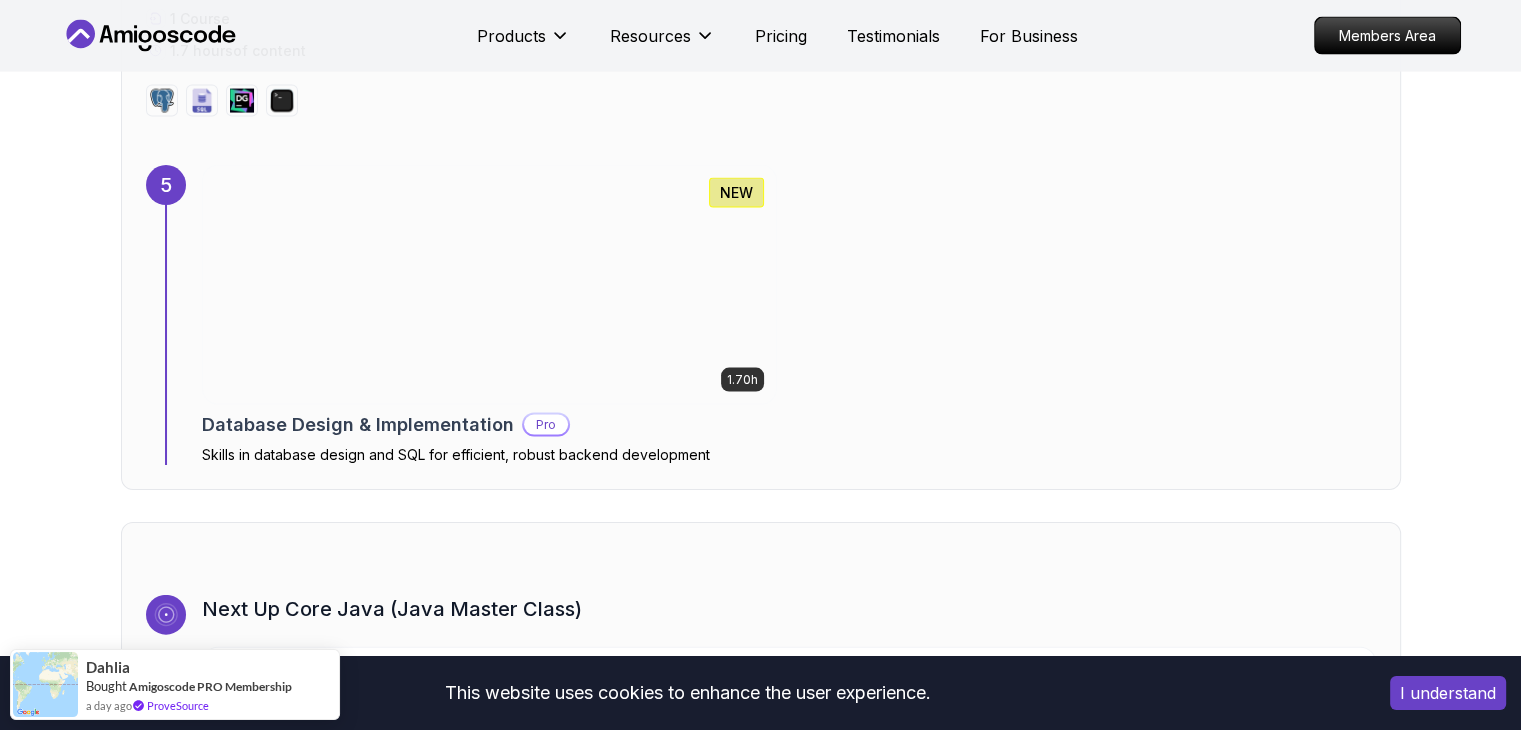 scroll, scrollTop: 4400, scrollLeft: 0, axis: vertical 